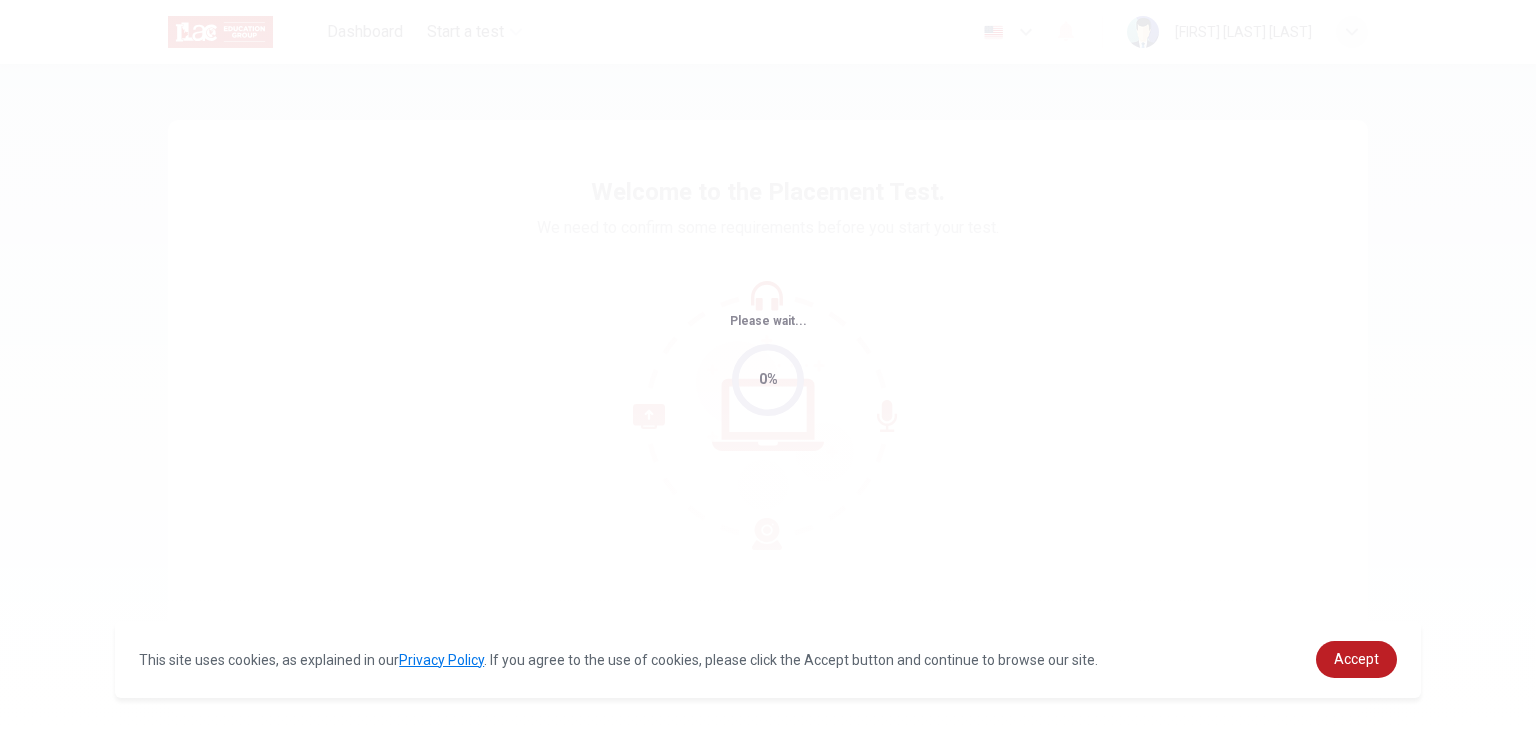 scroll, scrollTop: 0, scrollLeft: 0, axis: both 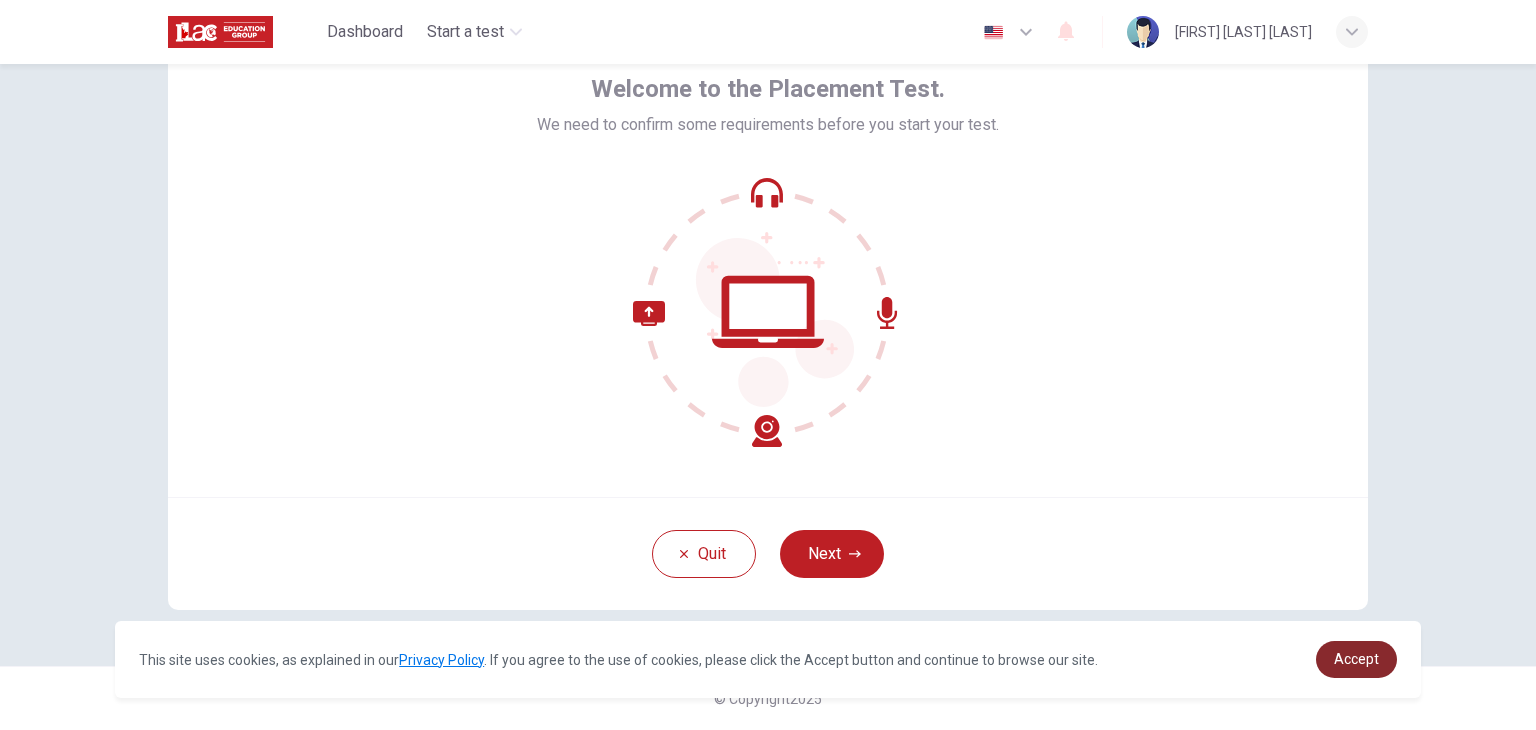 click on "Accept" at bounding box center (1356, 659) 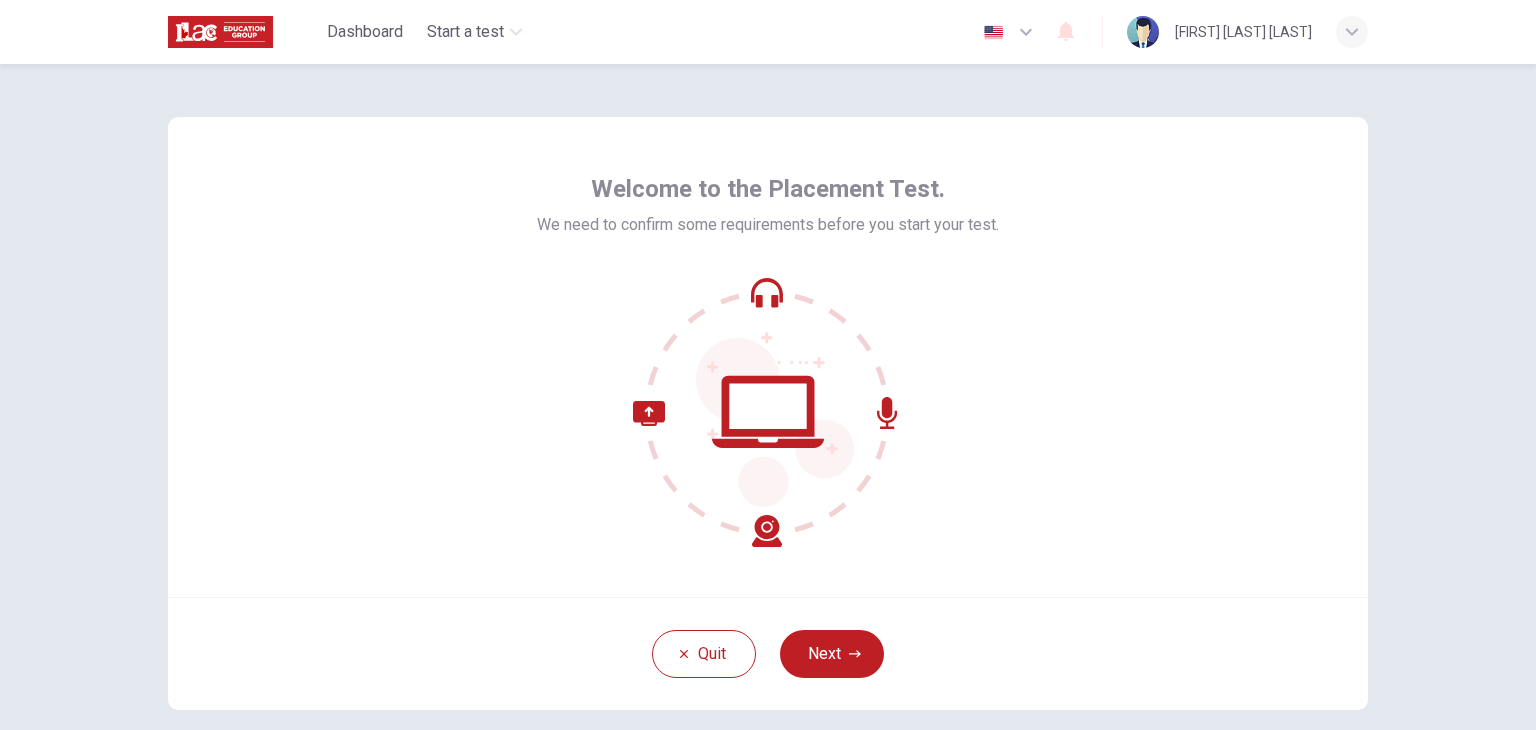 scroll, scrollTop: 103, scrollLeft: 0, axis: vertical 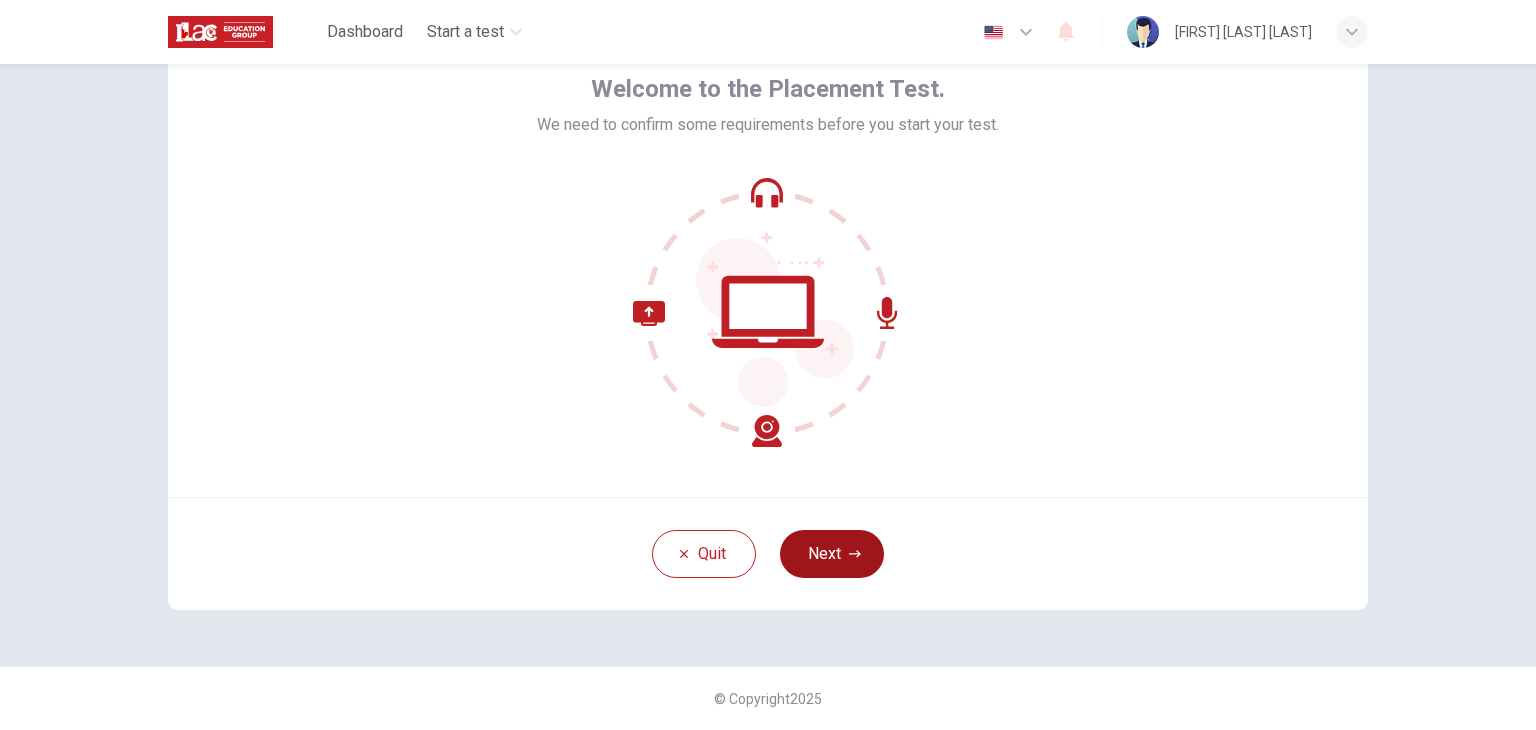 click 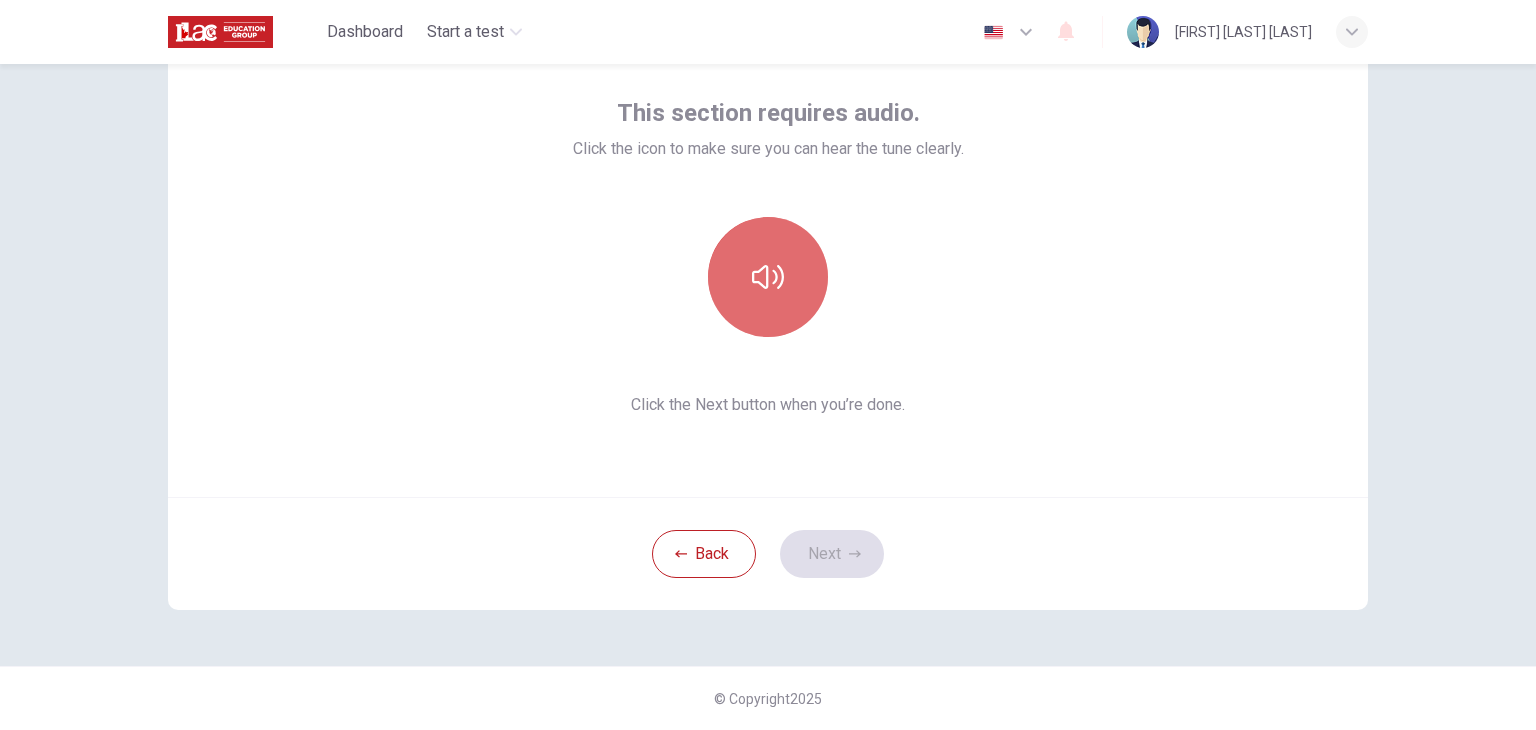 click 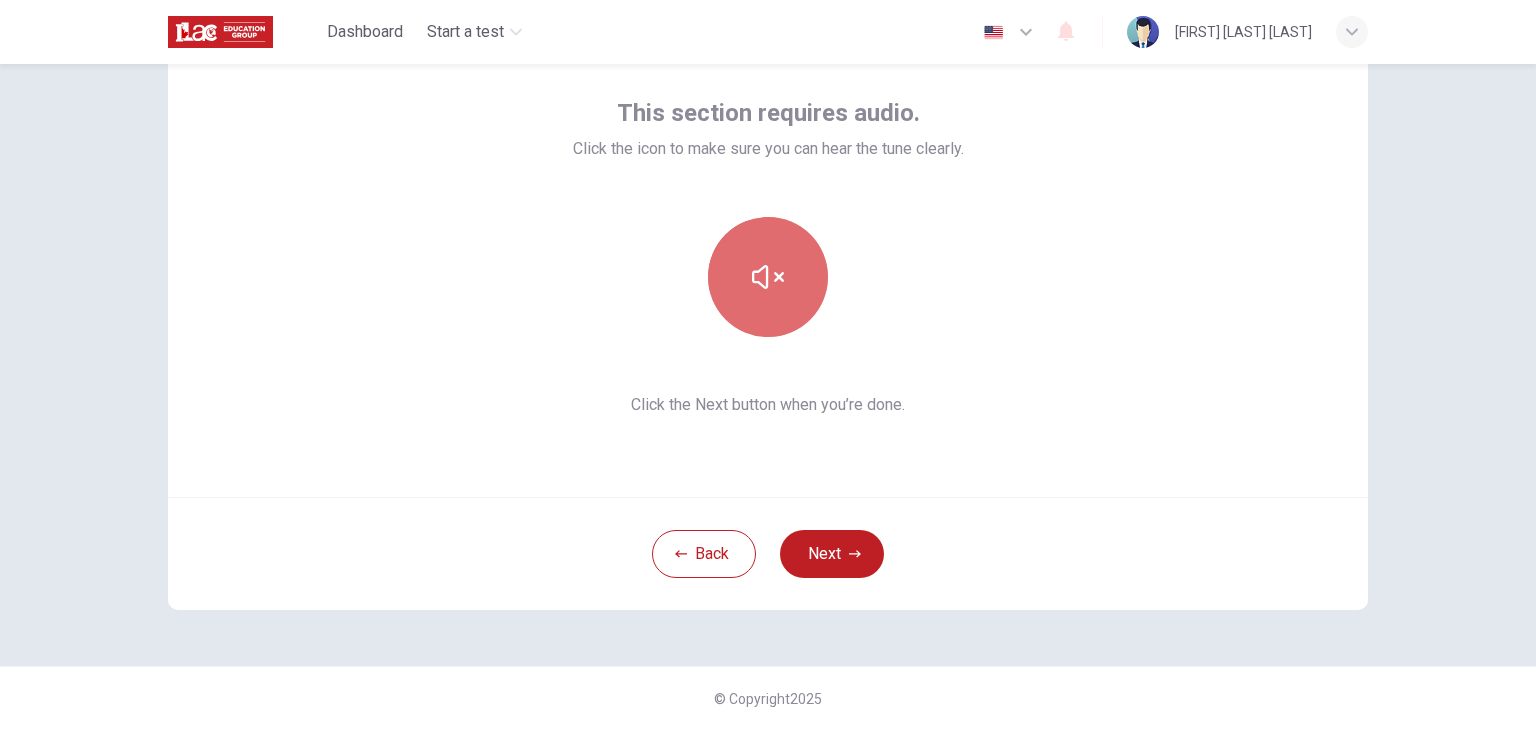 click 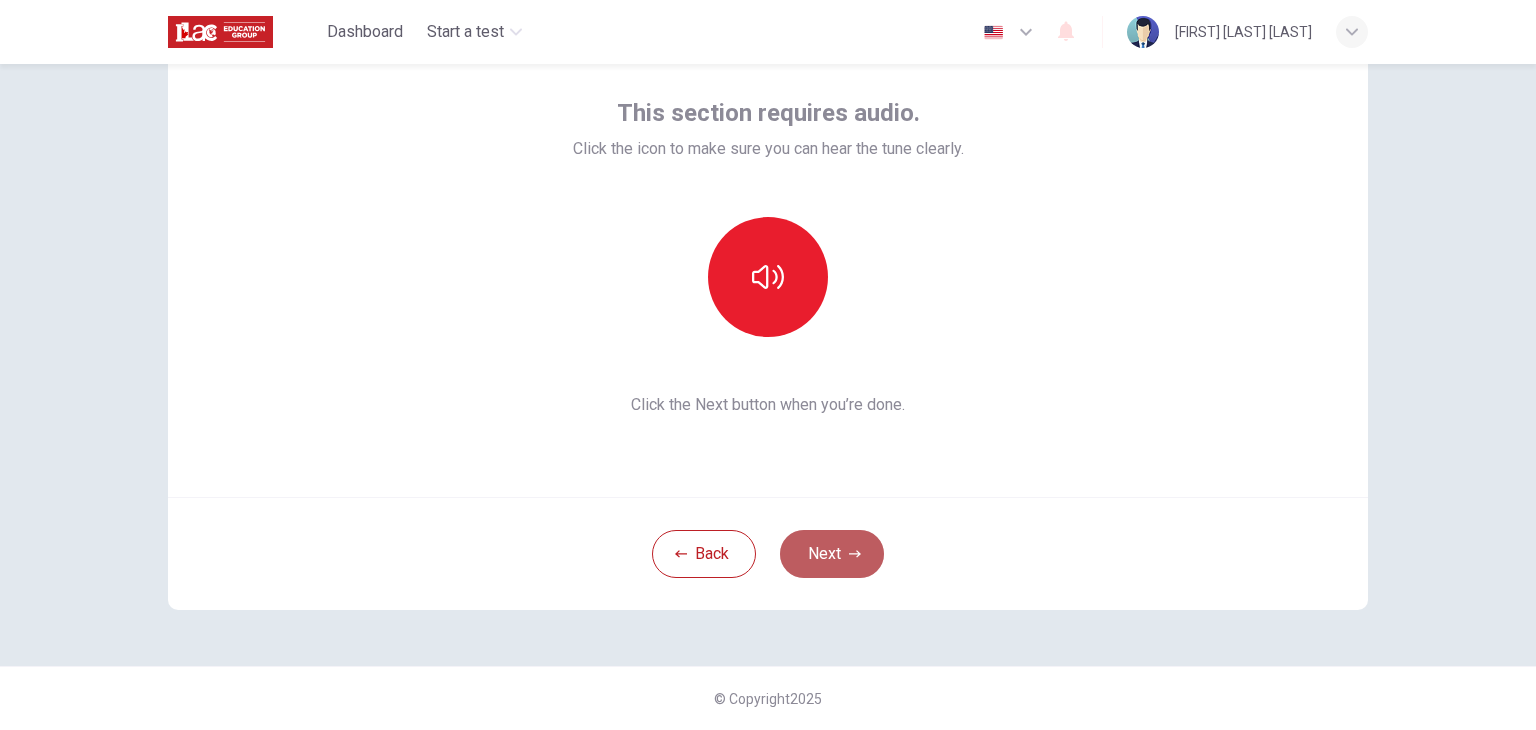 click on "Next" at bounding box center (832, 554) 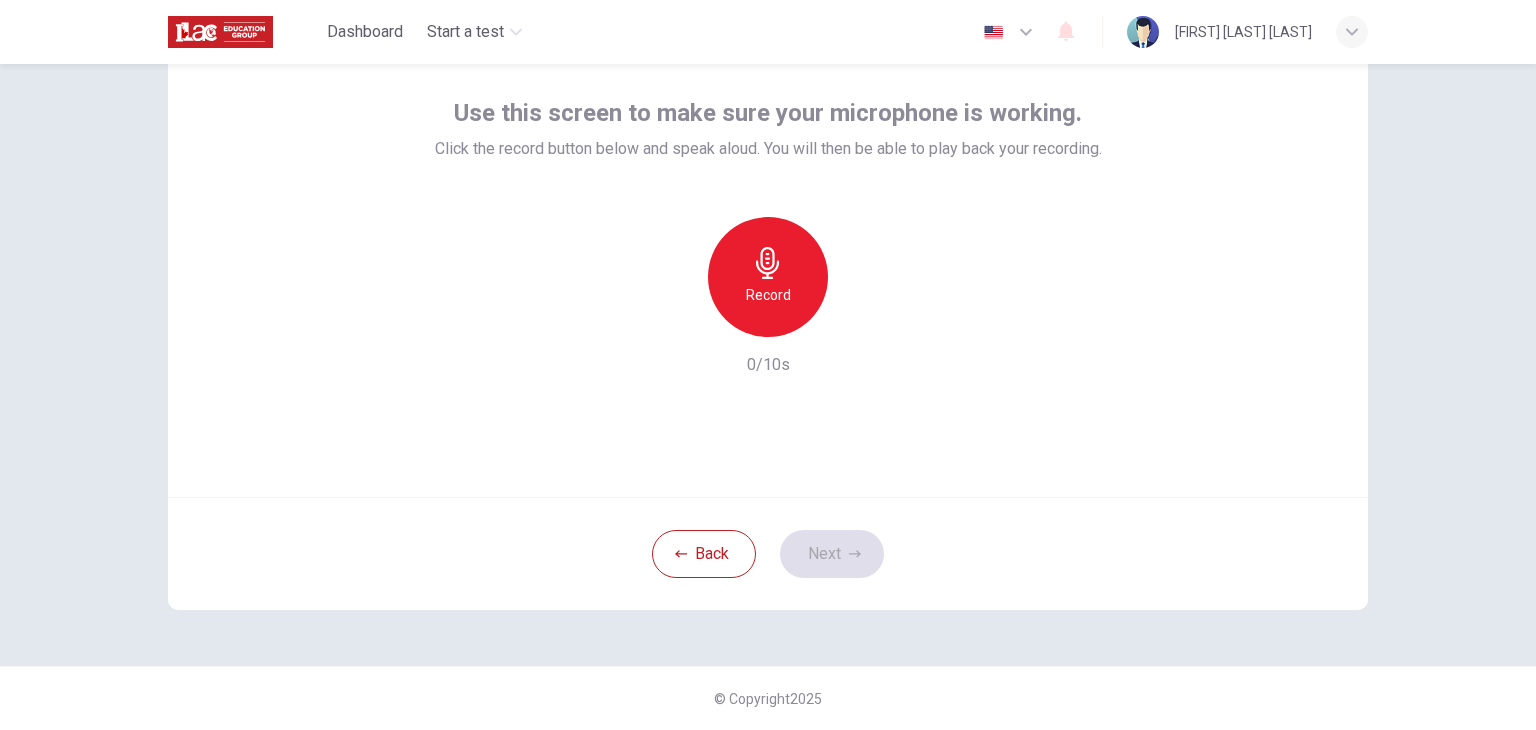 click 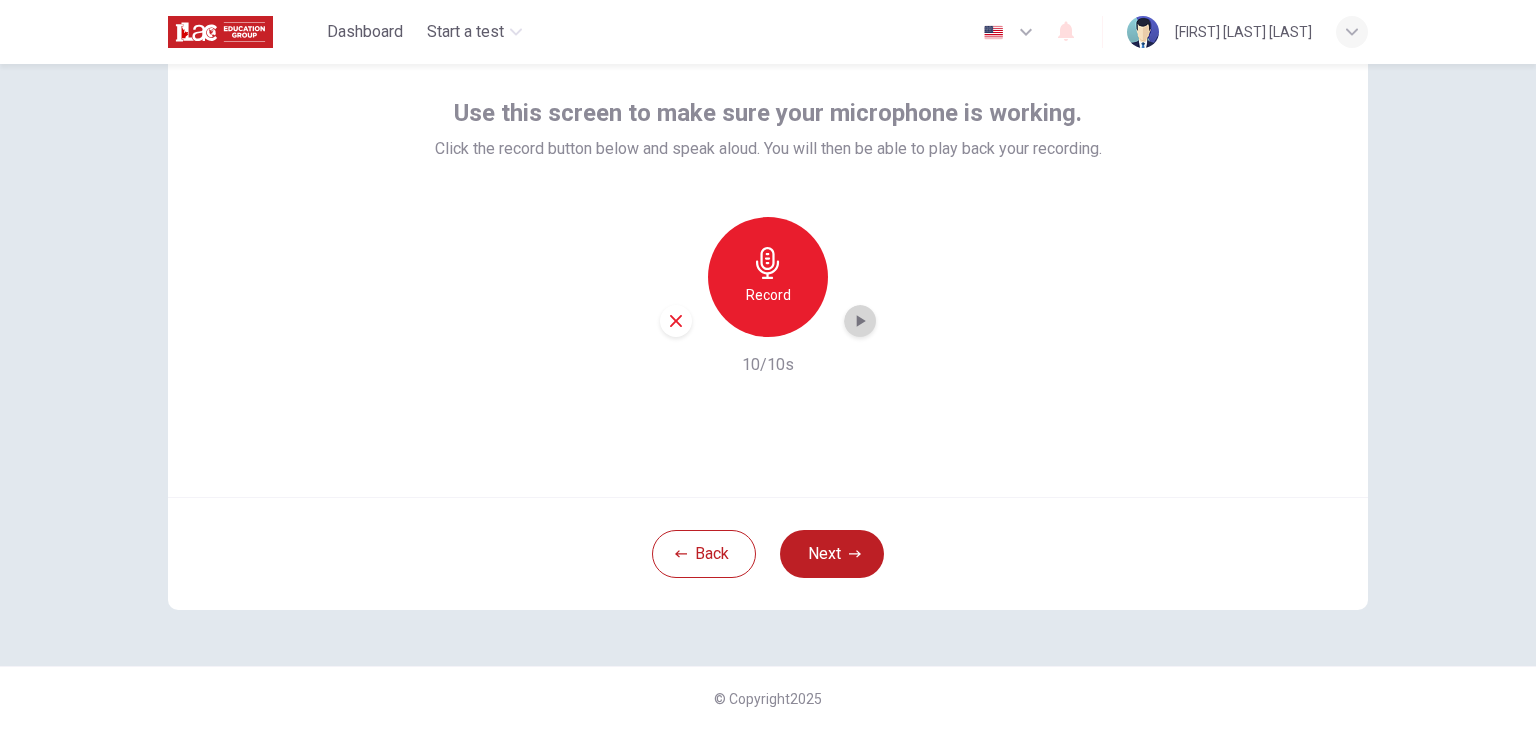 click 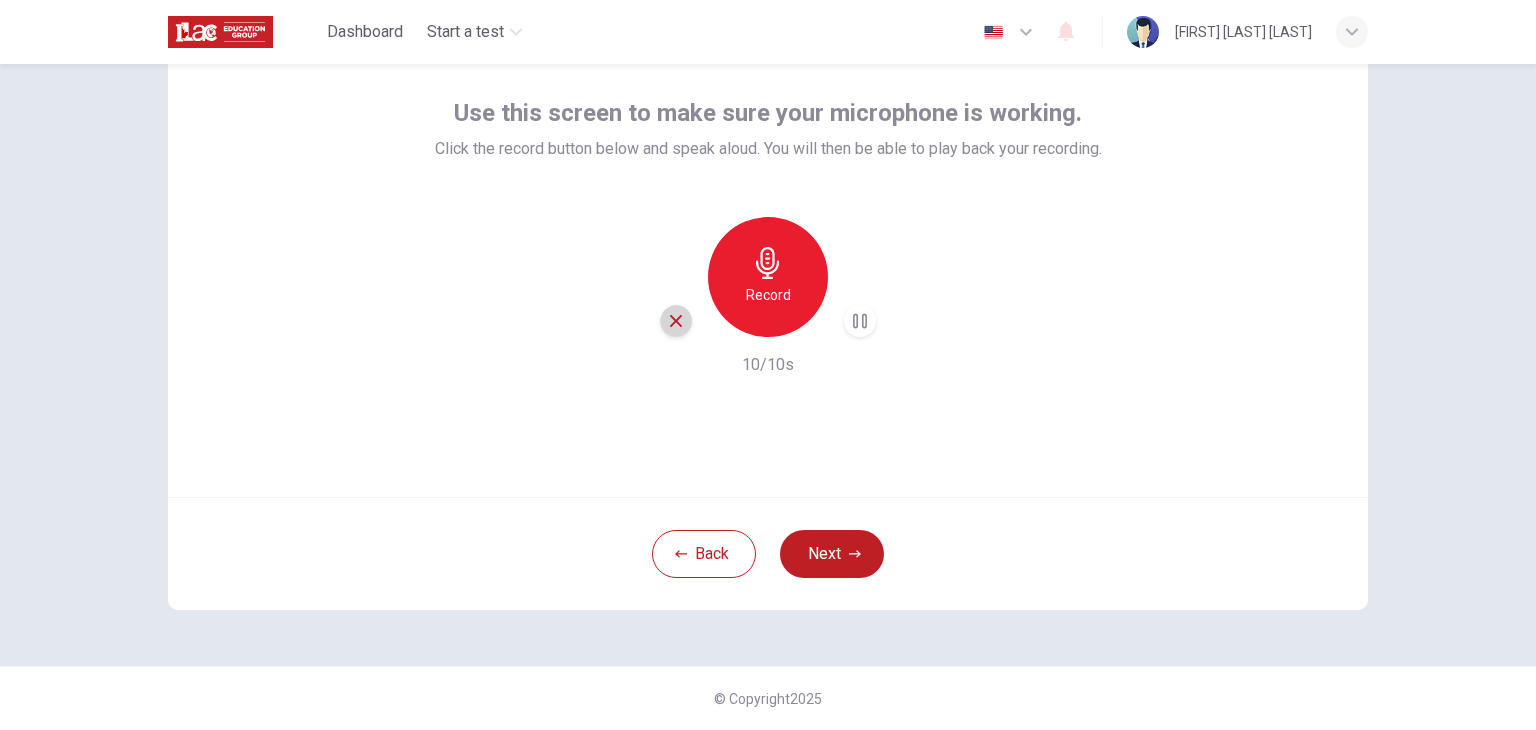 click 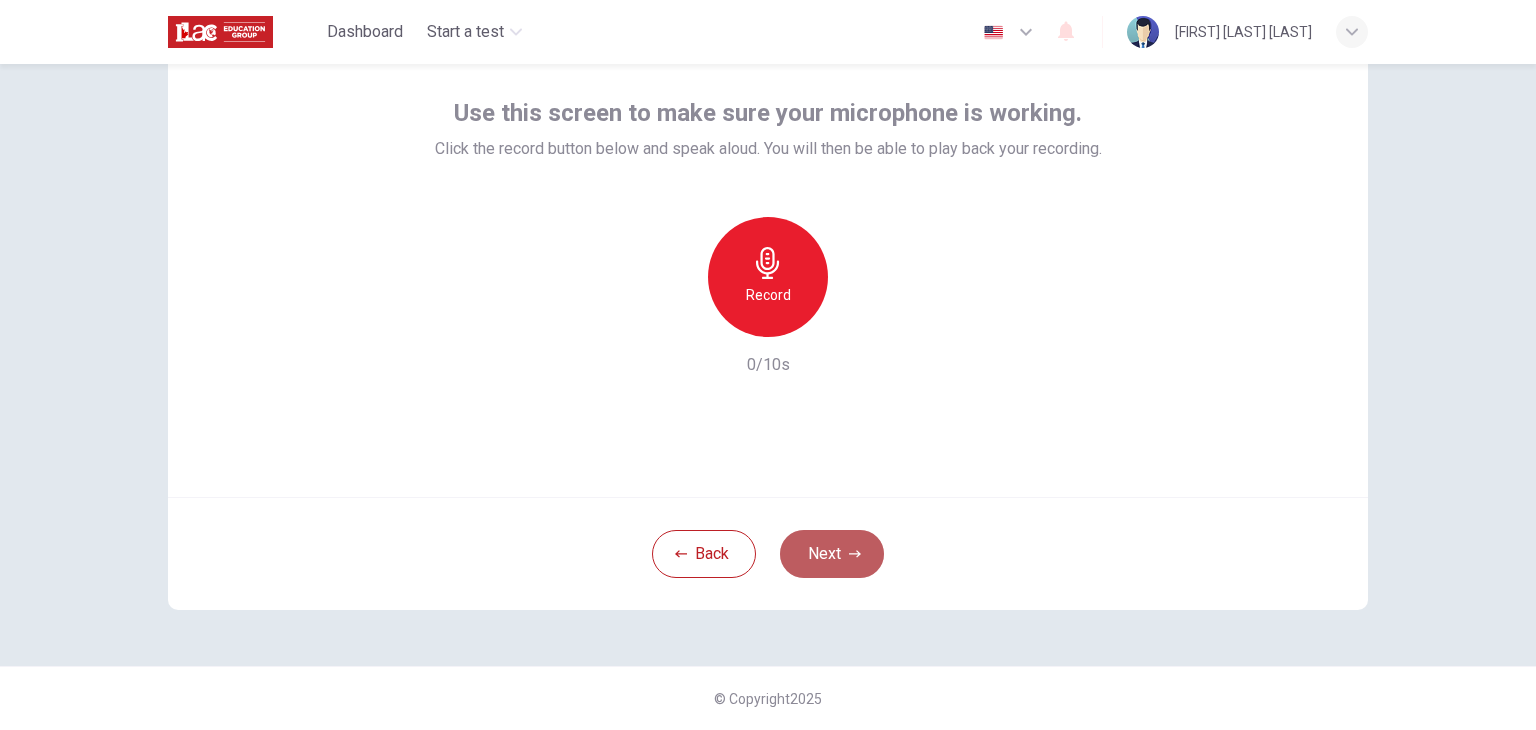 click on "Next" at bounding box center [832, 554] 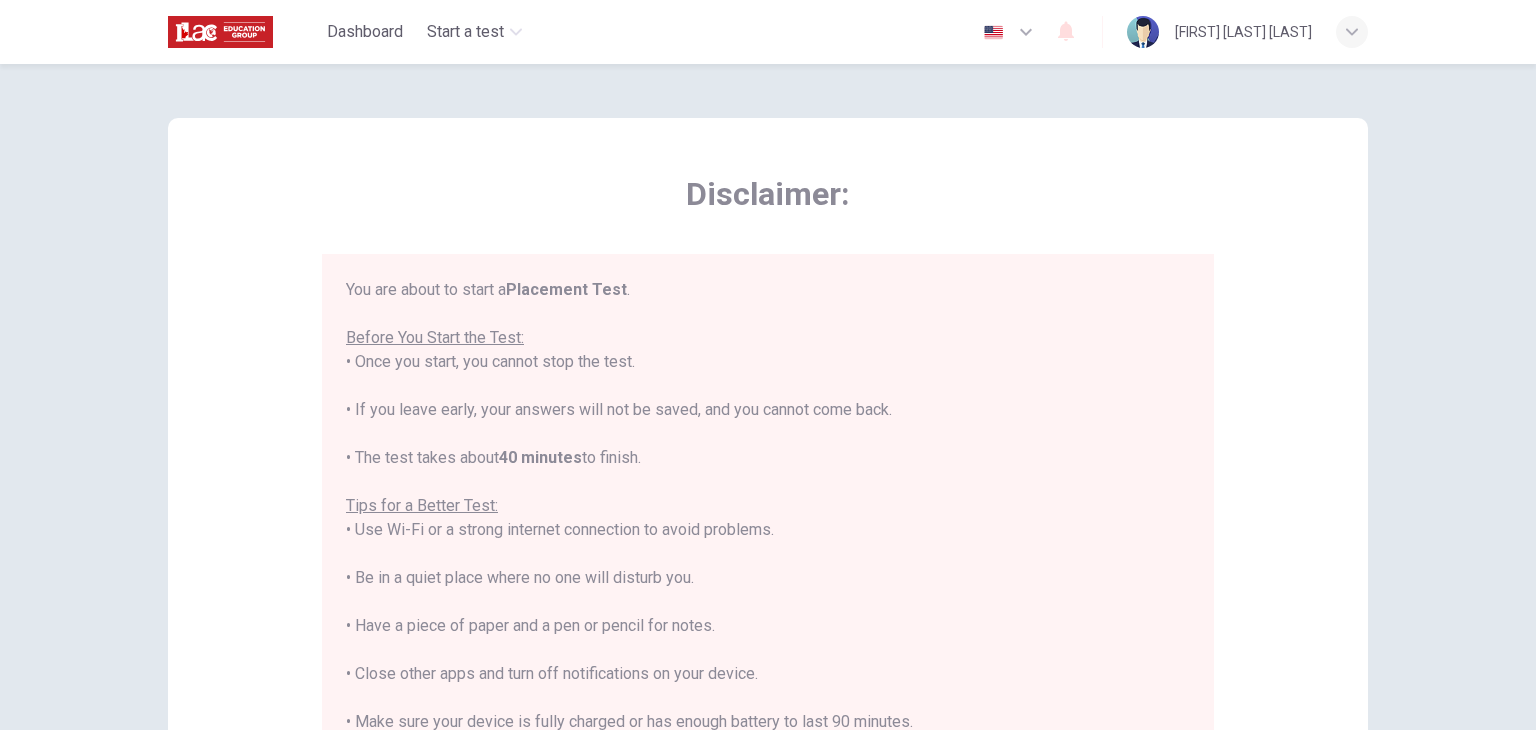 scroll, scrollTop: 0, scrollLeft: 0, axis: both 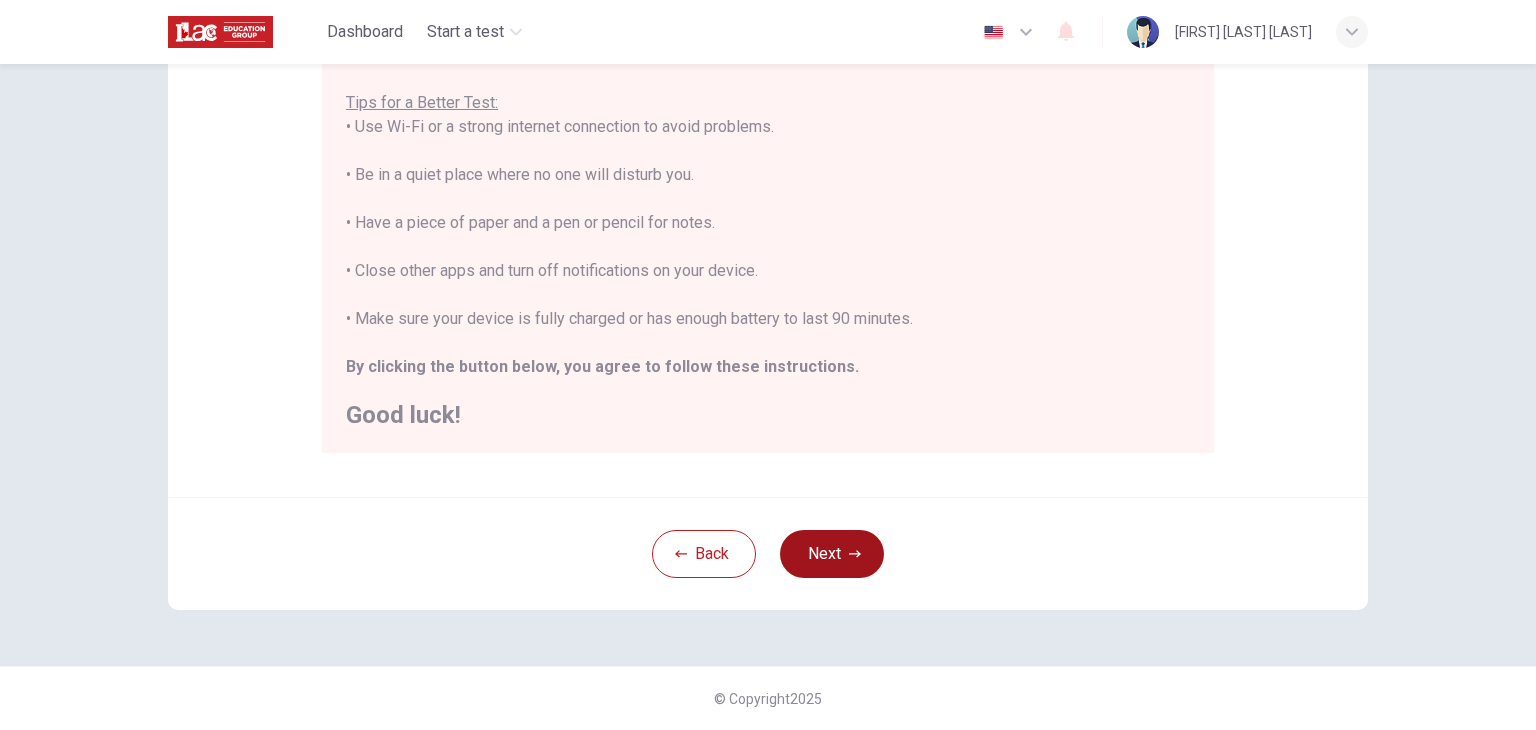 click 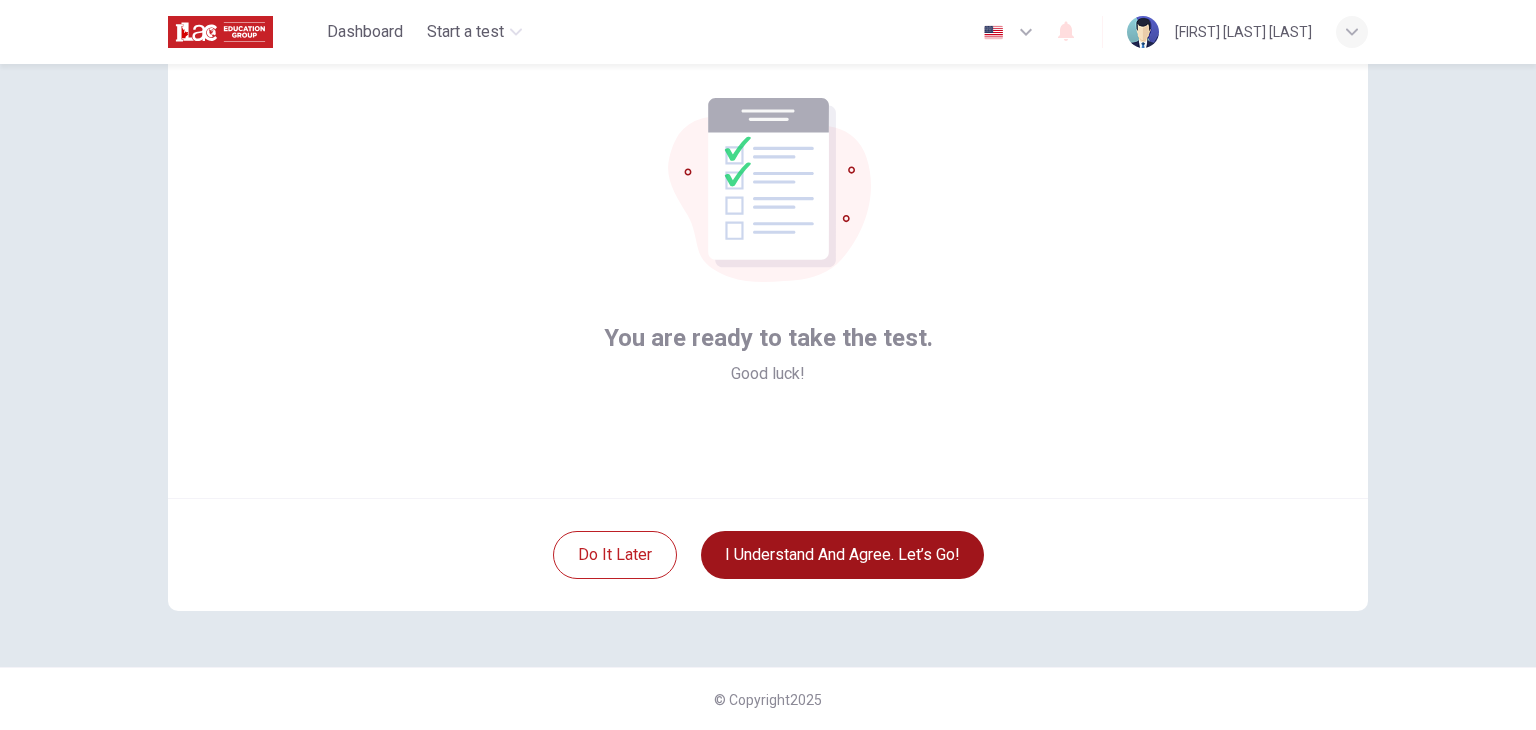 scroll, scrollTop: 103, scrollLeft: 0, axis: vertical 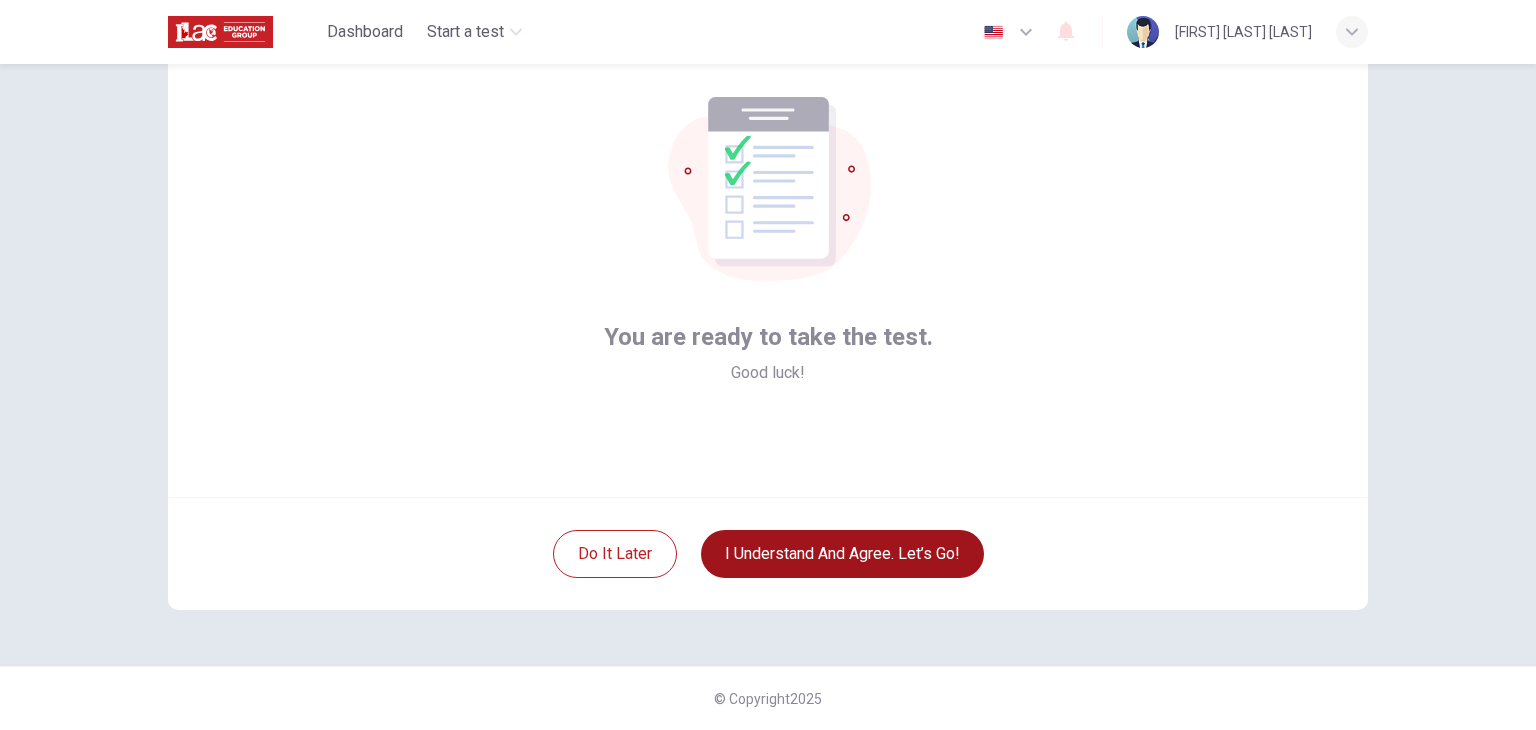 click on "I understand and agree. Let’s go!" at bounding box center [842, 554] 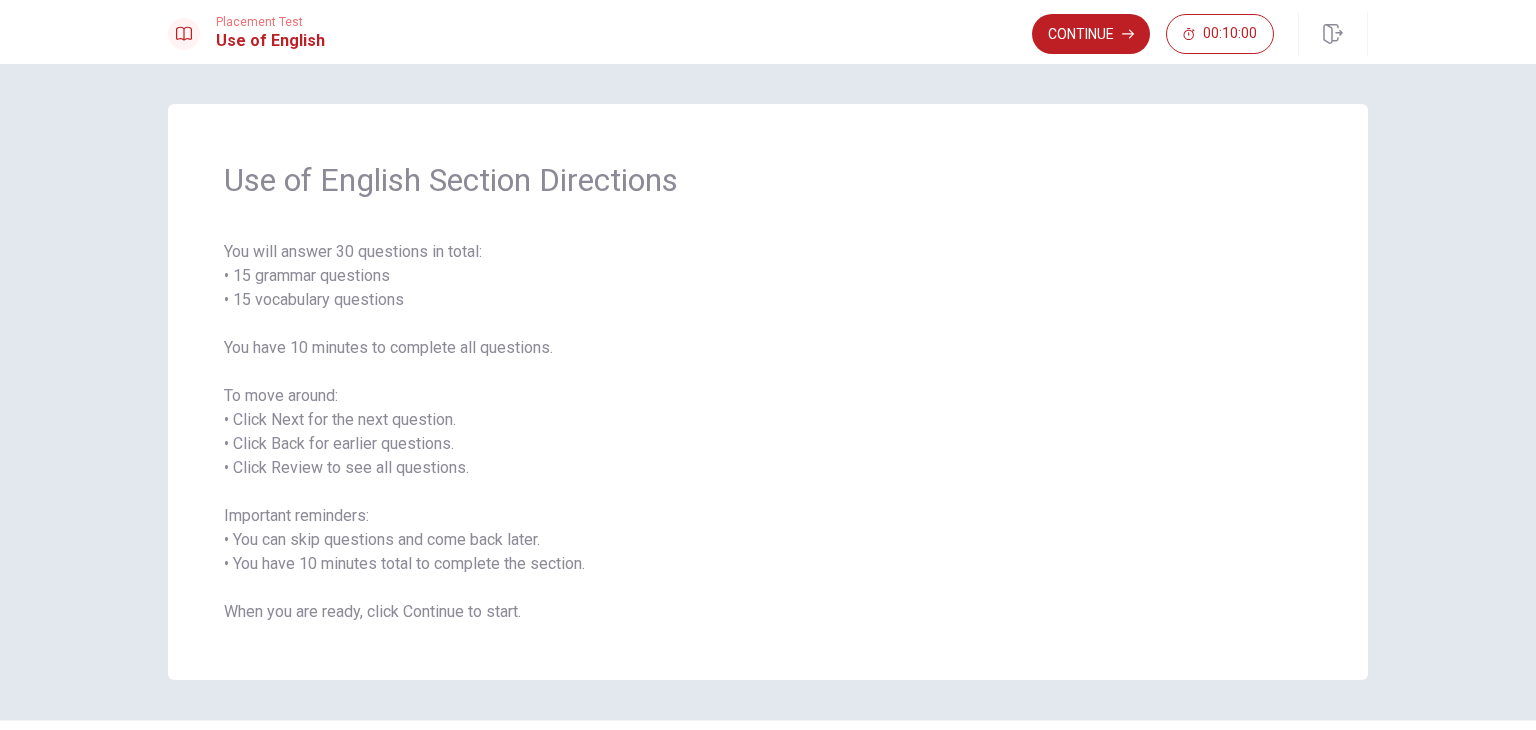 scroll, scrollTop: 54, scrollLeft: 0, axis: vertical 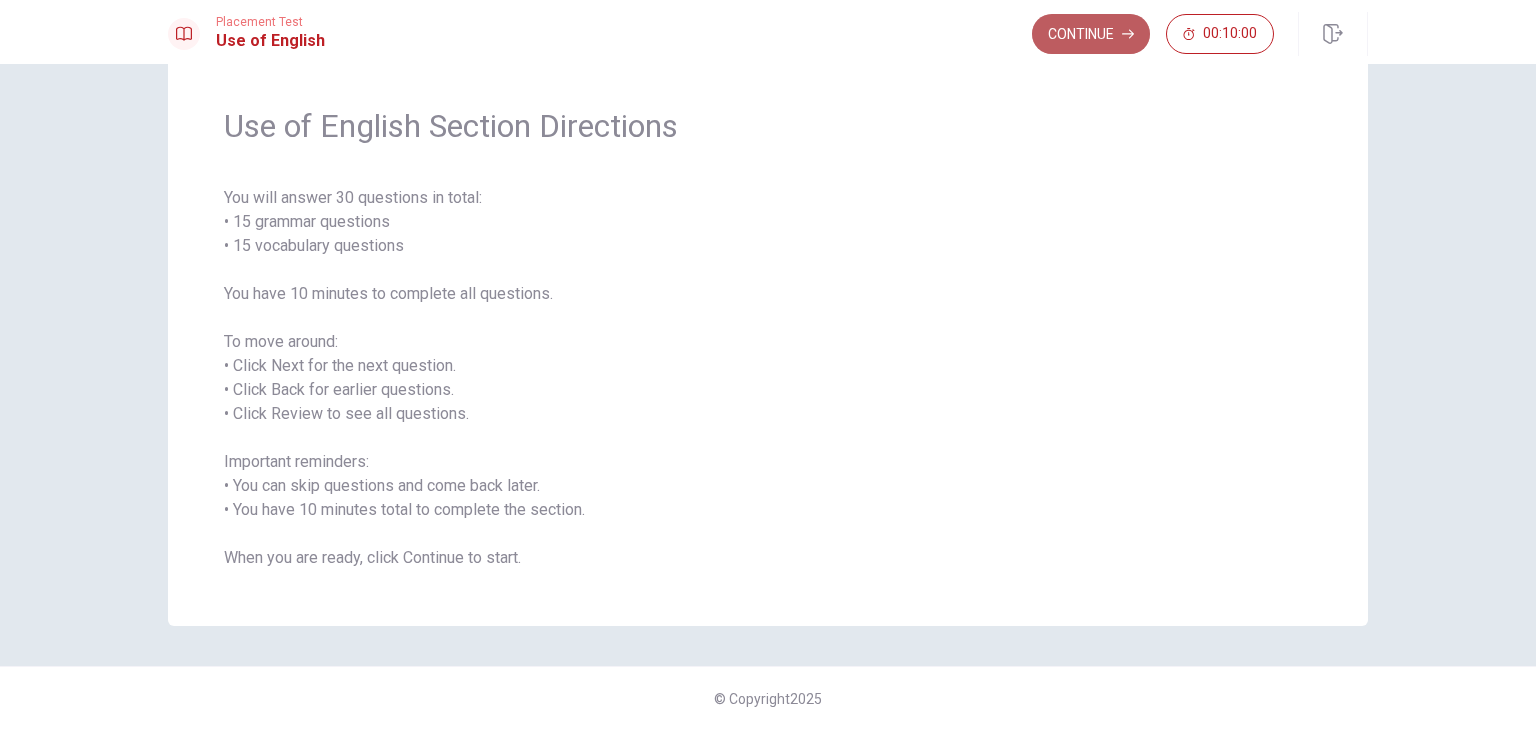 click on "Continue" at bounding box center (1091, 34) 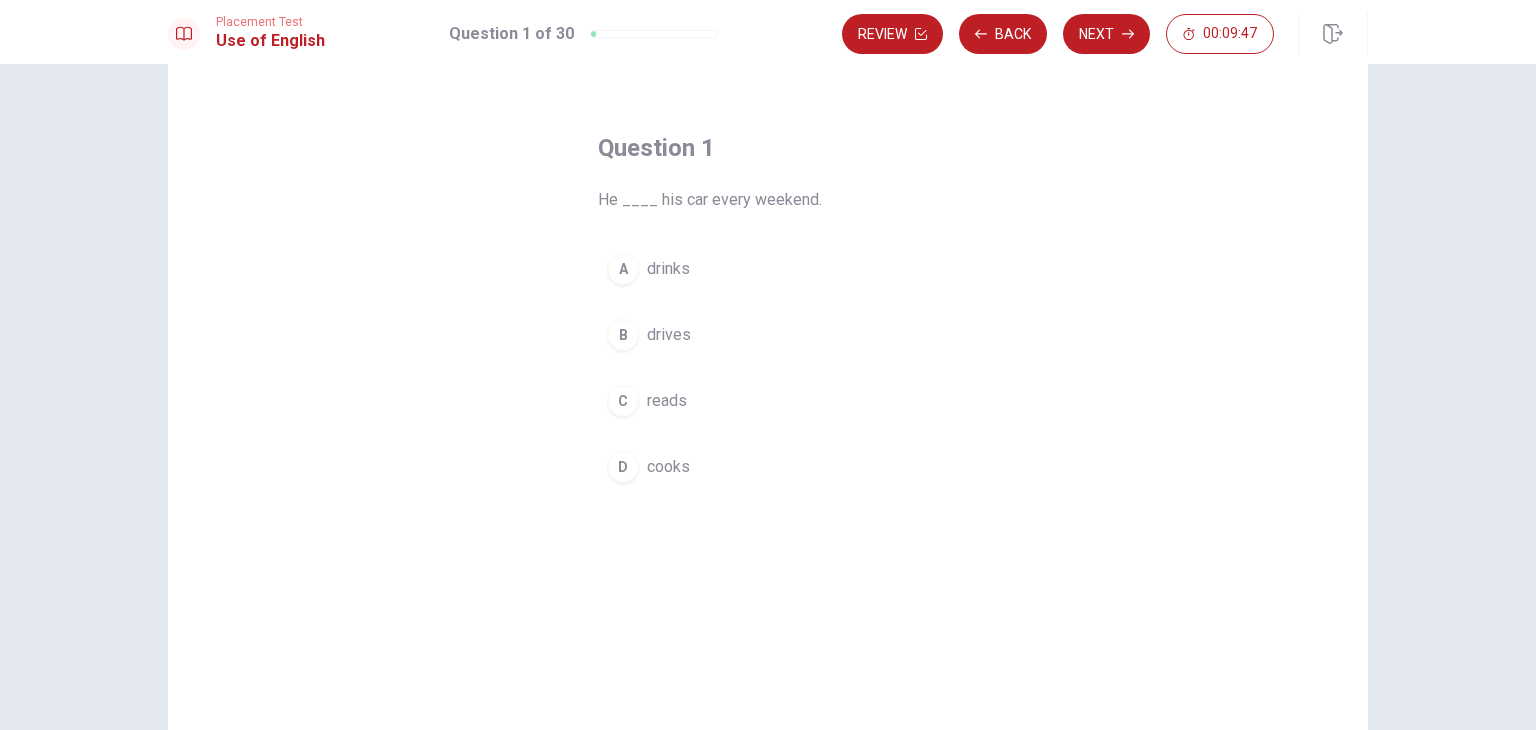 click on "B" at bounding box center (623, 335) 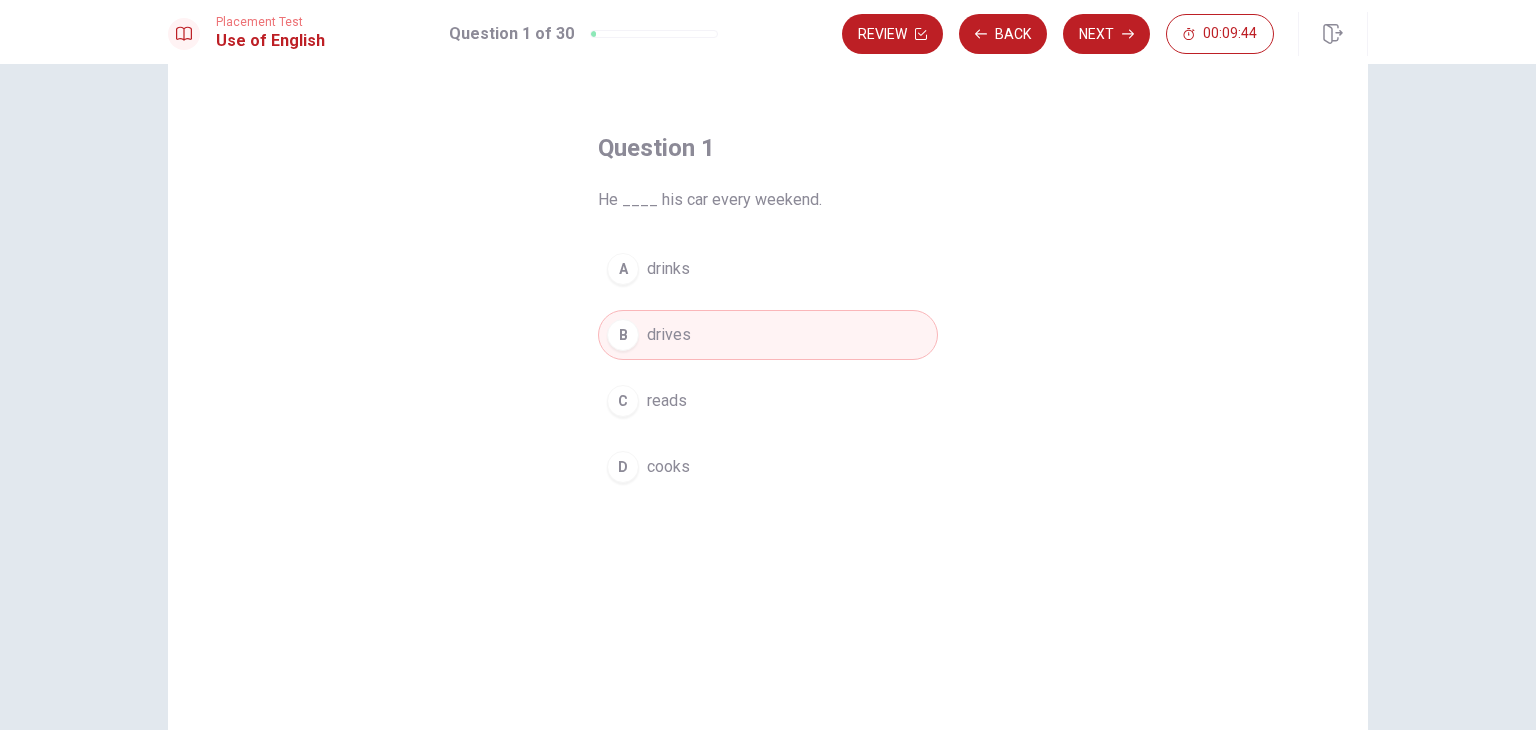 click on "Next" at bounding box center [1106, 34] 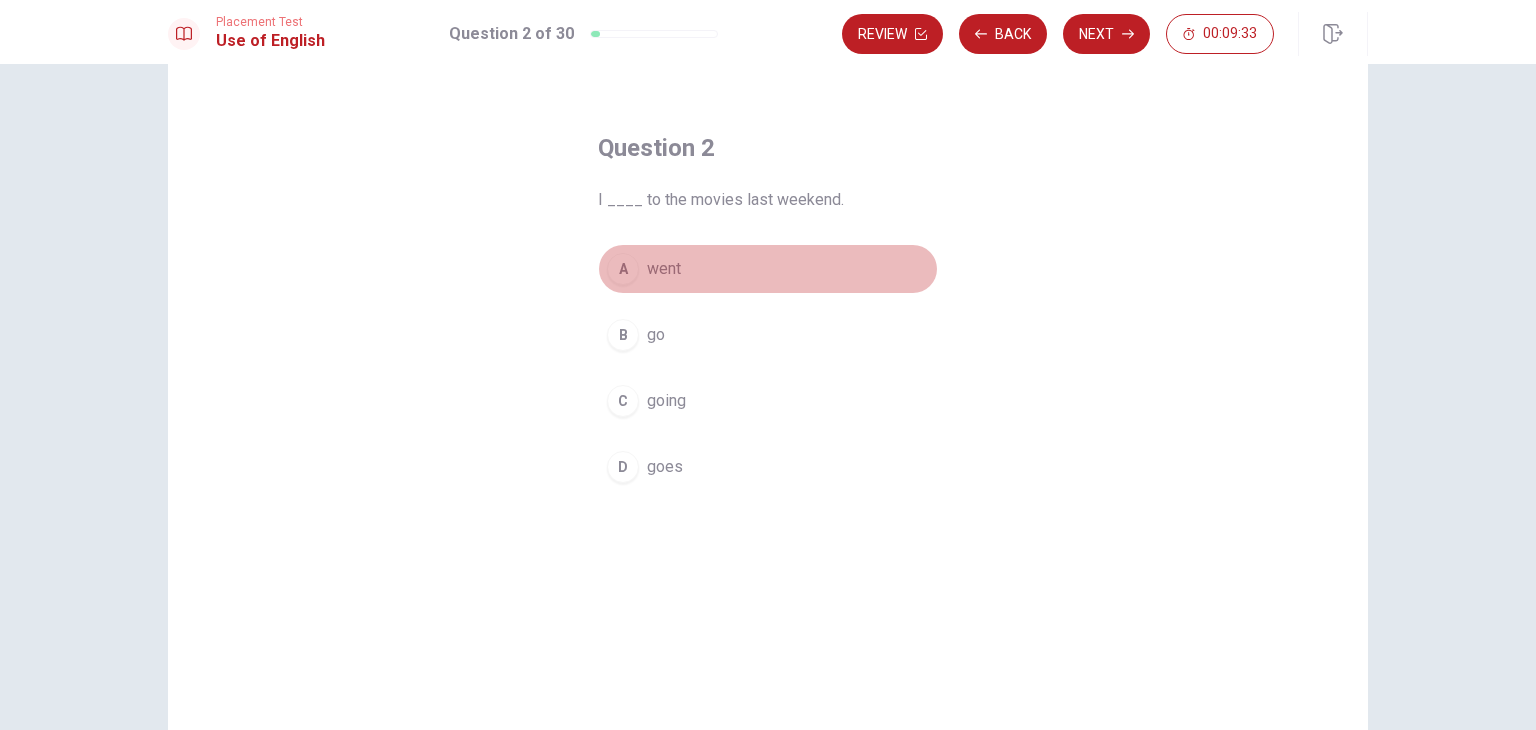 drag, startPoint x: 623, startPoint y: 265, endPoint x: 768, endPoint y: 281, distance: 145.88008 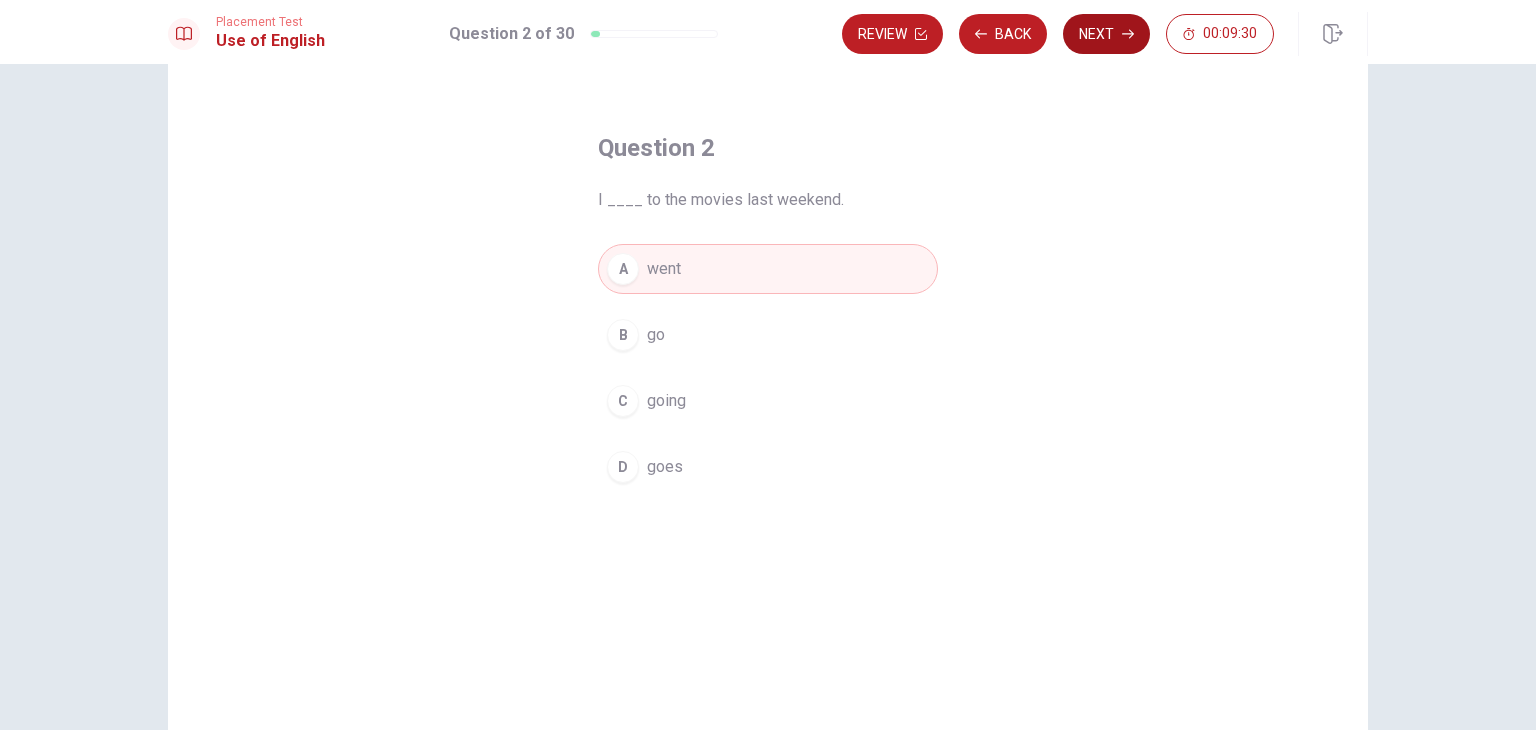 click on "Next" at bounding box center [1106, 34] 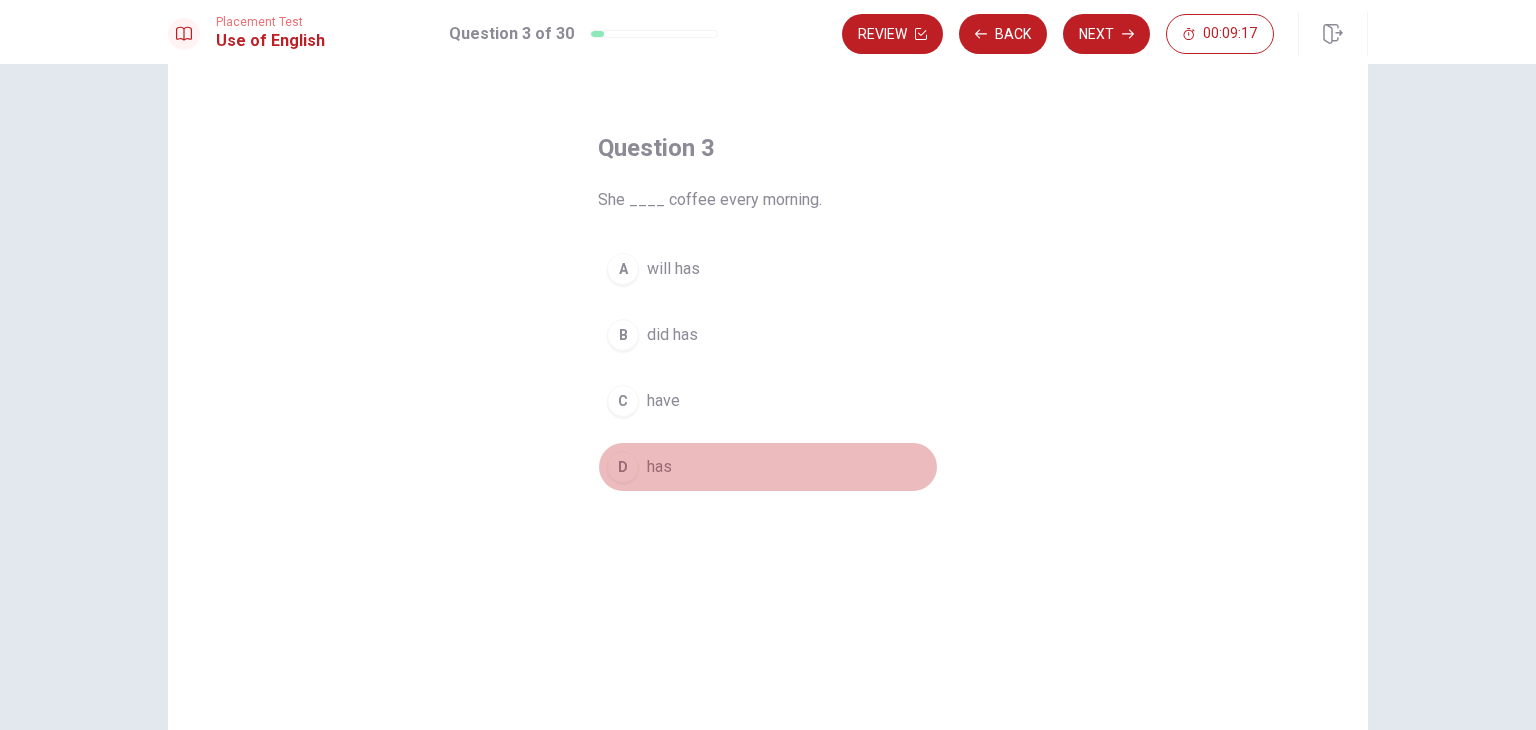 click on "D" at bounding box center (623, 467) 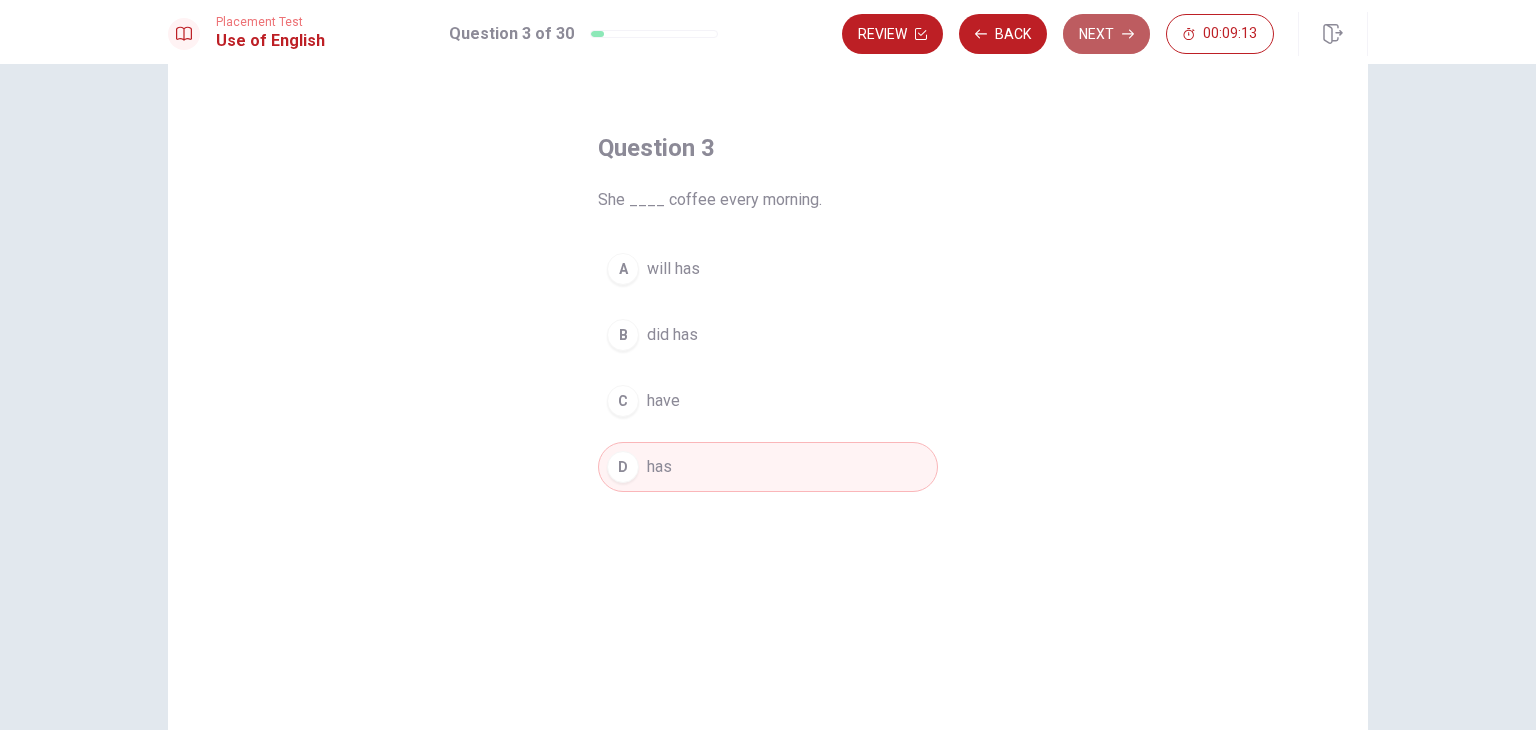 click on "Next" at bounding box center [1106, 34] 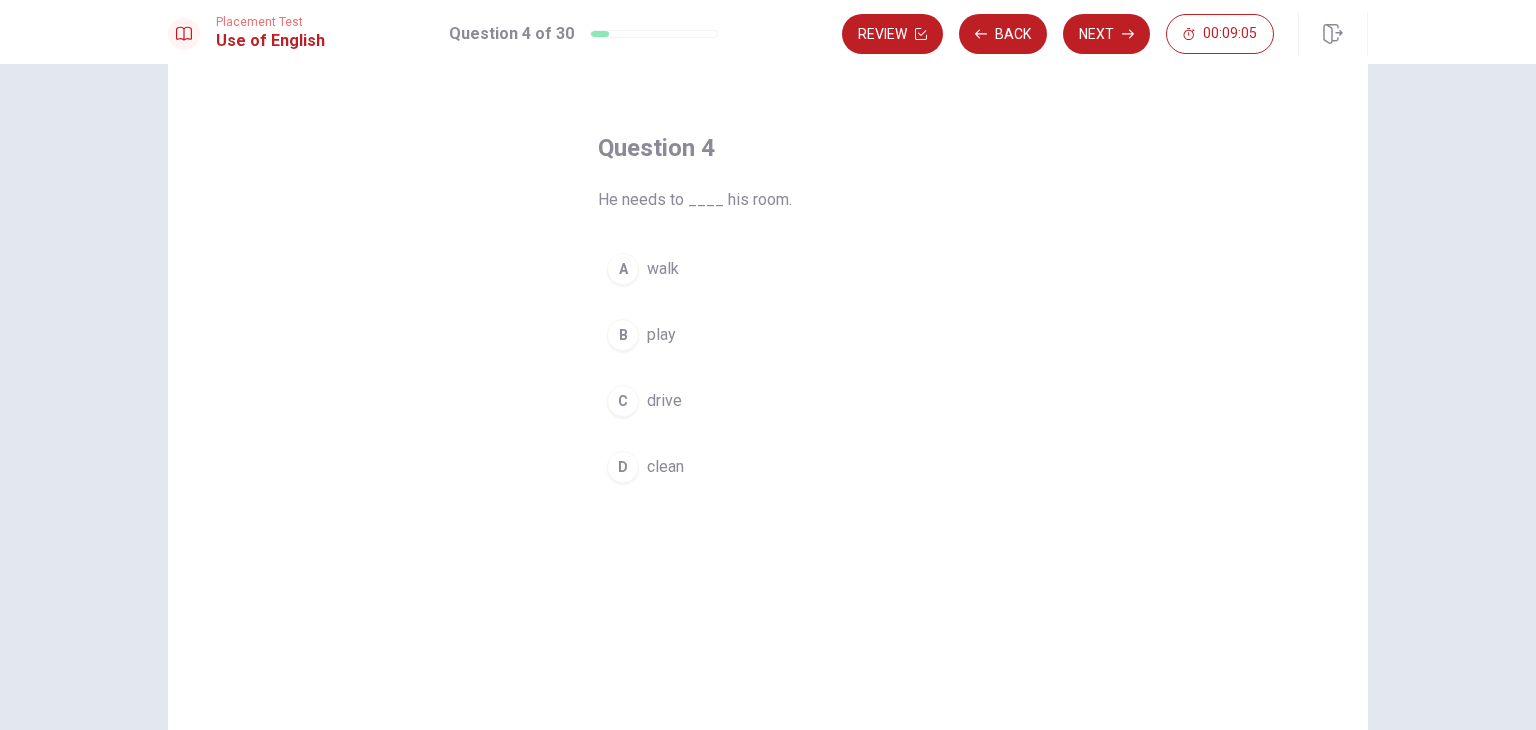 click on "D" at bounding box center (623, 467) 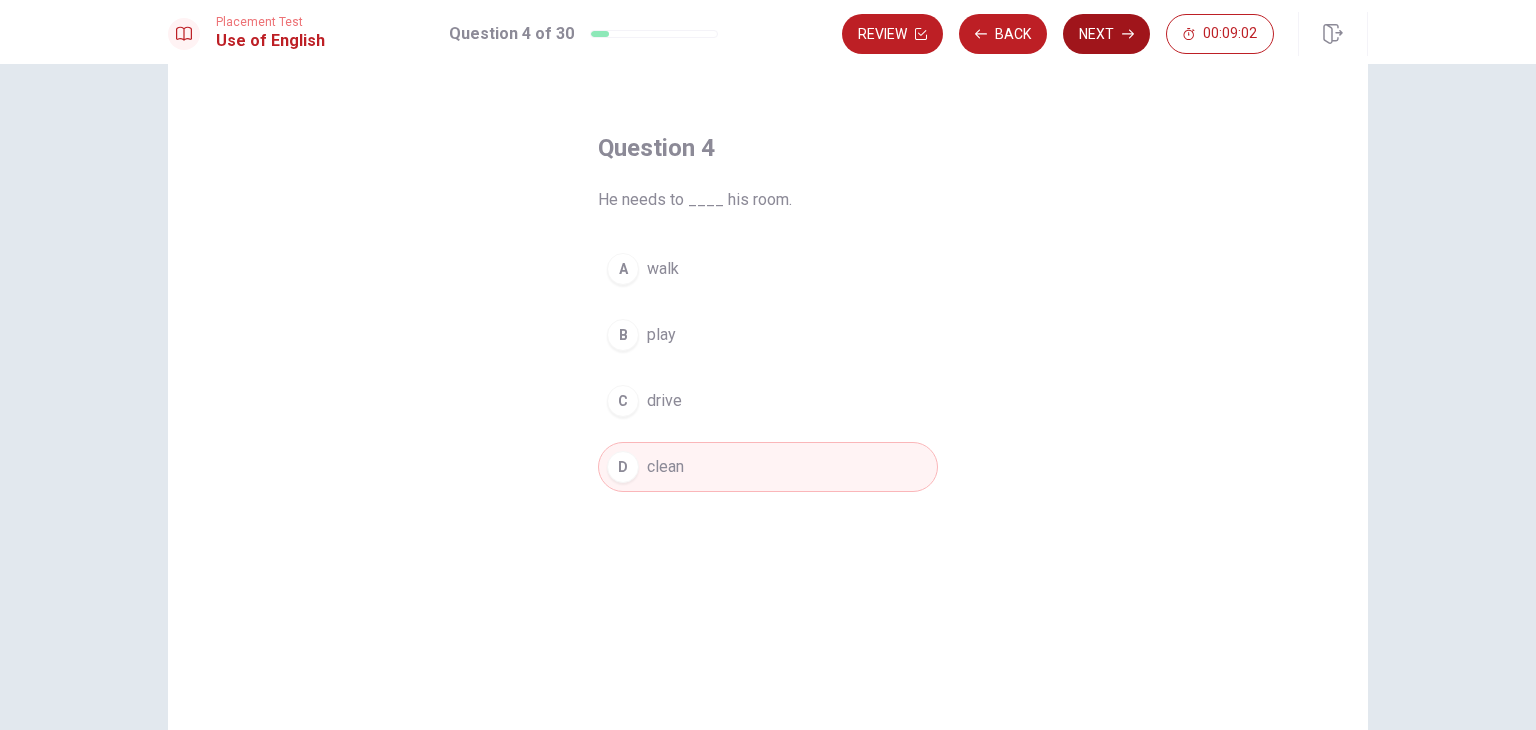 click on "Next" at bounding box center [1106, 34] 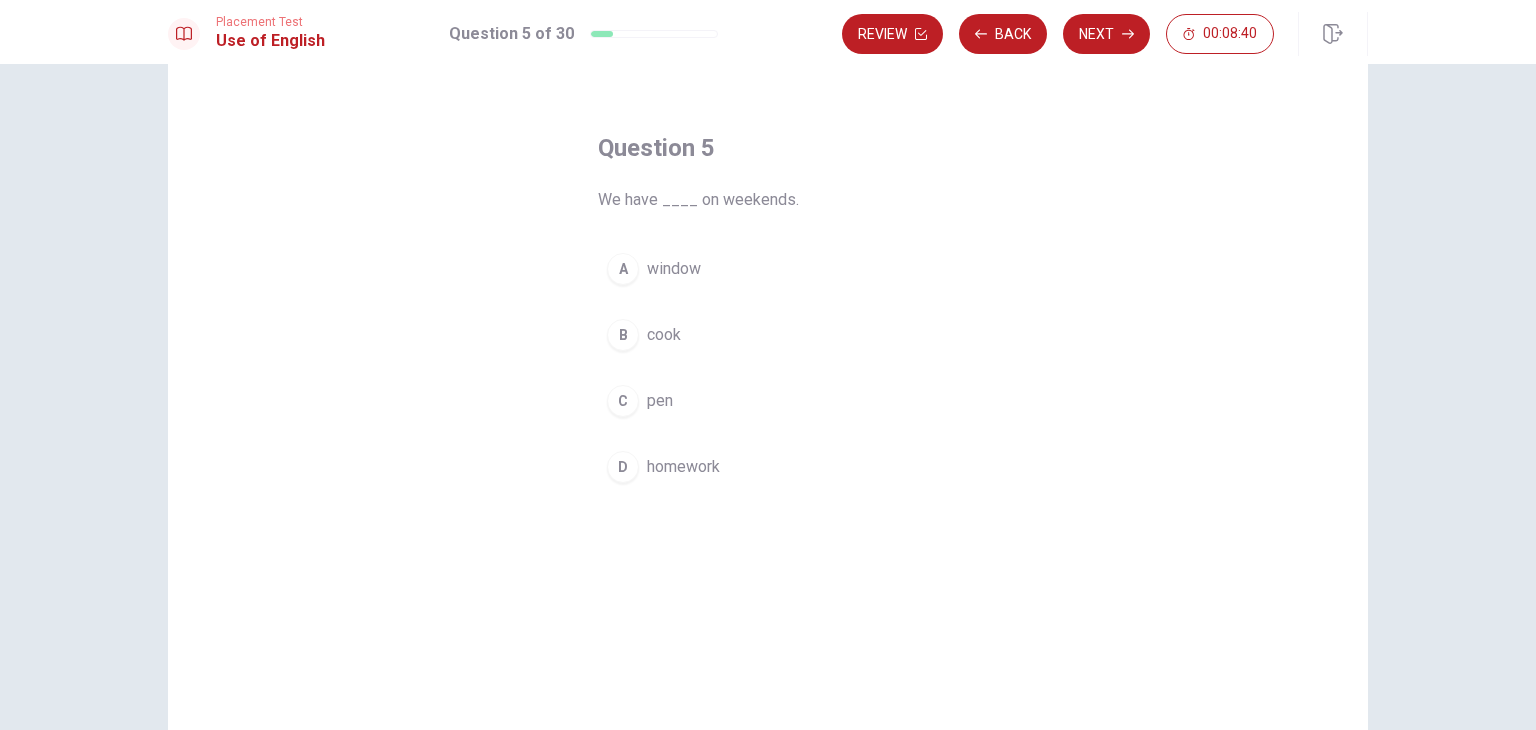 click on "D" at bounding box center [623, 467] 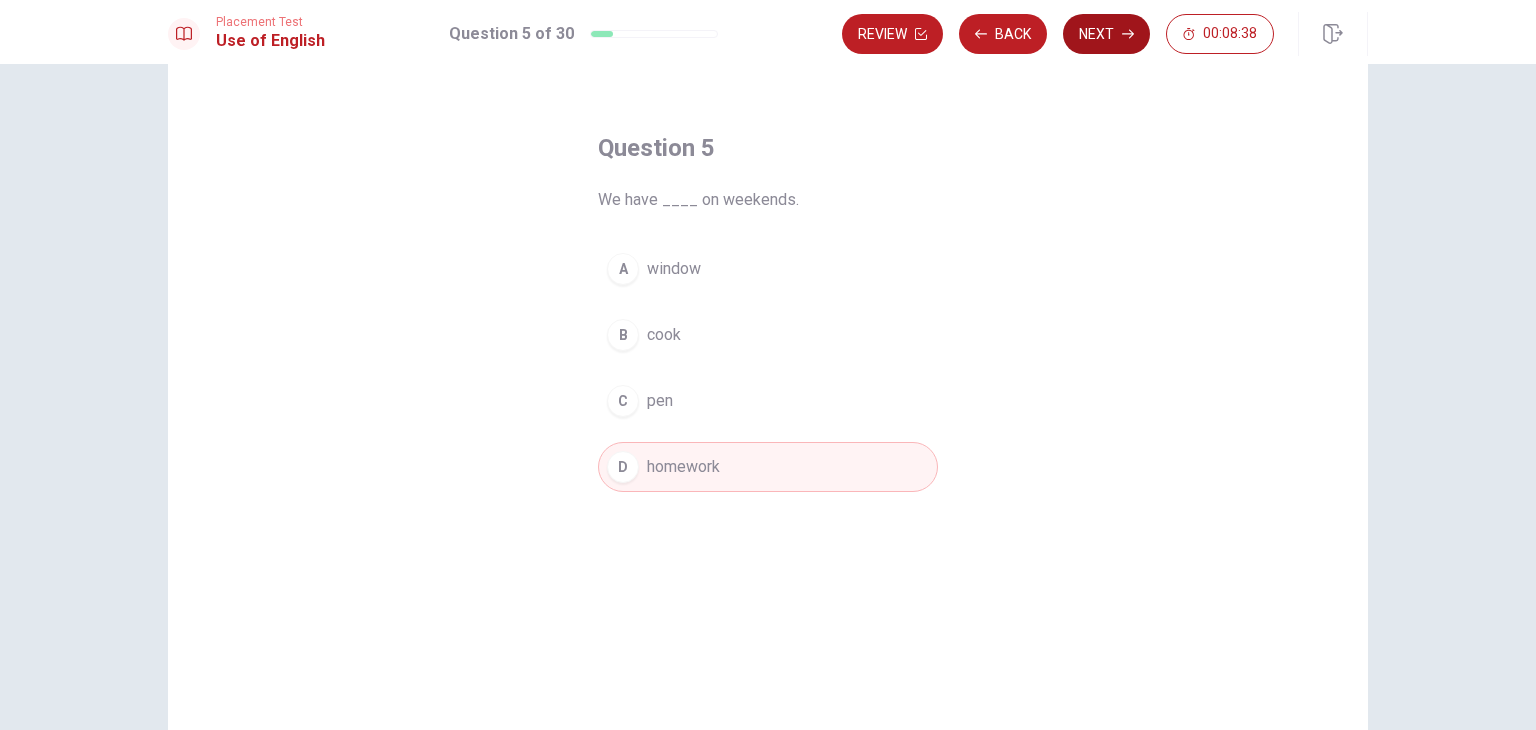 click on "Next" at bounding box center (1106, 34) 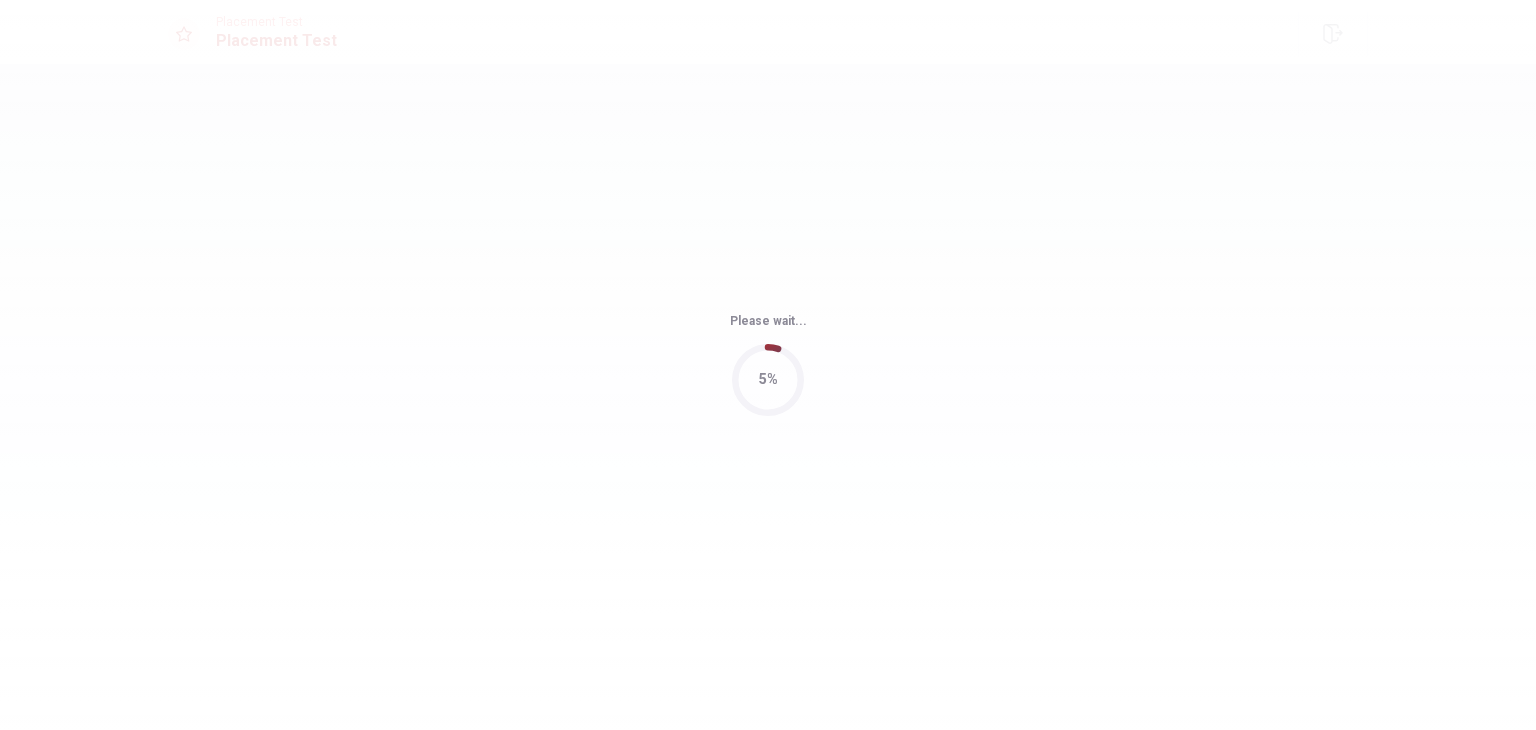 scroll, scrollTop: 0, scrollLeft: 0, axis: both 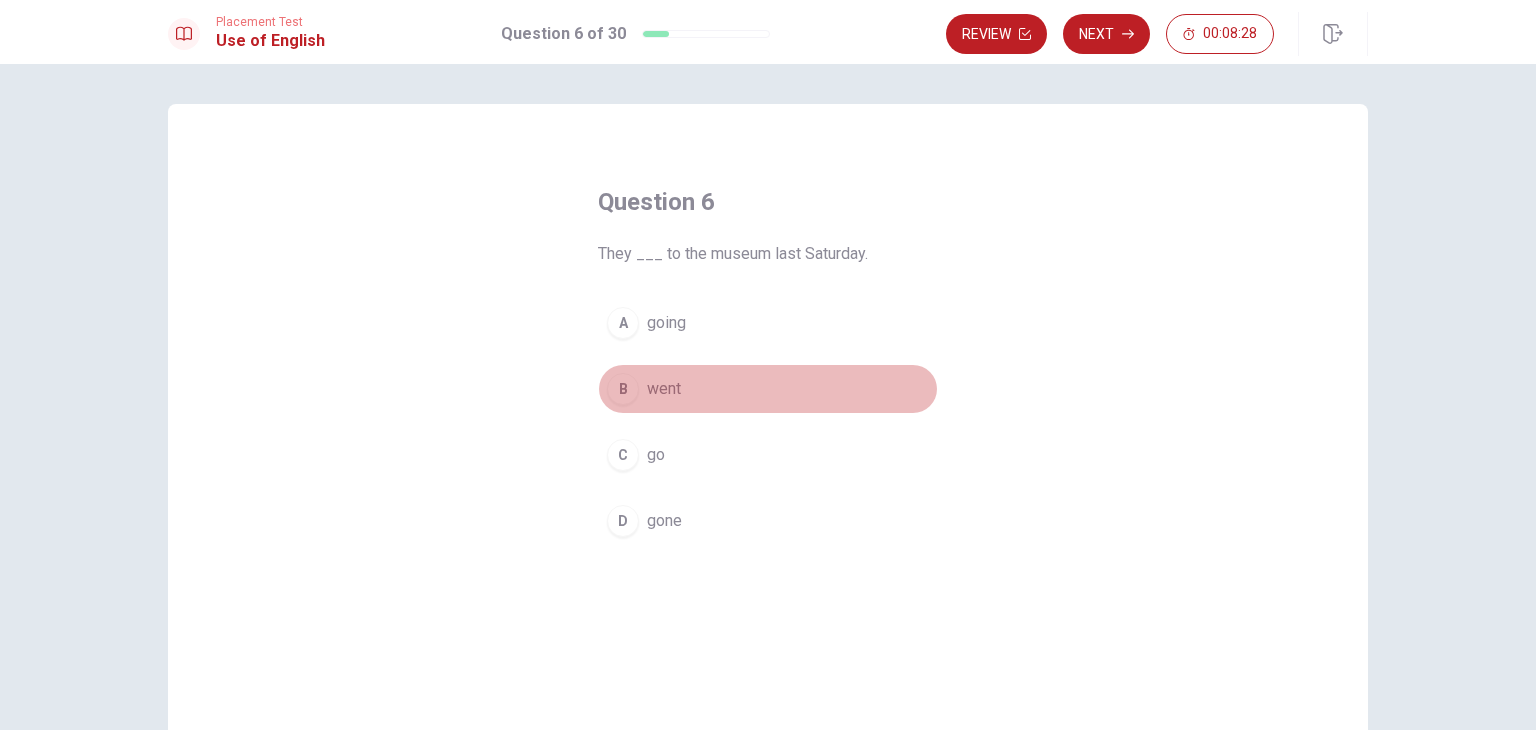 click on "B" at bounding box center (623, 389) 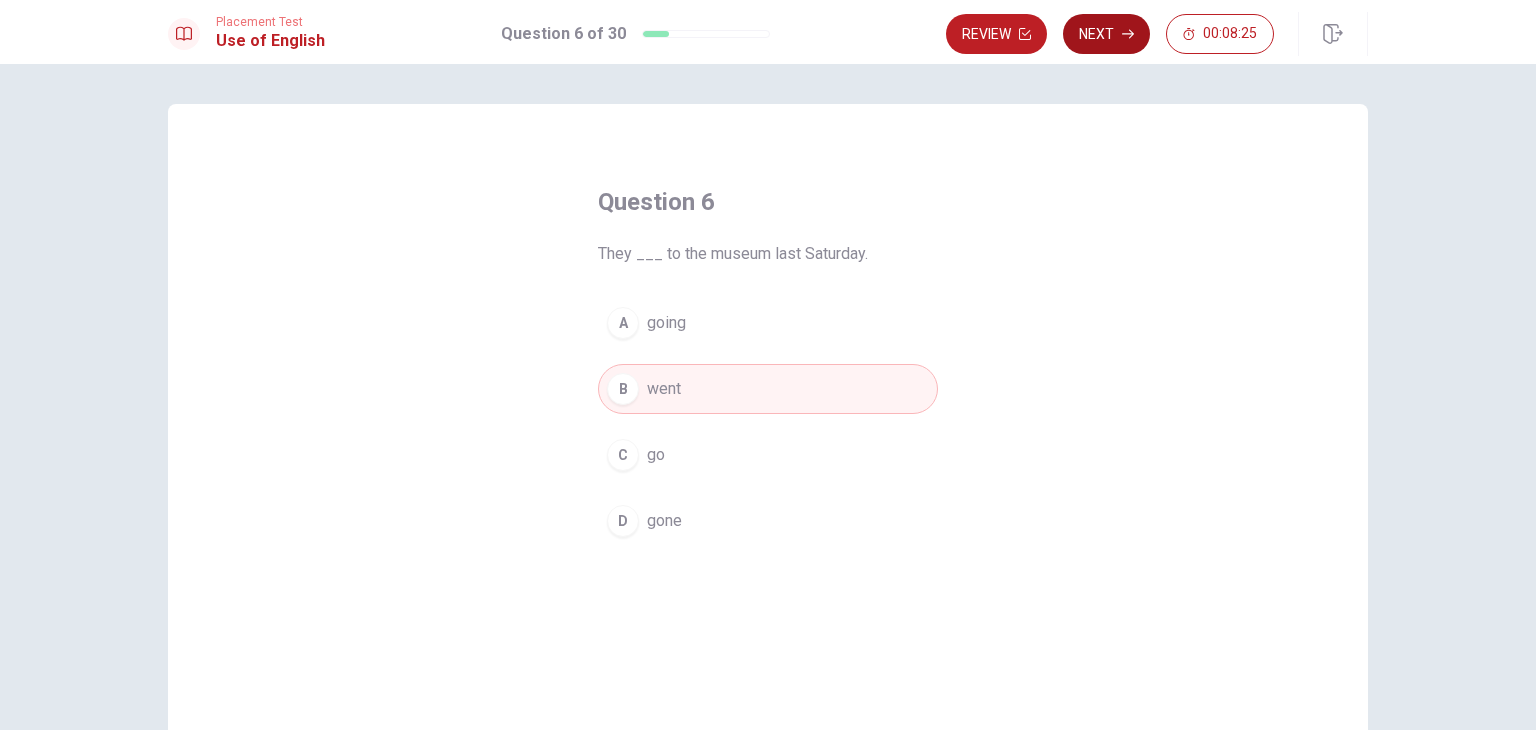 click on "Next" at bounding box center (1106, 34) 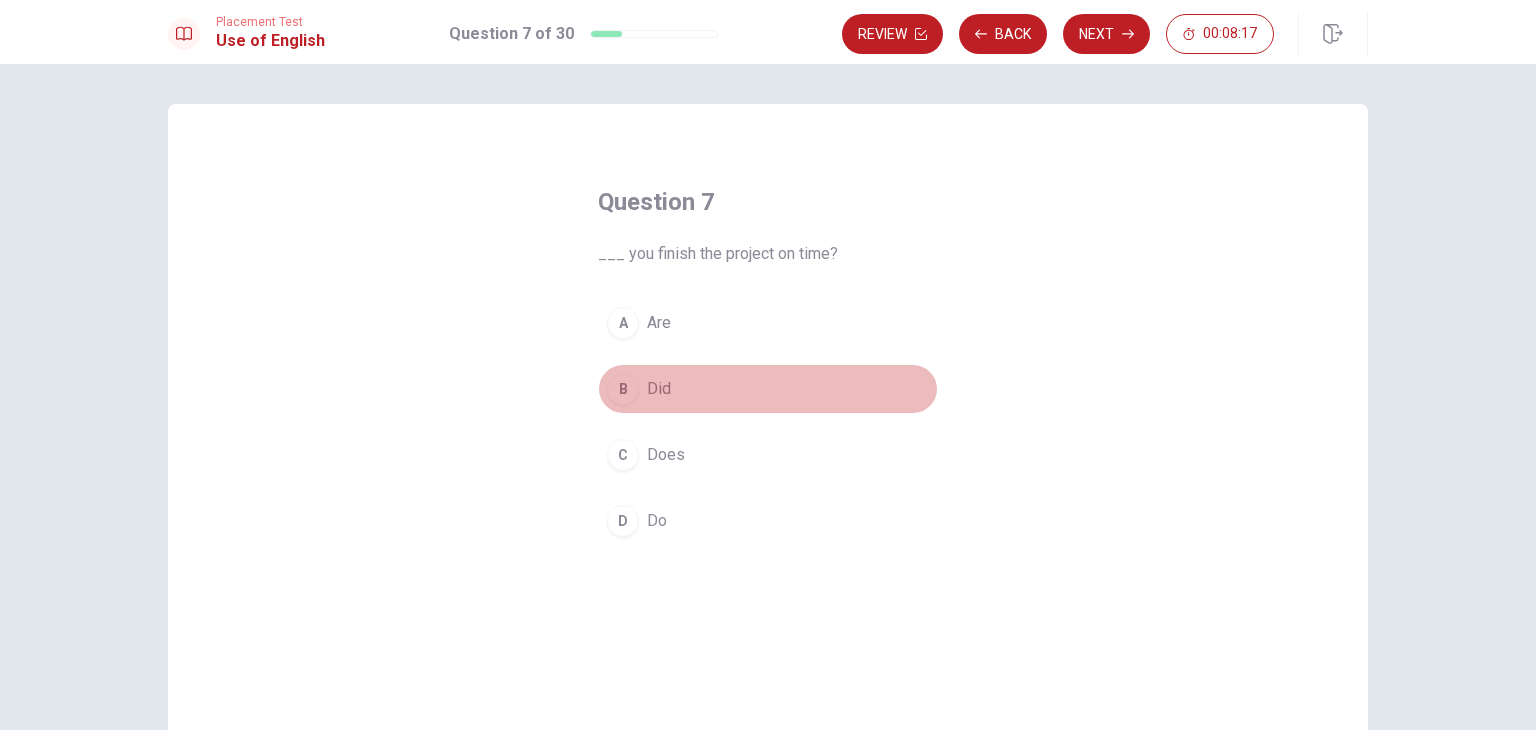 click on "B" at bounding box center (623, 389) 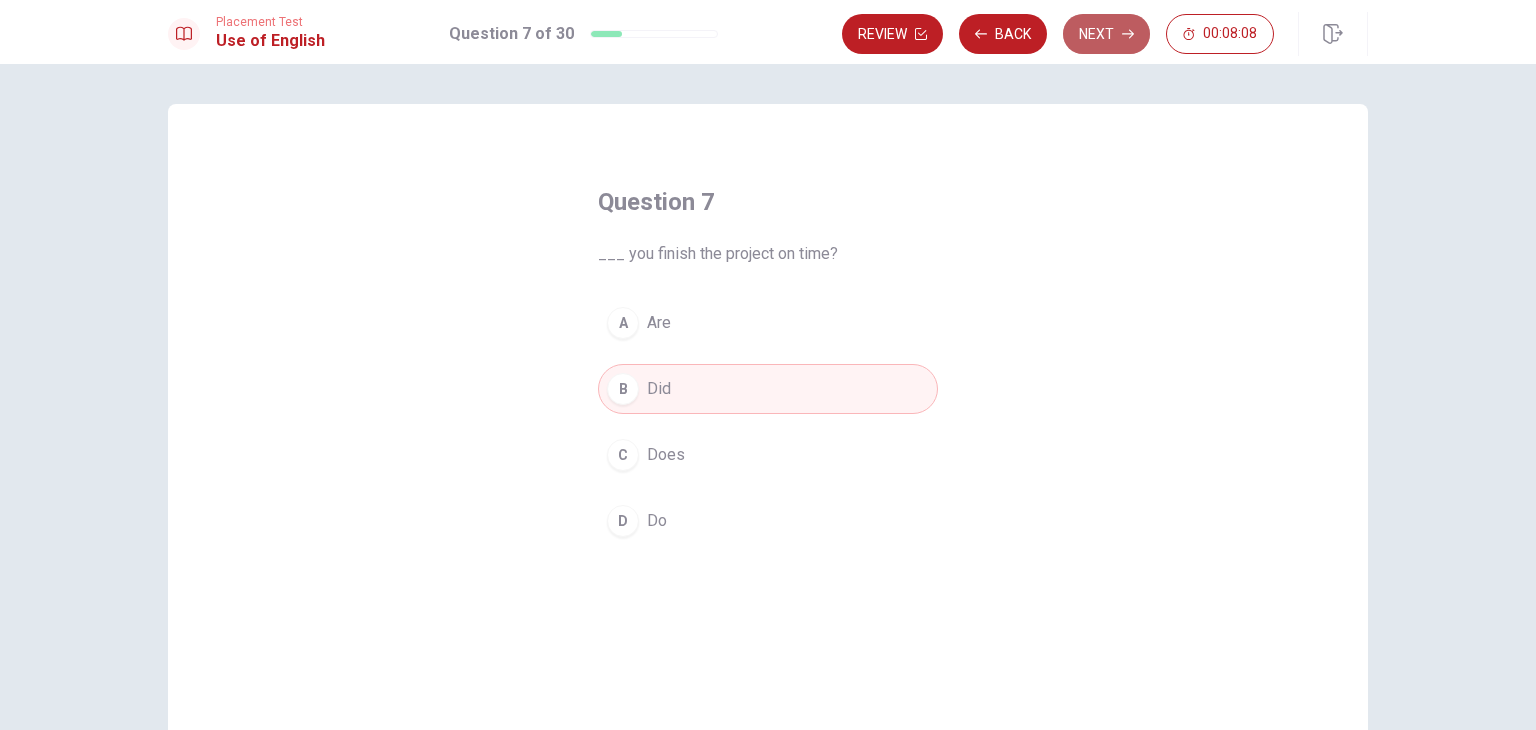 click on "Next" at bounding box center (1106, 34) 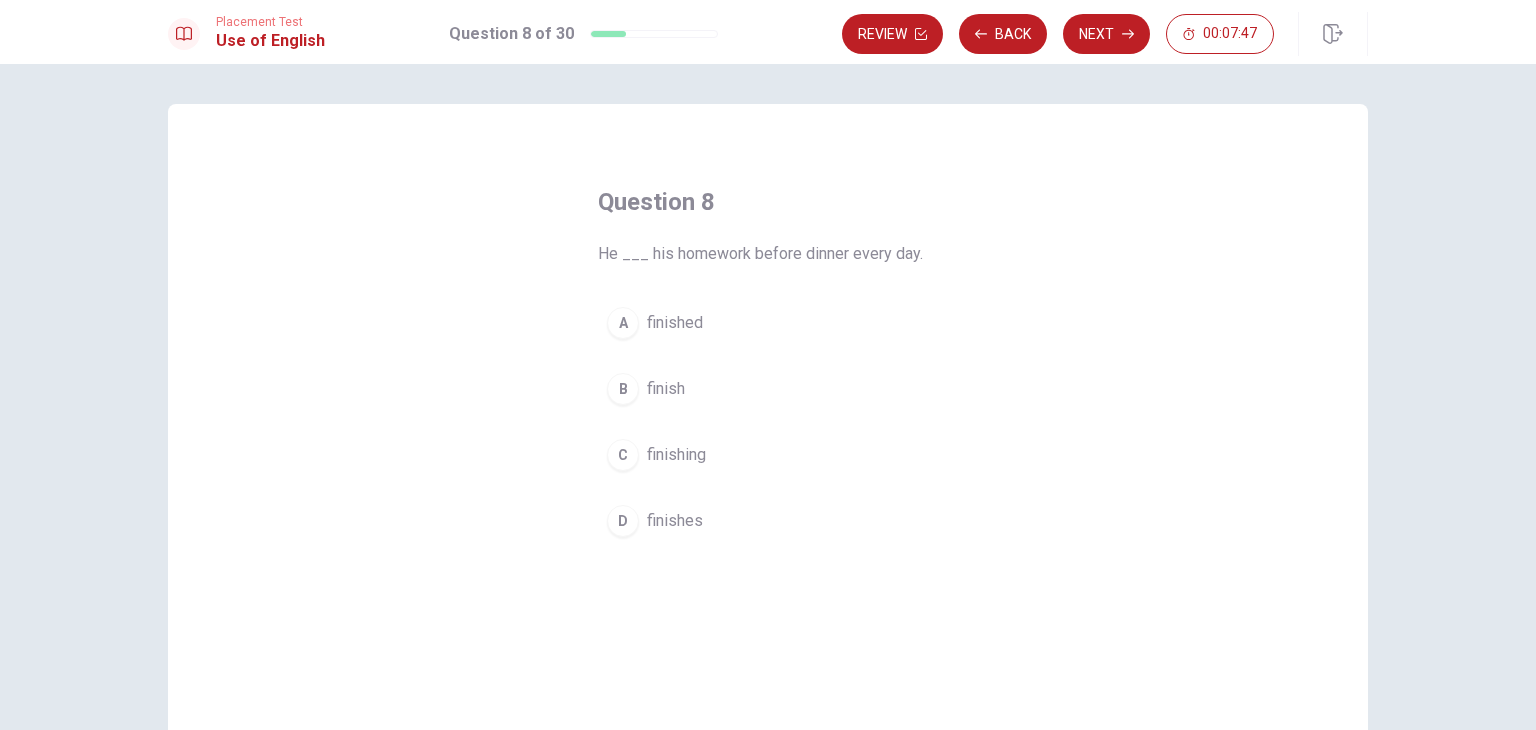 click on "D" at bounding box center (623, 521) 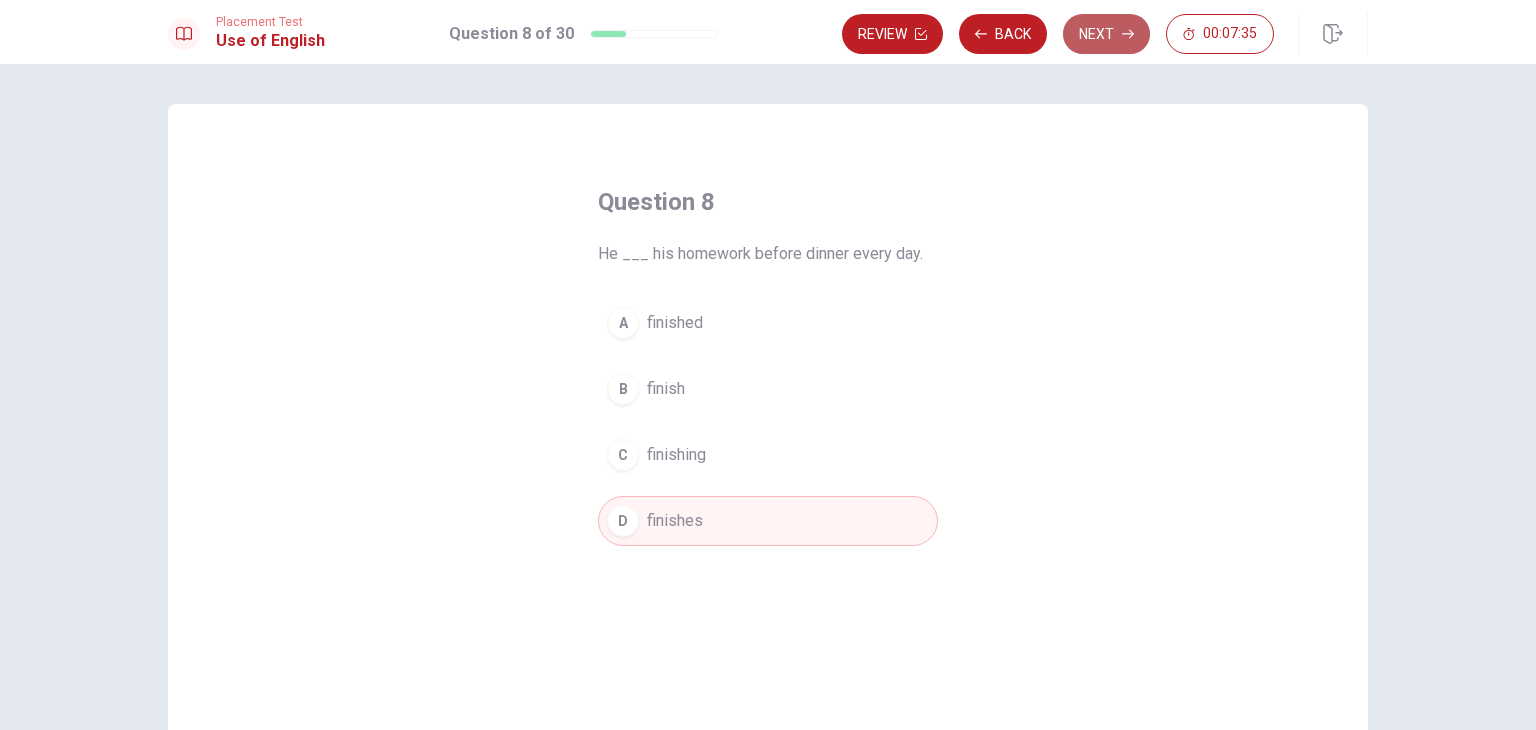 click on "Next" at bounding box center (1106, 34) 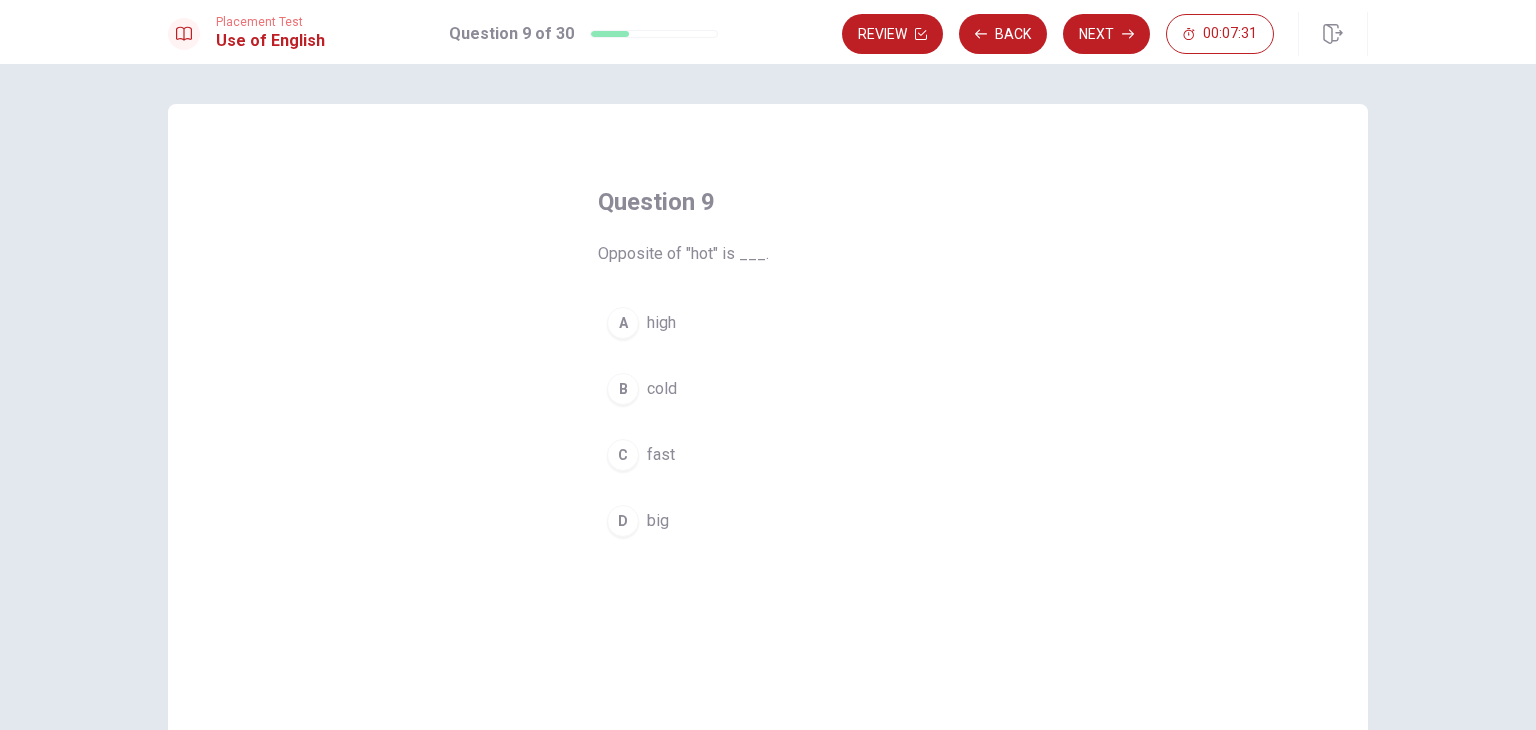click on "B" at bounding box center [623, 389] 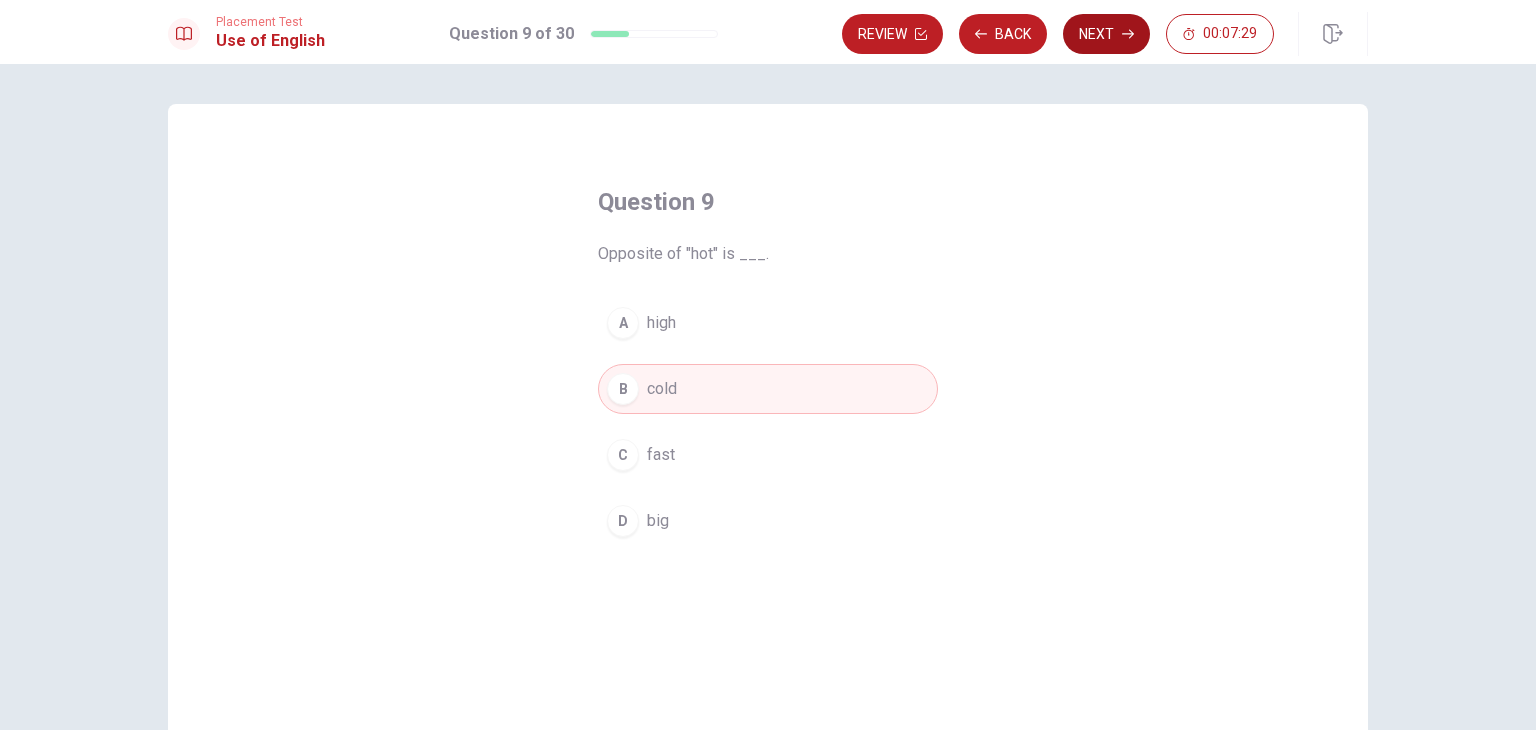 click on "Next" at bounding box center (1106, 34) 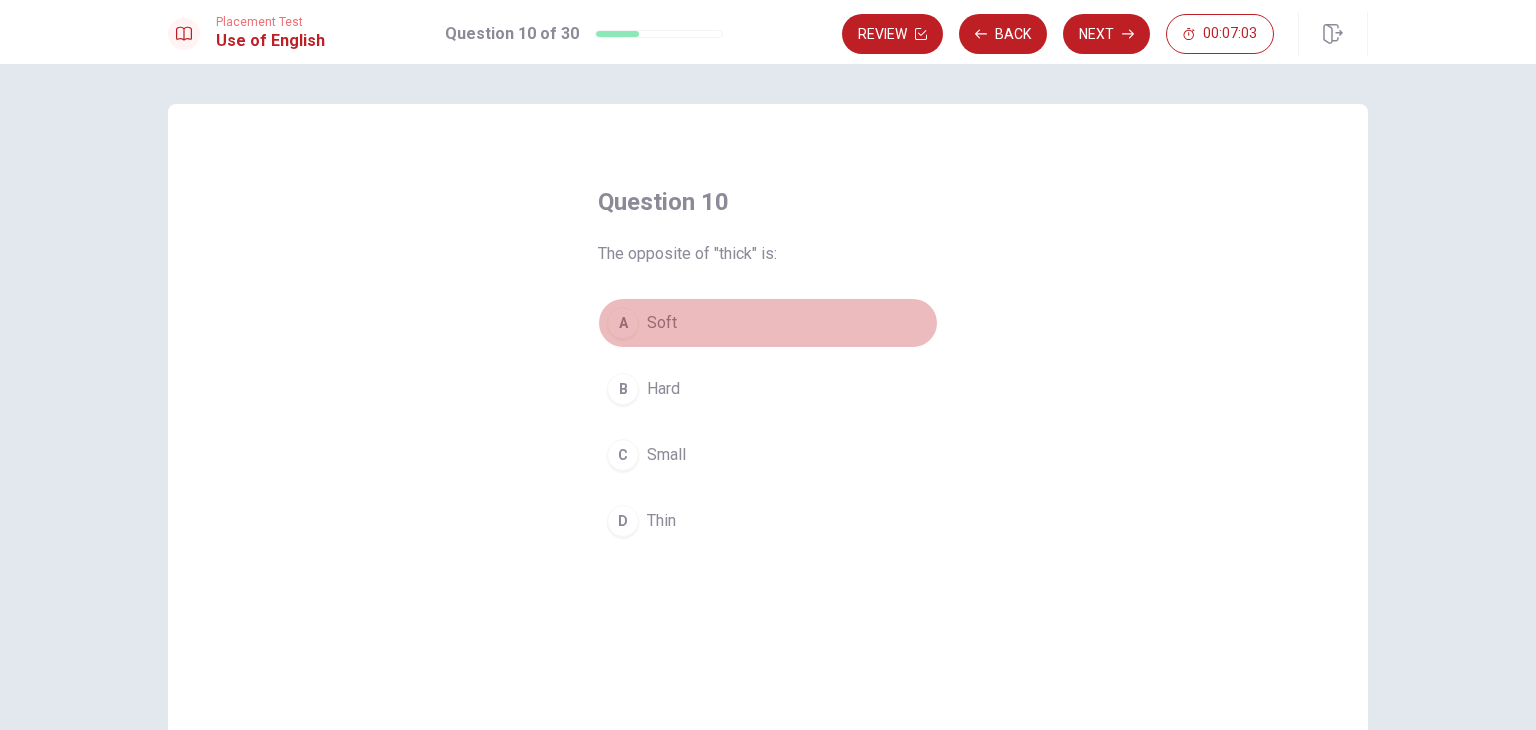 click on "A" at bounding box center [623, 323] 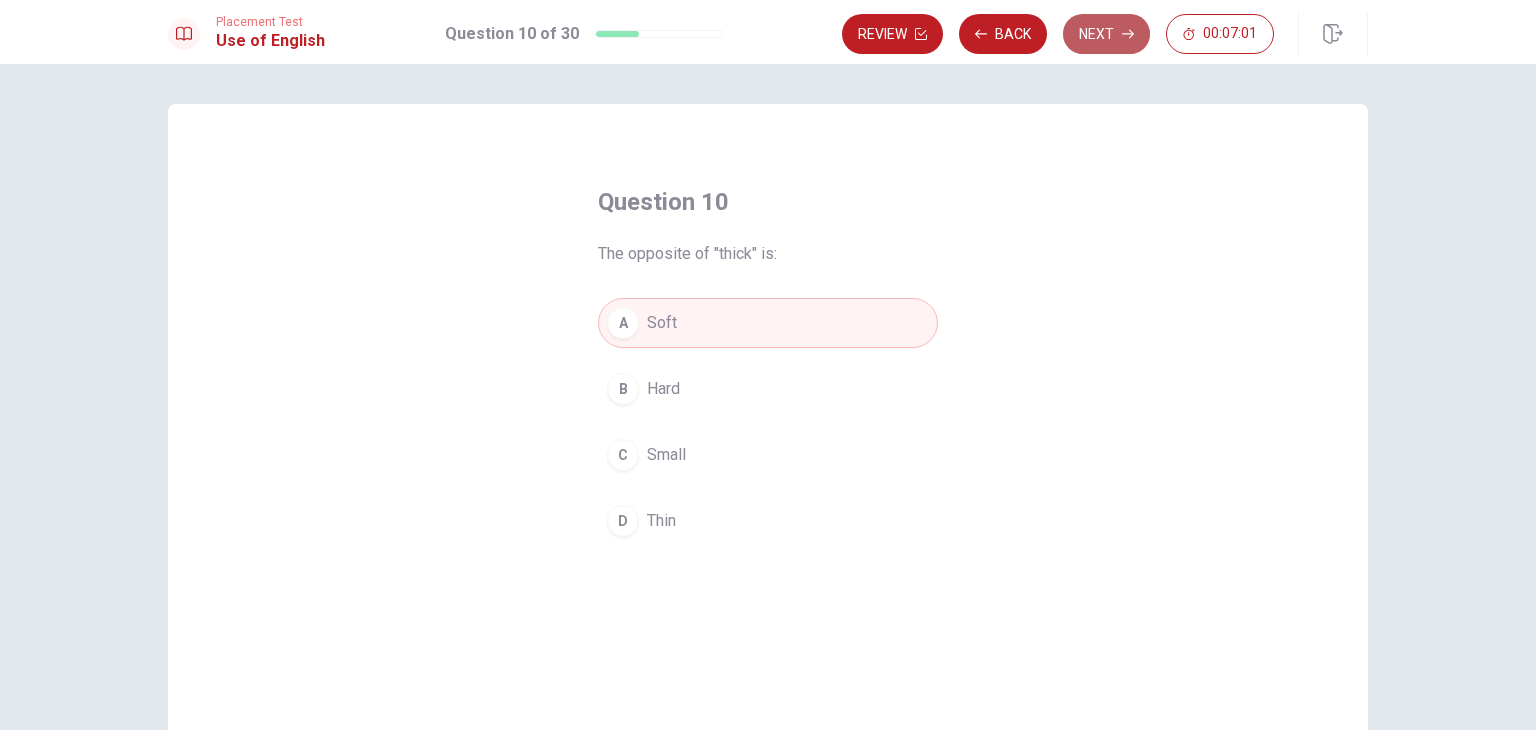 click on "Next" at bounding box center [1106, 34] 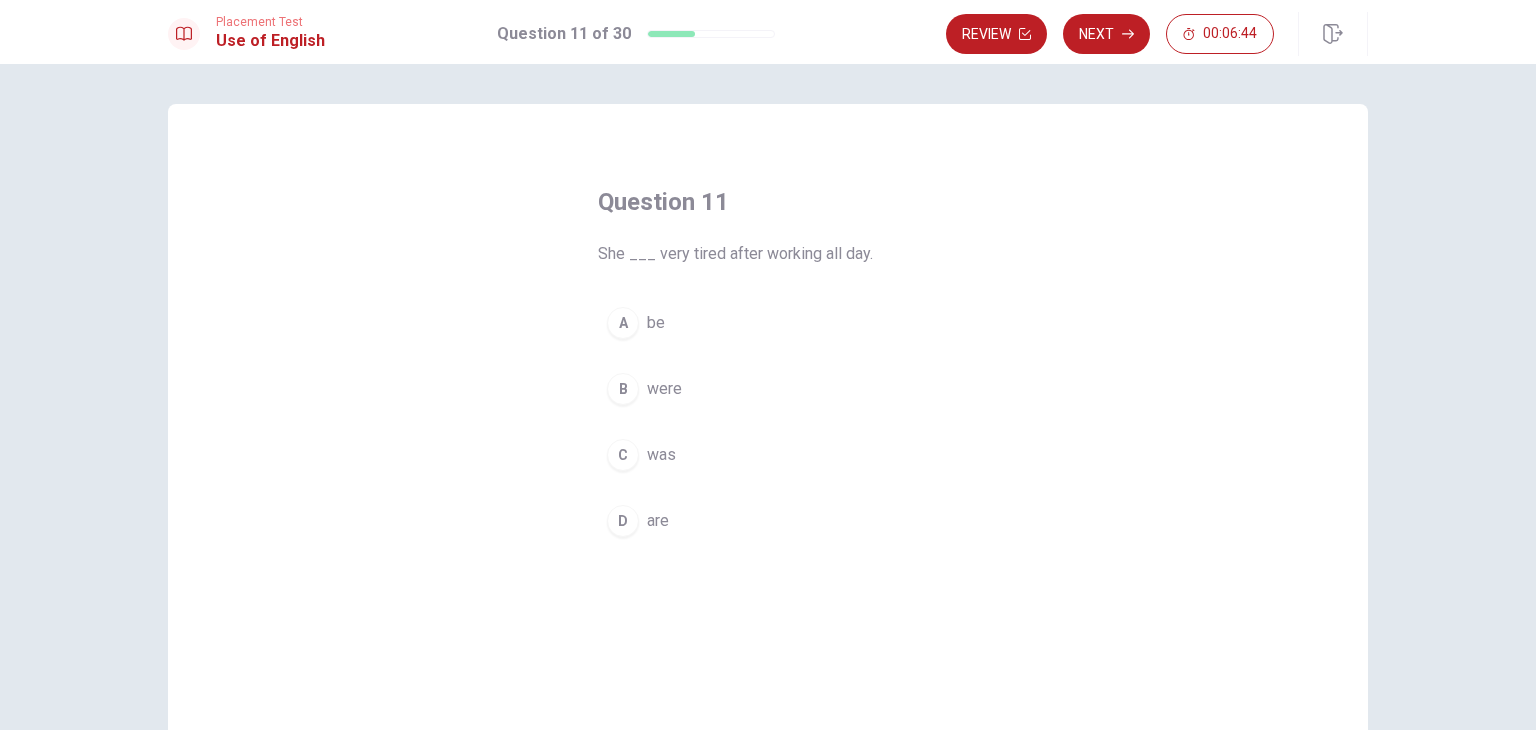 click on "C" at bounding box center (623, 455) 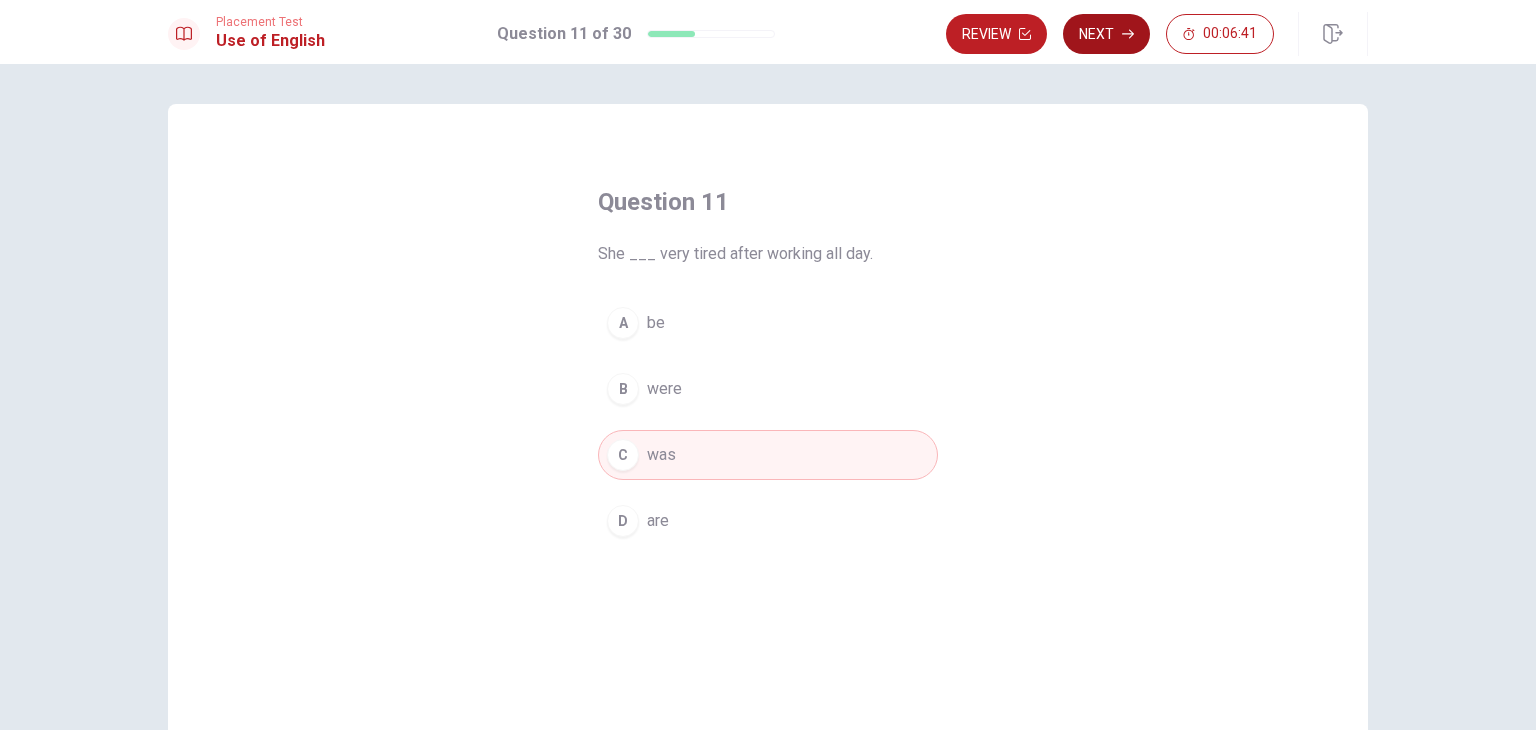 click on "Next" at bounding box center (1106, 34) 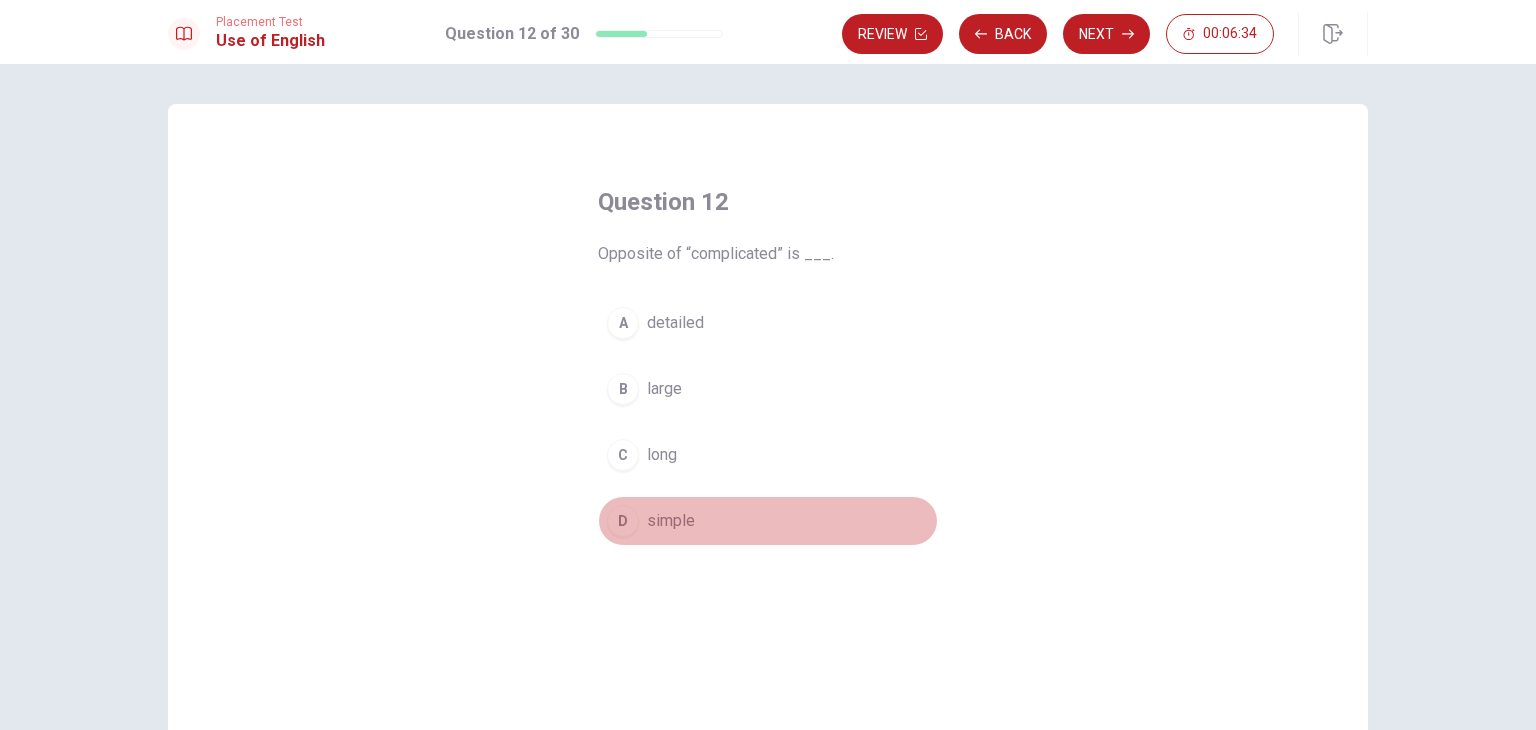 click on "D" at bounding box center [623, 521] 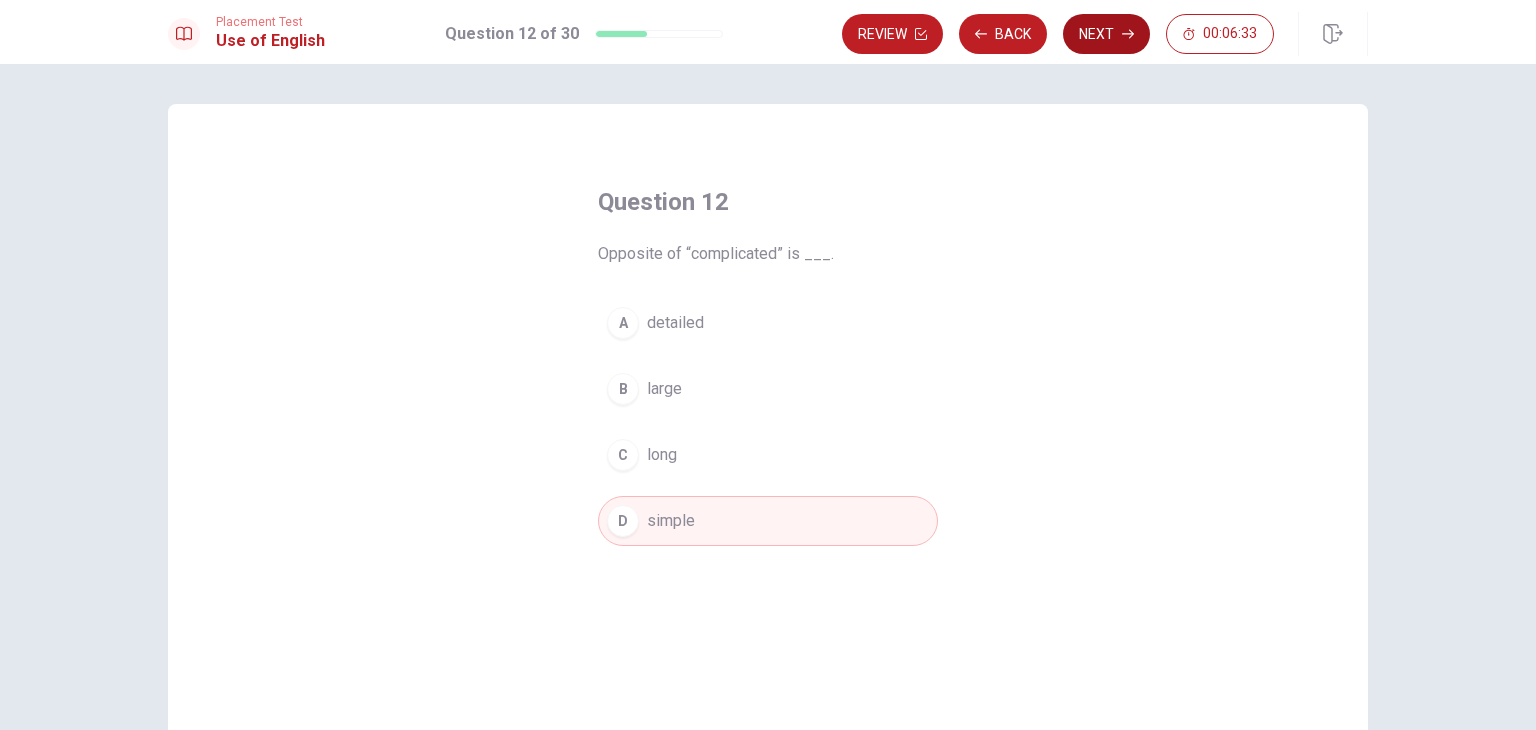 click on "Next" at bounding box center [1106, 34] 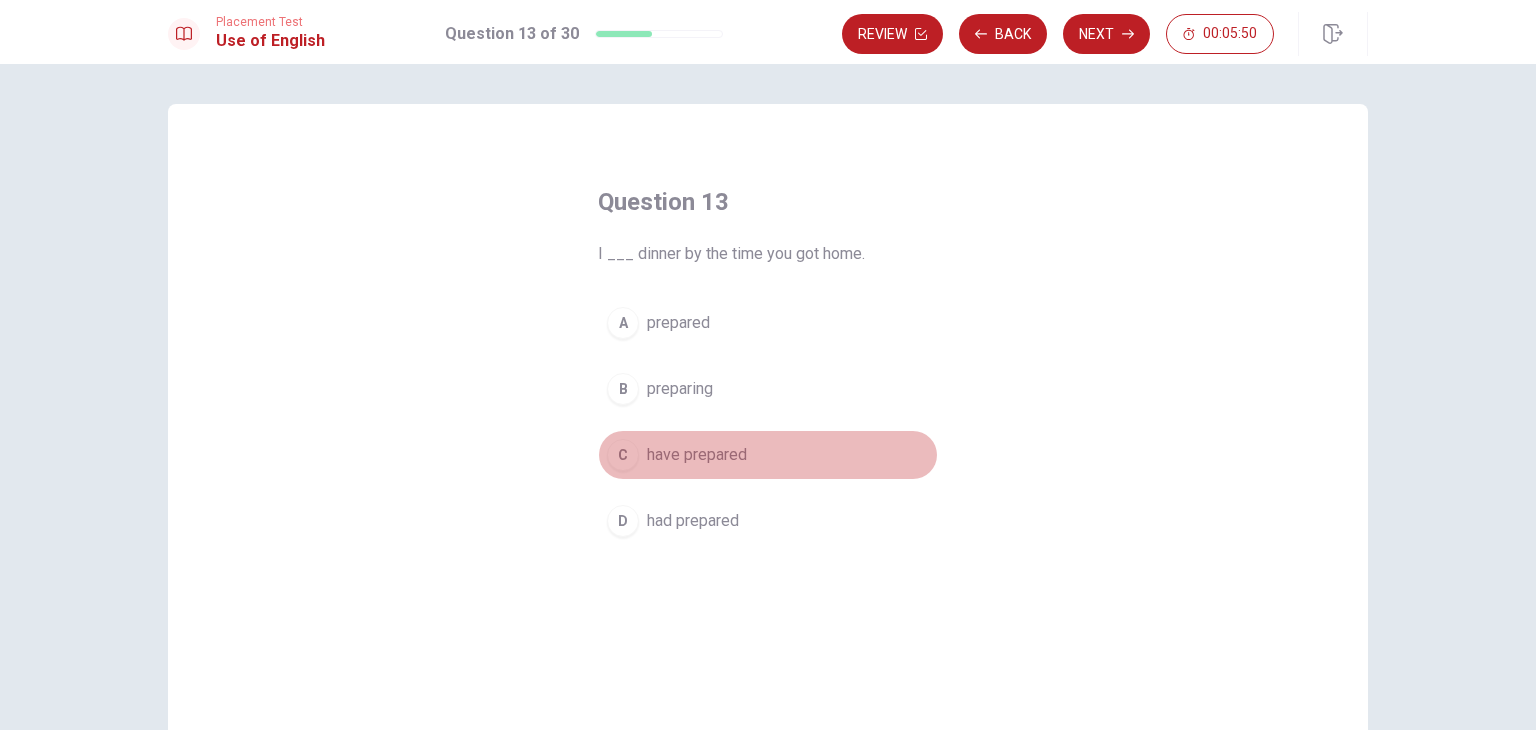 click on "C" at bounding box center [623, 455] 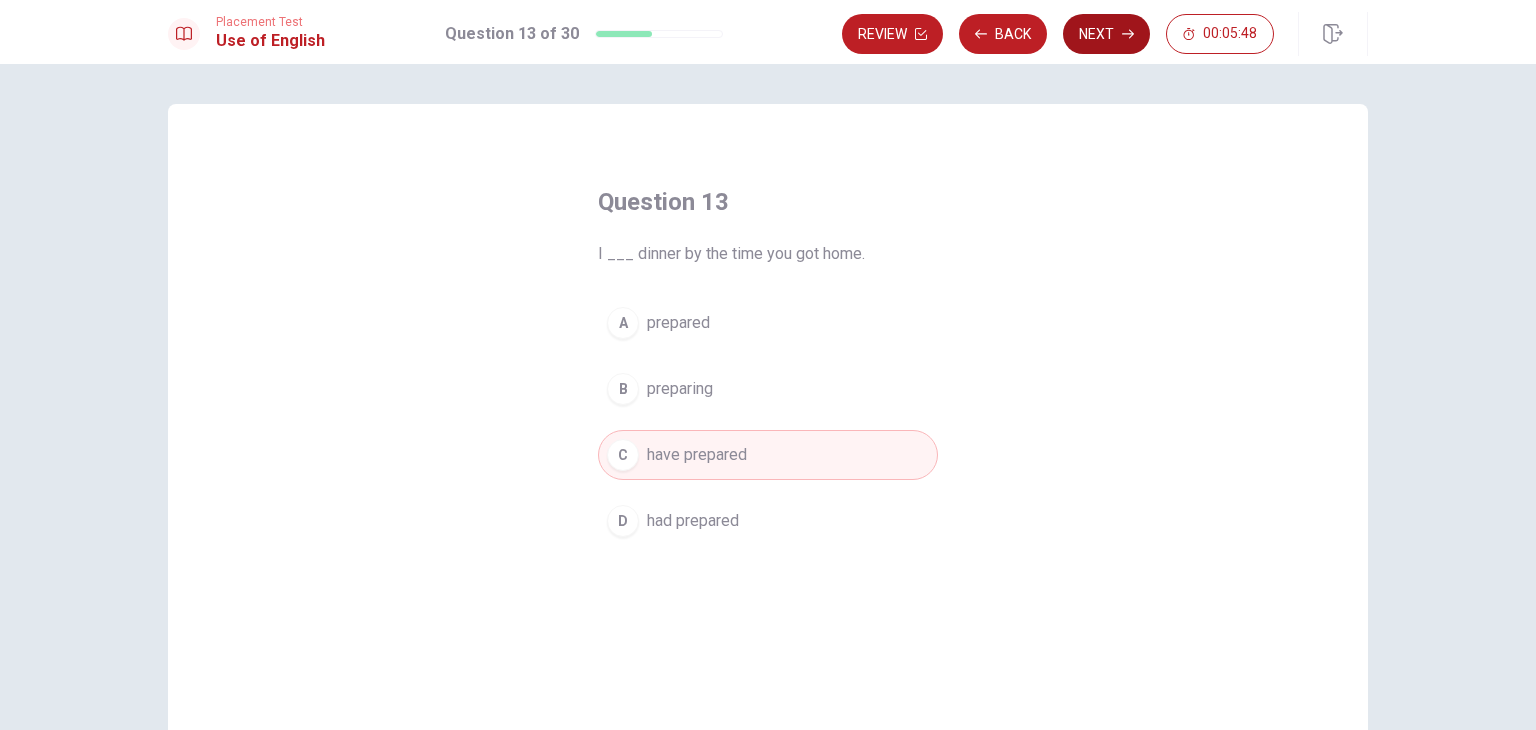click on "Next" at bounding box center [1106, 34] 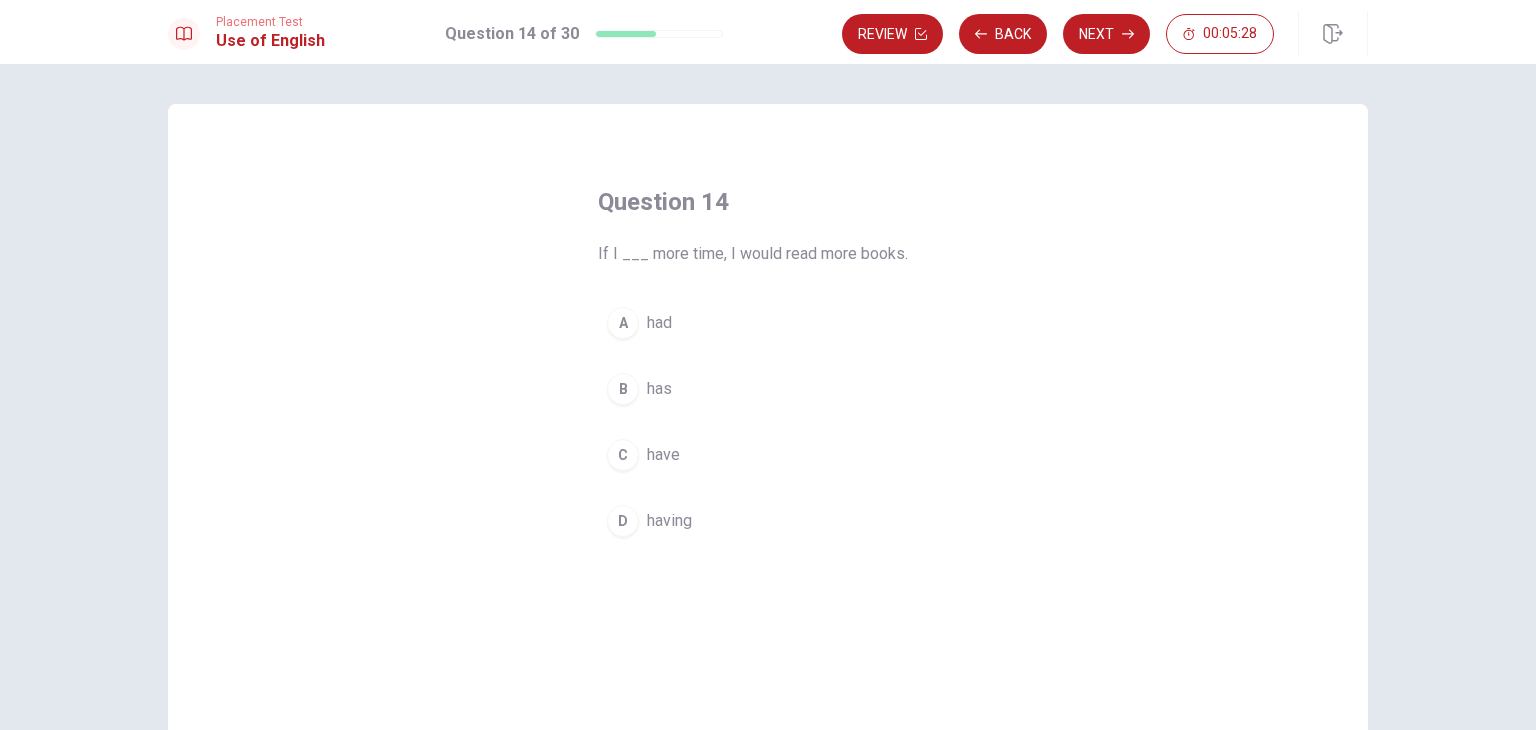 click on "C" at bounding box center [623, 455] 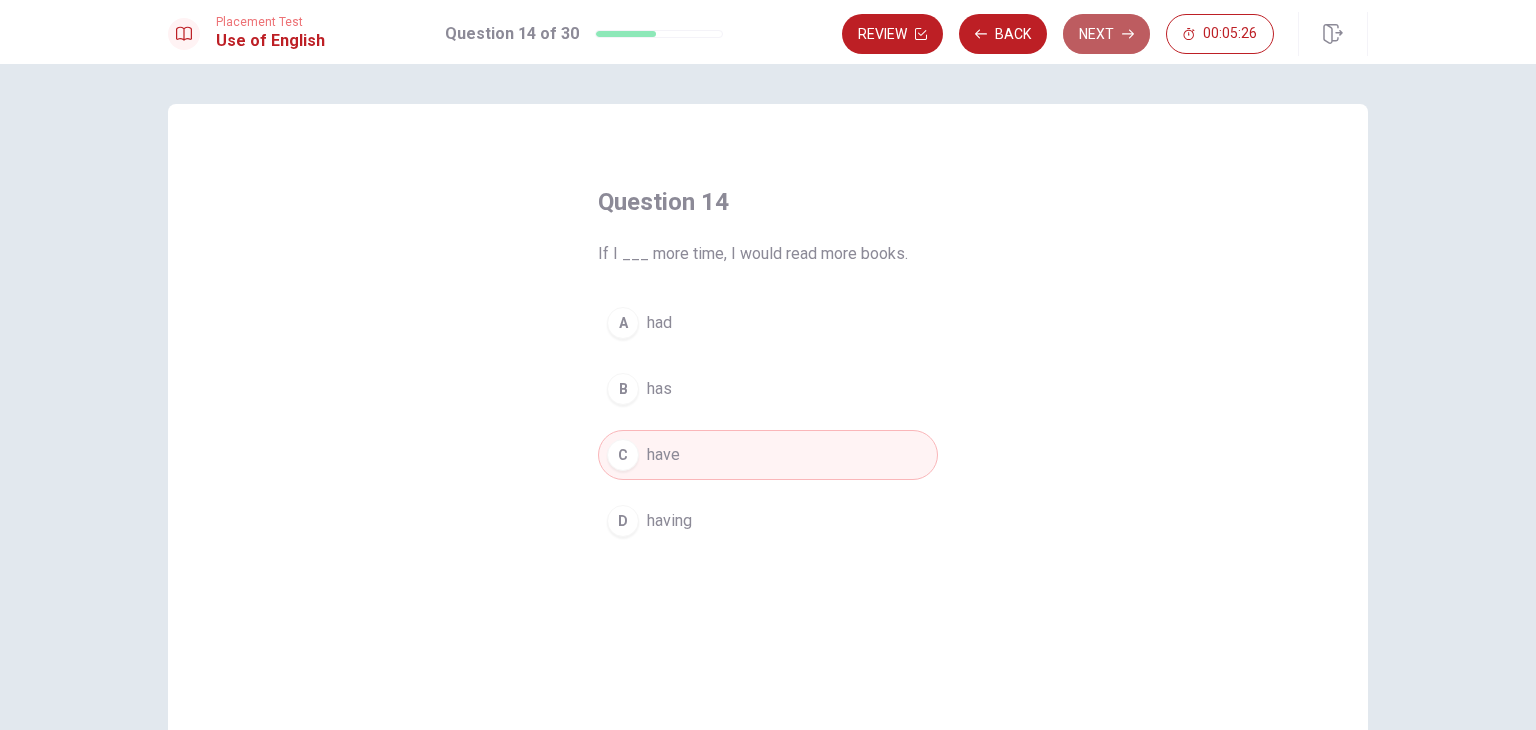 click on "Next" at bounding box center (1106, 34) 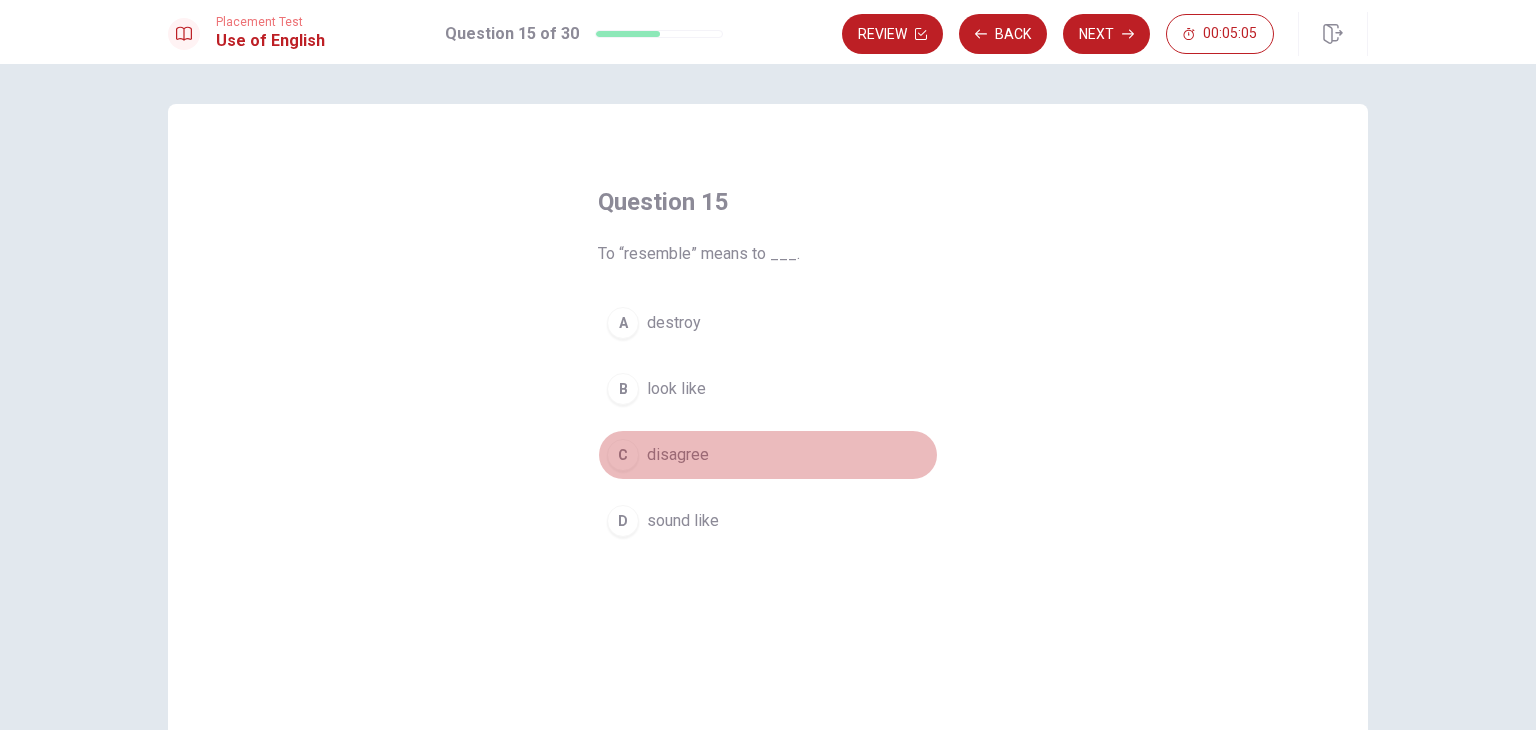 click on "C" at bounding box center [623, 455] 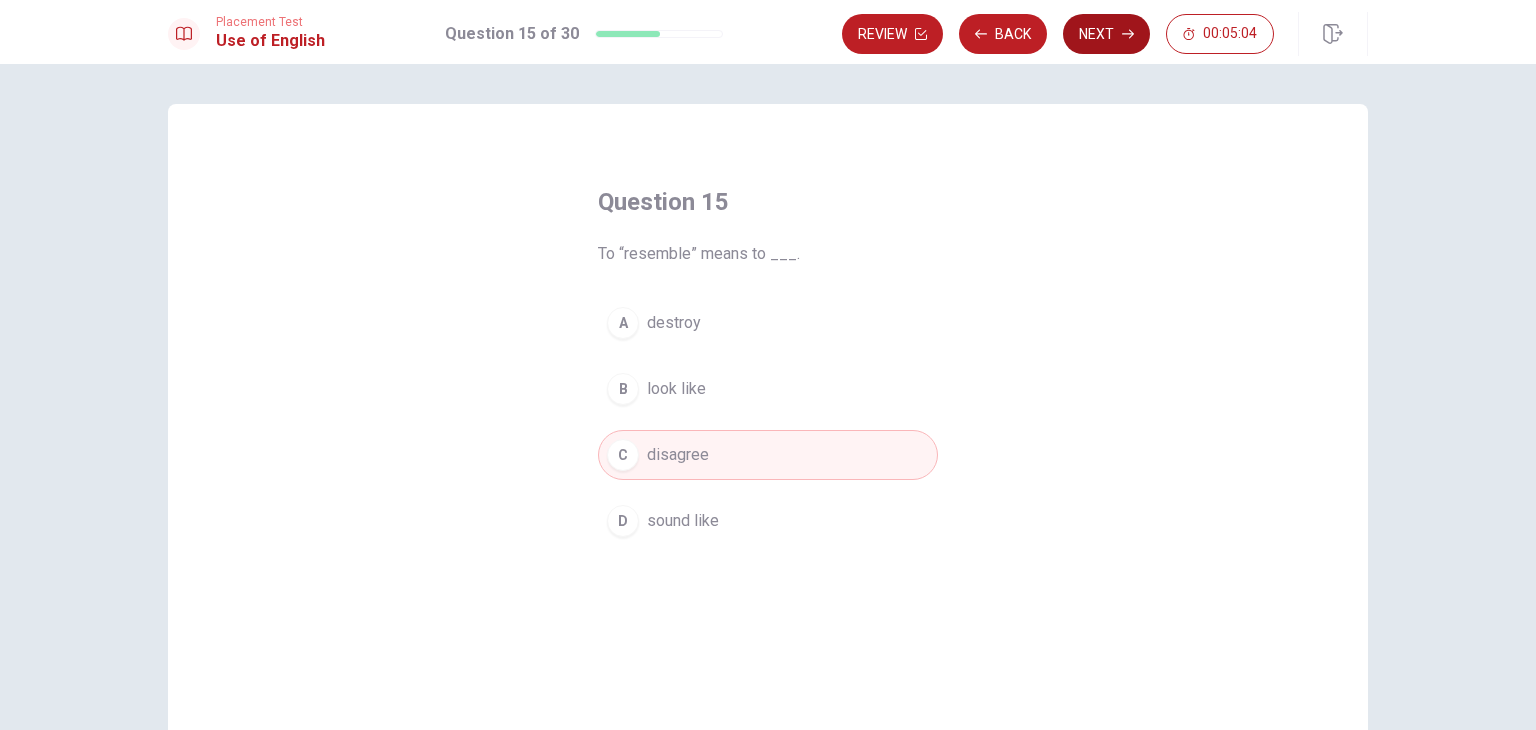 click on "Next" at bounding box center [1106, 34] 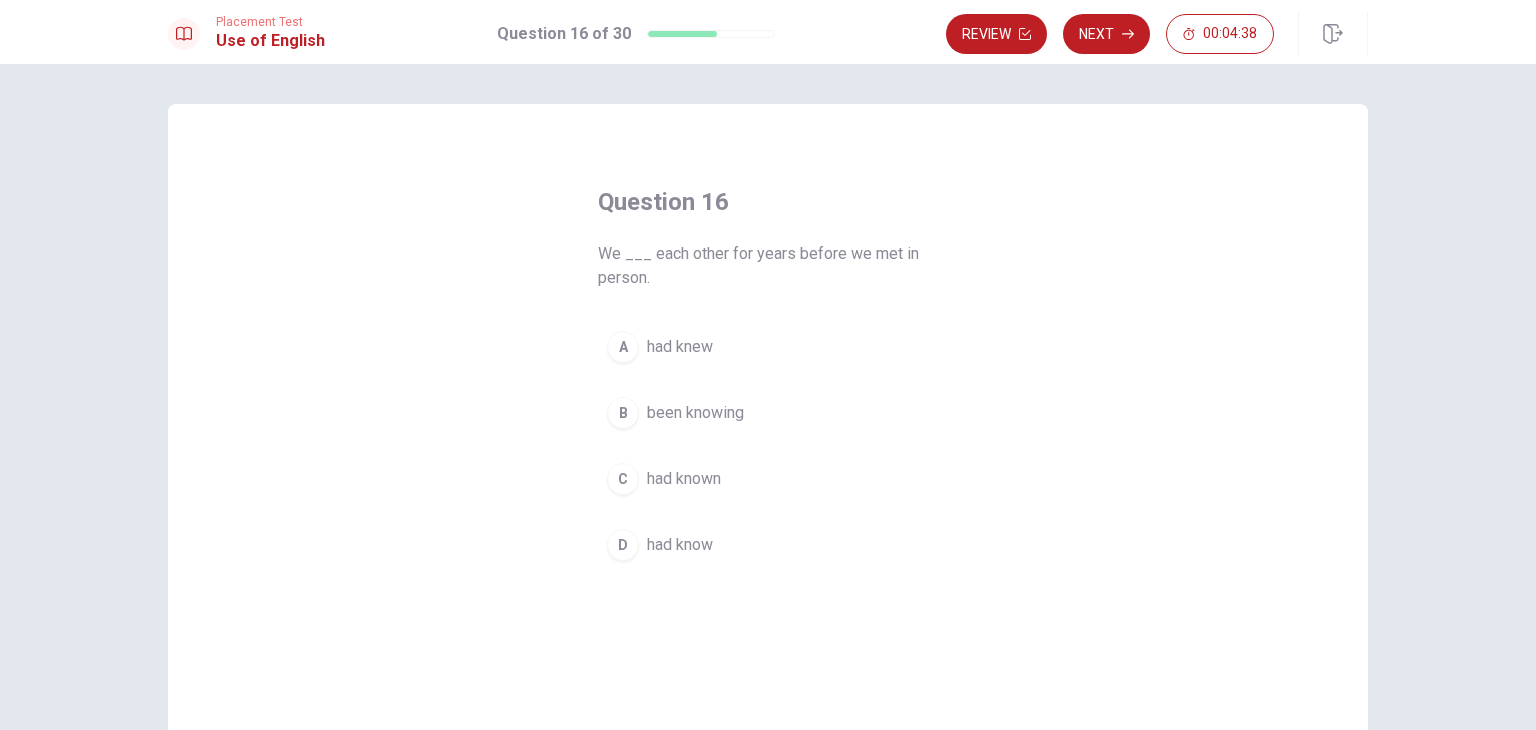 click on "D" at bounding box center [623, 545] 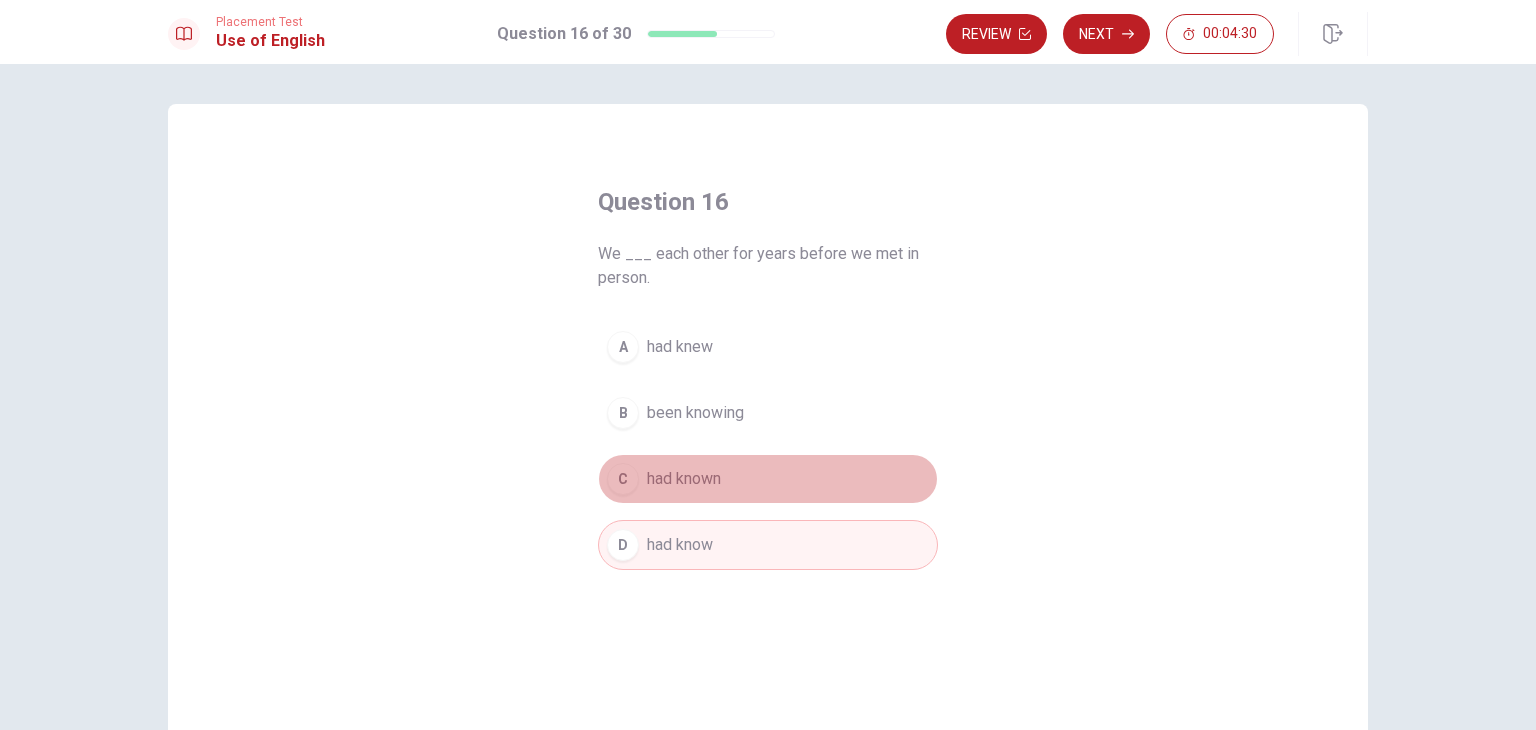 click on "C" at bounding box center (623, 479) 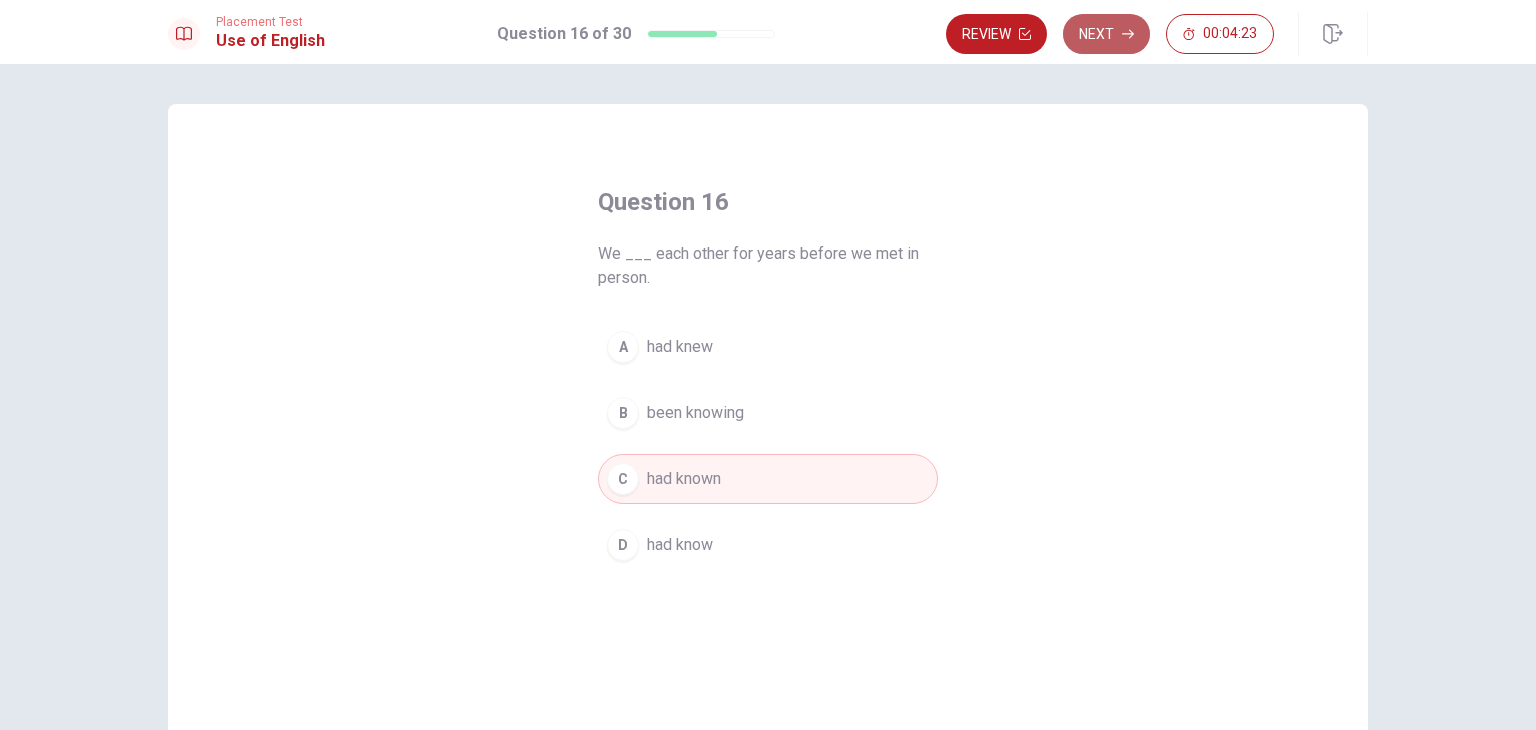 click on "Next" at bounding box center [1106, 34] 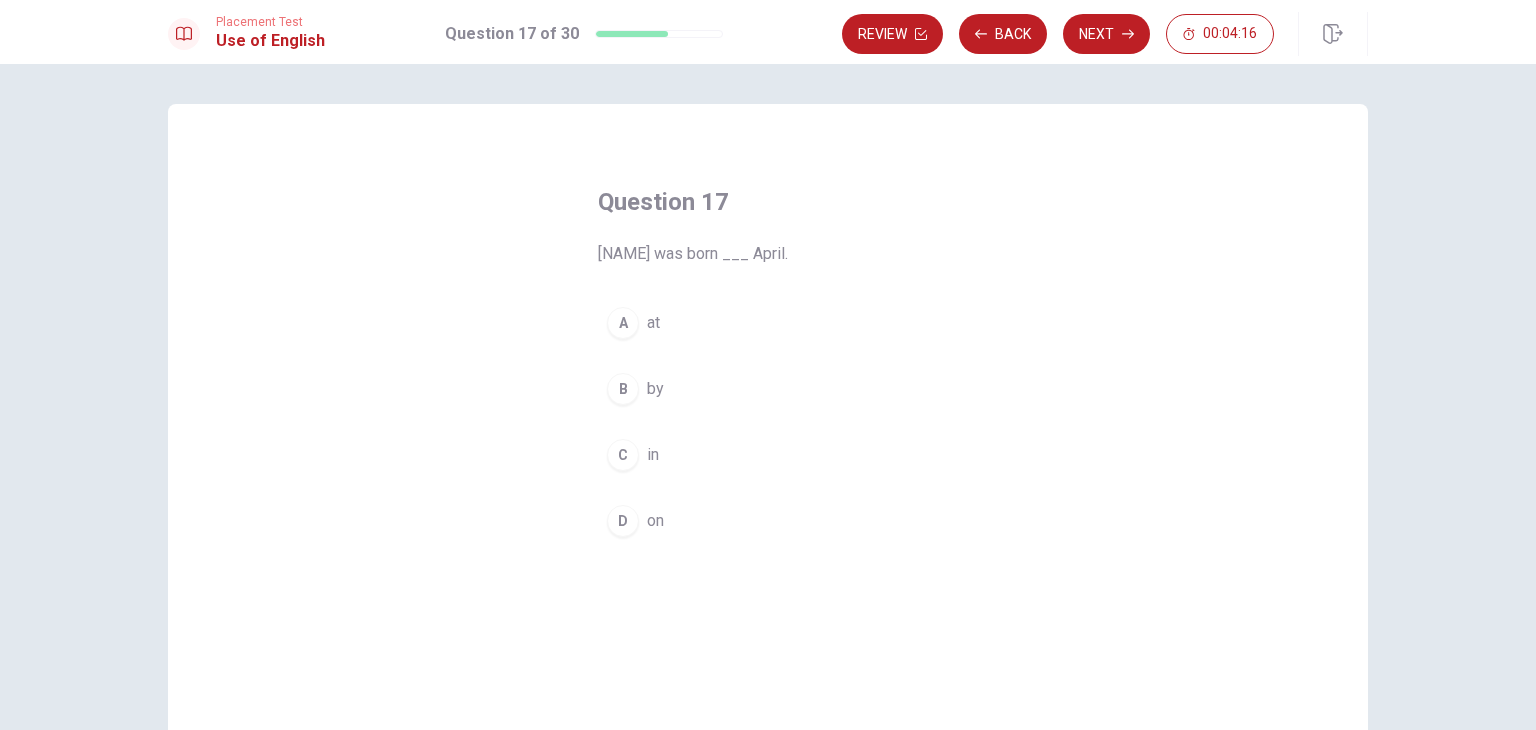 click on "C" at bounding box center (623, 455) 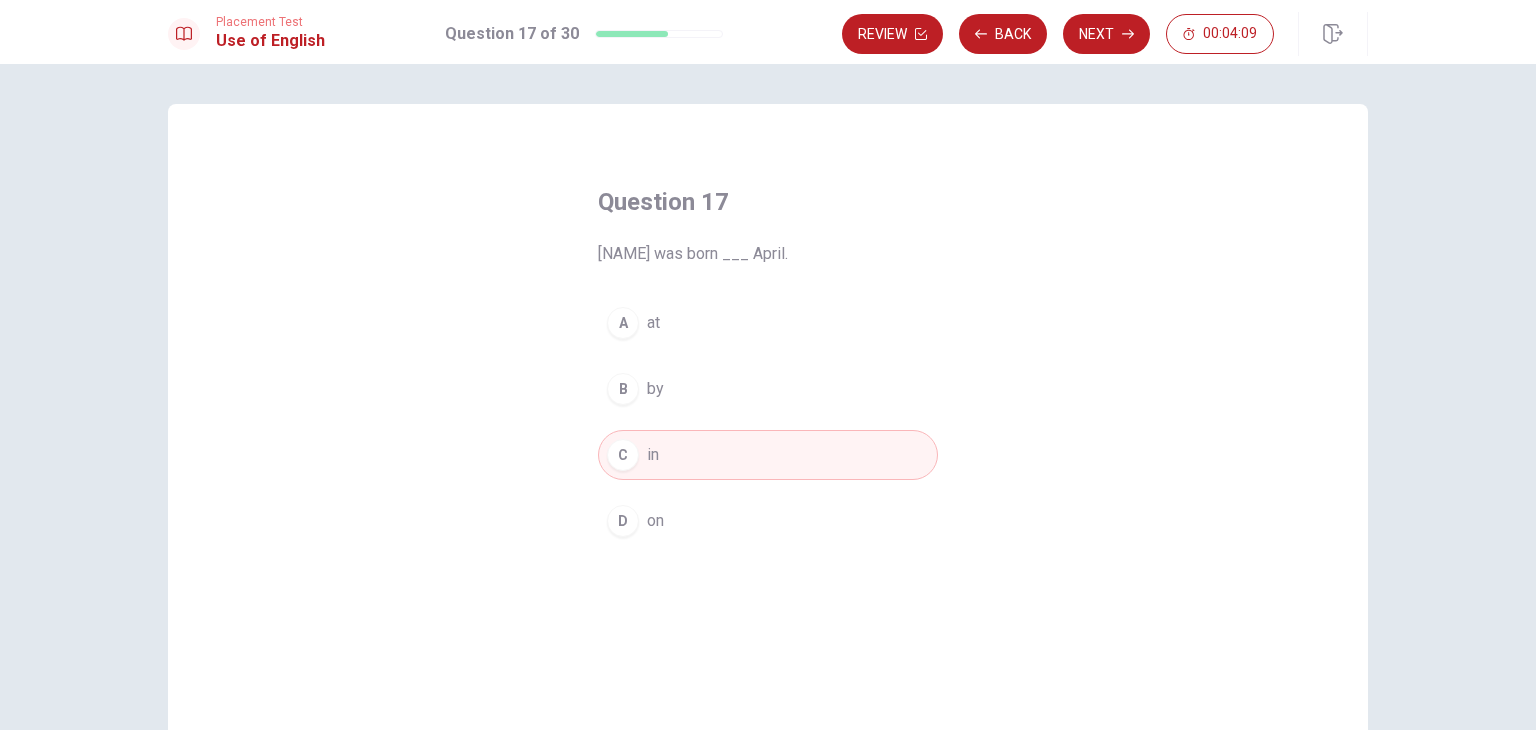 click on "D" at bounding box center [623, 521] 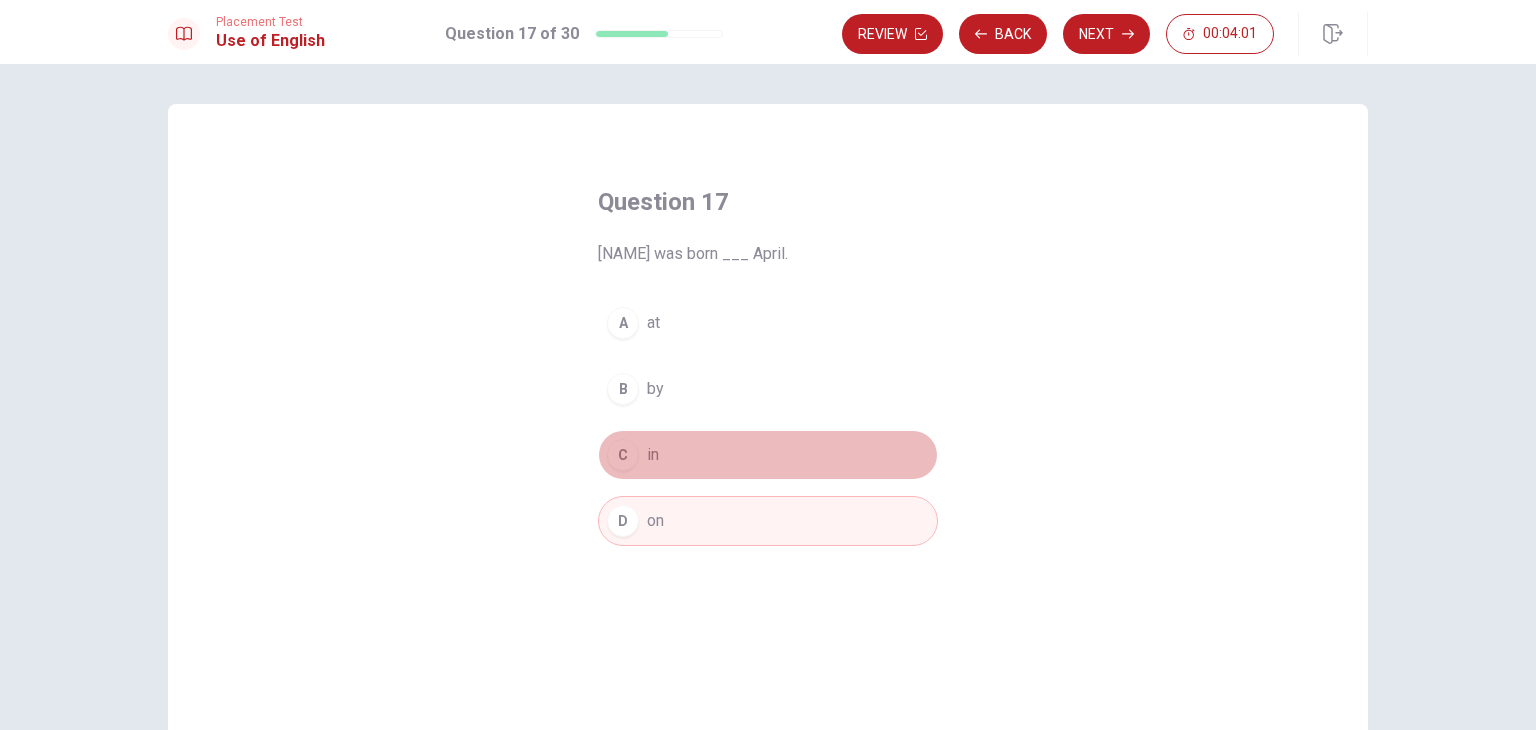 click on "C" at bounding box center [623, 455] 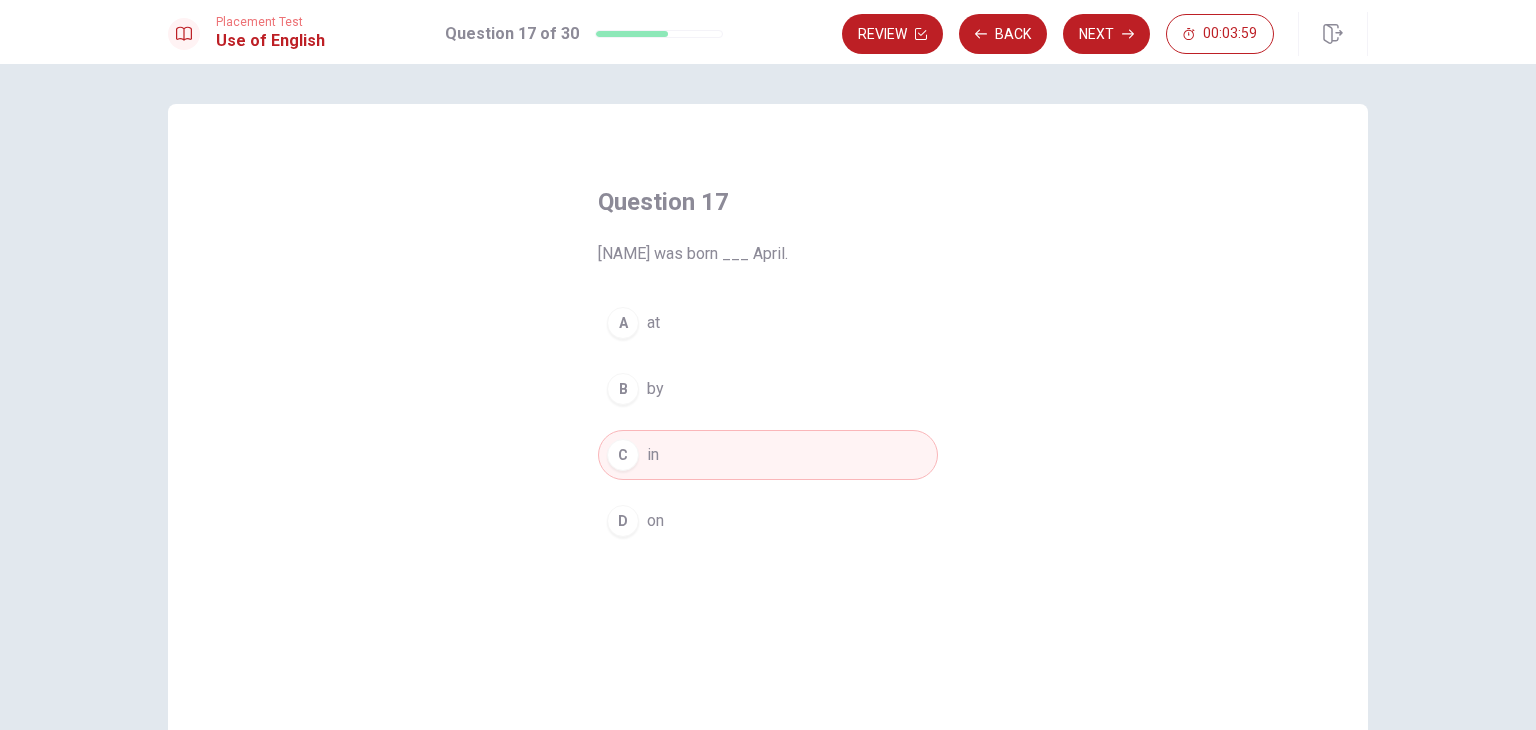 click on "Next" at bounding box center [1106, 34] 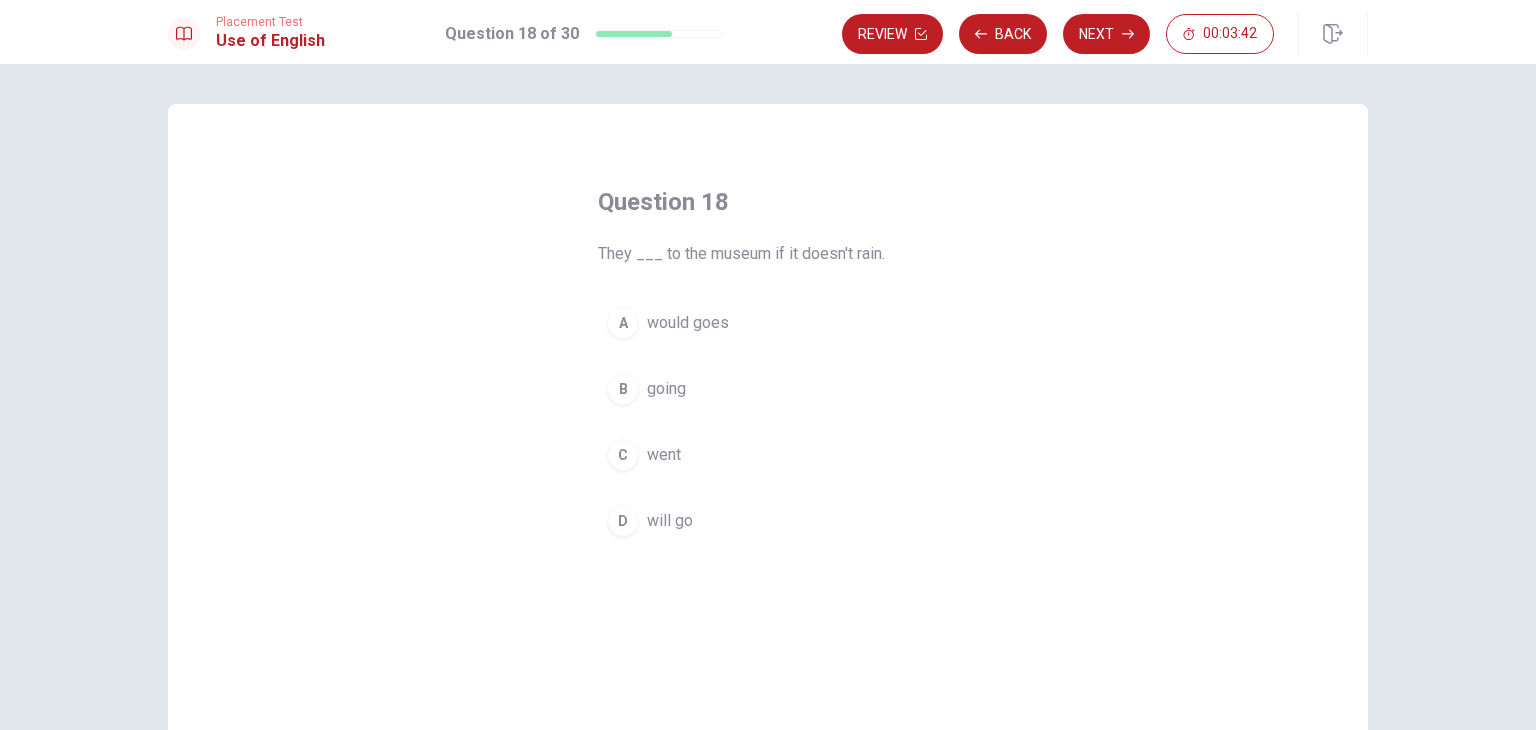 click on "D" at bounding box center [623, 521] 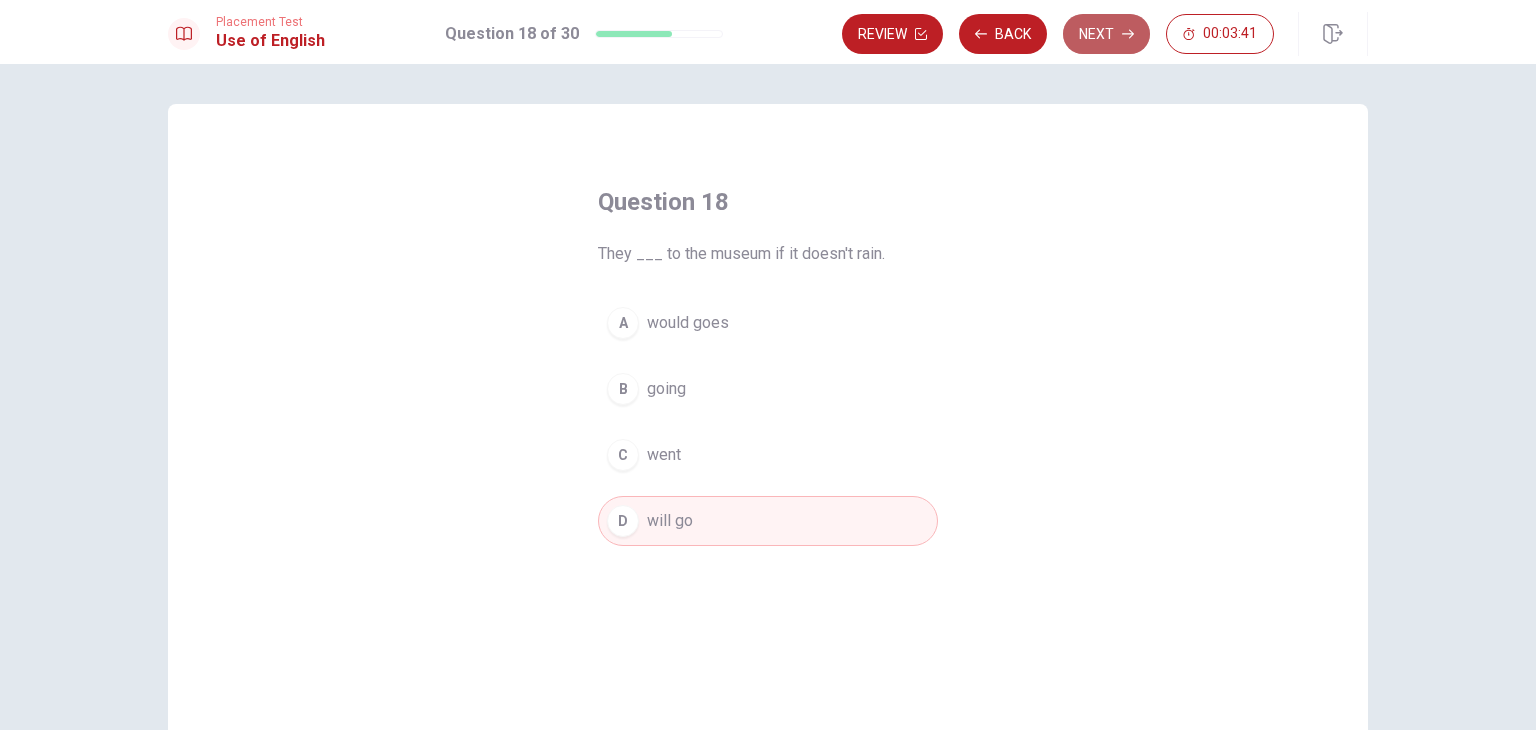 click on "Next" at bounding box center (1106, 34) 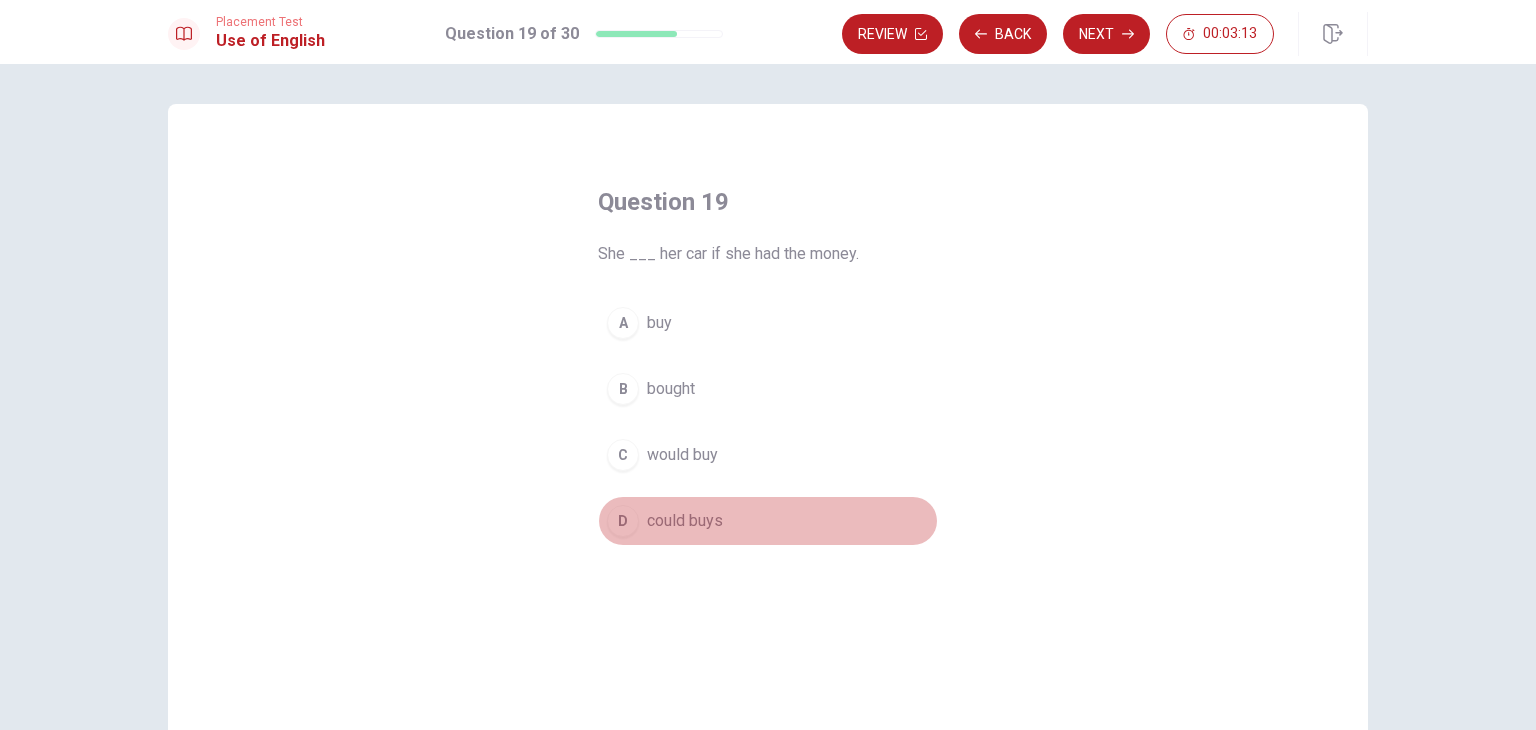 click on "D" at bounding box center [623, 521] 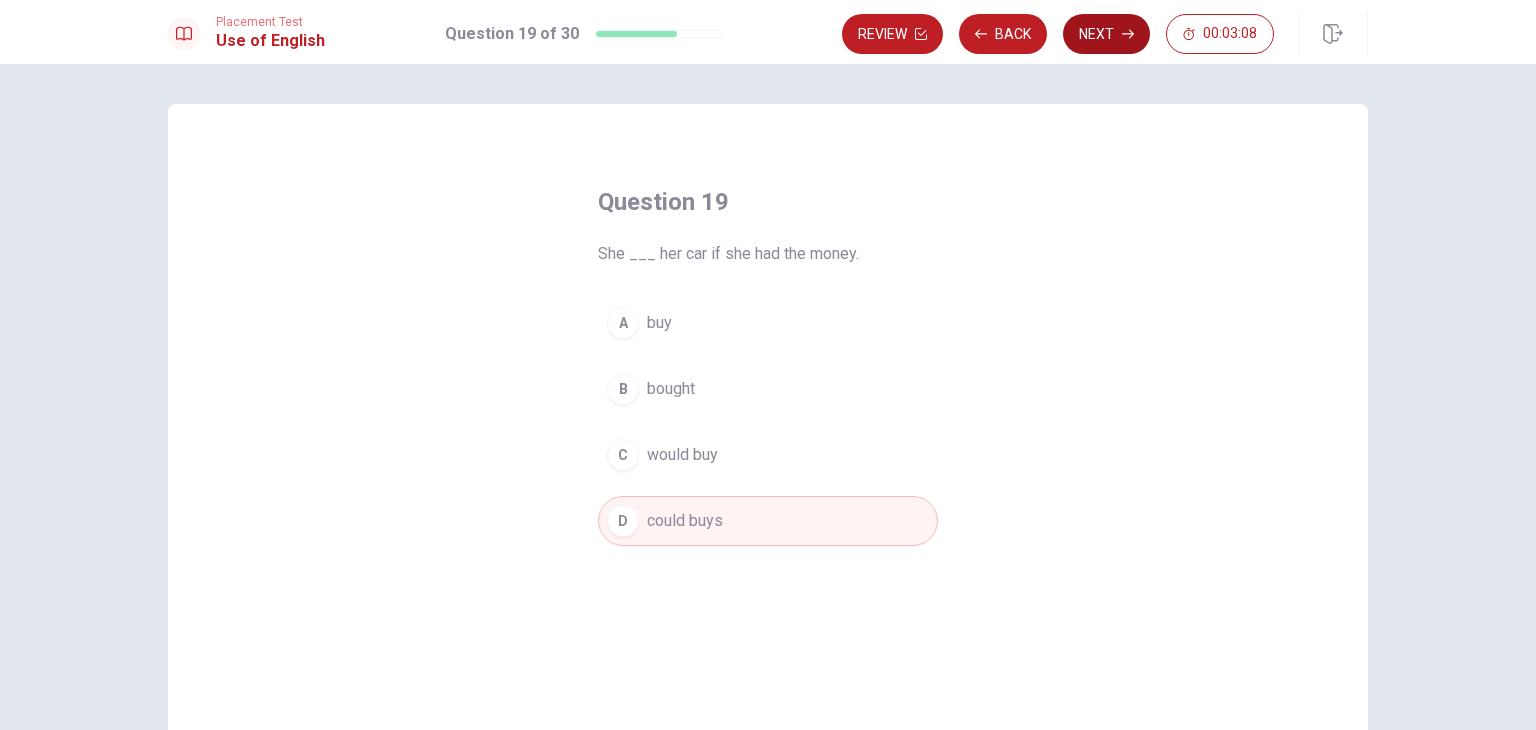 click on "Next" at bounding box center (1106, 34) 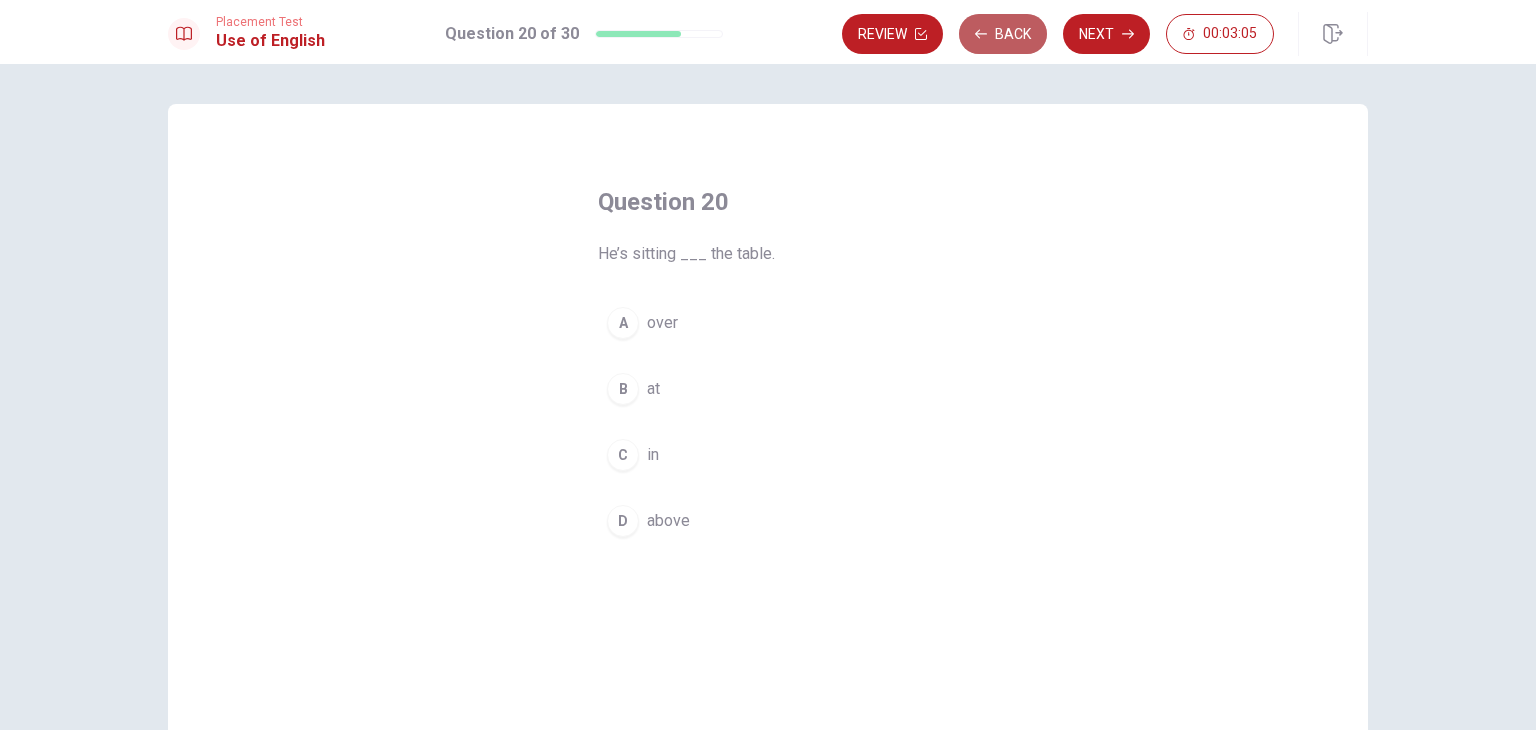 click on "Back" at bounding box center [1003, 34] 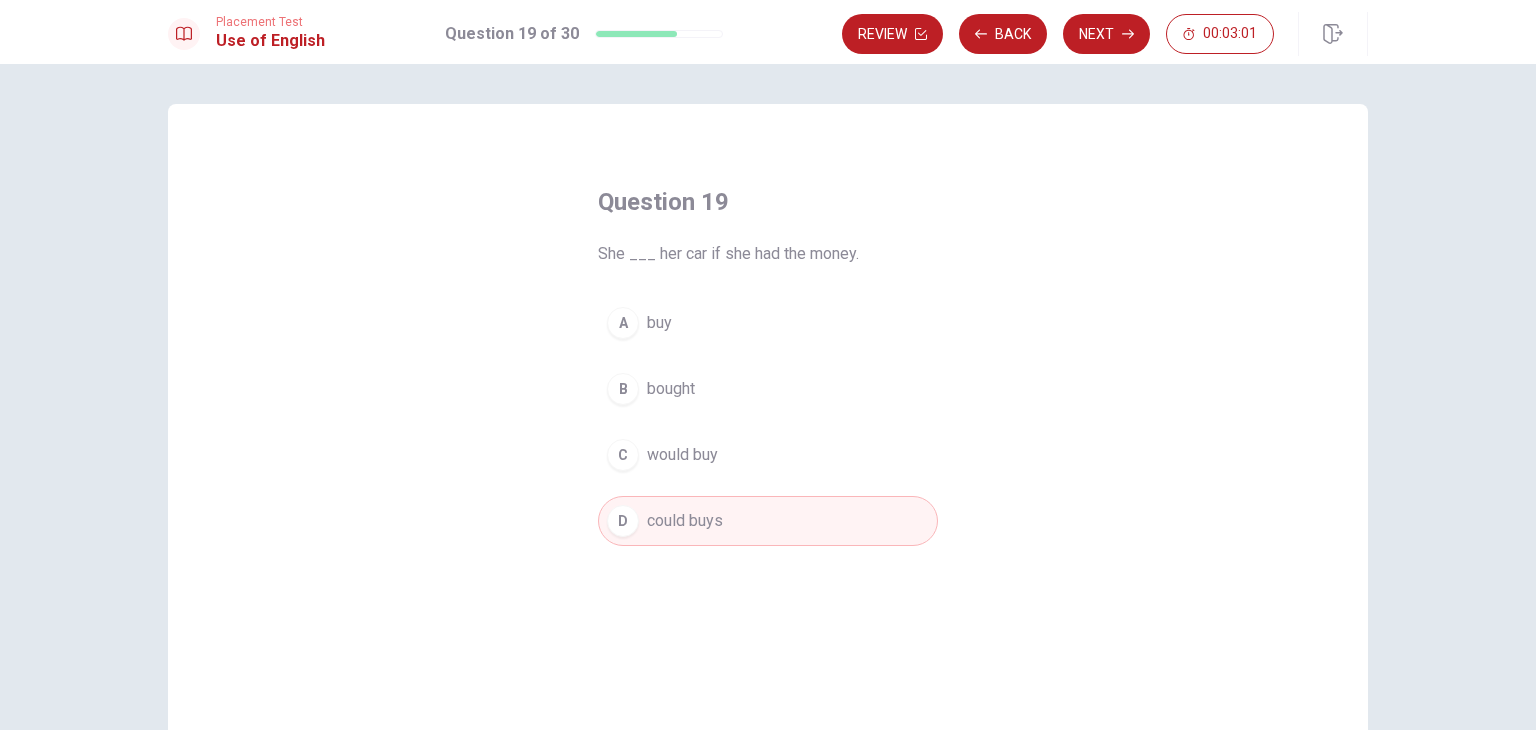 click on "would buy" at bounding box center (682, 455) 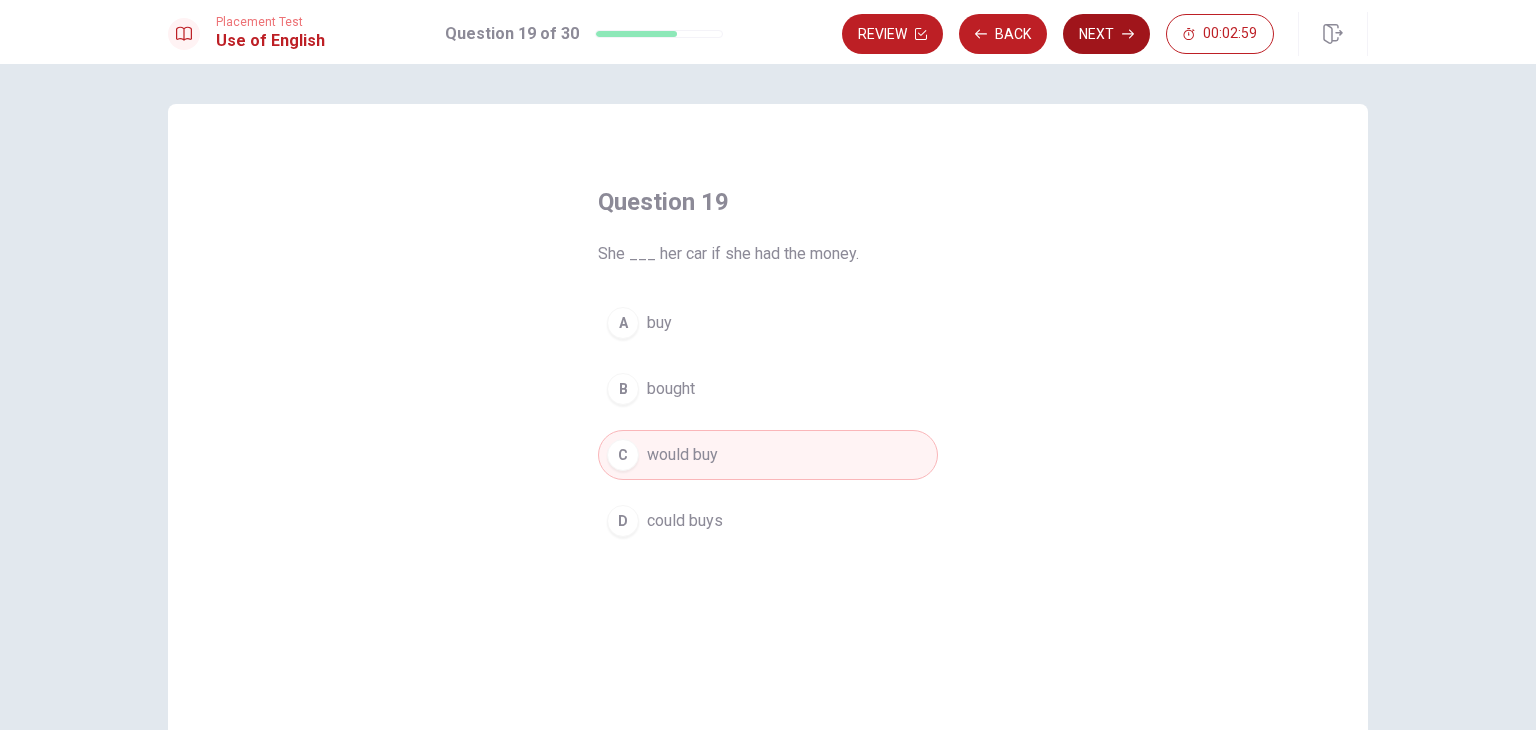 click on "Next" at bounding box center [1106, 34] 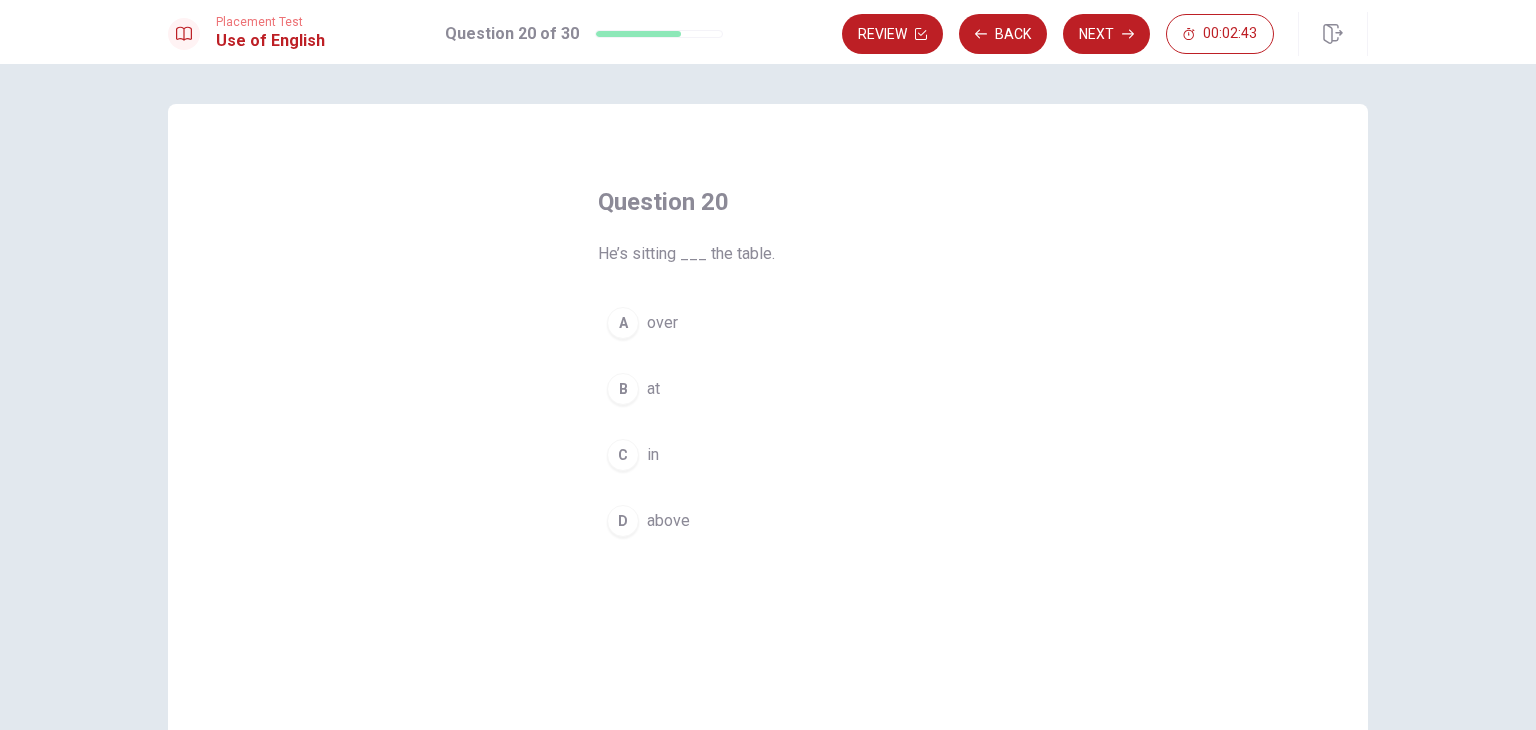 click on "D" at bounding box center (623, 521) 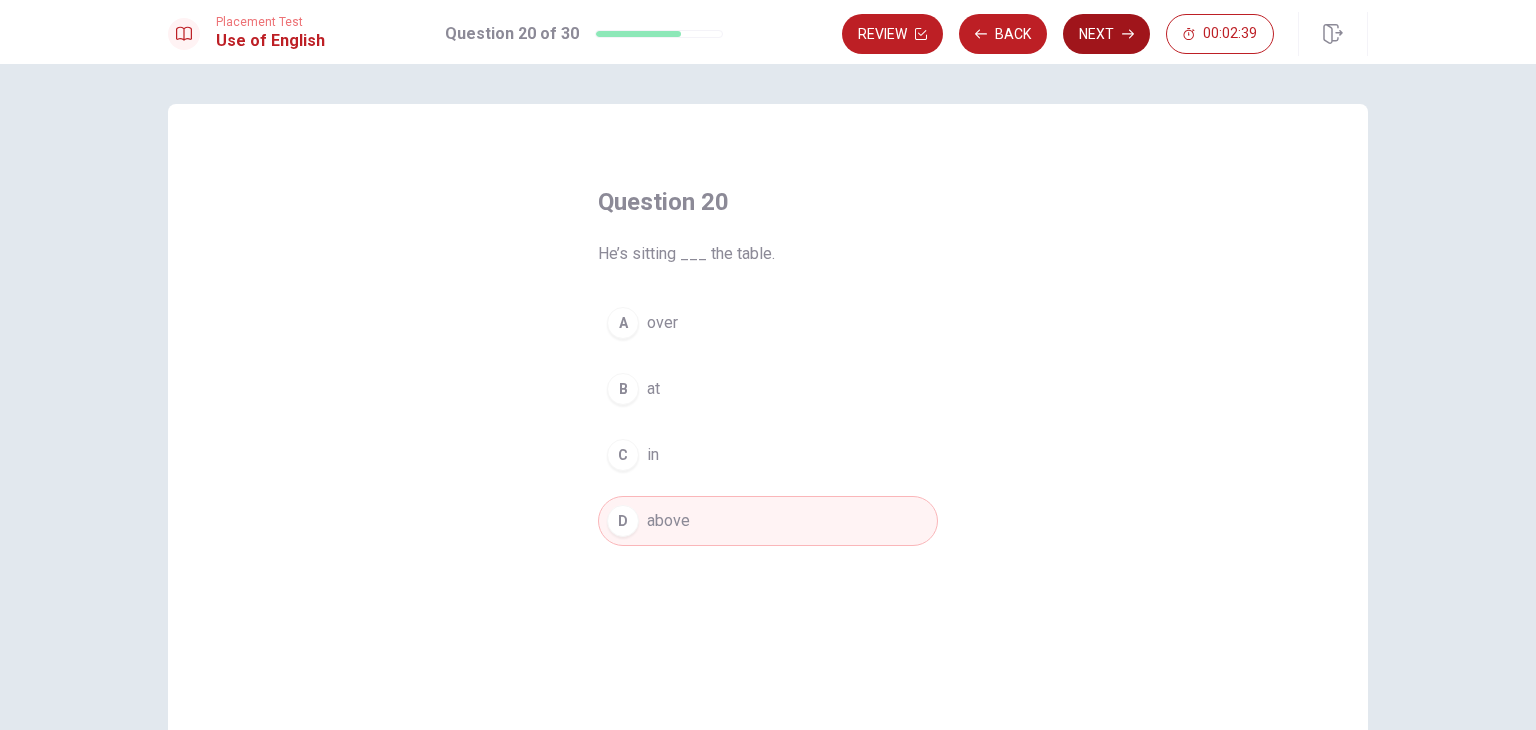 click on "Next" at bounding box center [1106, 34] 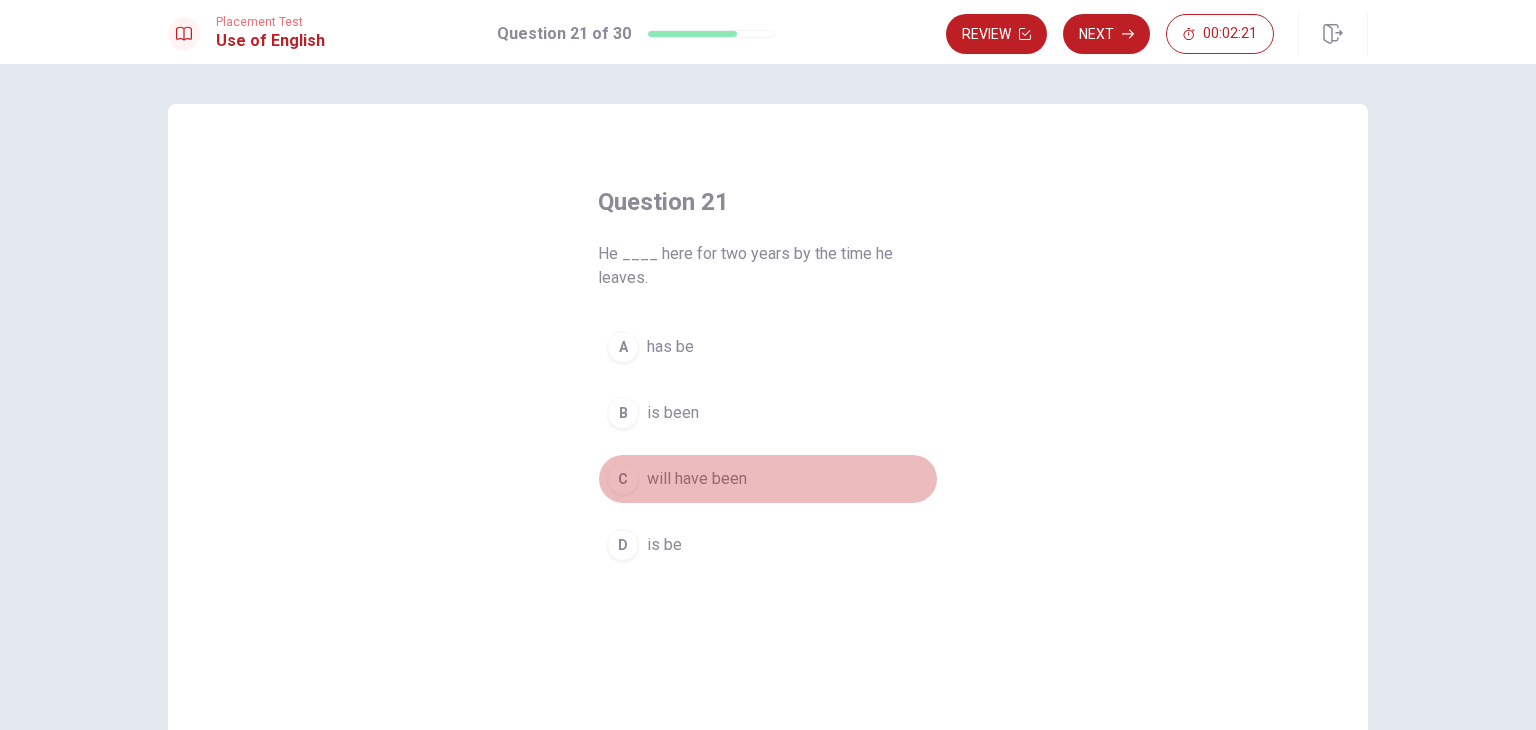 click on "C" at bounding box center (623, 479) 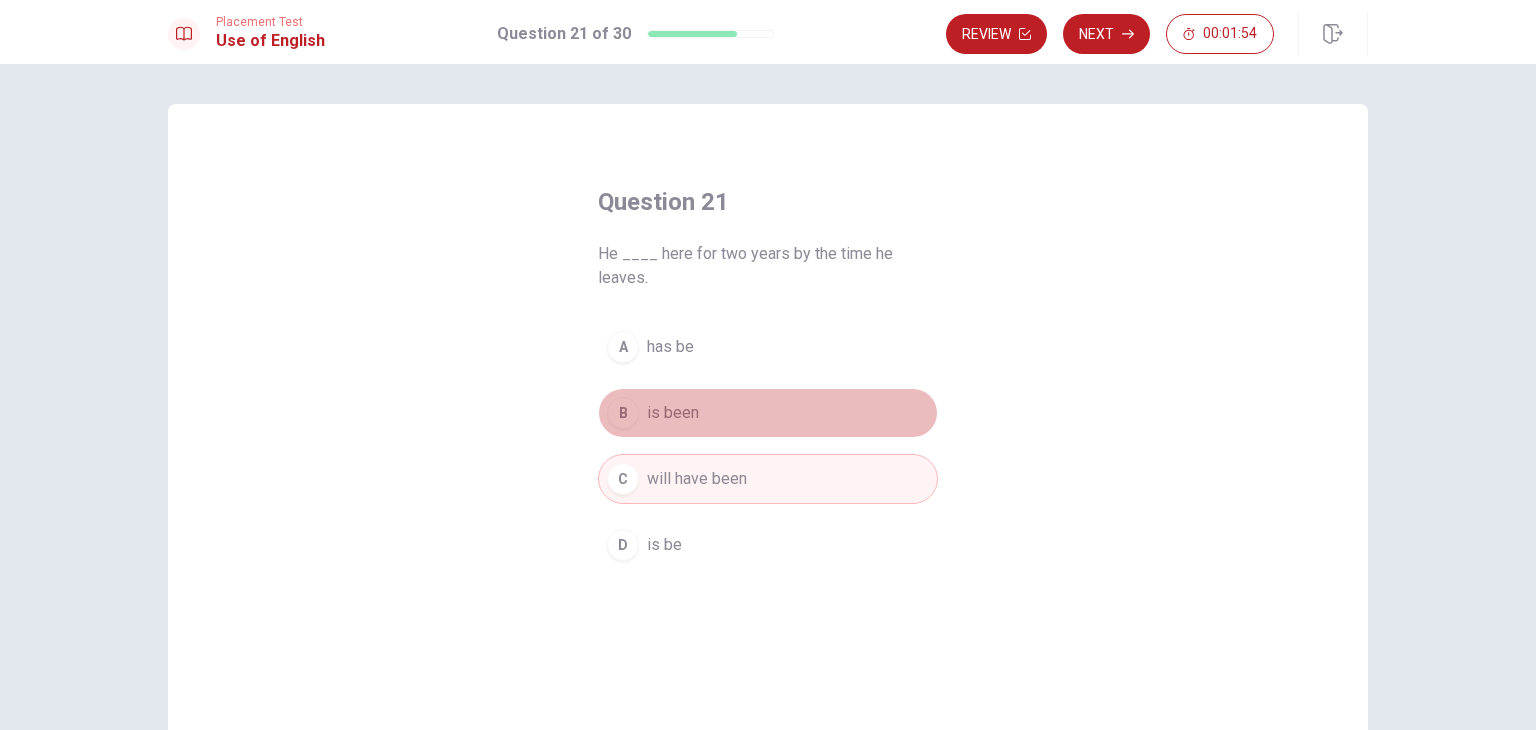 click on "is been" at bounding box center [673, 413] 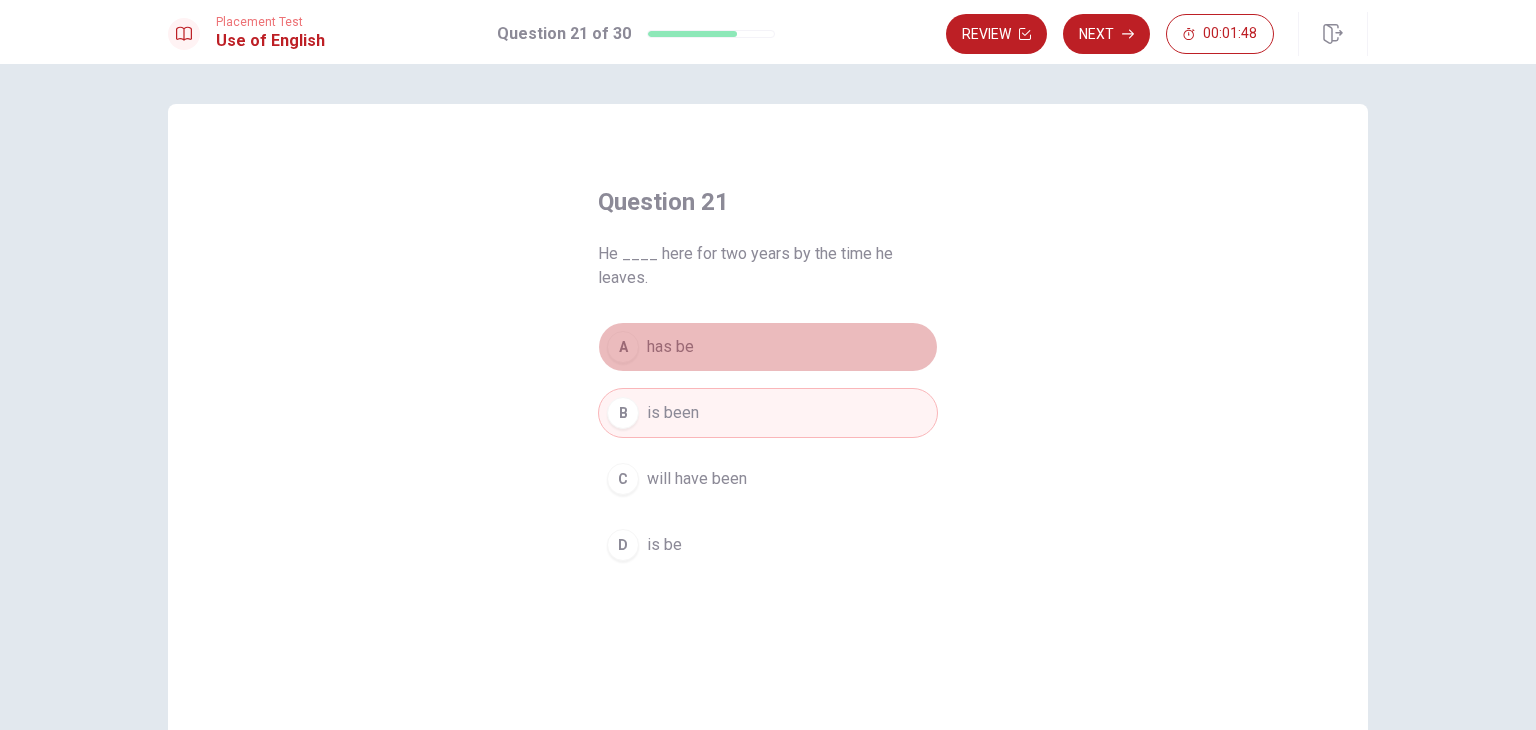 click on "A has be" at bounding box center [768, 347] 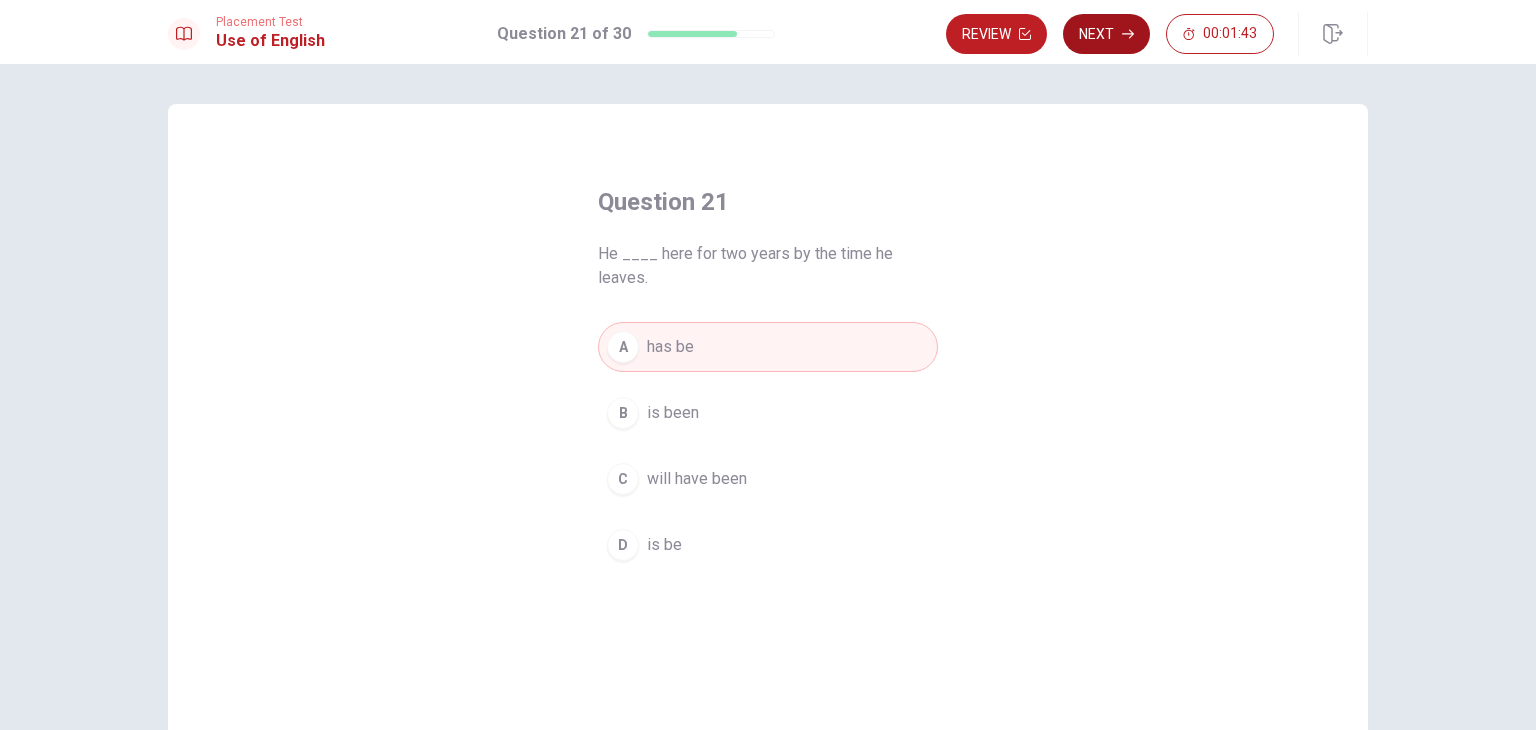 click on "Next" at bounding box center [1106, 34] 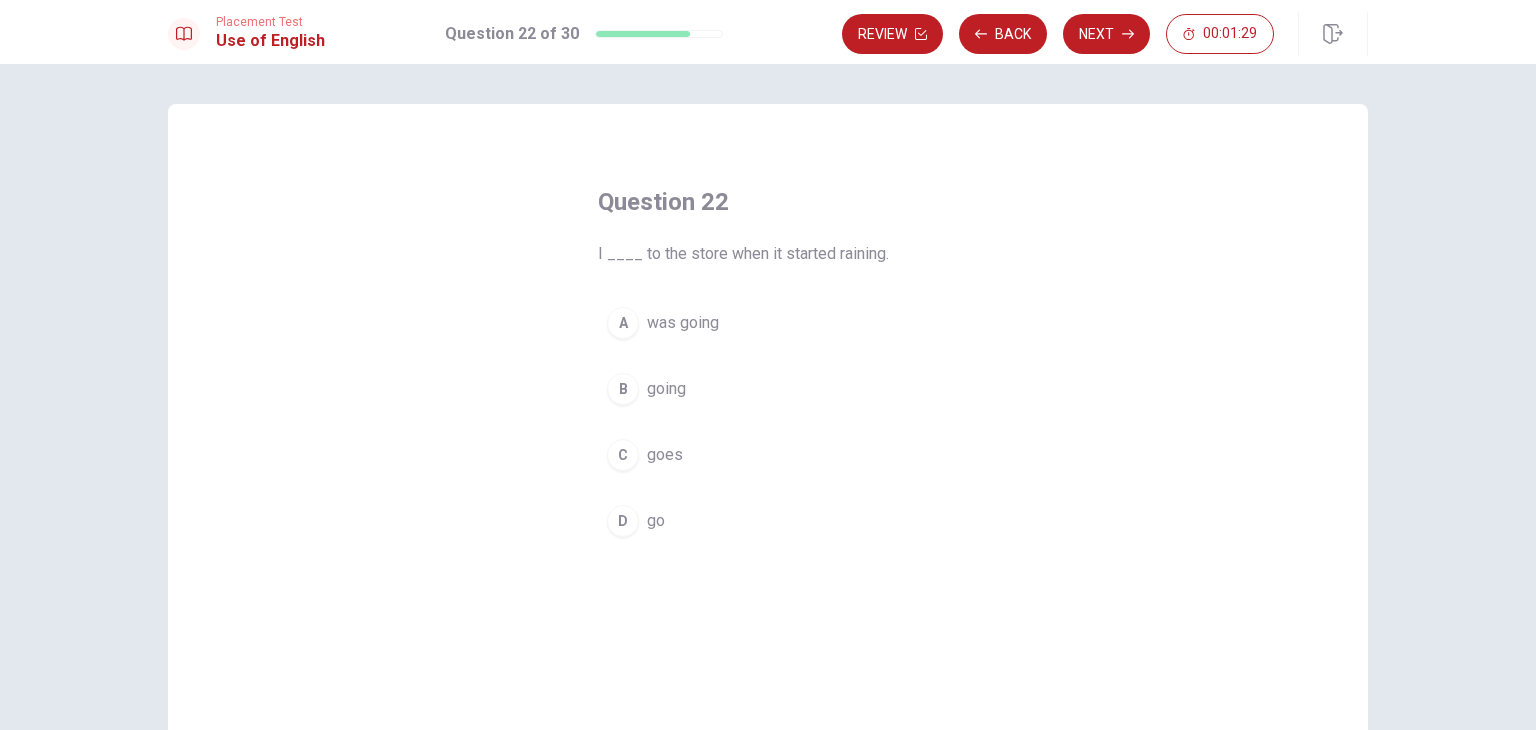 click on "A" at bounding box center (623, 323) 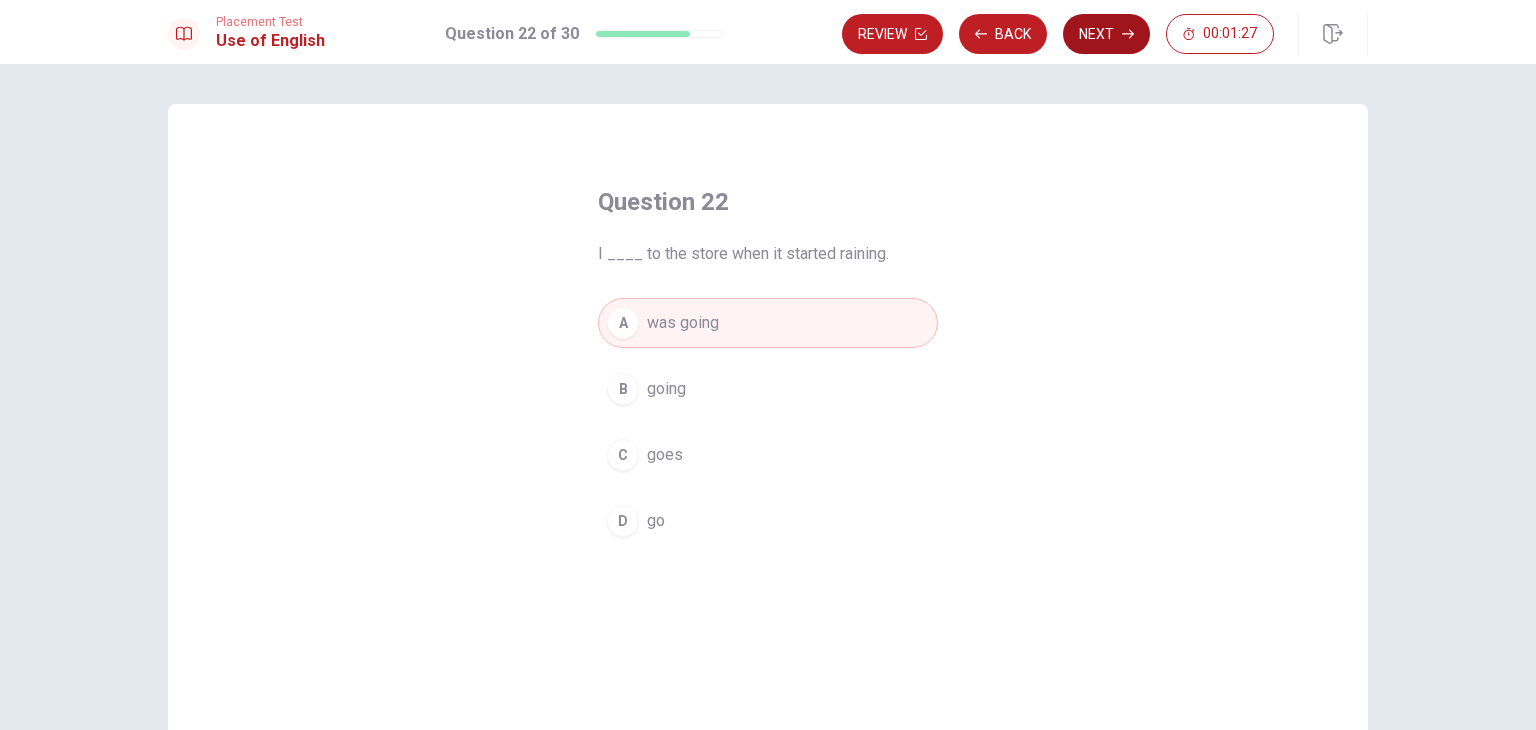 click on "Next" at bounding box center [1106, 34] 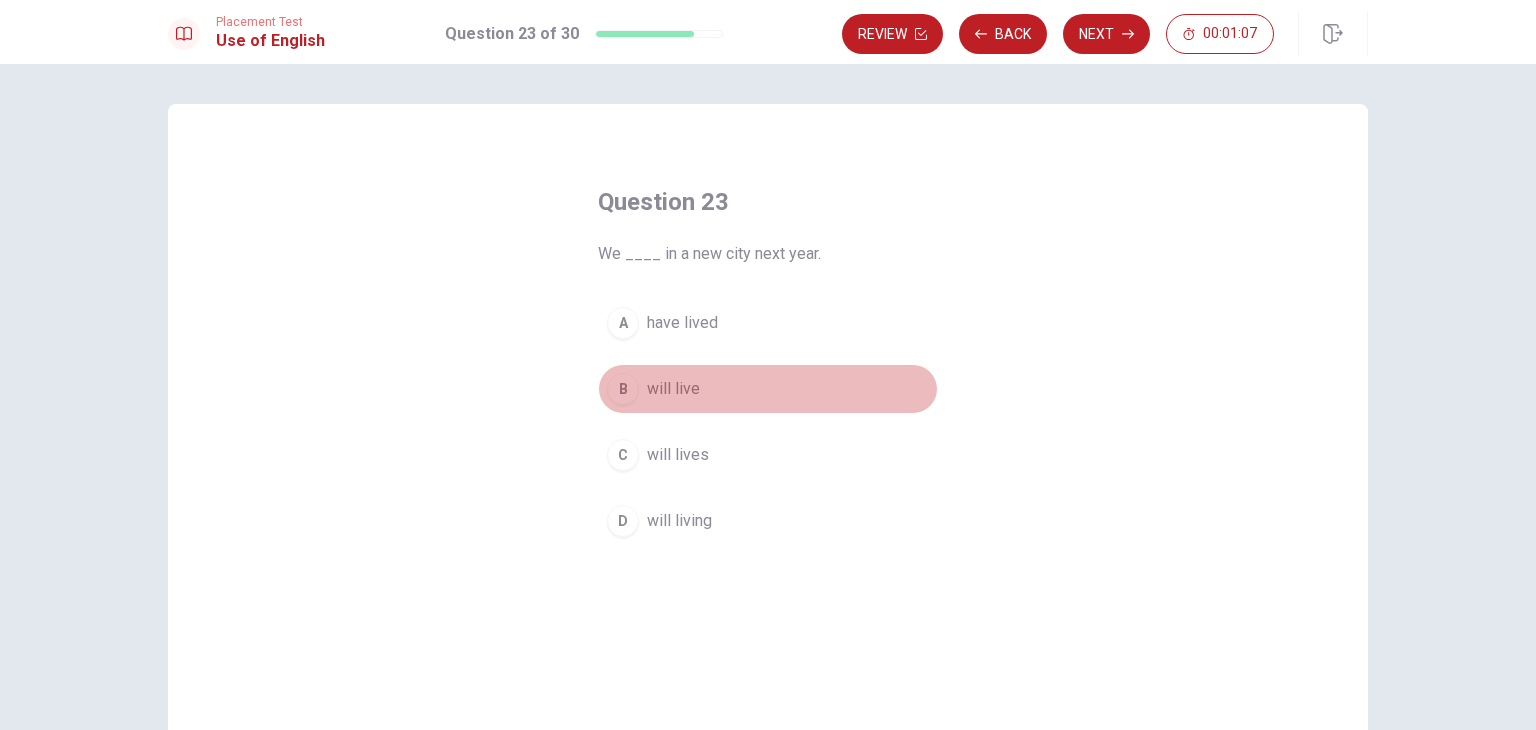 click on "B" at bounding box center (623, 389) 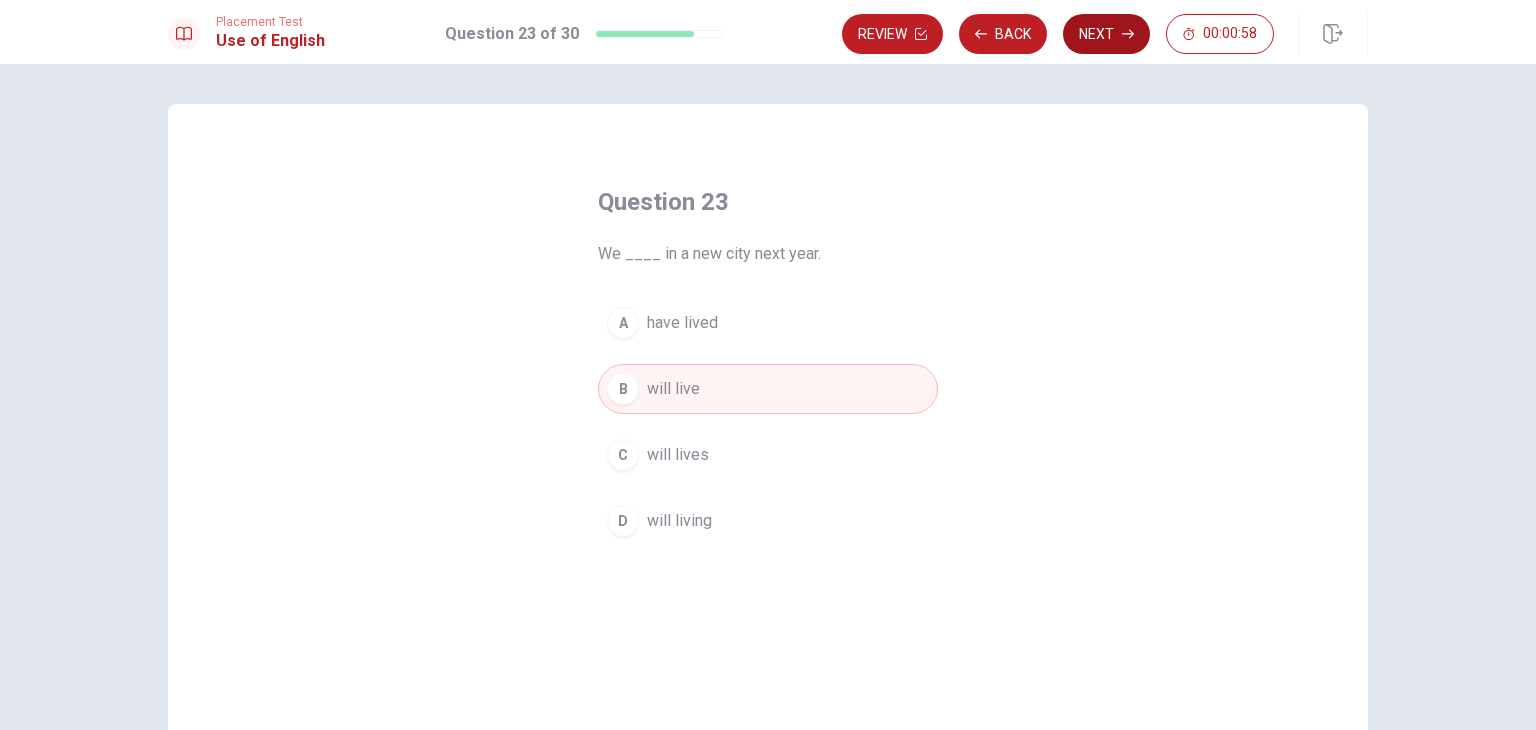click on "Next" at bounding box center (1106, 34) 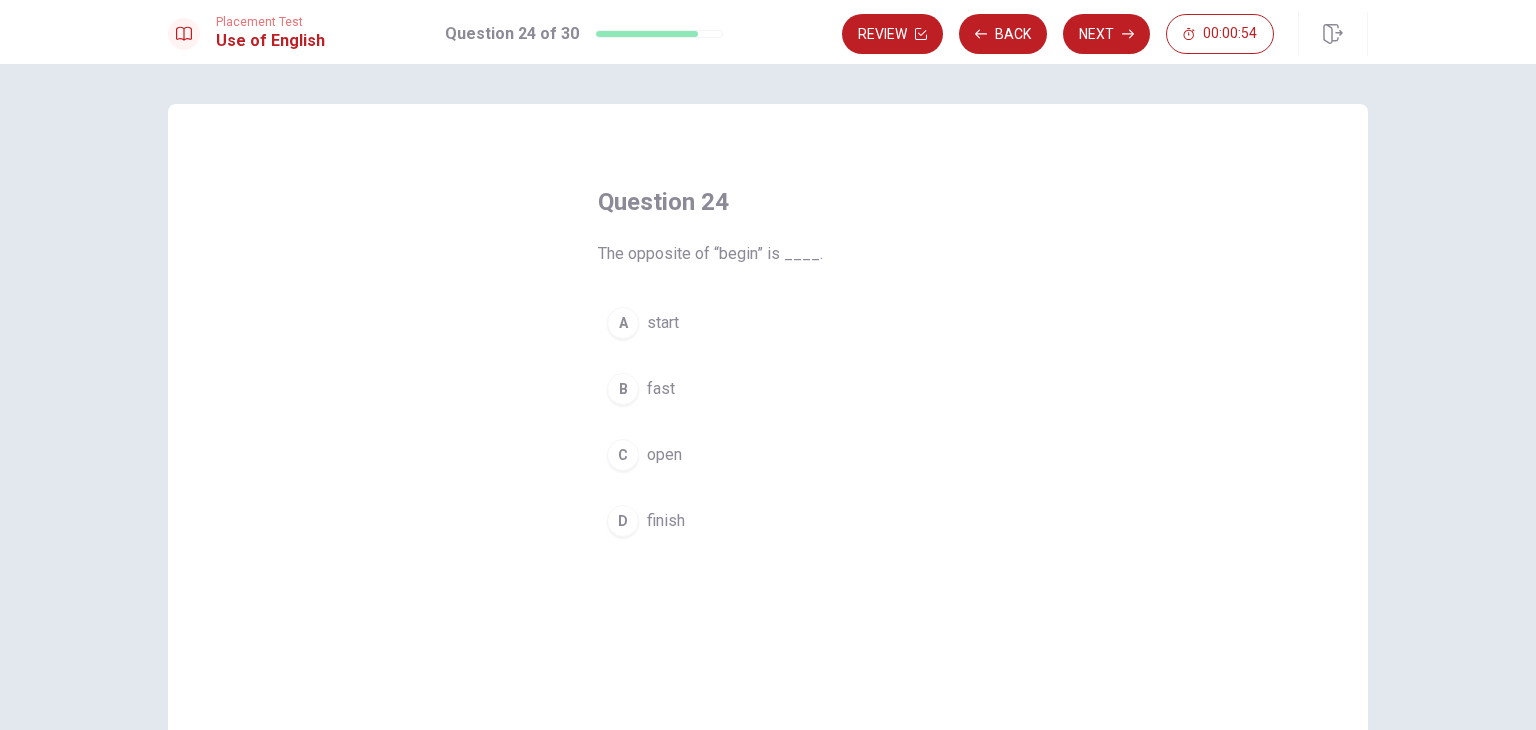 click on "D" at bounding box center [623, 521] 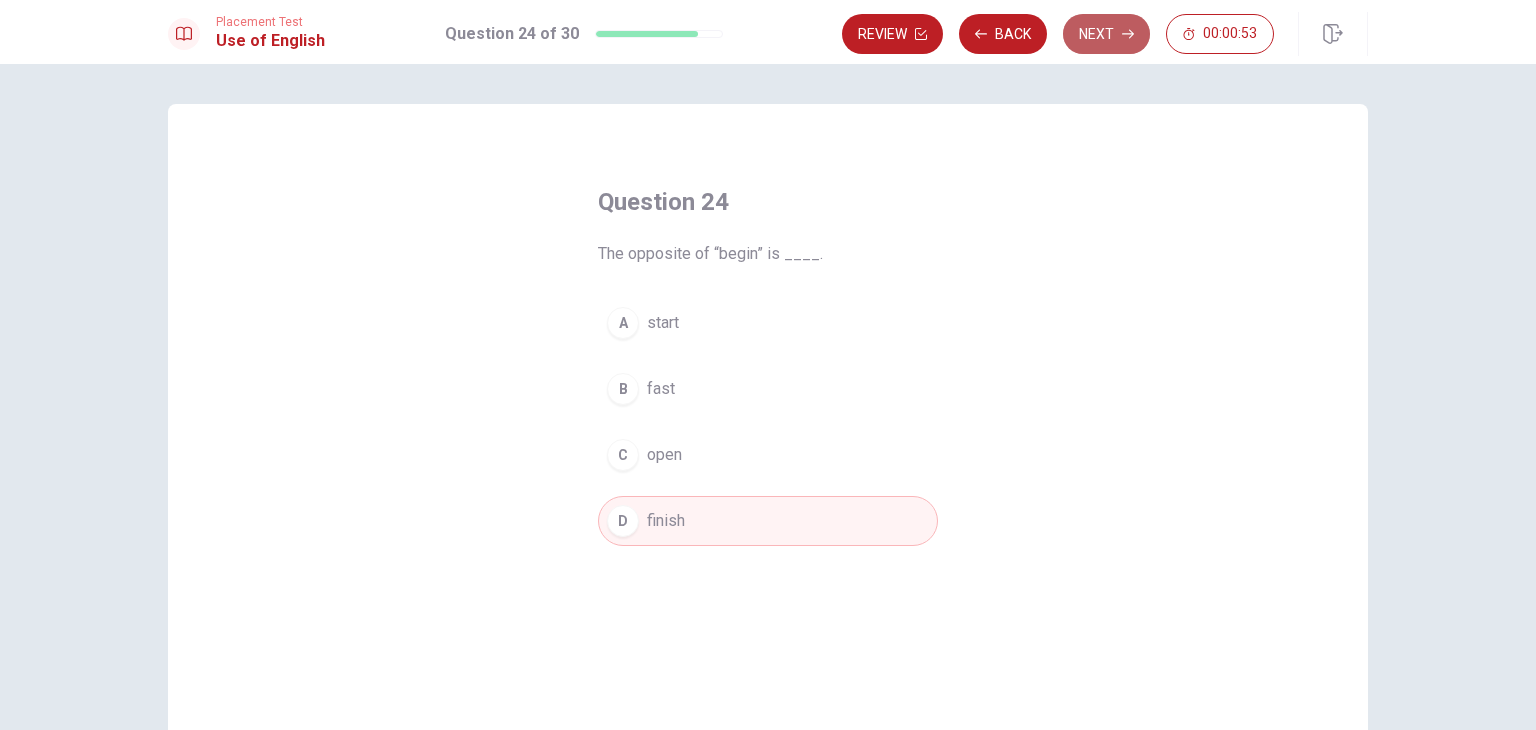 click on "Next" at bounding box center (1106, 34) 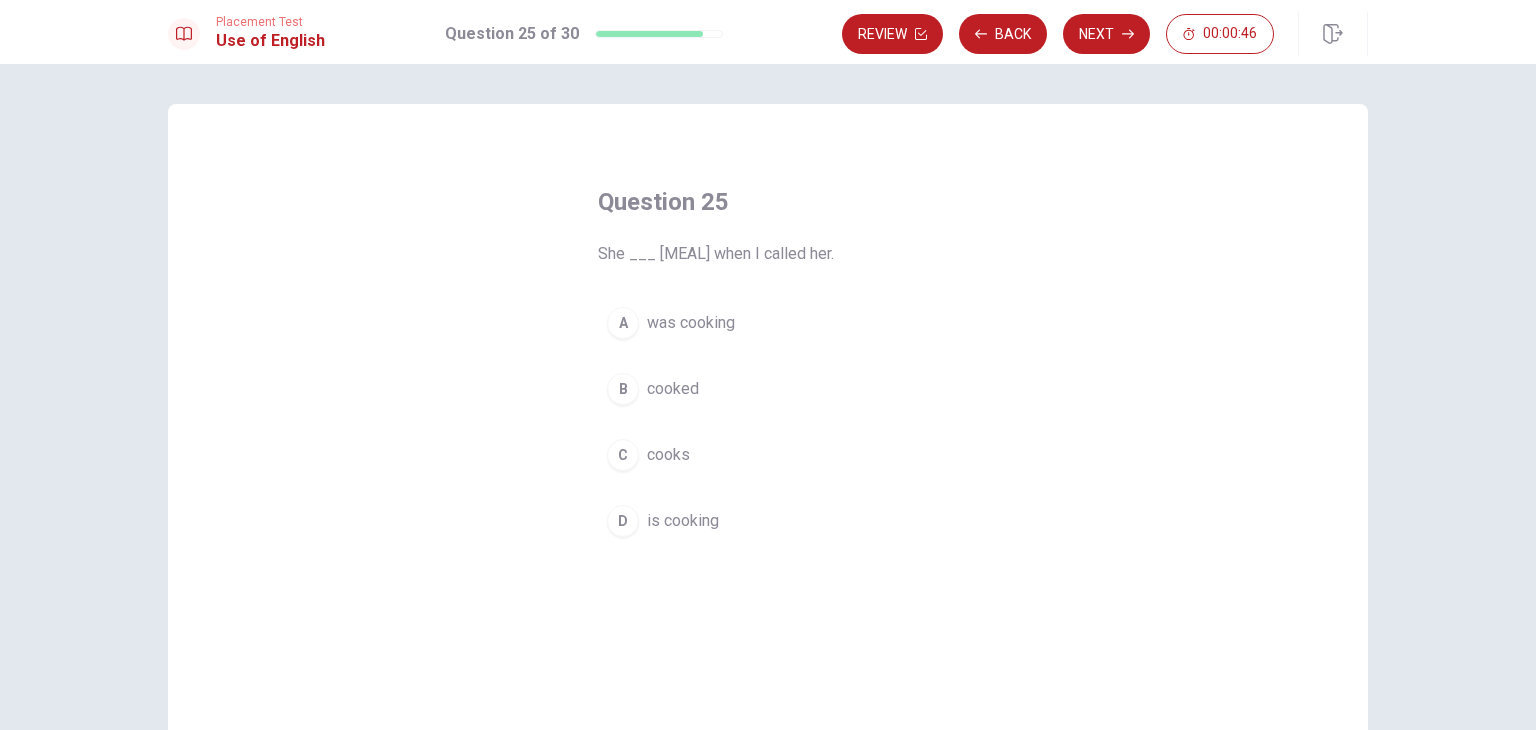 click on "A" at bounding box center (623, 323) 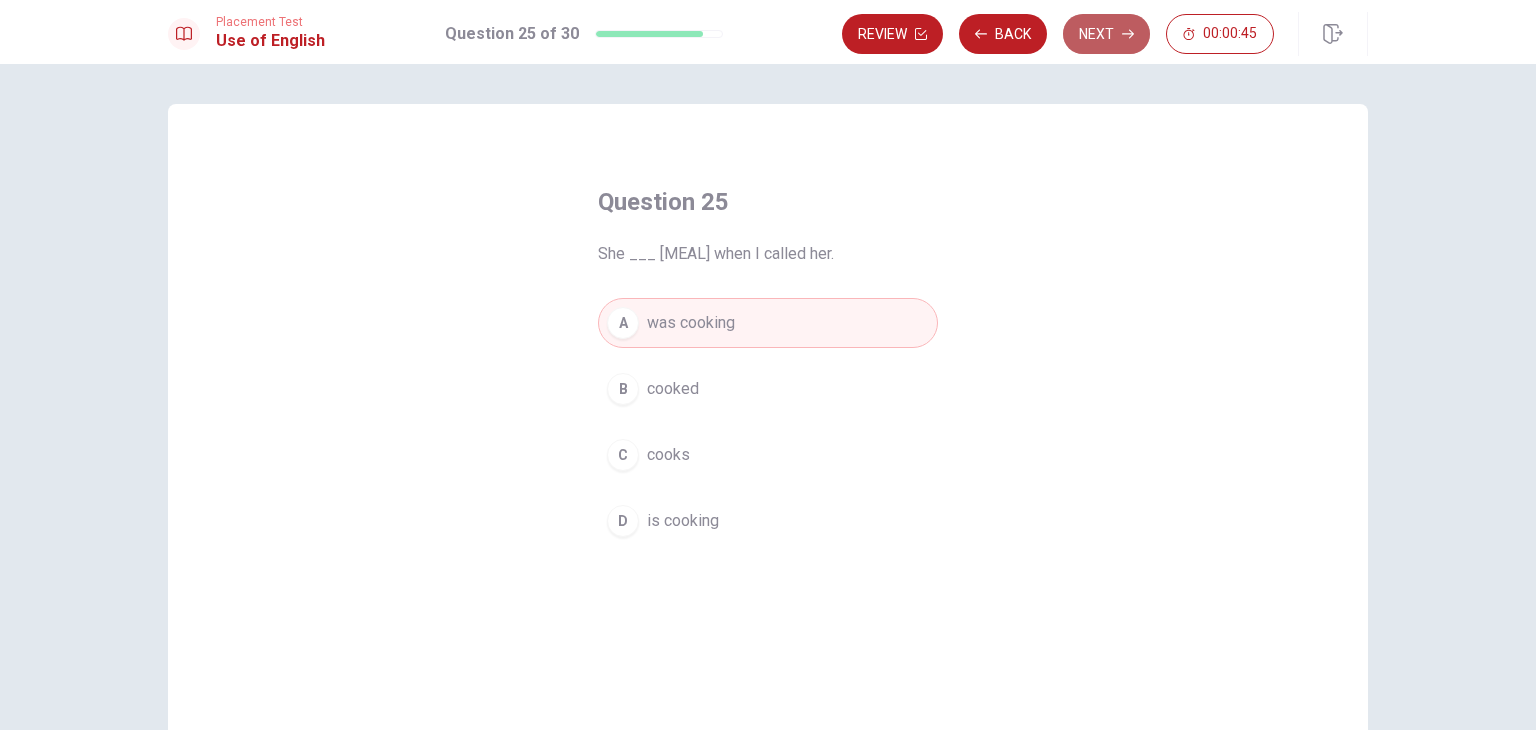 click on "Next" at bounding box center (1106, 34) 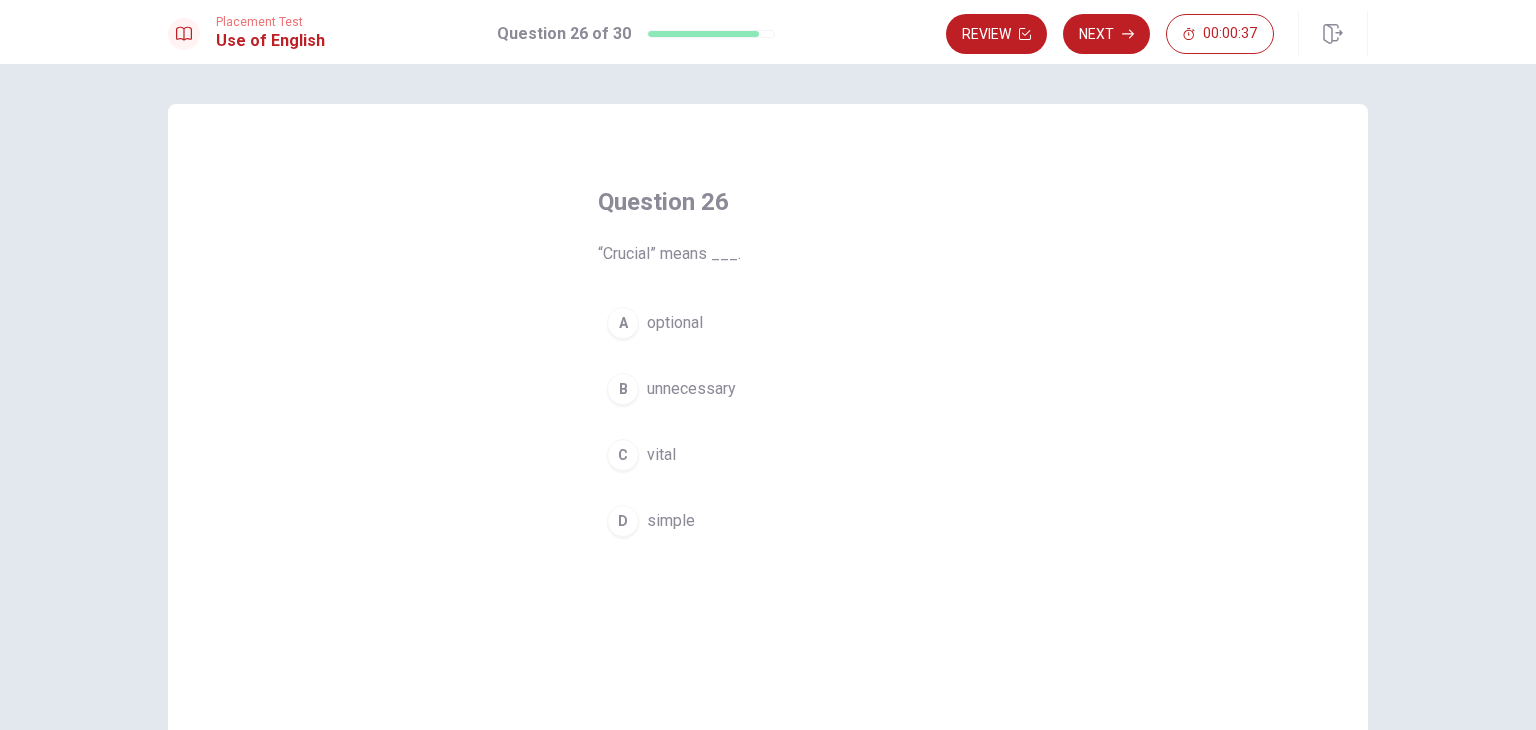 click on "C" at bounding box center [623, 455] 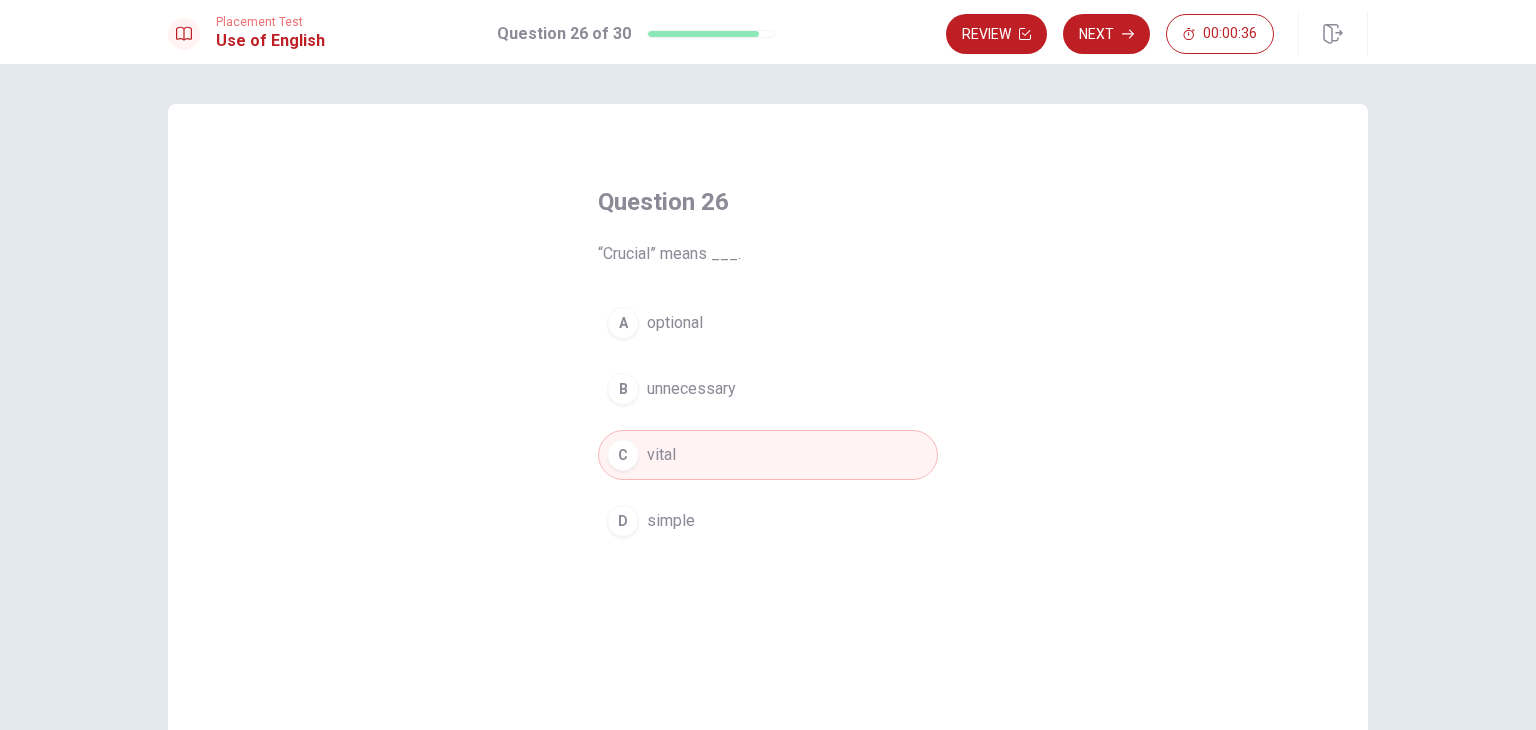 click on "Next" at bounding box center (1106, 34) 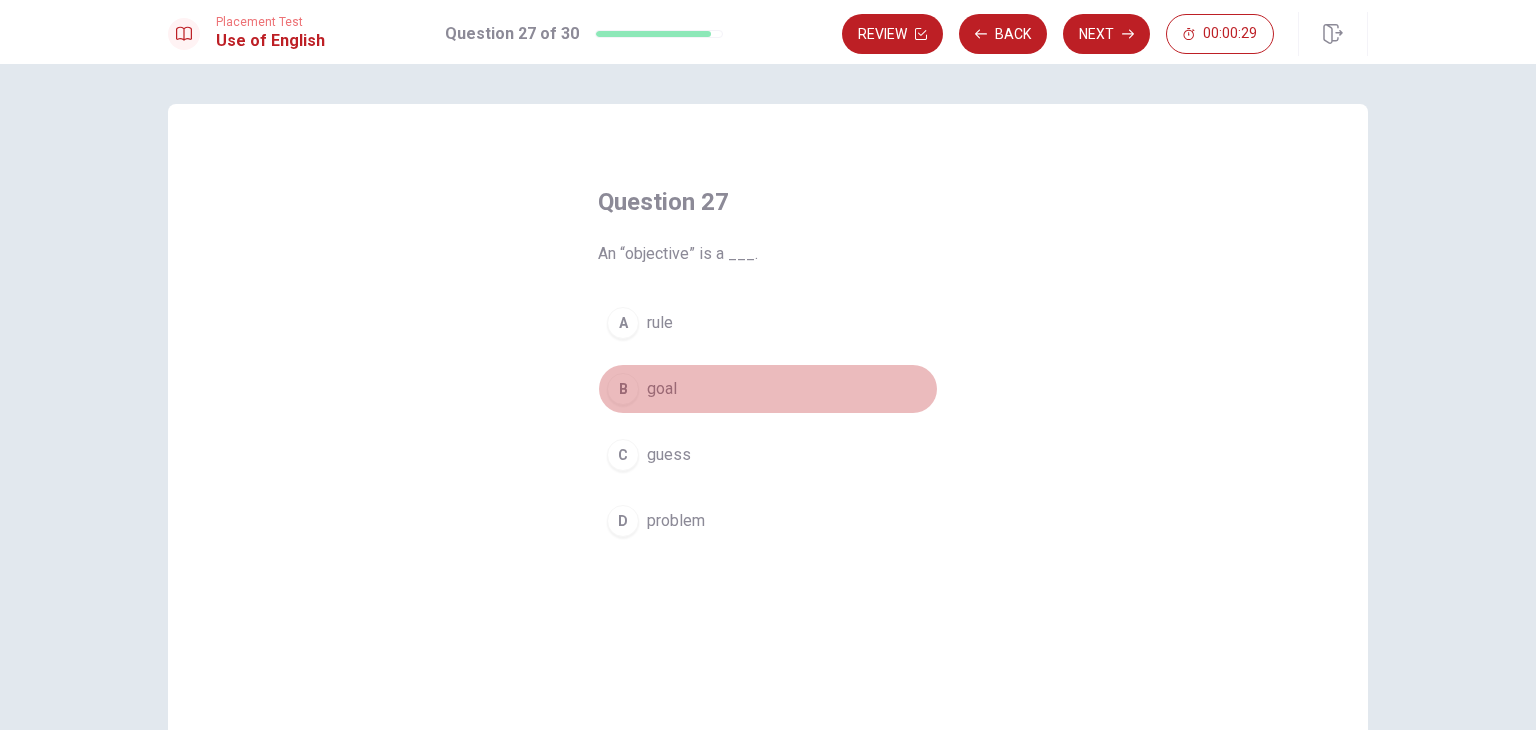 click on "B" at bounding box center [623, 389] 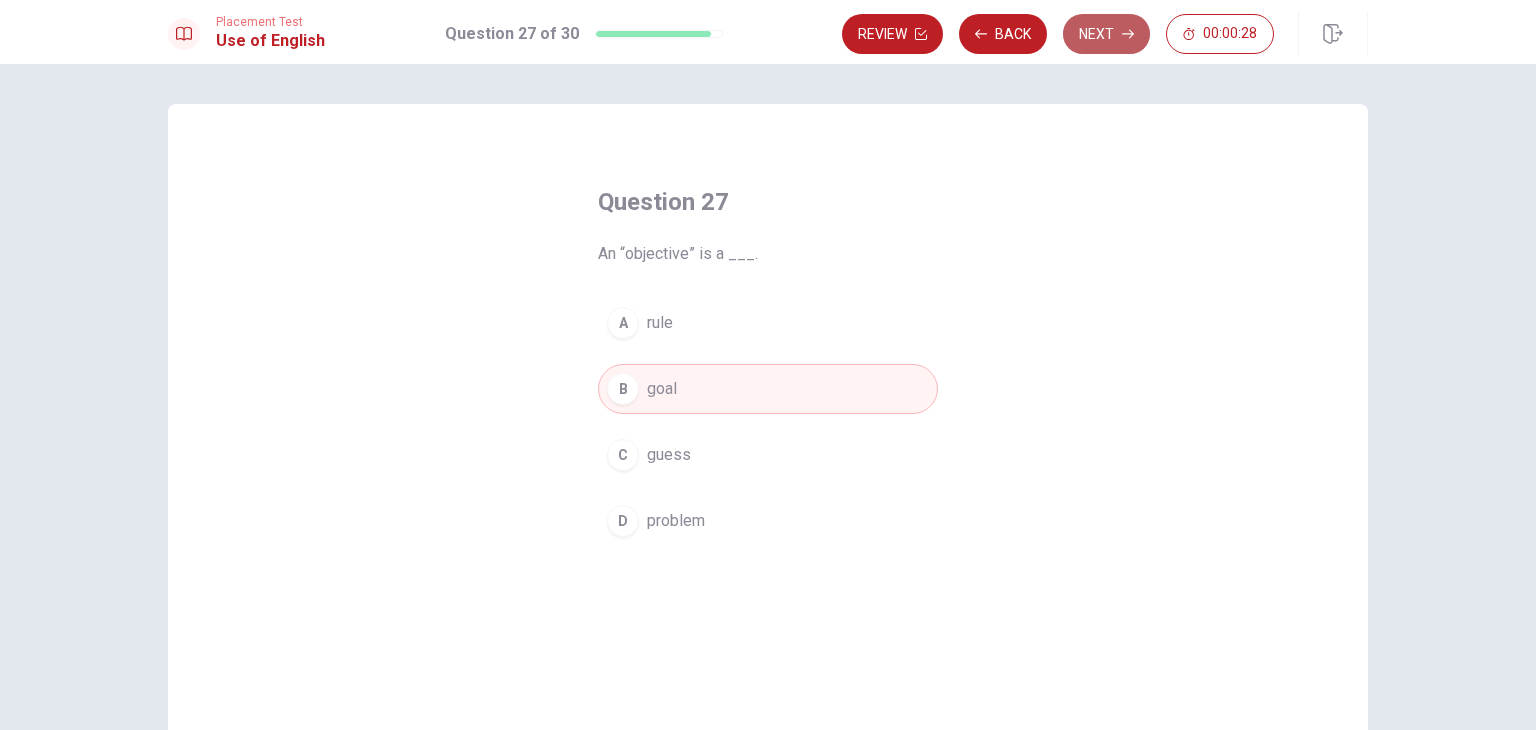 click on "Next" at bounding box center (1106, 34) 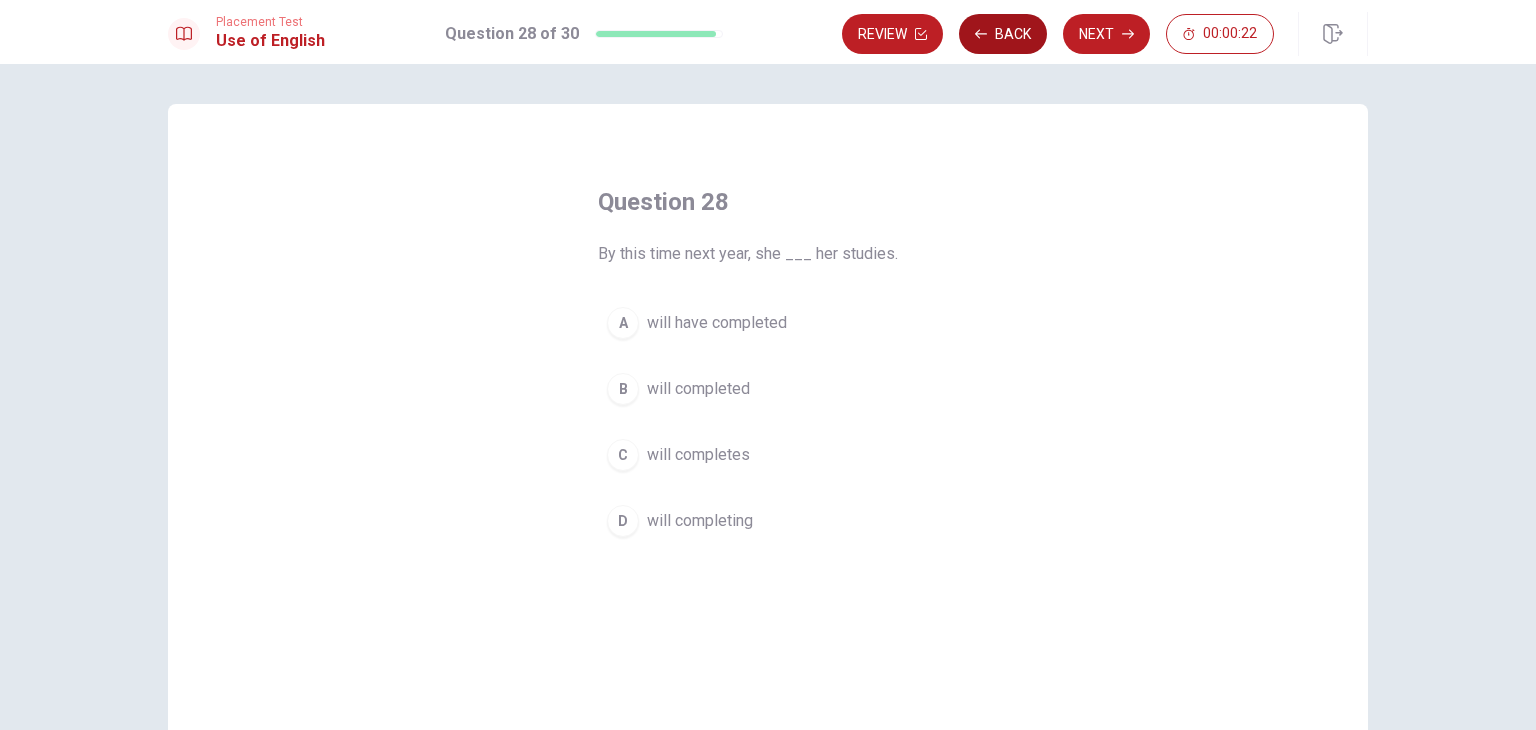 click on "Back" at bounding box center [1003, 34] 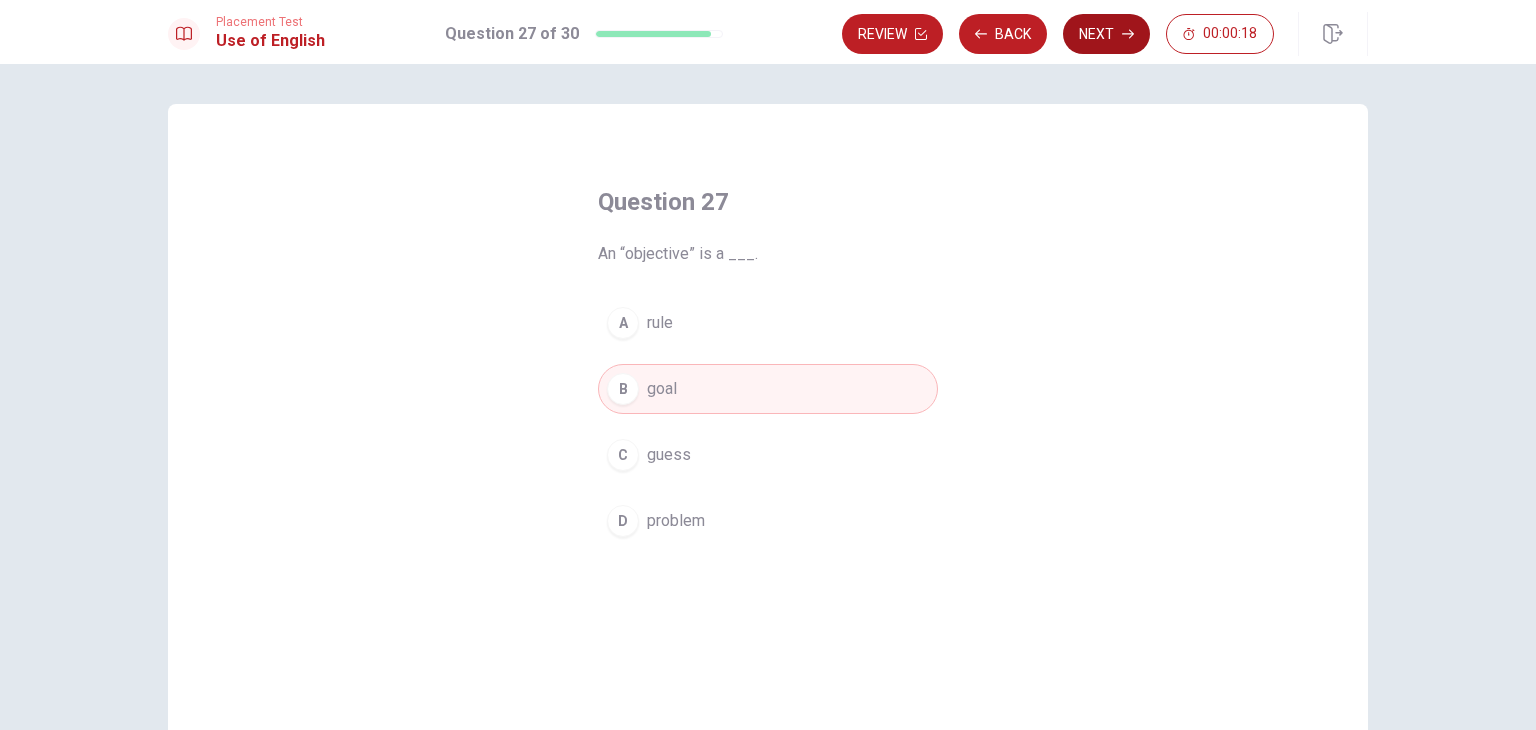 click on "Next" at bounding box center [1106, 34] 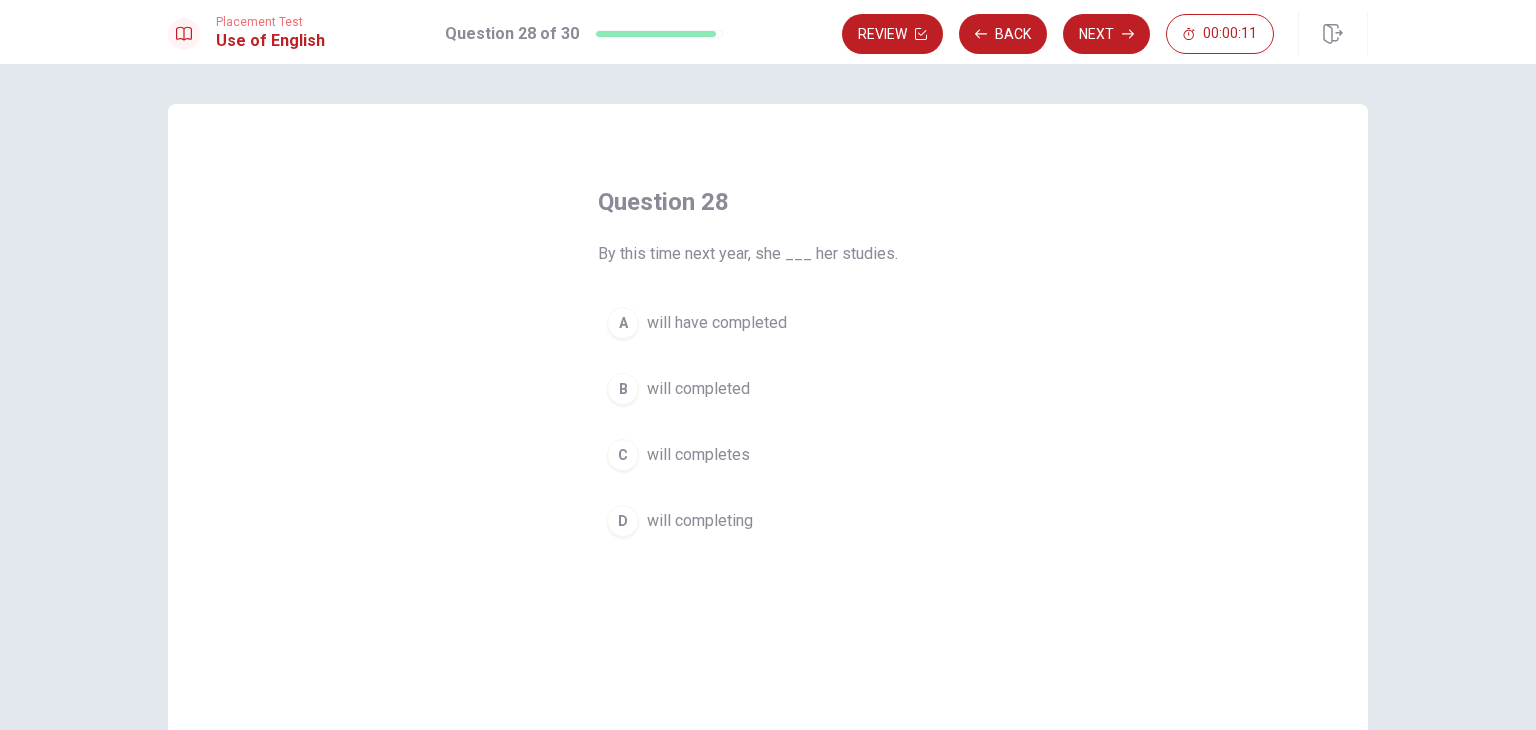 click on "A will have completed" at bounding box center (768, 323) 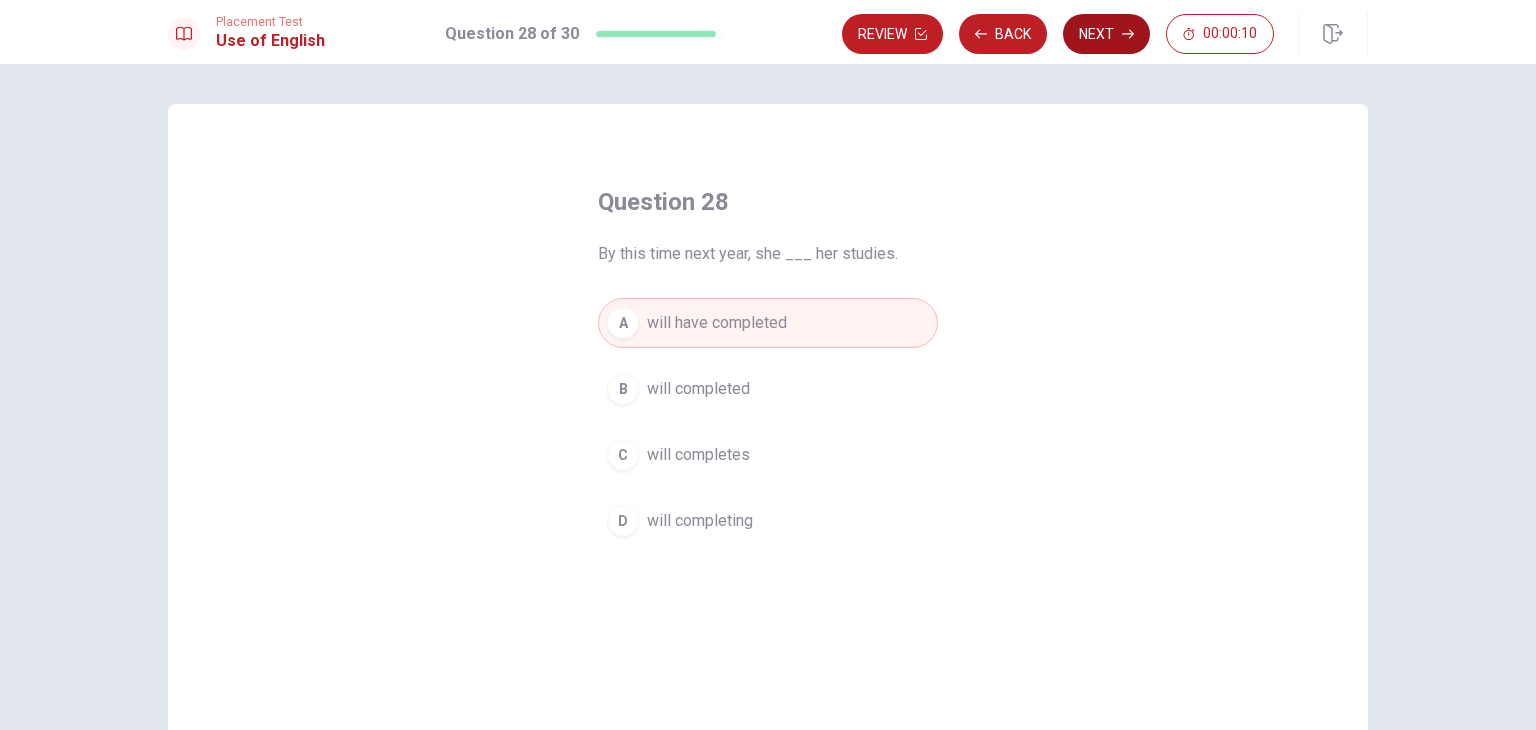 click on "Next" at bounding box center (1106, 34) 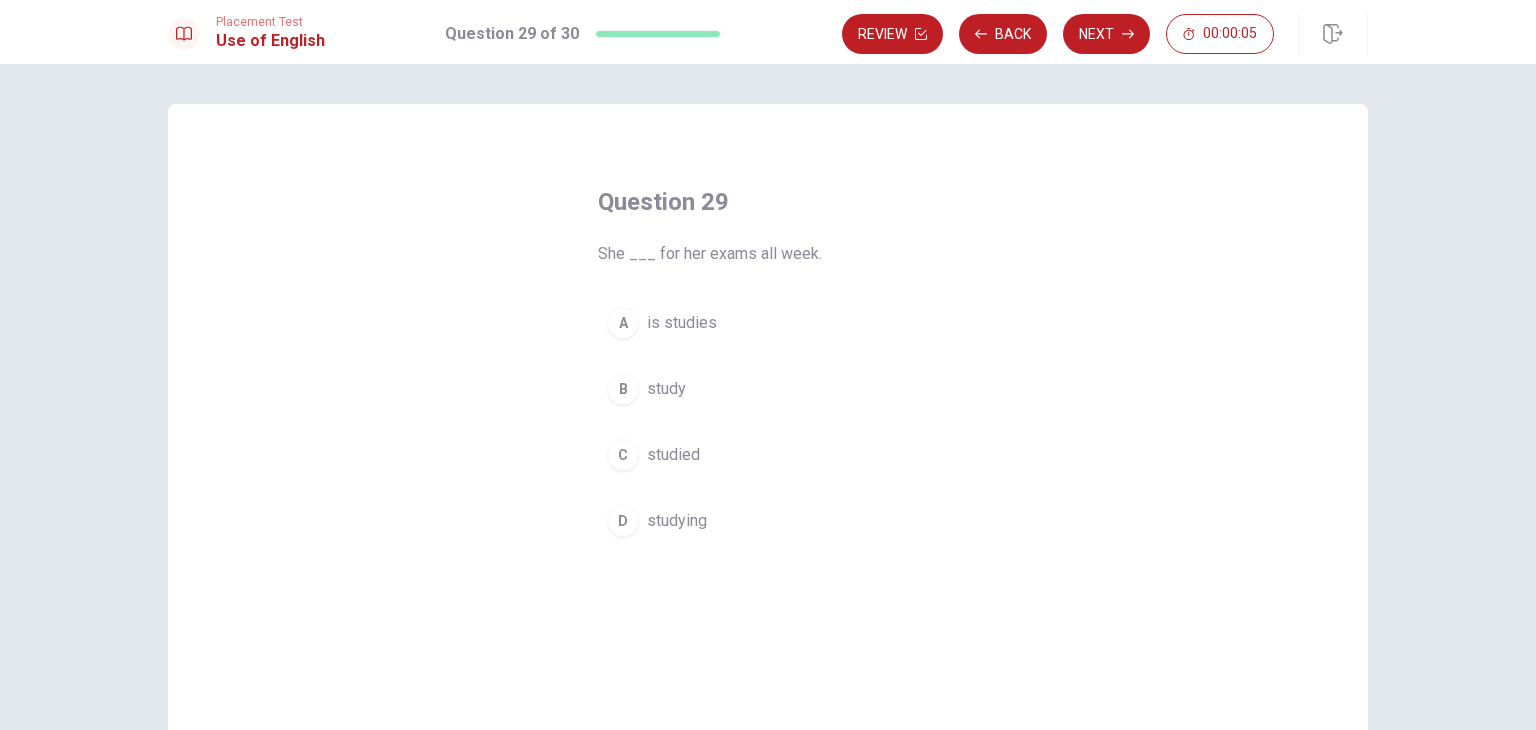 click on "C" at bounding box center (623, 455) 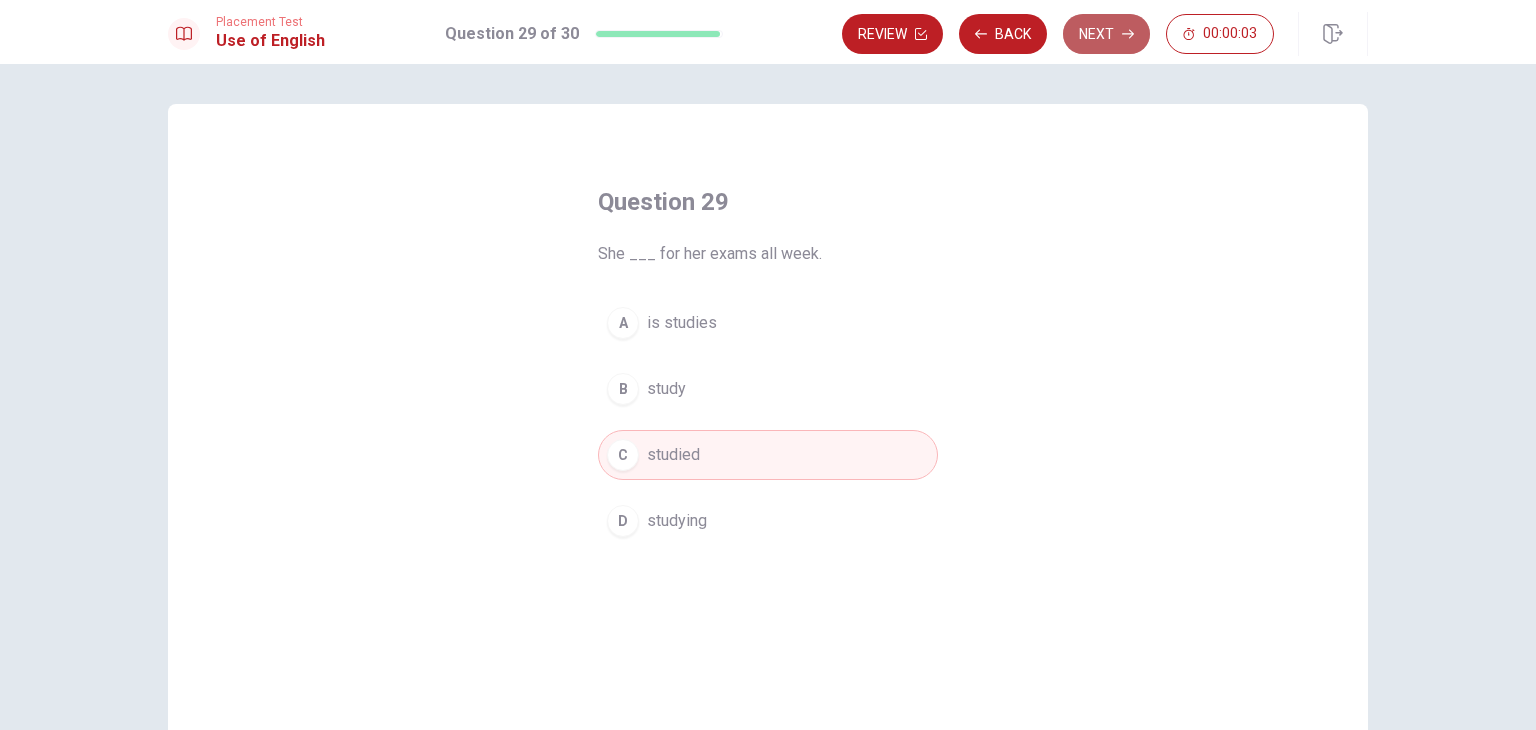 click 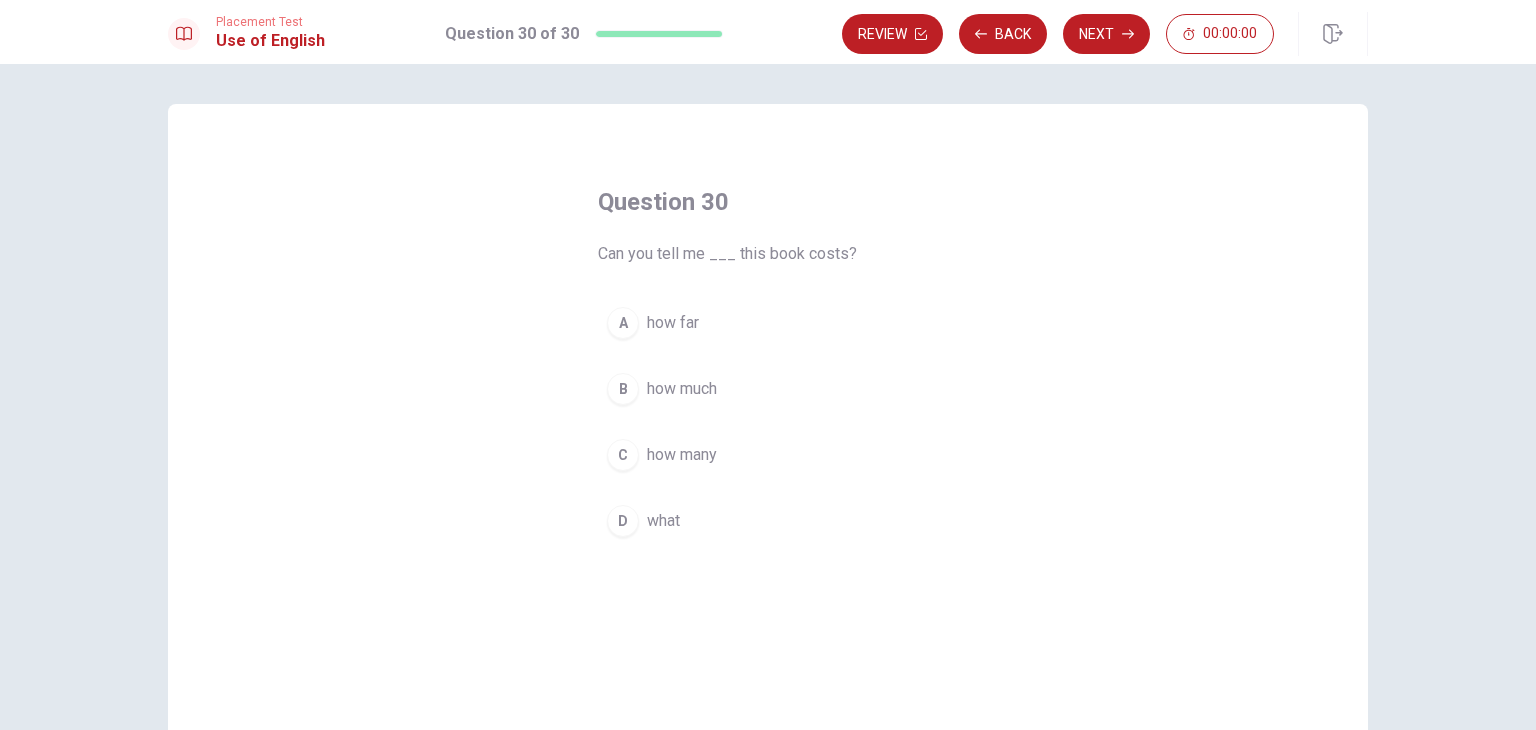 click on "B" at bounding box center (623, 389) 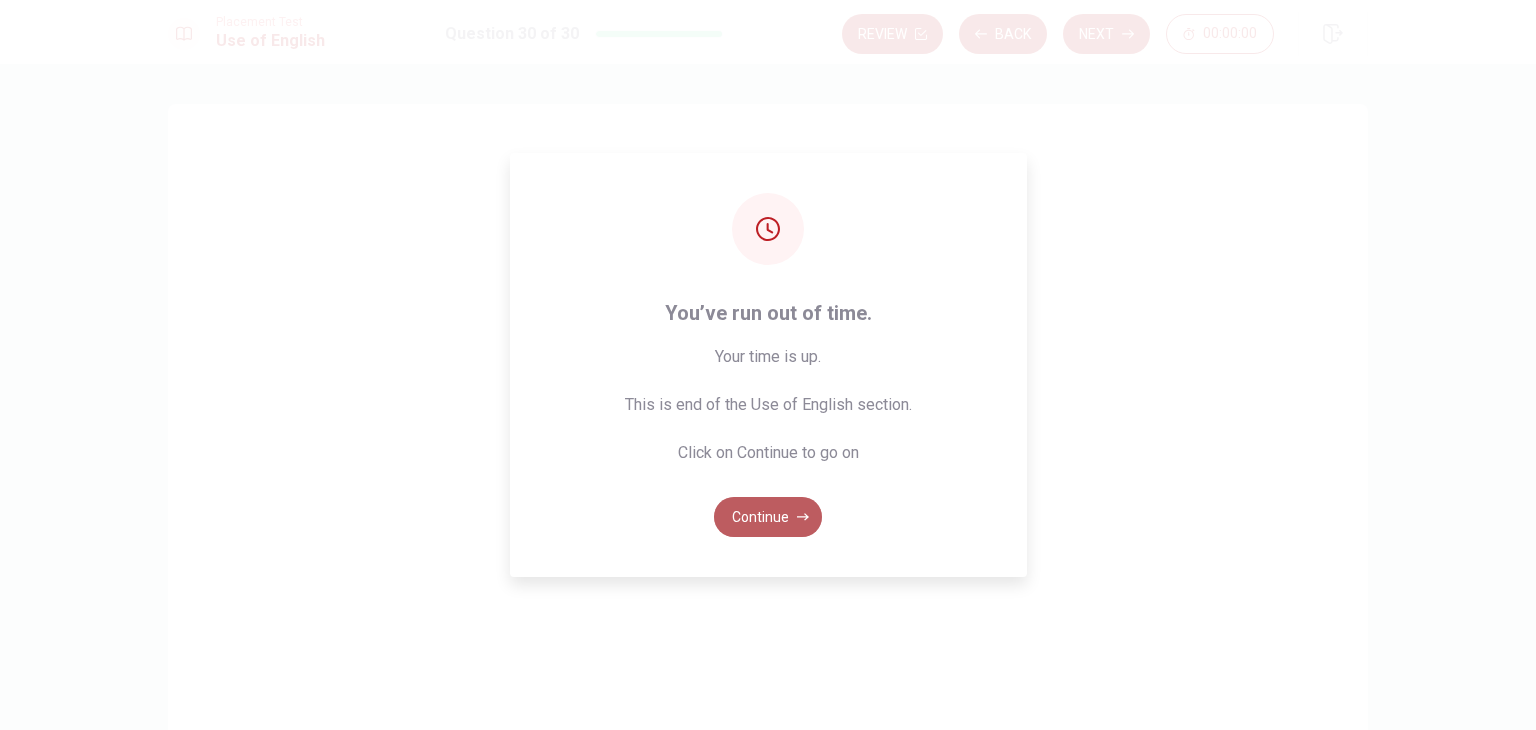click on "Continue" at bounding box center [768, 517] 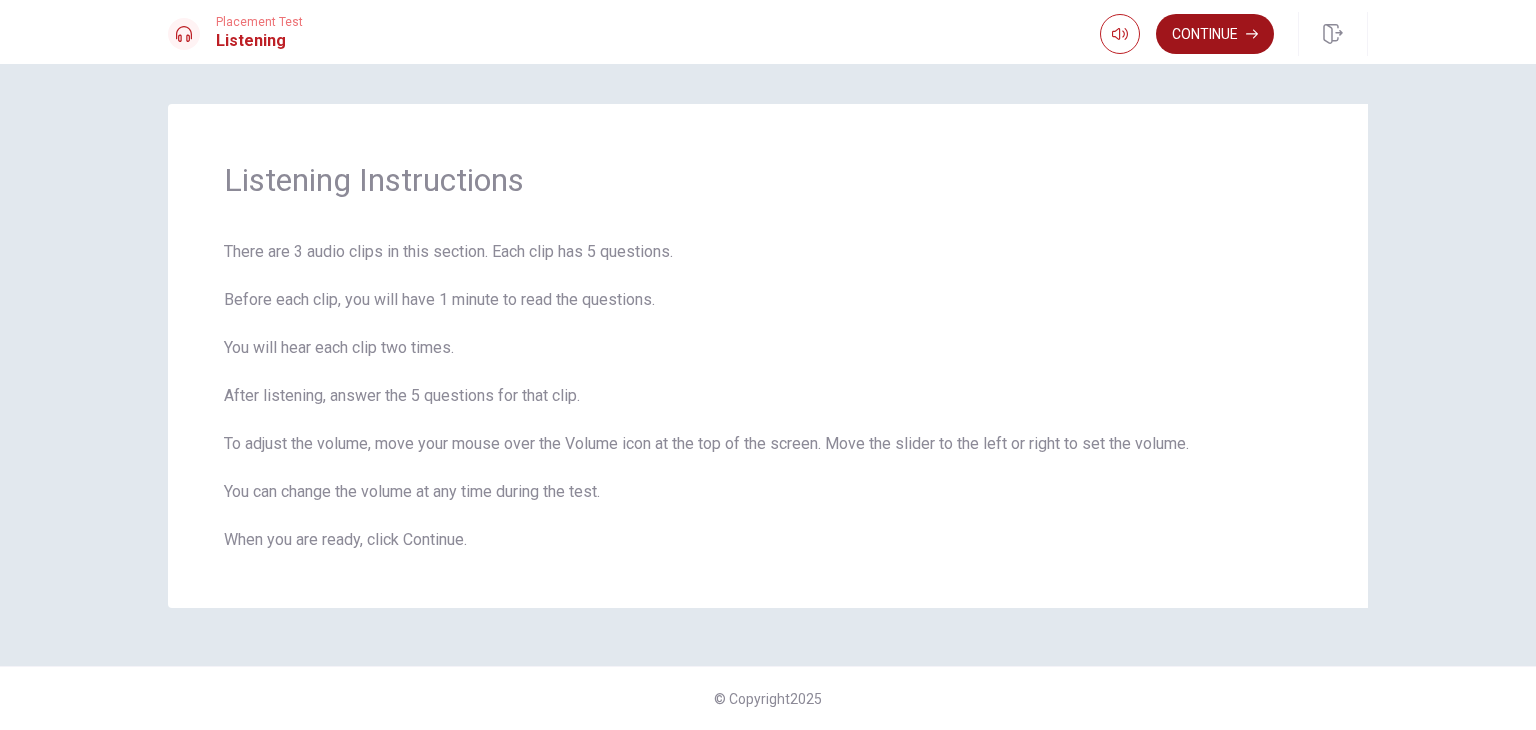click on "Continue" at bounding box center (1215, 34) 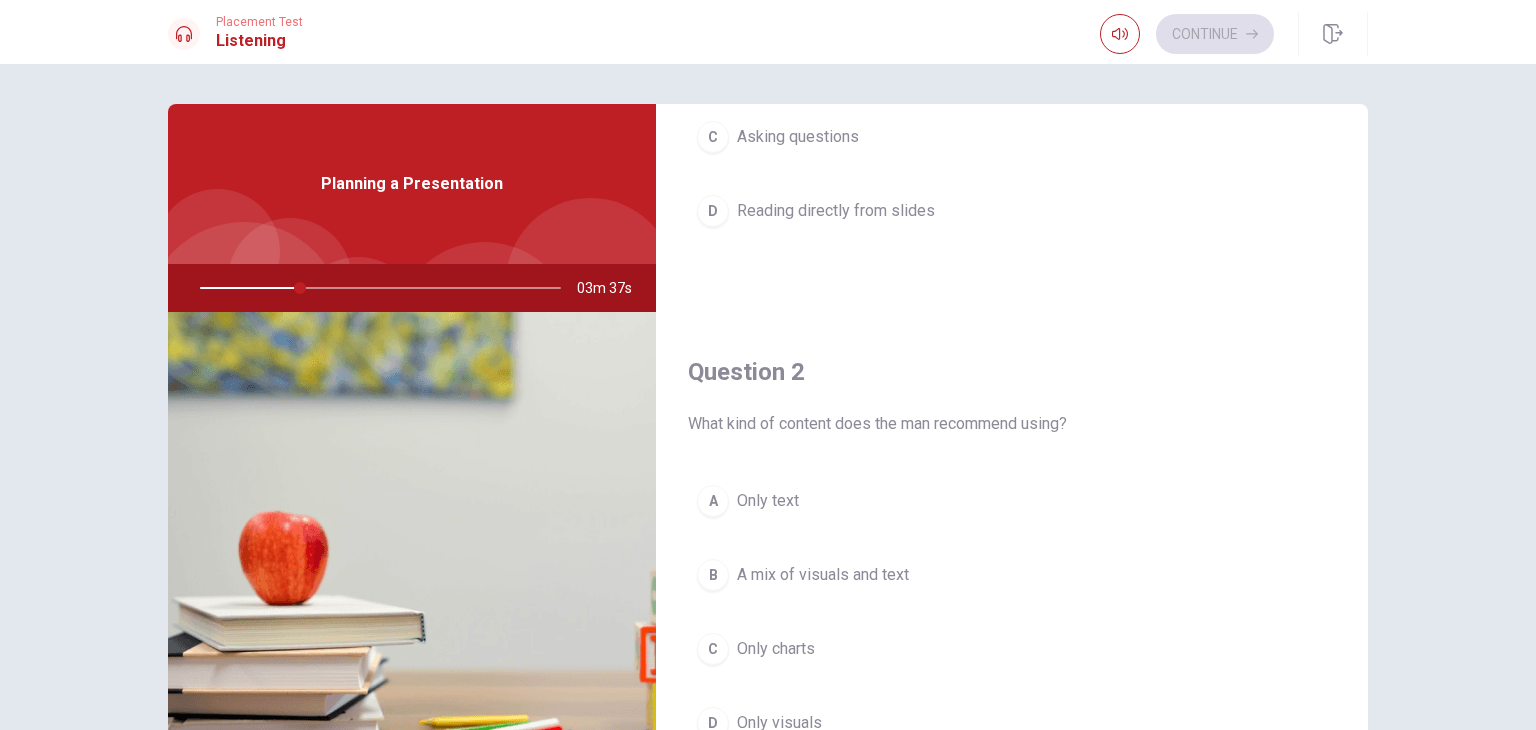 scroll, scrollTop: 0, scrollLeft: 0, axis: both 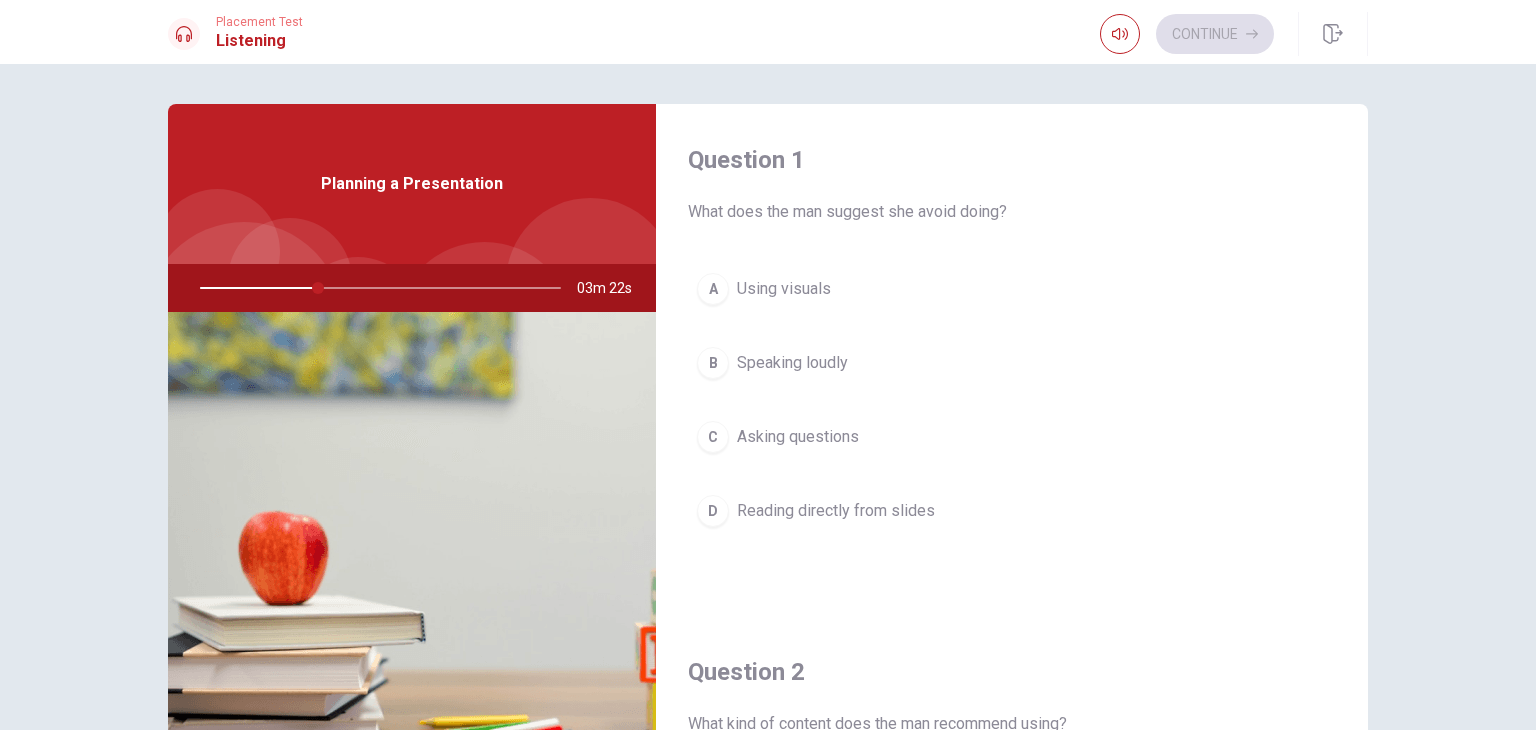 click on "D" at bounding box center (713, 511) 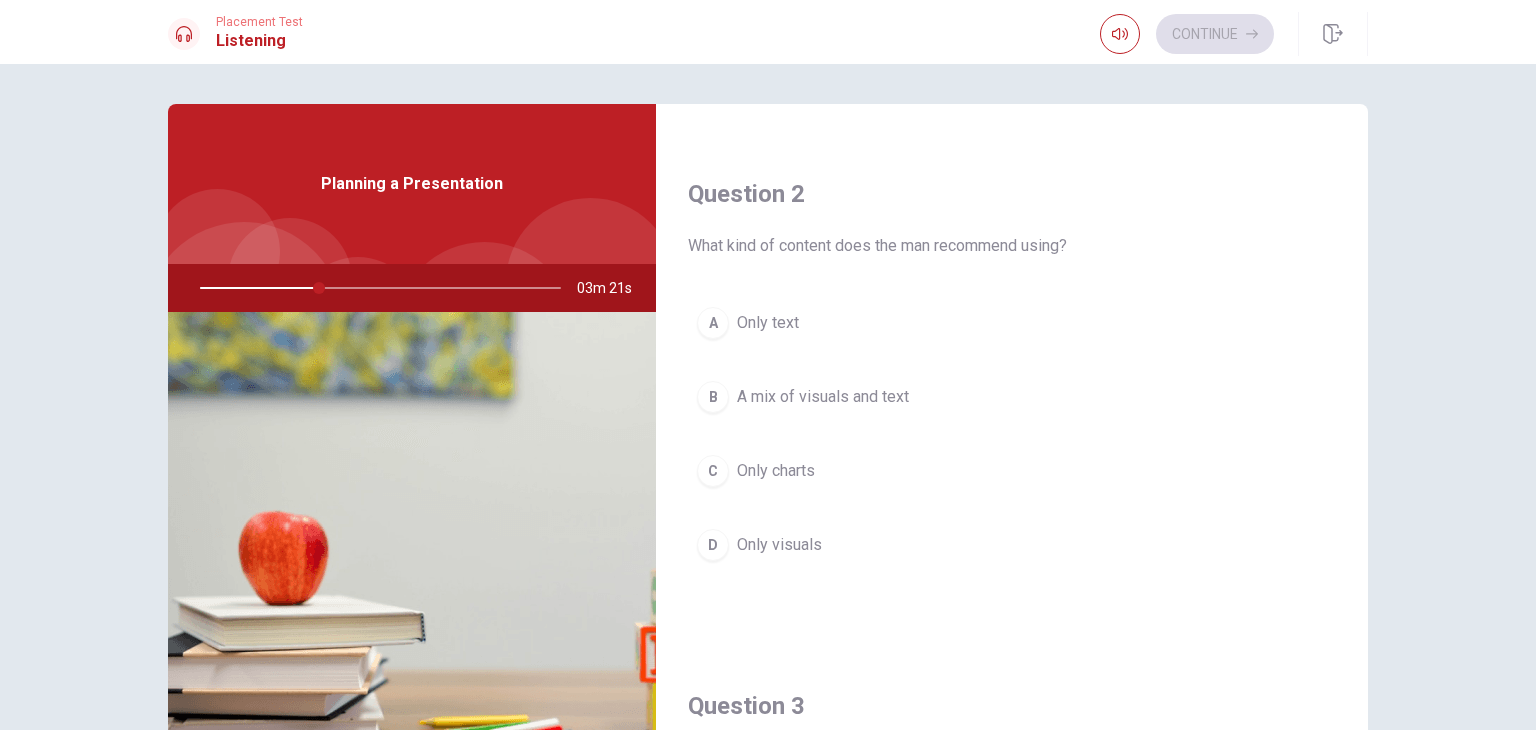 scroll, scrollTop: 500, scrollLeft: 0, axis: vertical 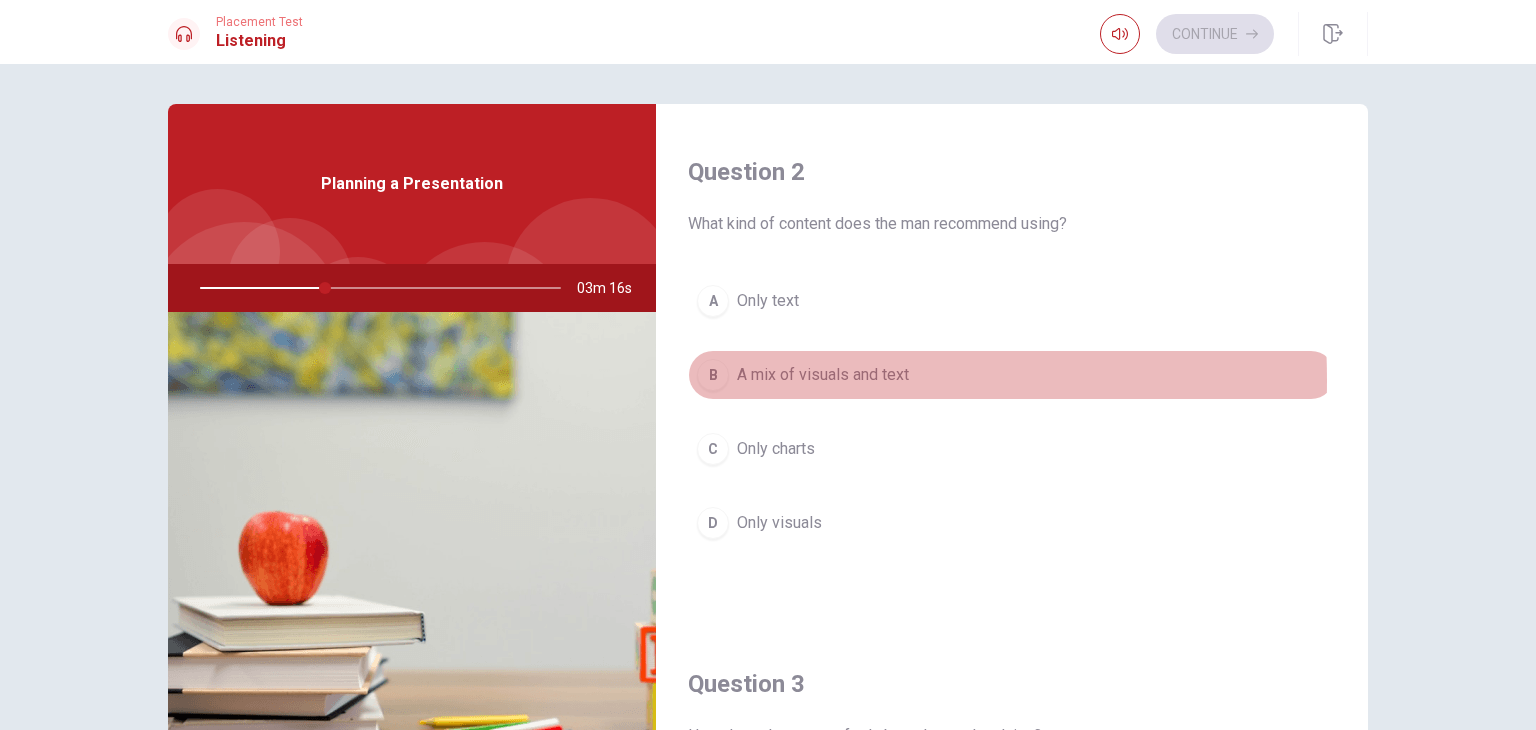 click on "B" at bounding box center (713, 375) 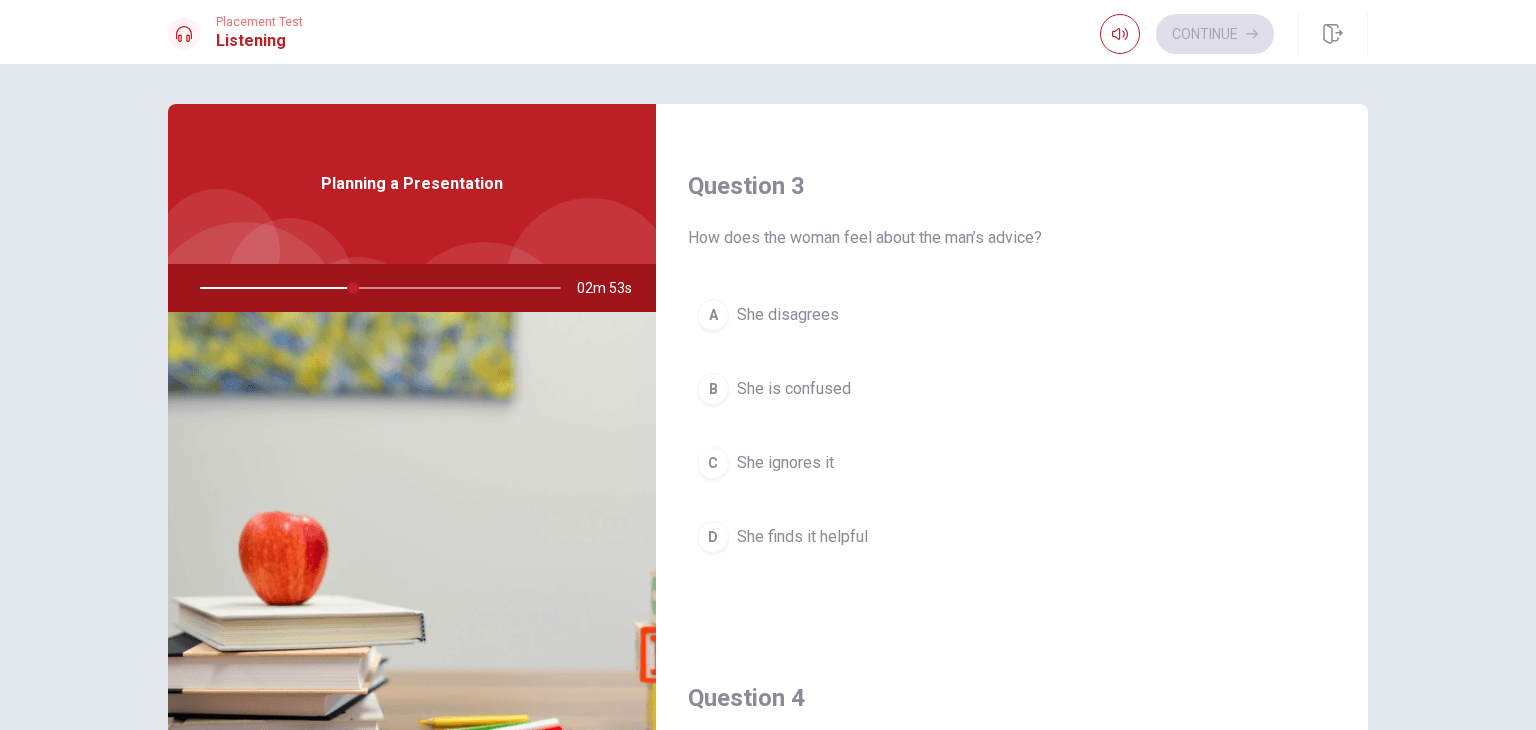 scroll, scrollTop: 1000, scrollLeft: 0, axis: vertical 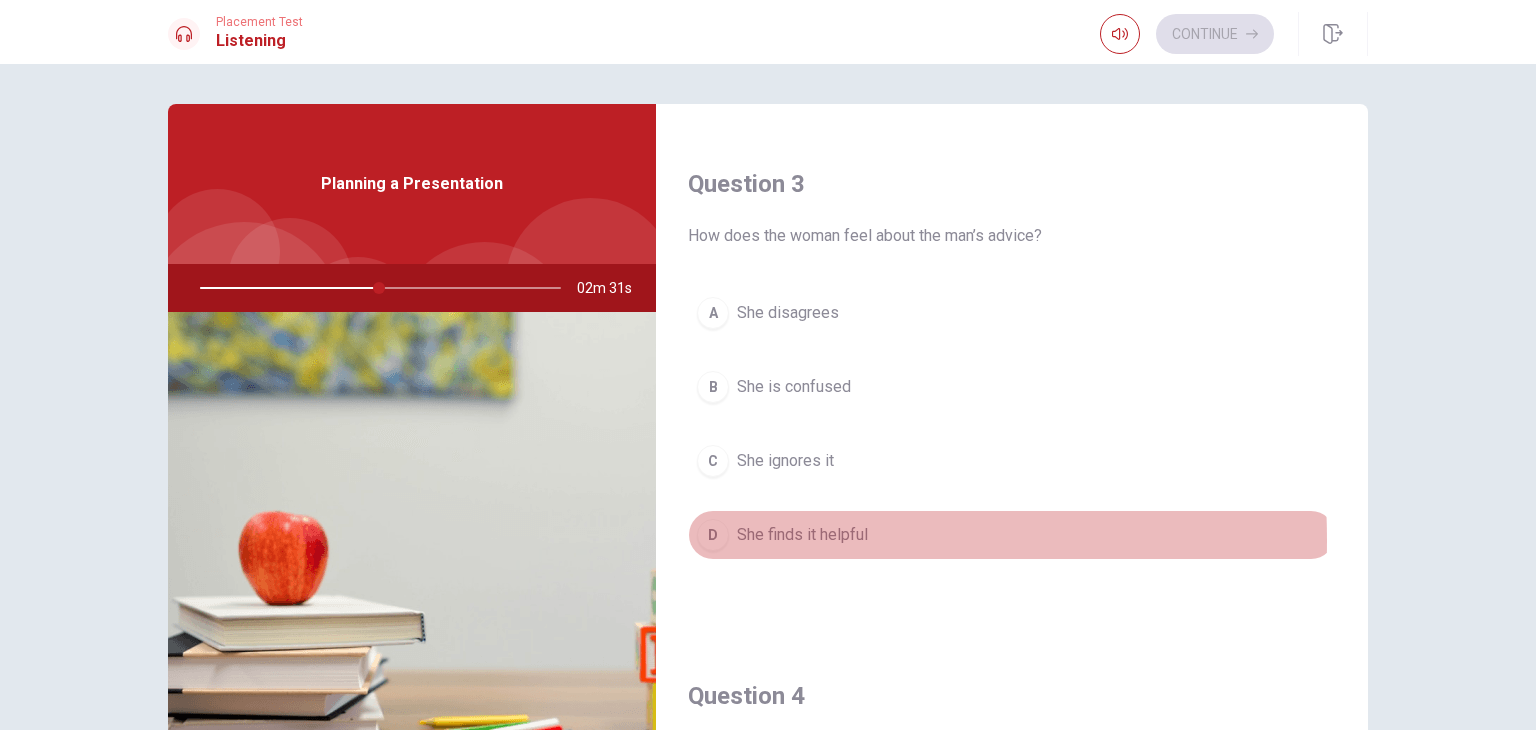click on "D" at bounding box center (713, 535) 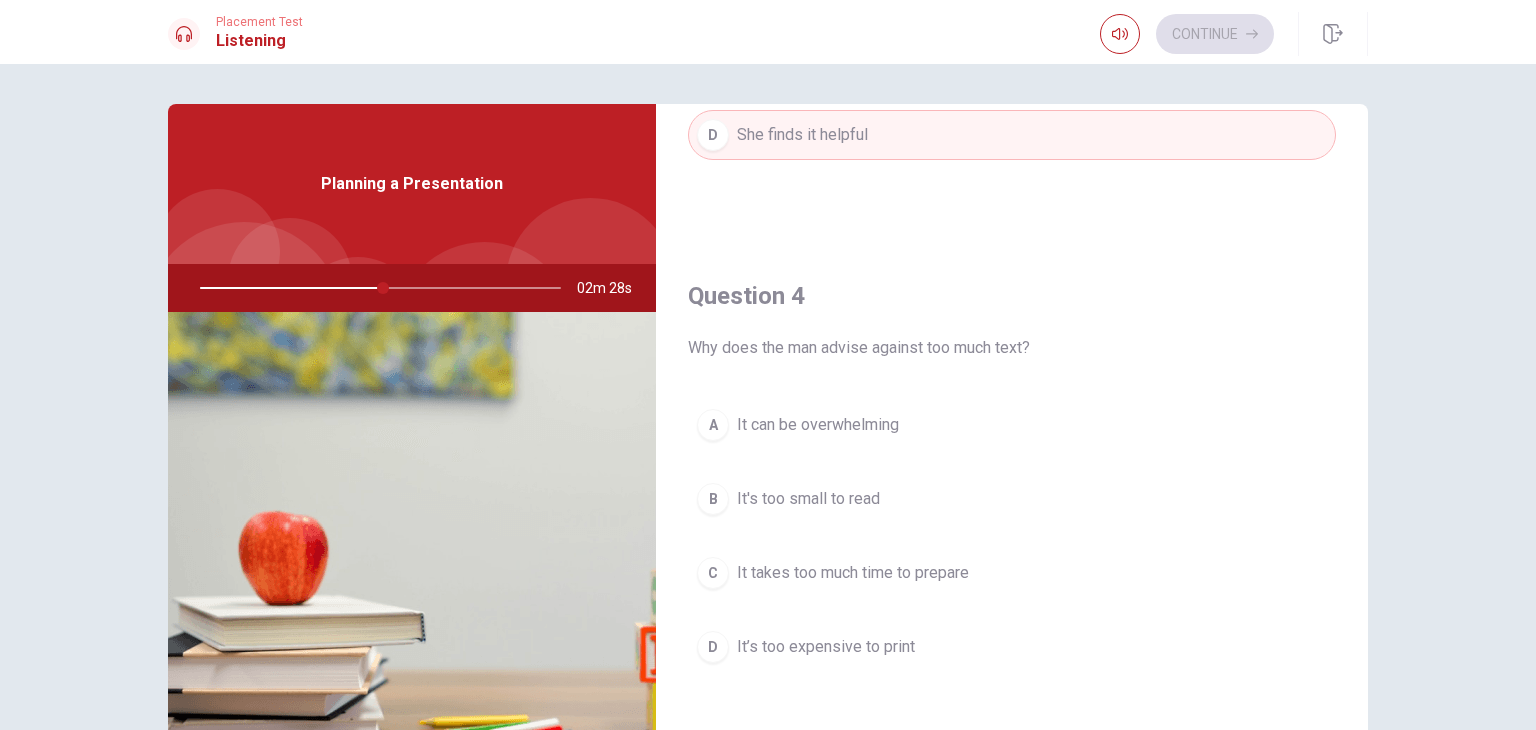 scroll, scrollTop: 1500, scrollLeft: 0, axis: vertical 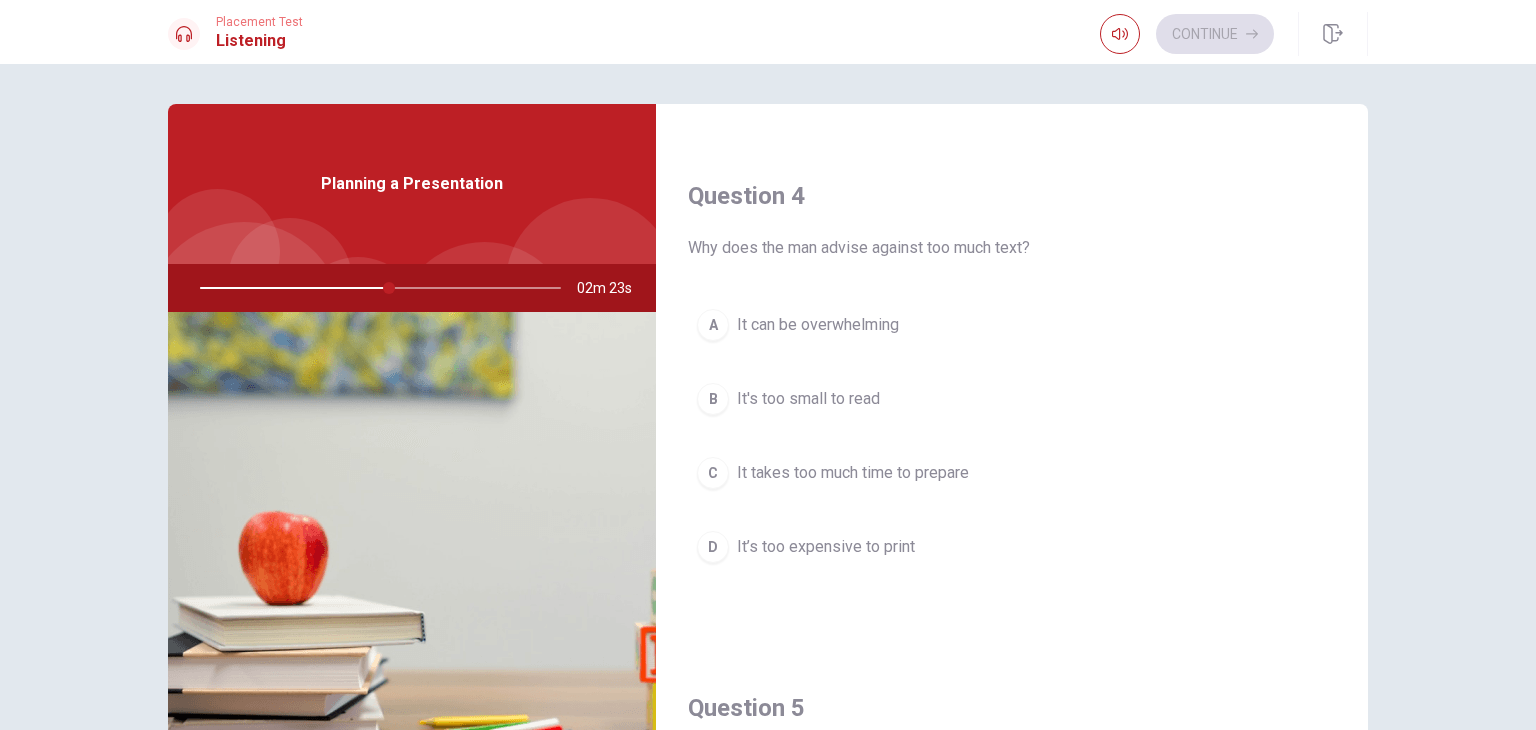 click on "A" at bounding box center [713, 325] 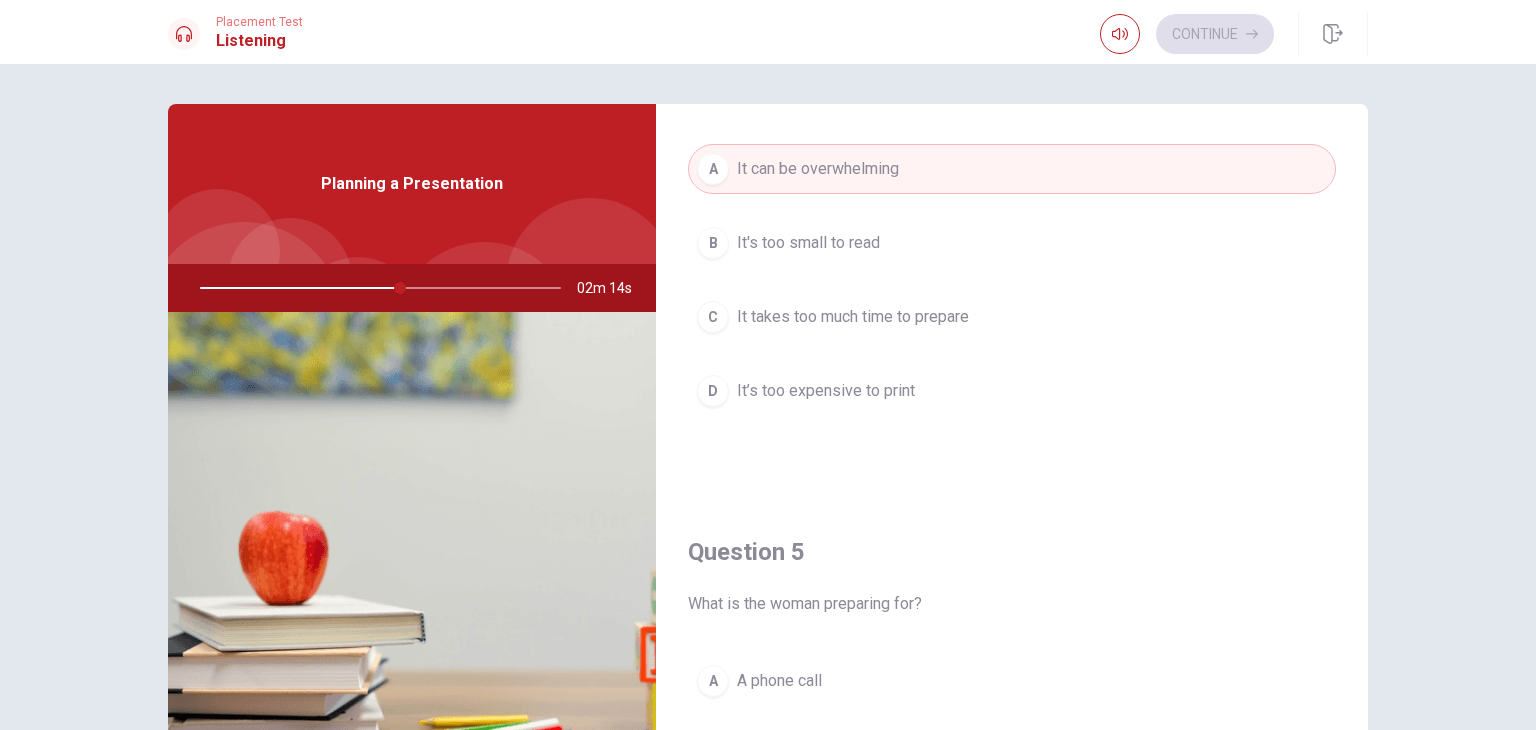 scroll, scrollTop: 1856, scrollLeft: 0, axis: vertical 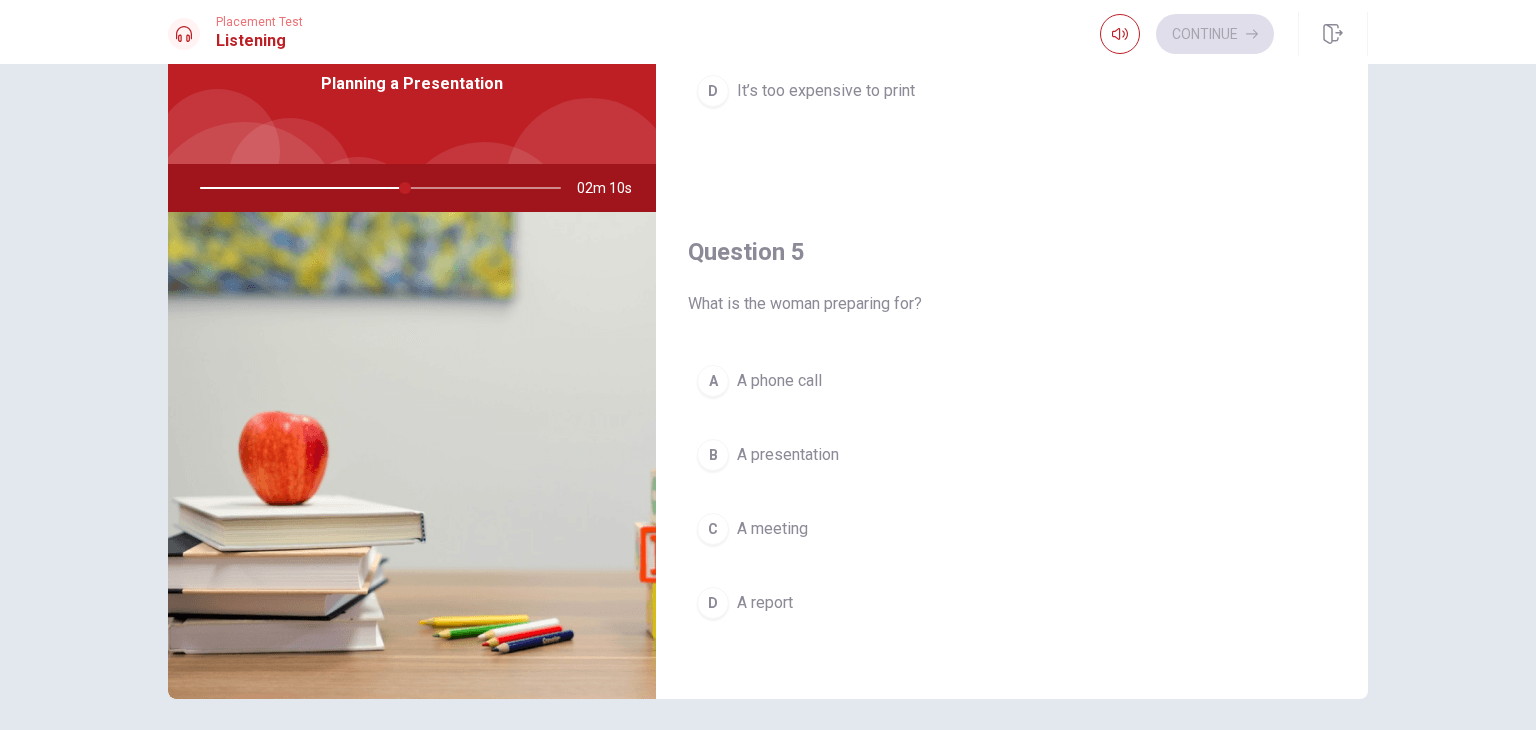 click on "B" at bounding box center [713, 455] 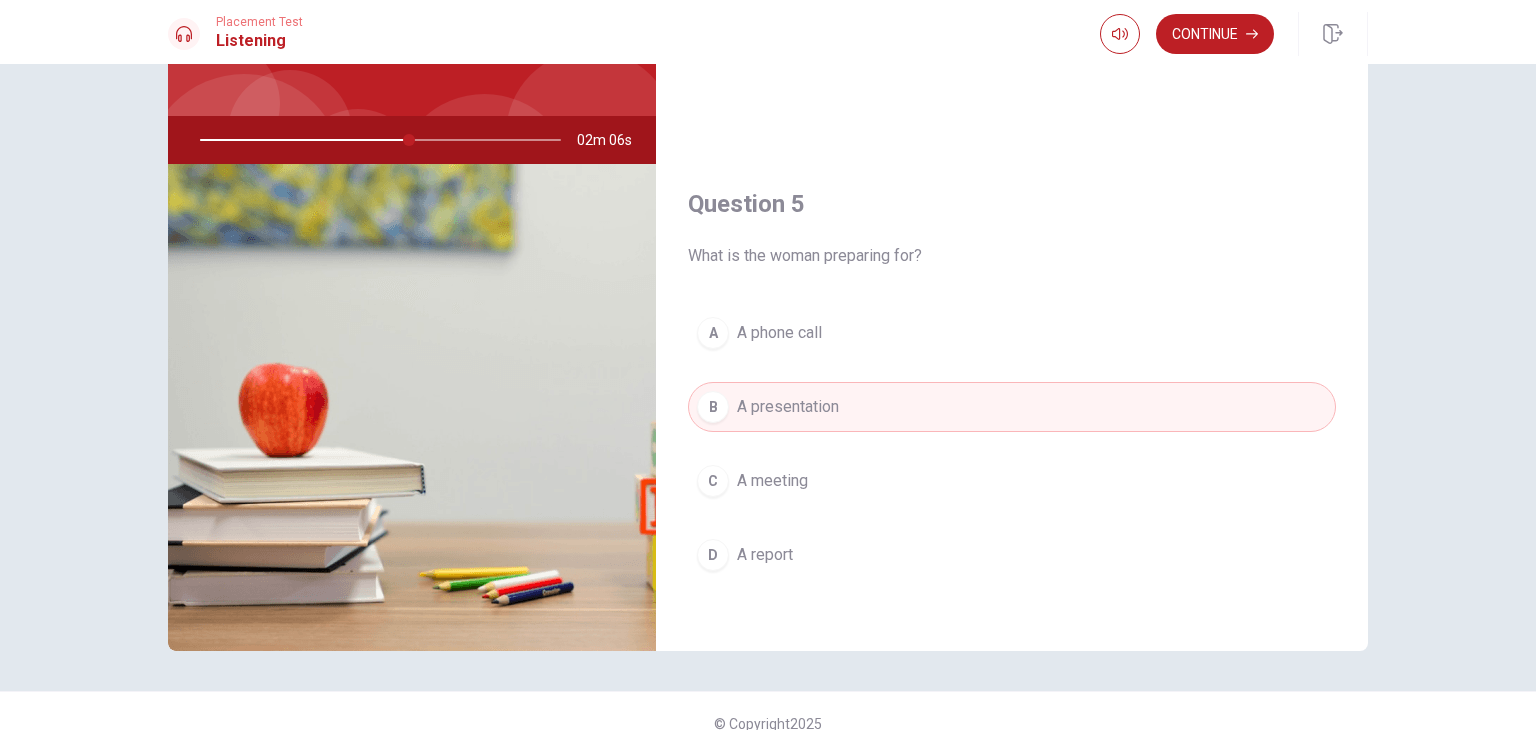 scroll, scrollTop: 173, scrollLeft: 0, axis: vertical 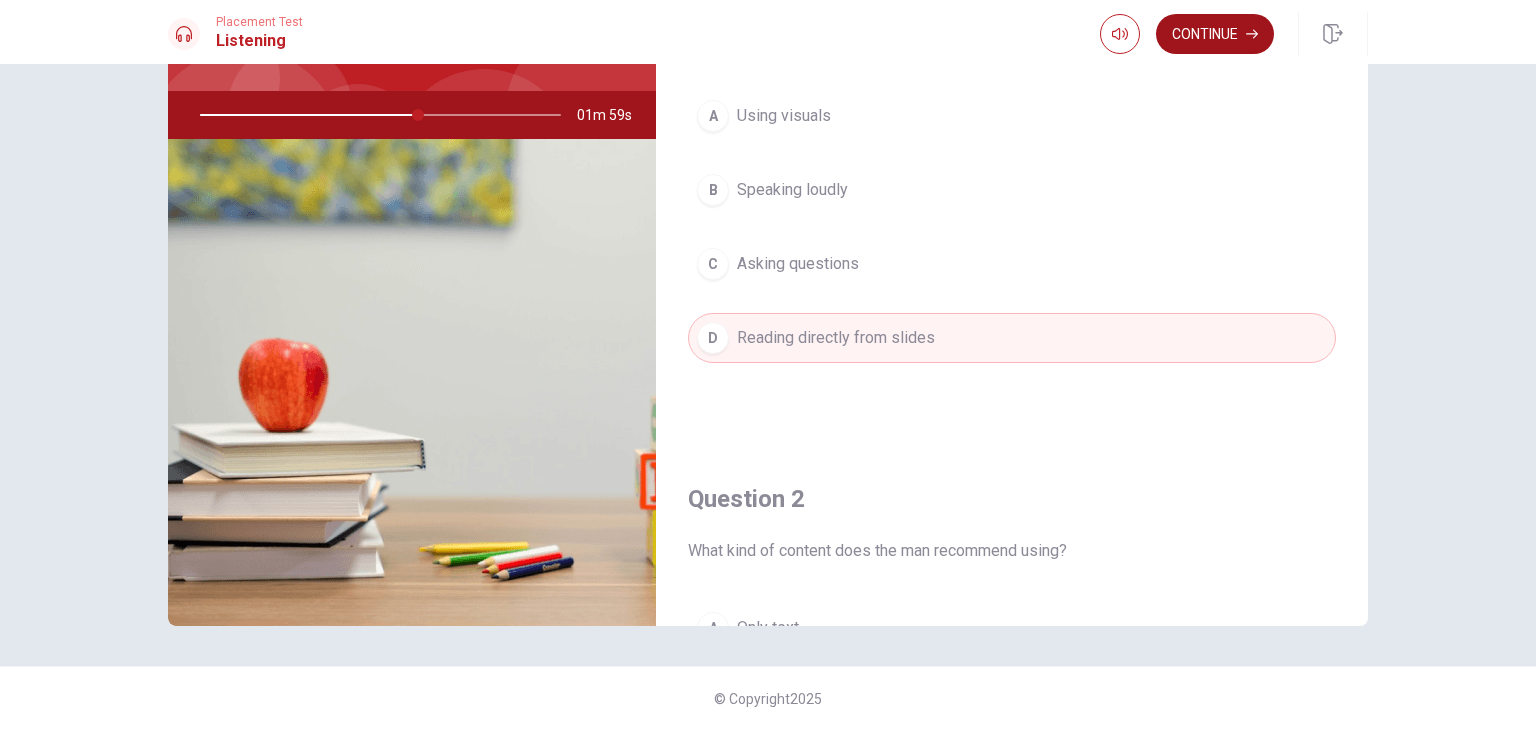 click on "Continue" at bounding box center [1215, 34] 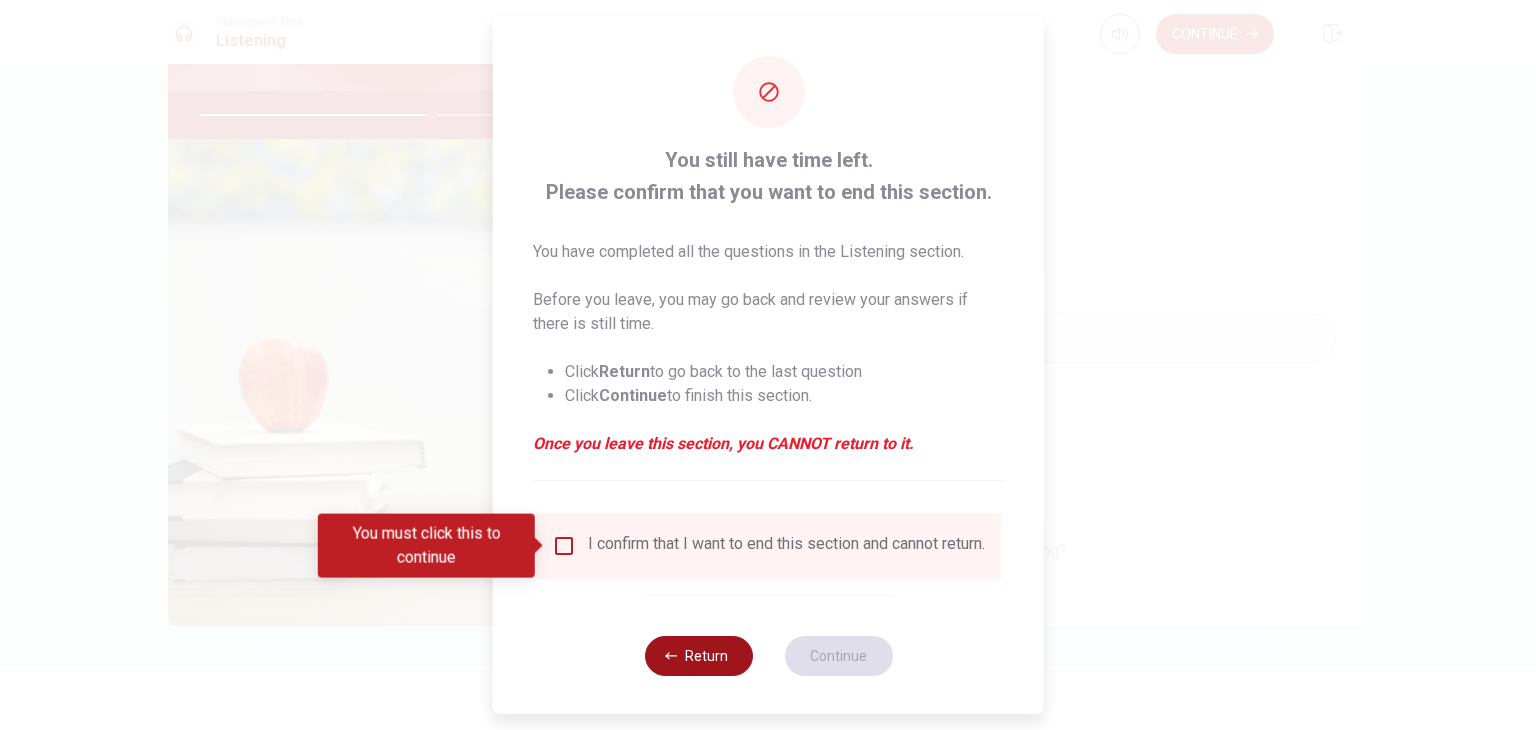 click on "Return" at bounding box center (698, 656) 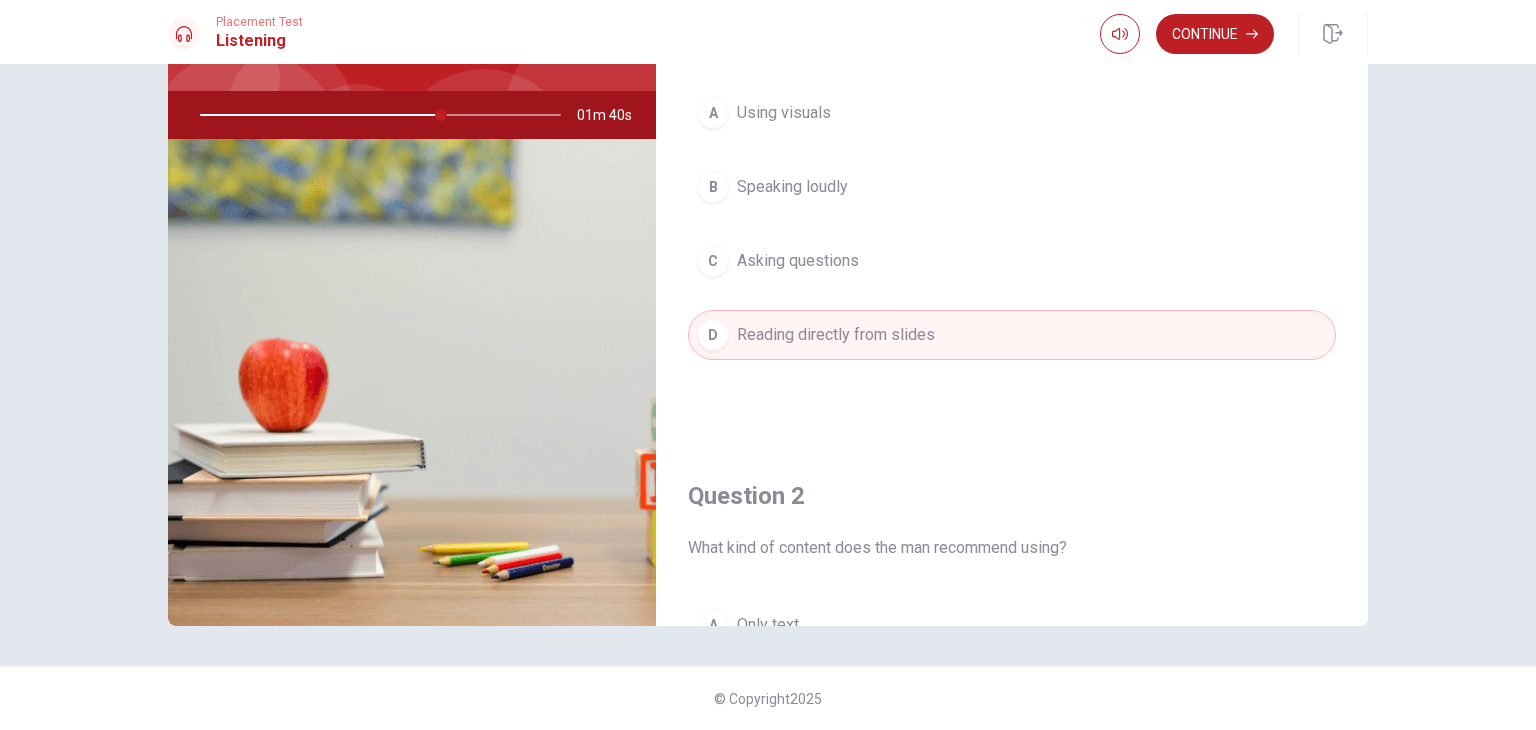 scroll, scrollTop: 0, scrollLeft: 0, axis: both 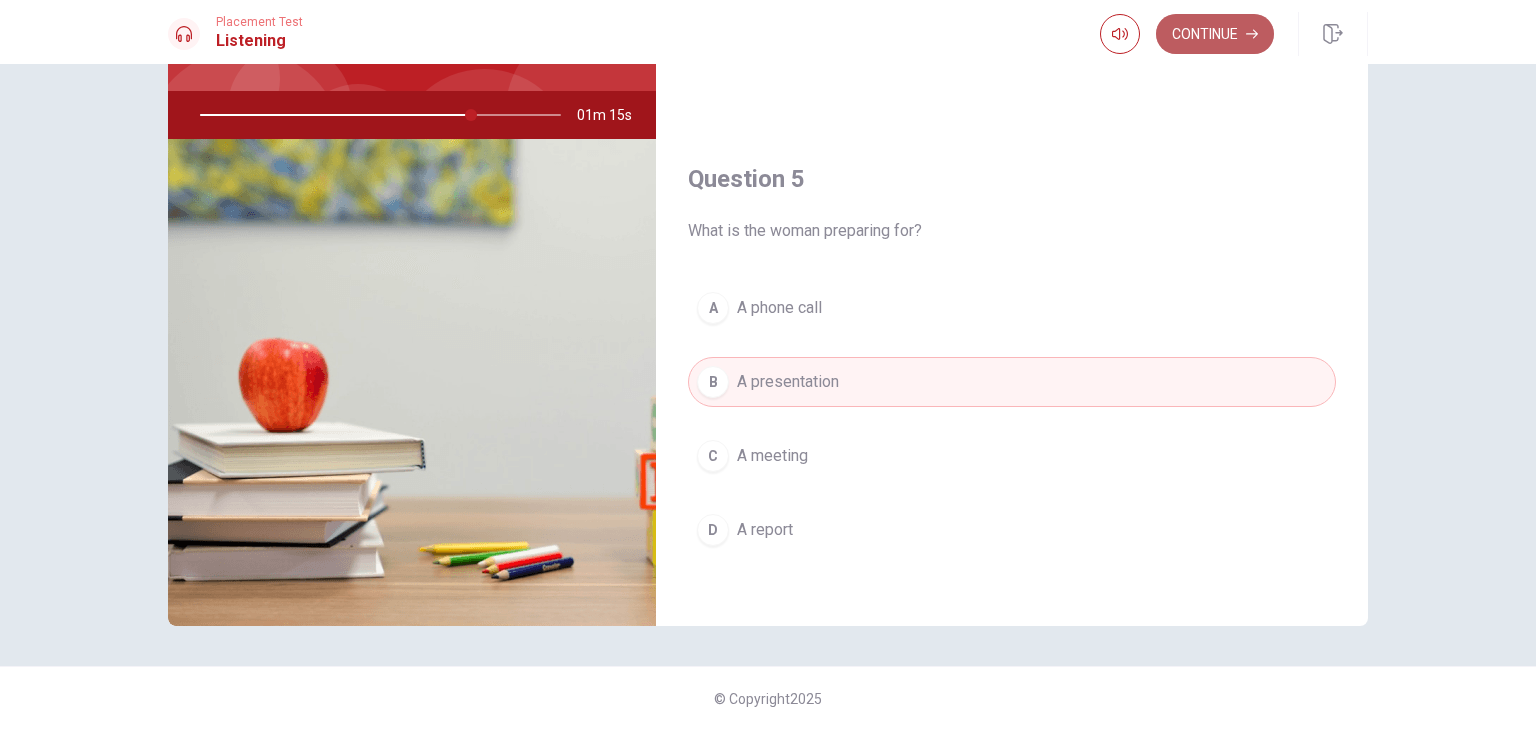 click on "Continue" at bounding box center (1215, 34) 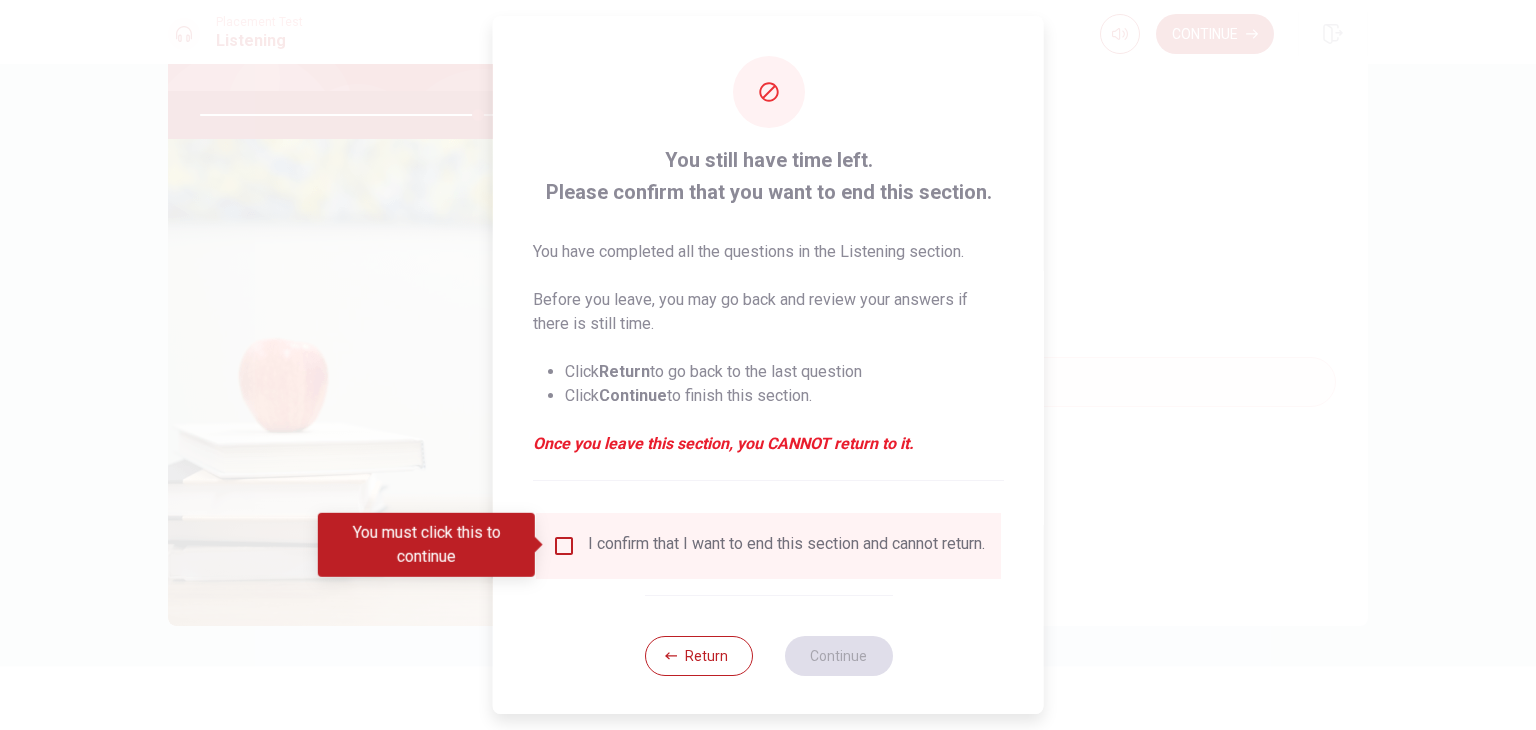 scroll, scrollTop: 16, scrollLeft: 0, axis: vertical 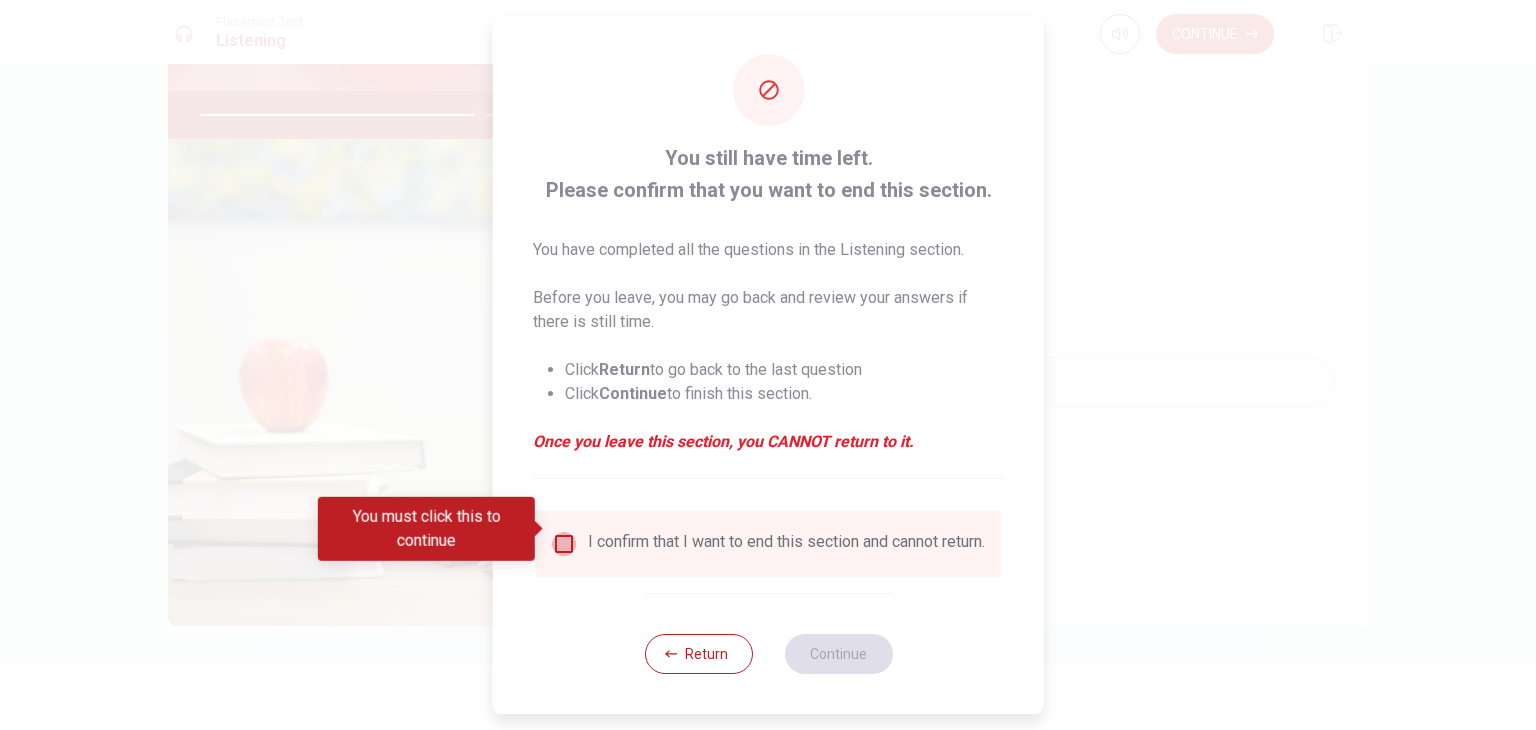 click at bounding box center (564, 544) 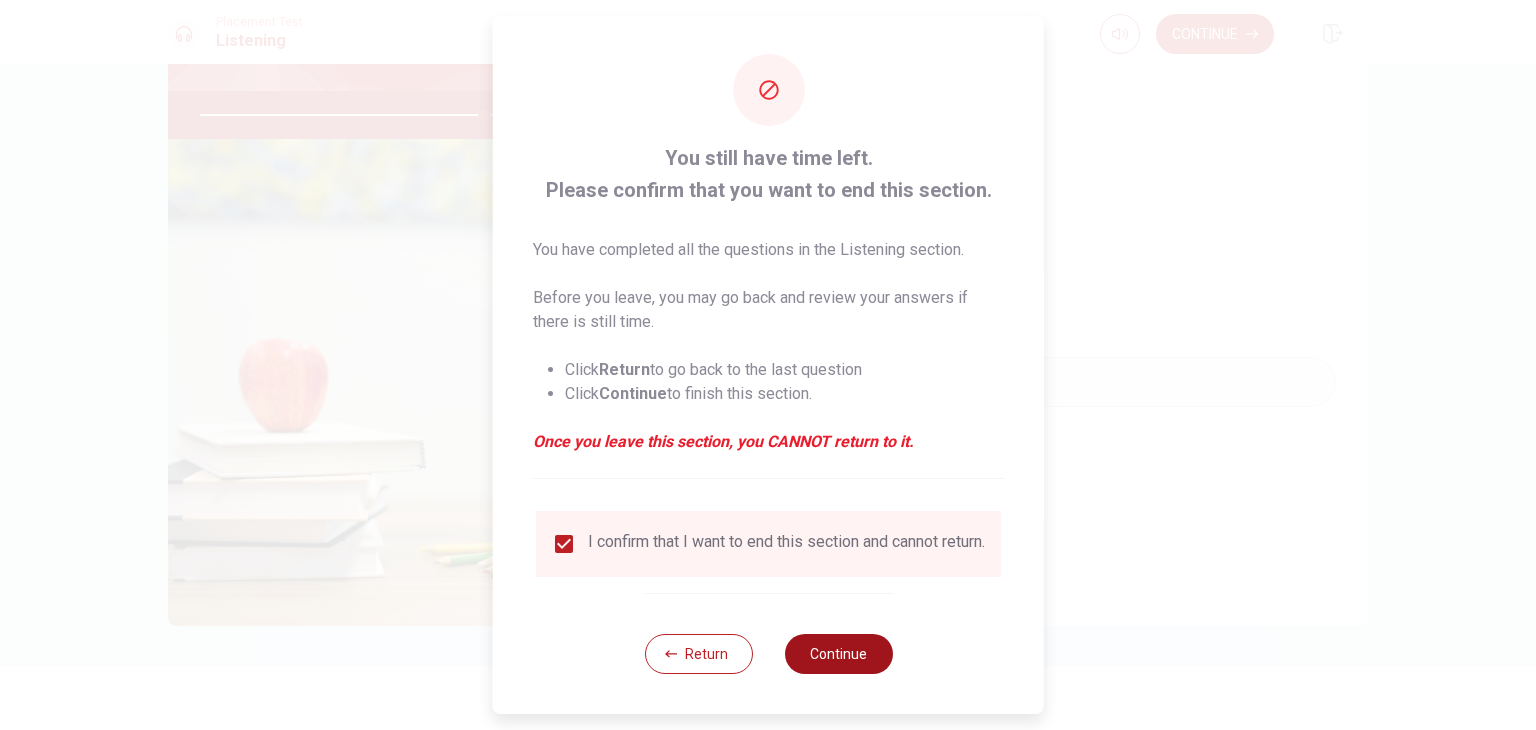 click on "Continue" at bounding box center (838, 654) 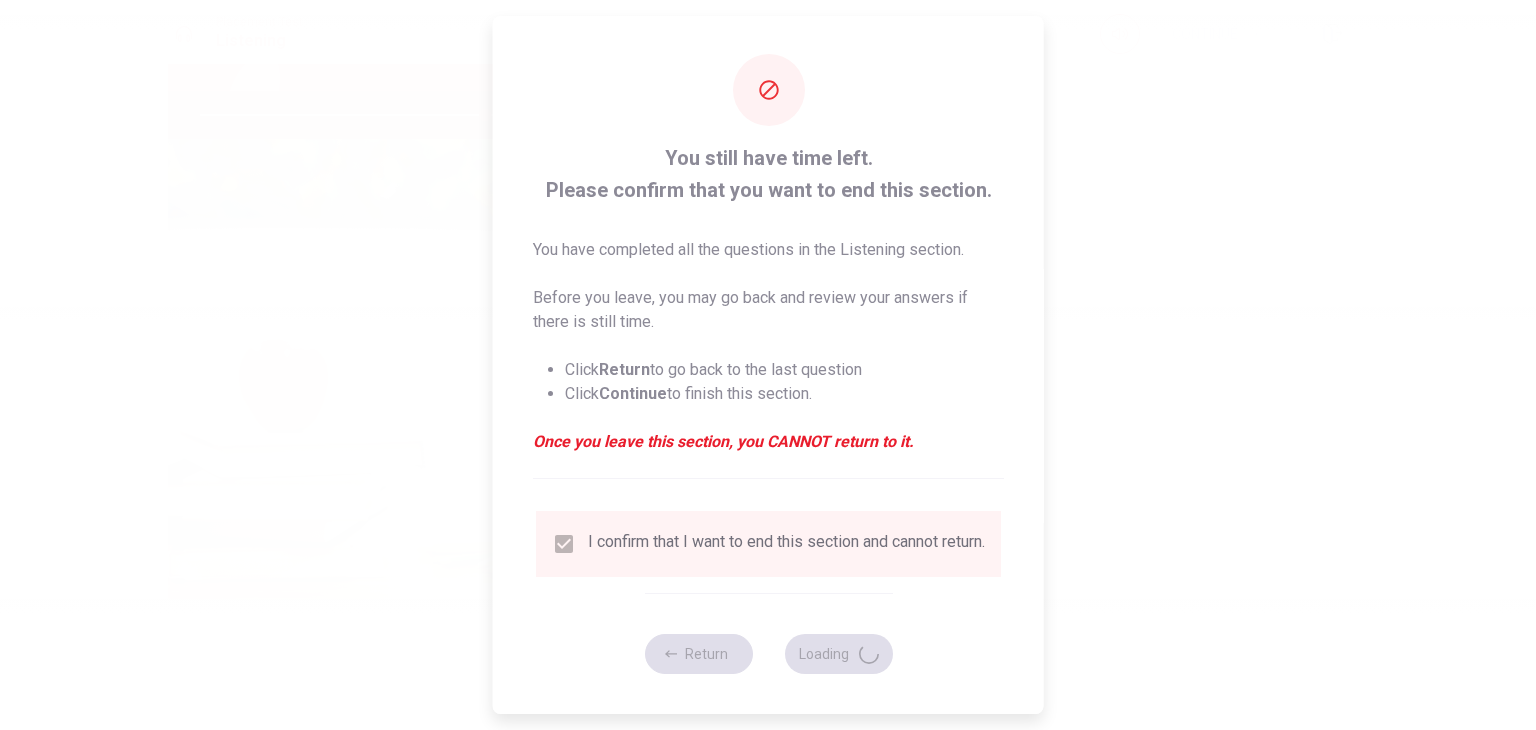 type on "79" 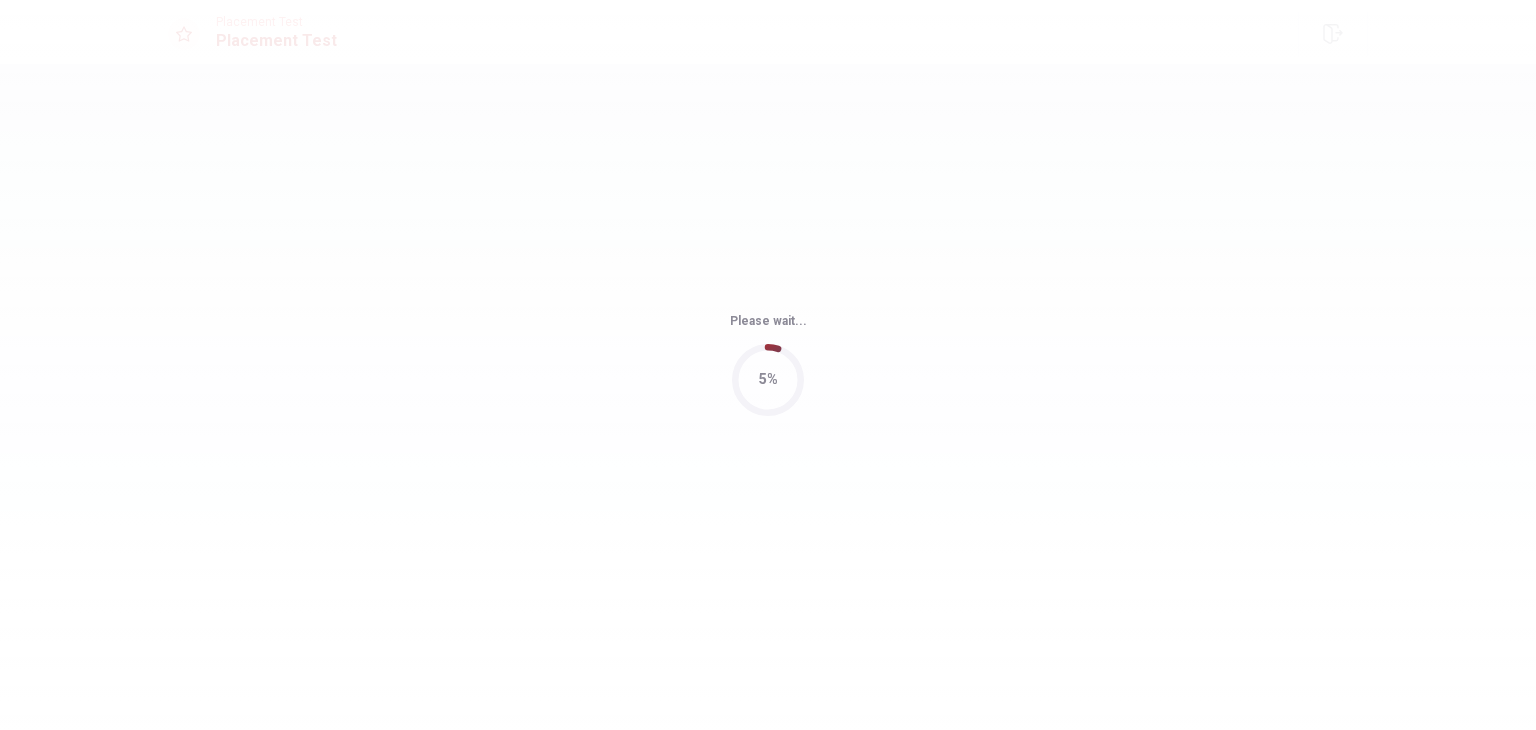 scroll, scrollTop: 0, scrollLeft: 0, axis: both 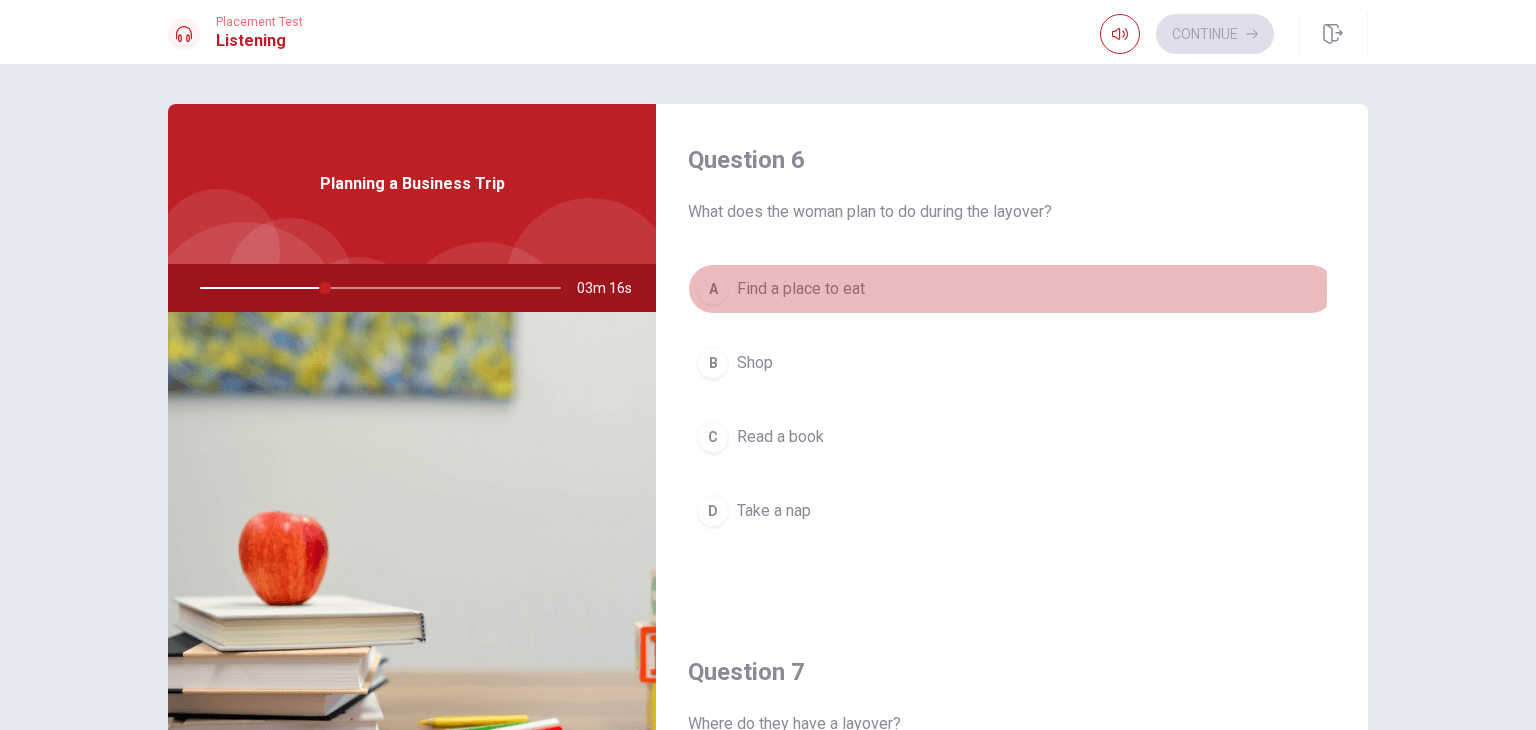 click on "A" at bounding box center [713, 289] 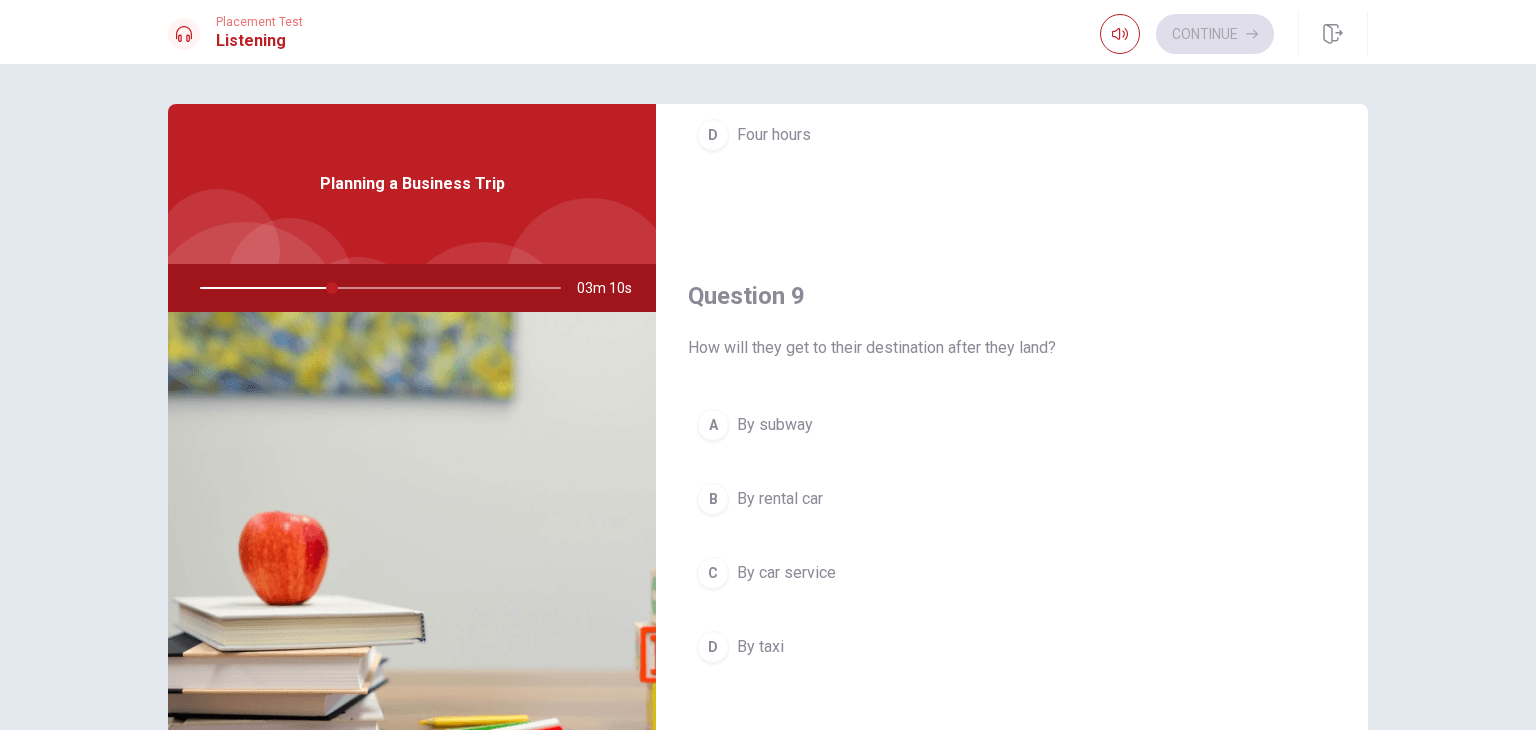 scroll, scrollTop: 1500, scrollLeft: 0, axis: vertical 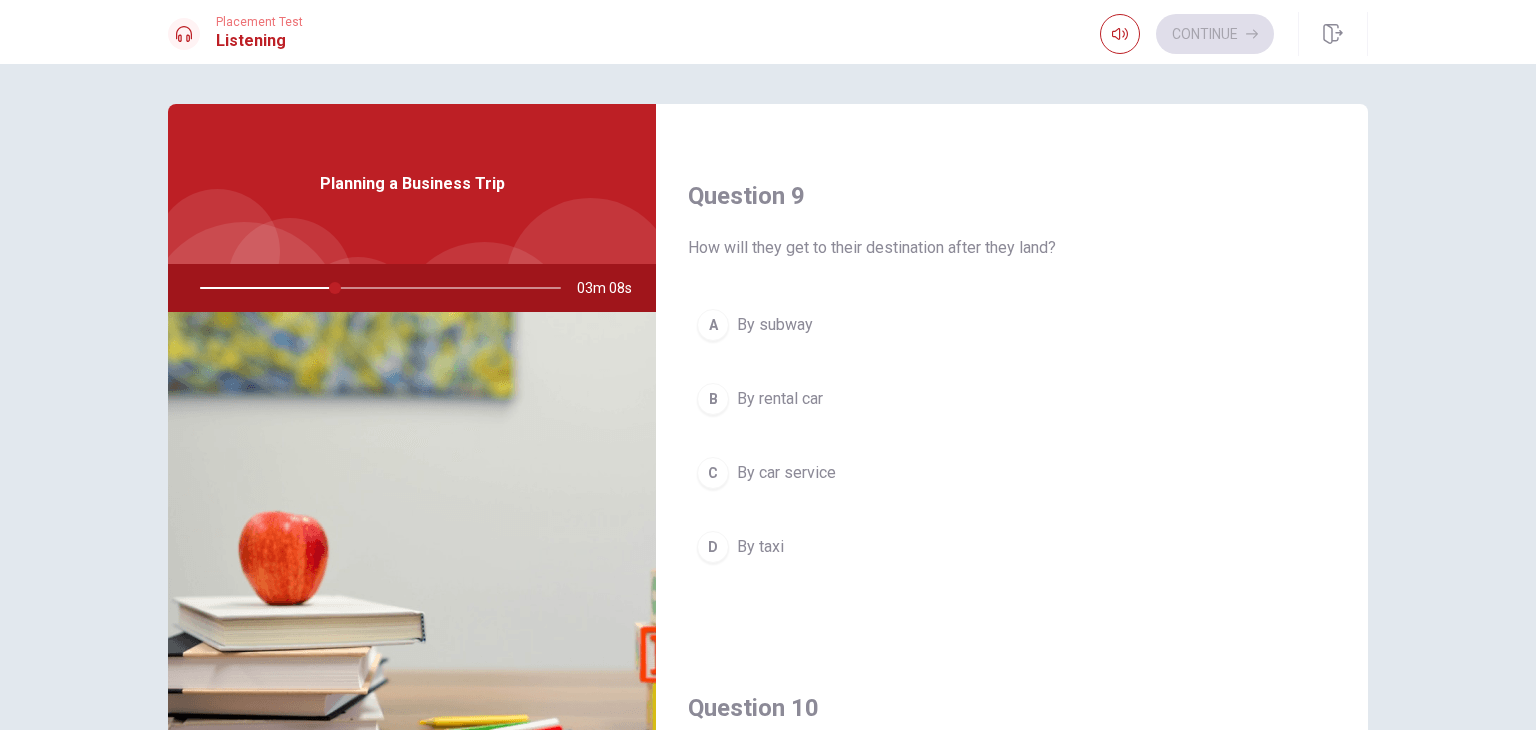 click on "B" at bounding box center (713, 399) 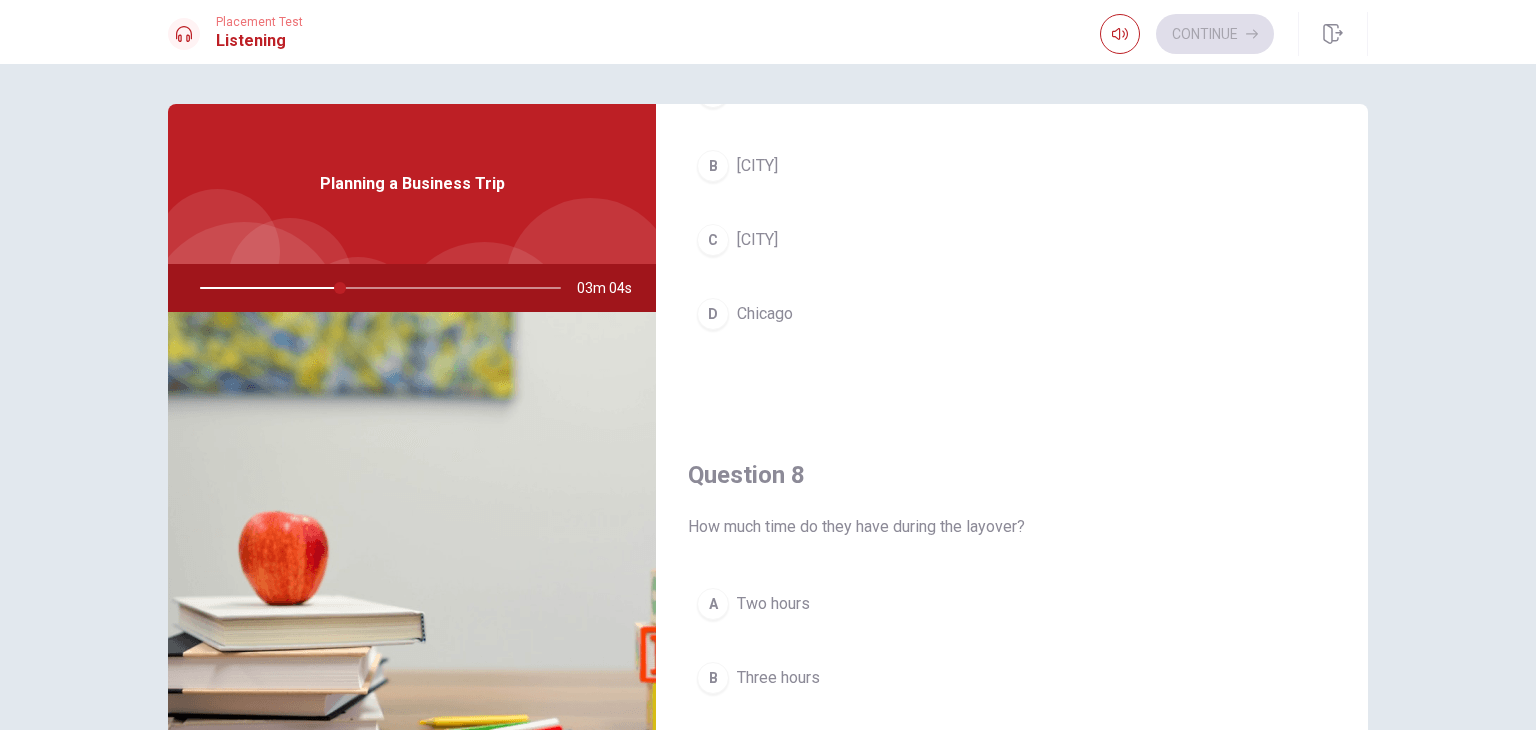 scroll, scrollTop: 500, scrollLeft: 0, axis: vertical 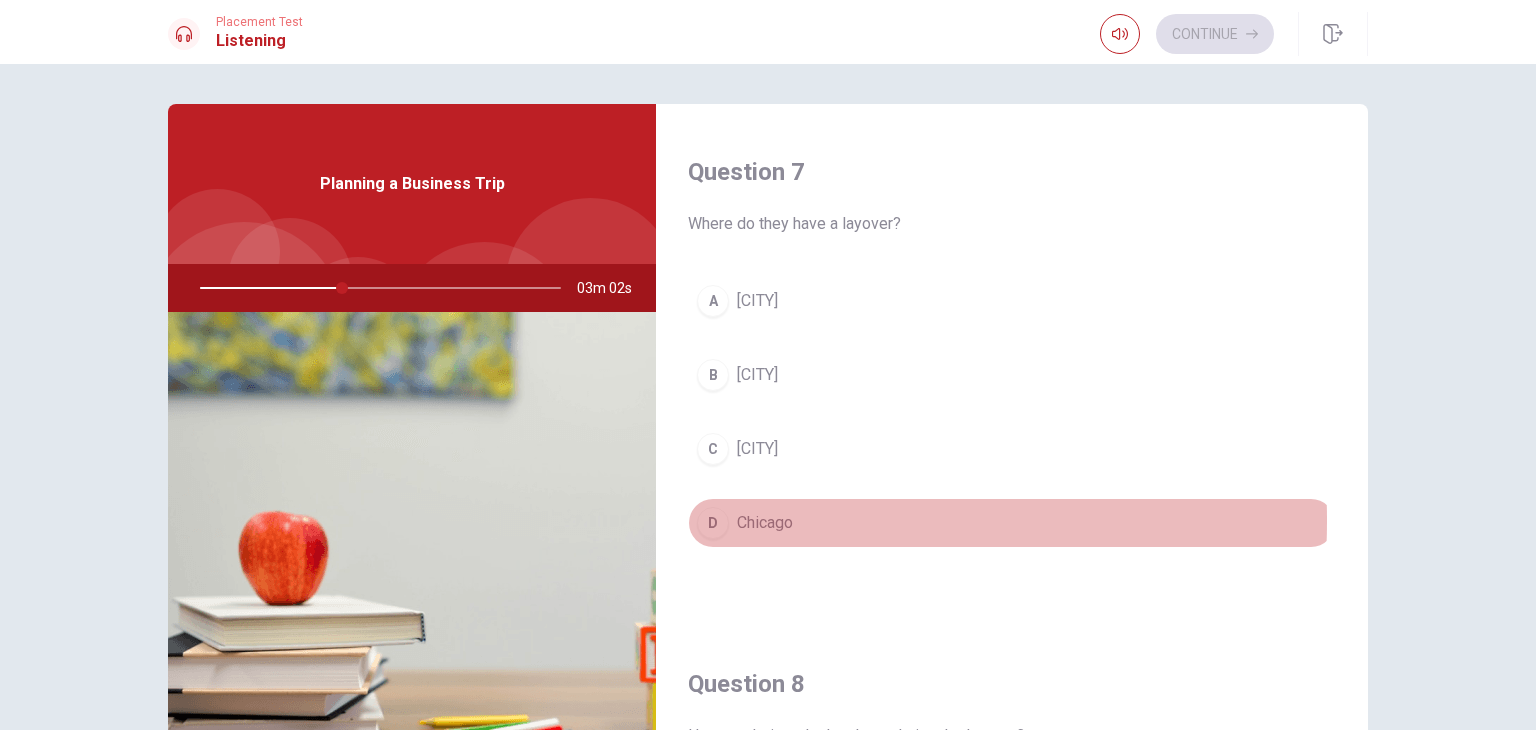 click on "D" at bounding box center (713, 523) 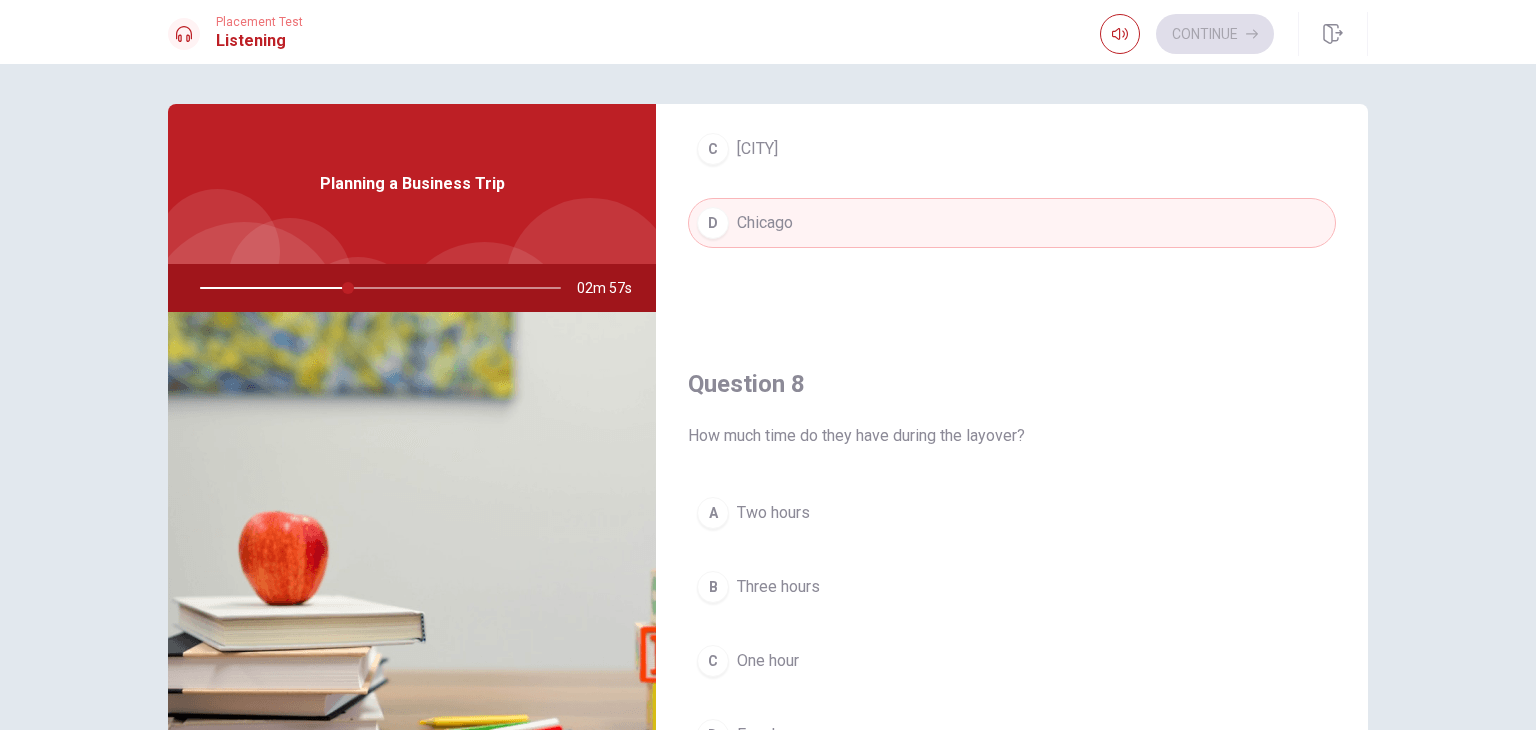 scroll, scrollTop: 1000, scrollLeft: 0, axis: vertical 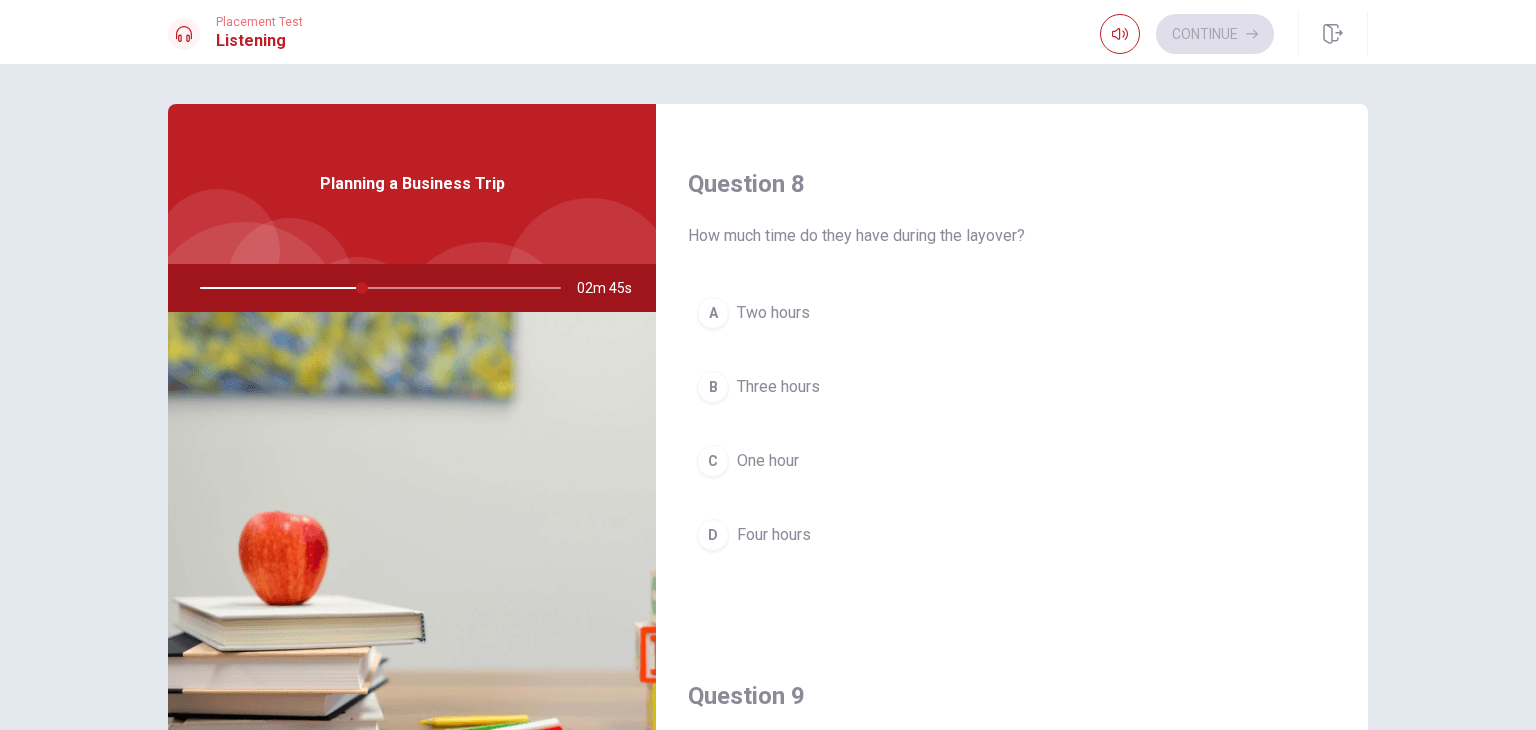 click on "A" at bounding box center (713, 313) 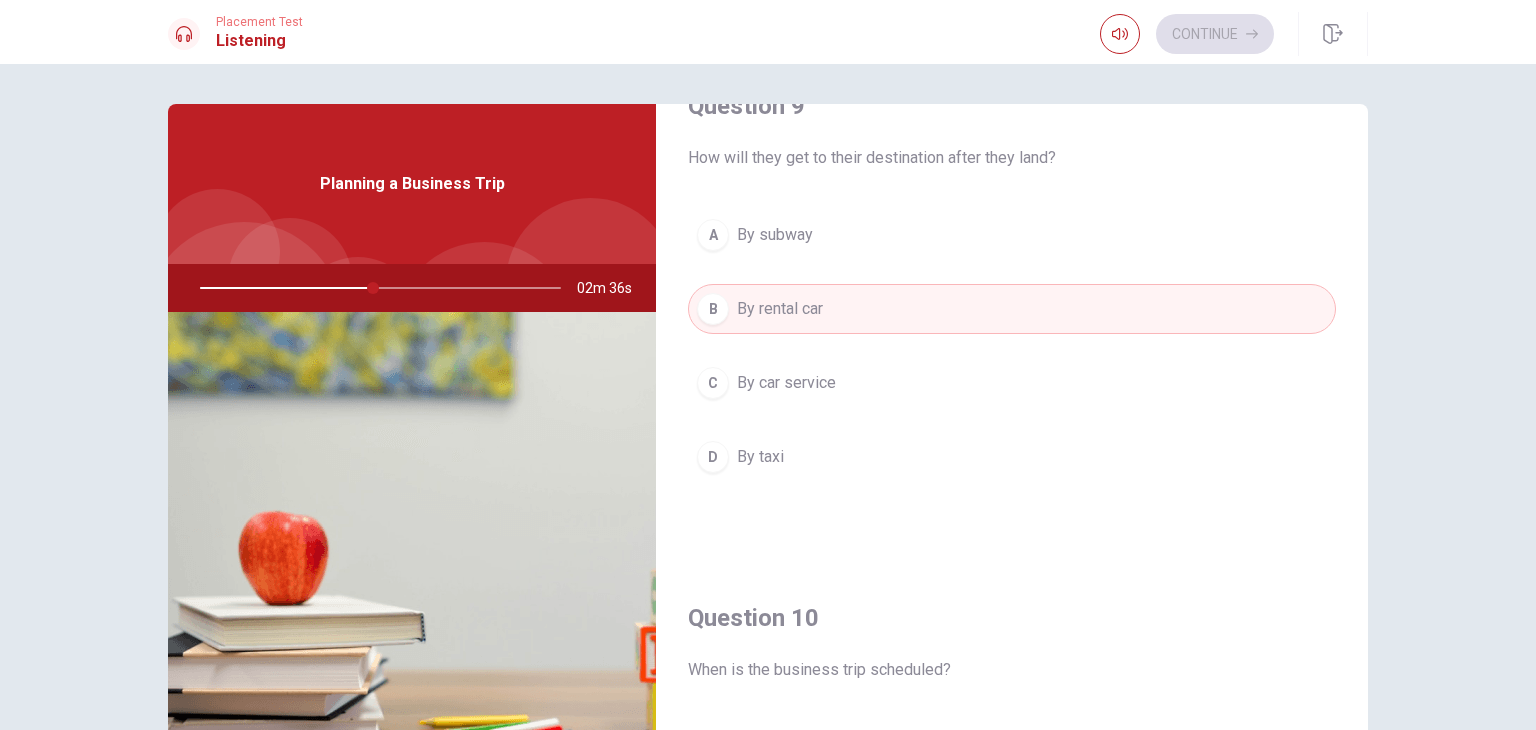 scroll, scrollTop: 1500, scrollLeft: 0, axis: vertical 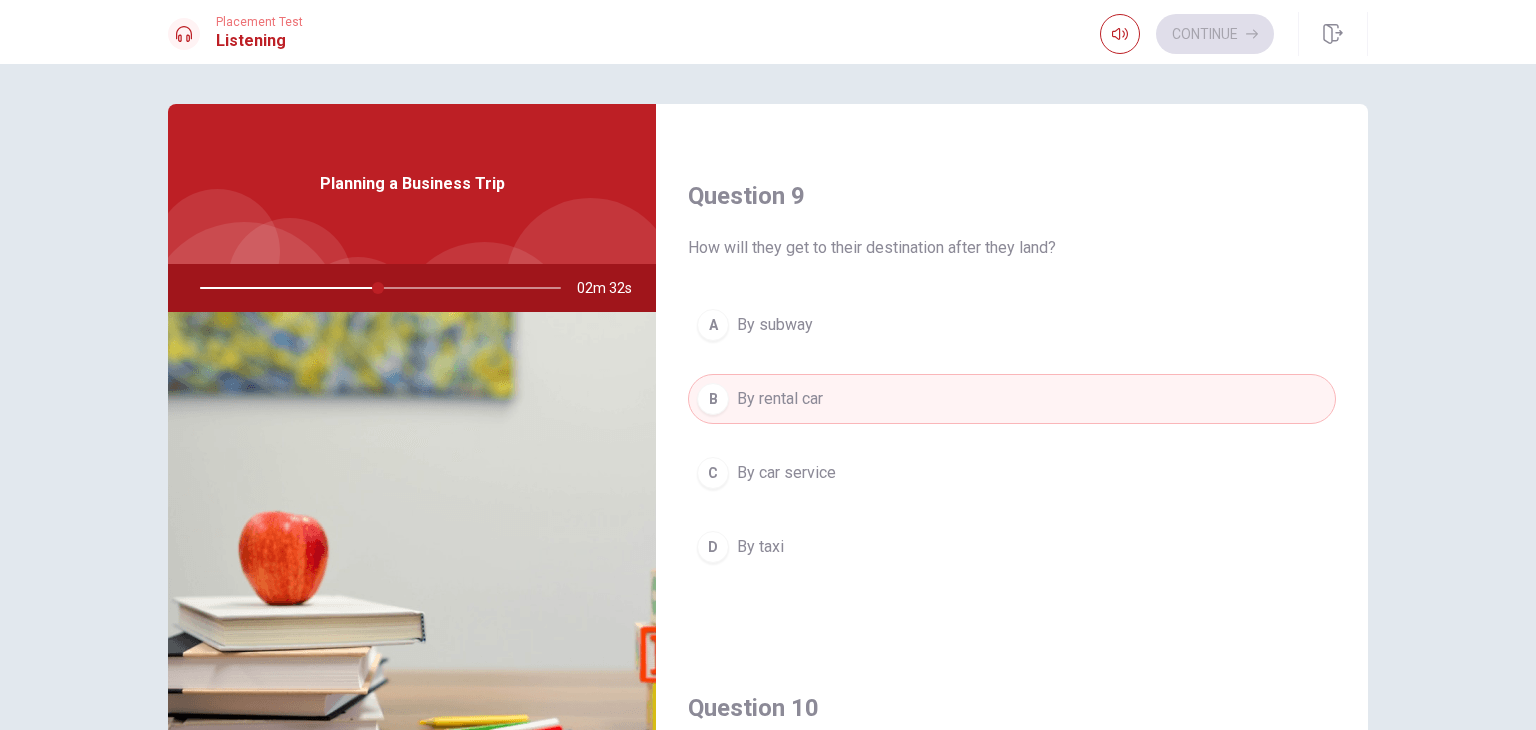 click on "C" at bounding box center [713, 473] 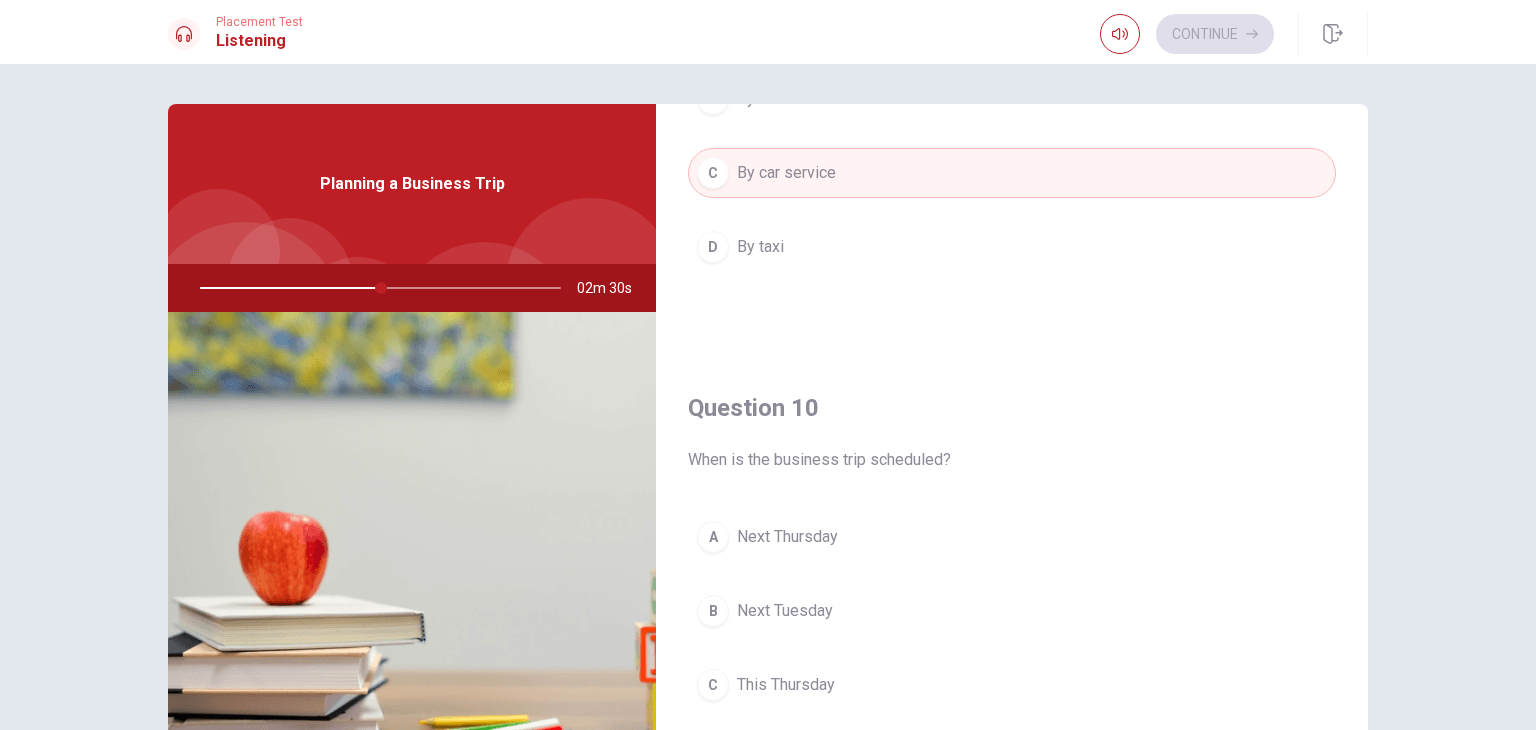 scroll, scrollTop: 1856, scrollLeft: 0, axis: vertical 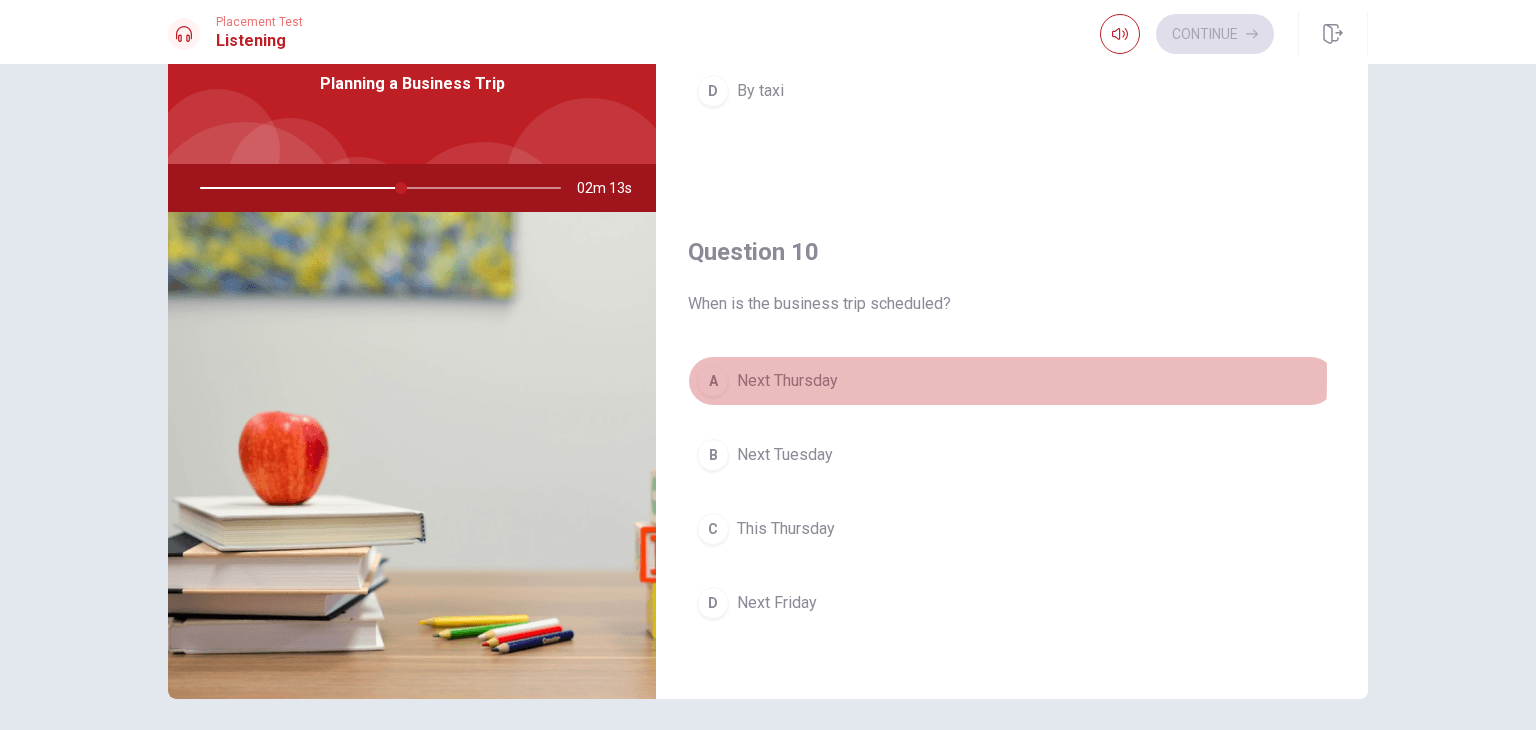 click on "A" at bounding box center [713, 381] 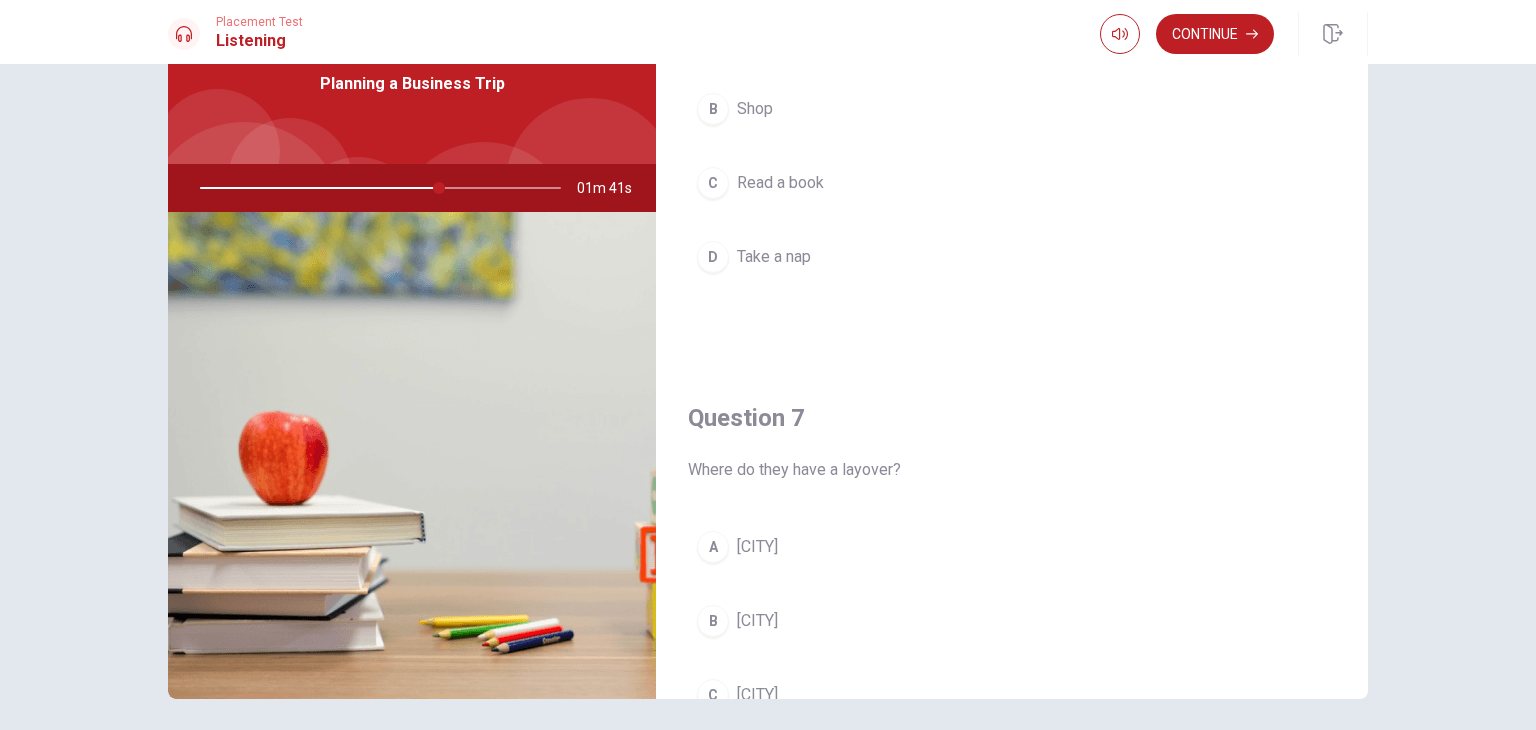 scroll, scrollTop: 0, scrollLeft: 0, axis: both 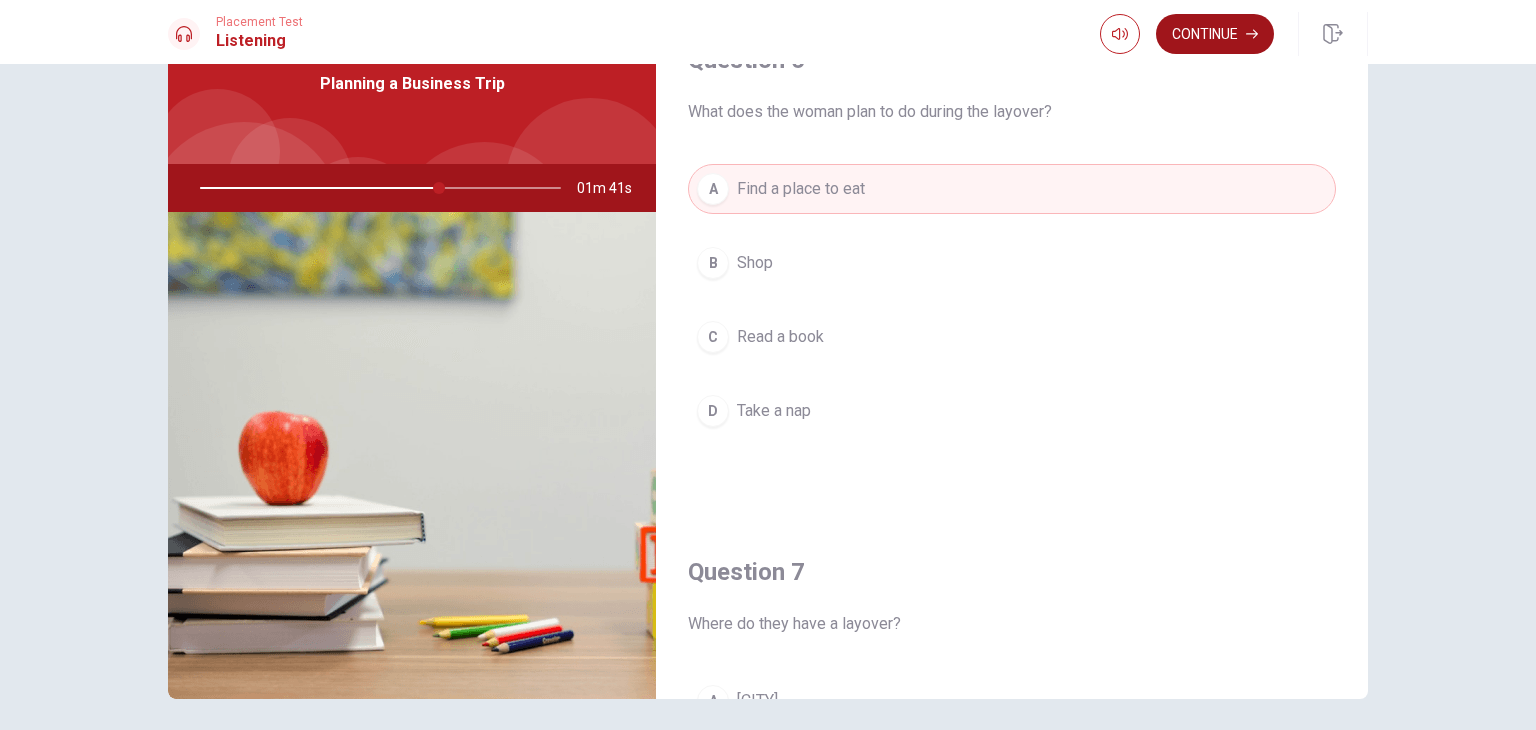 click on "Continue" at bounding box center [1215, 34] 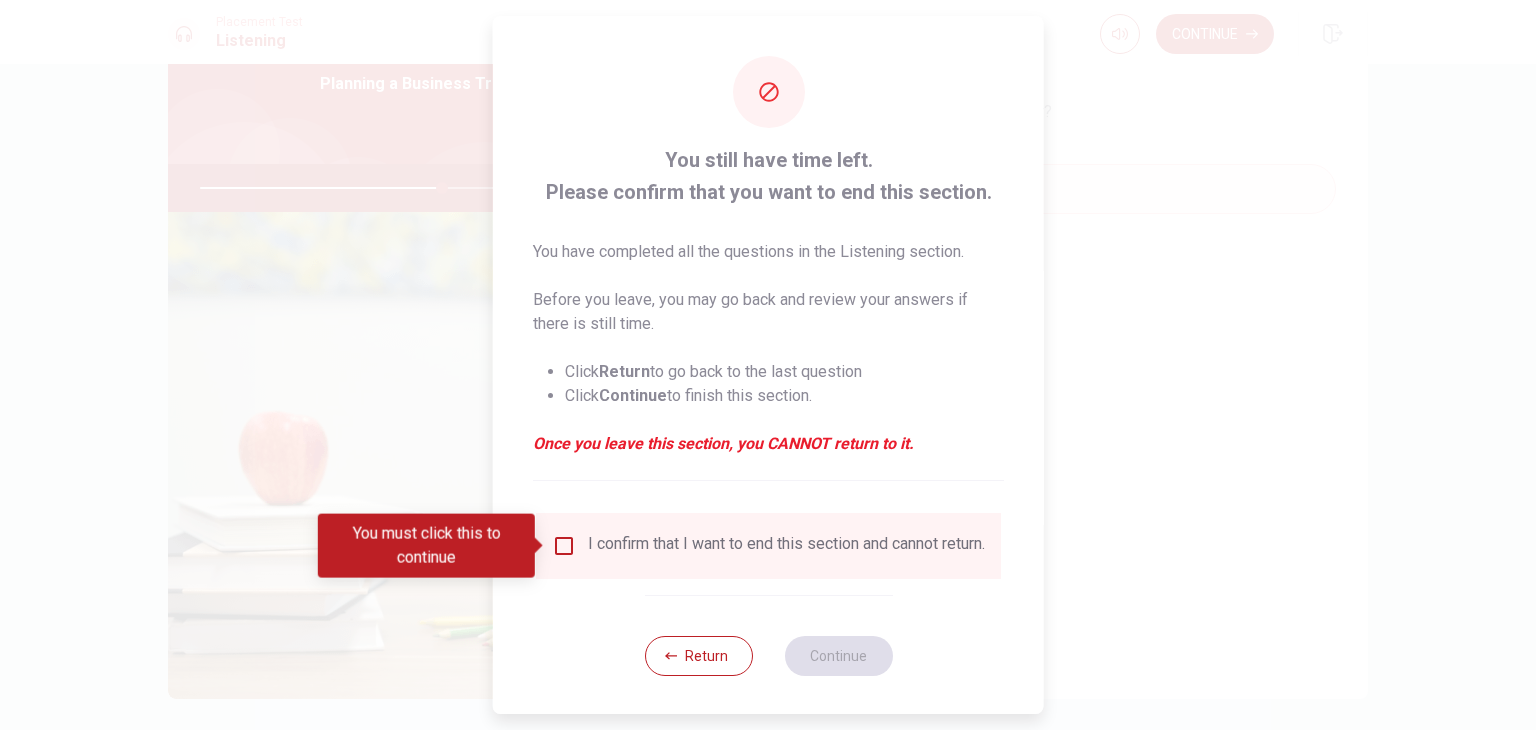 click at bounding box center [564, 546] 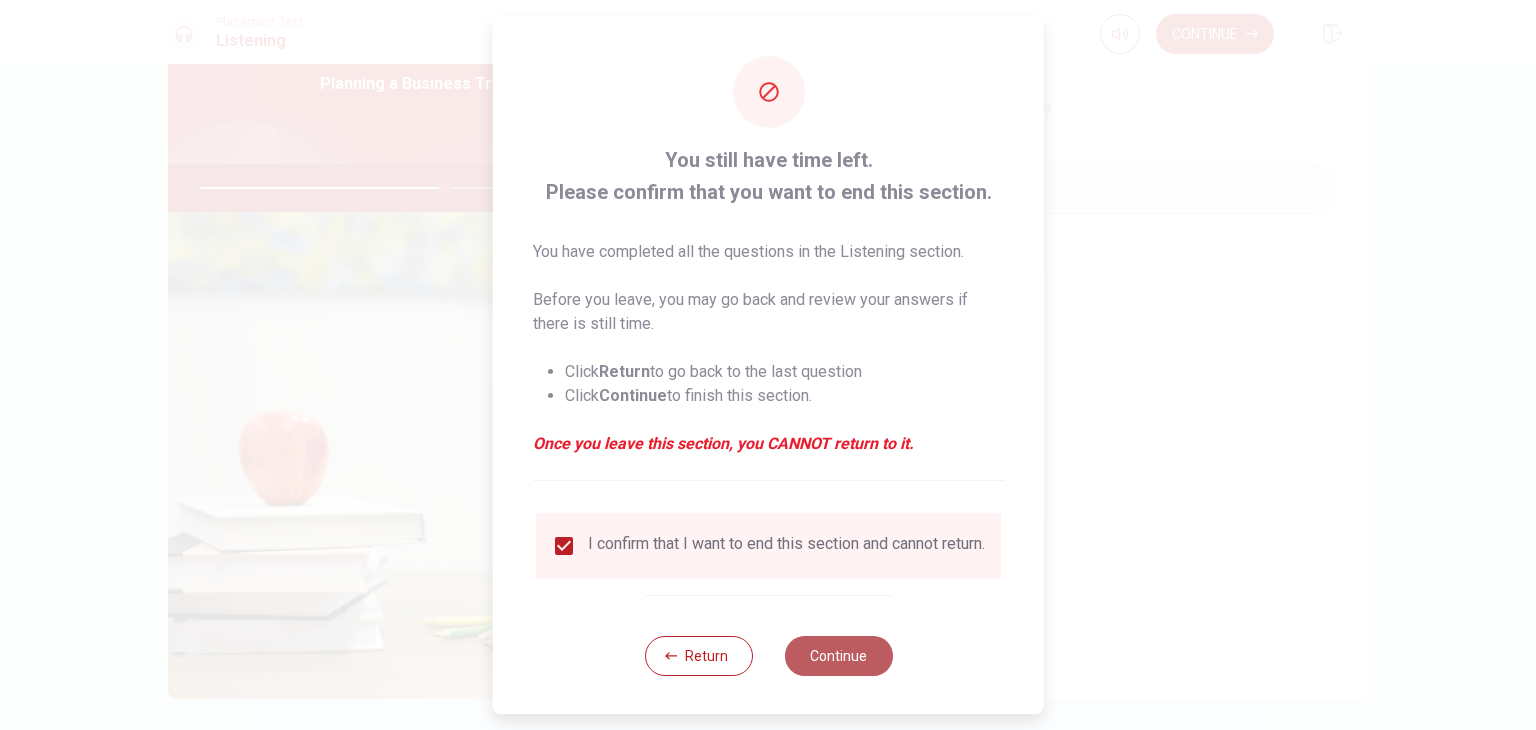 click on "Continue" at bounding box center (838, 656) 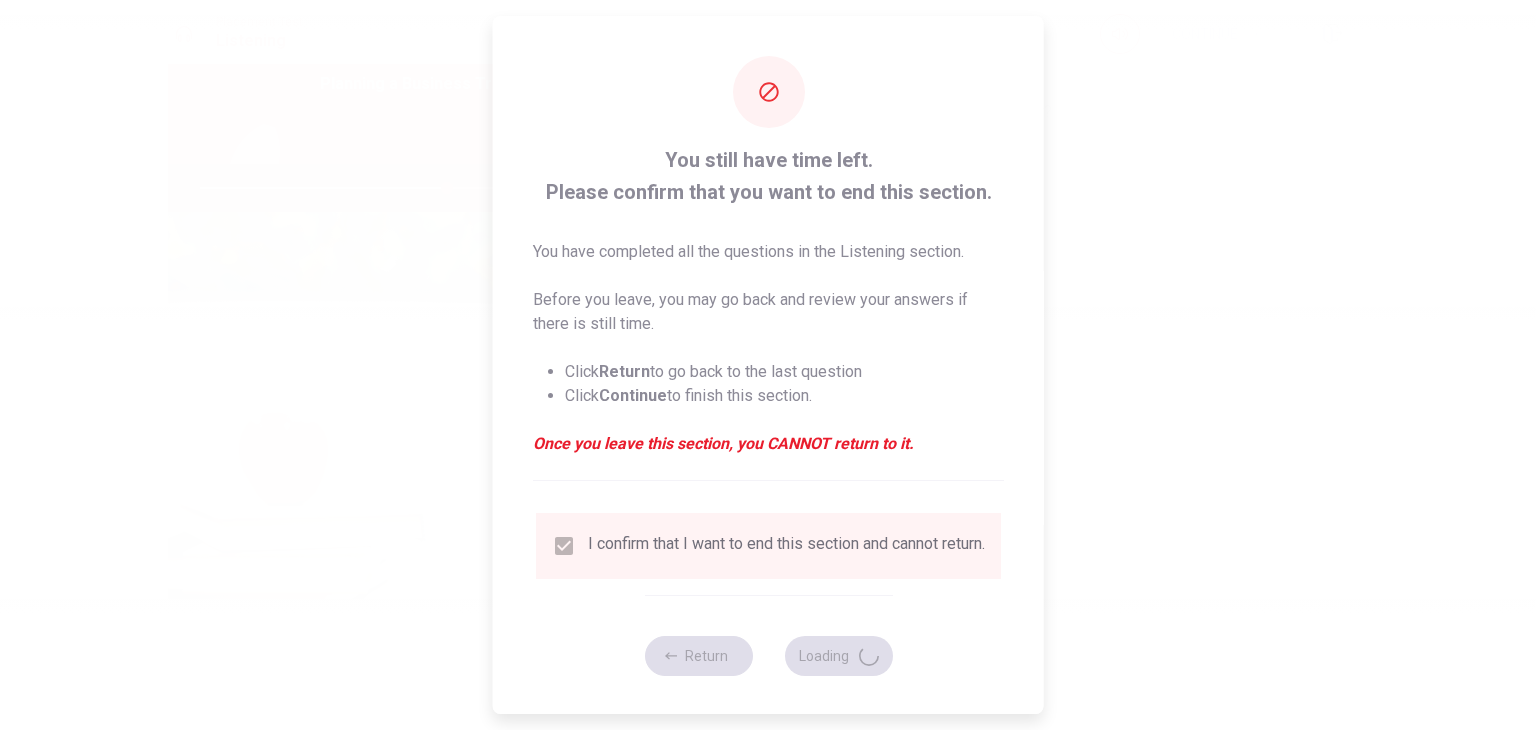 type on "69" 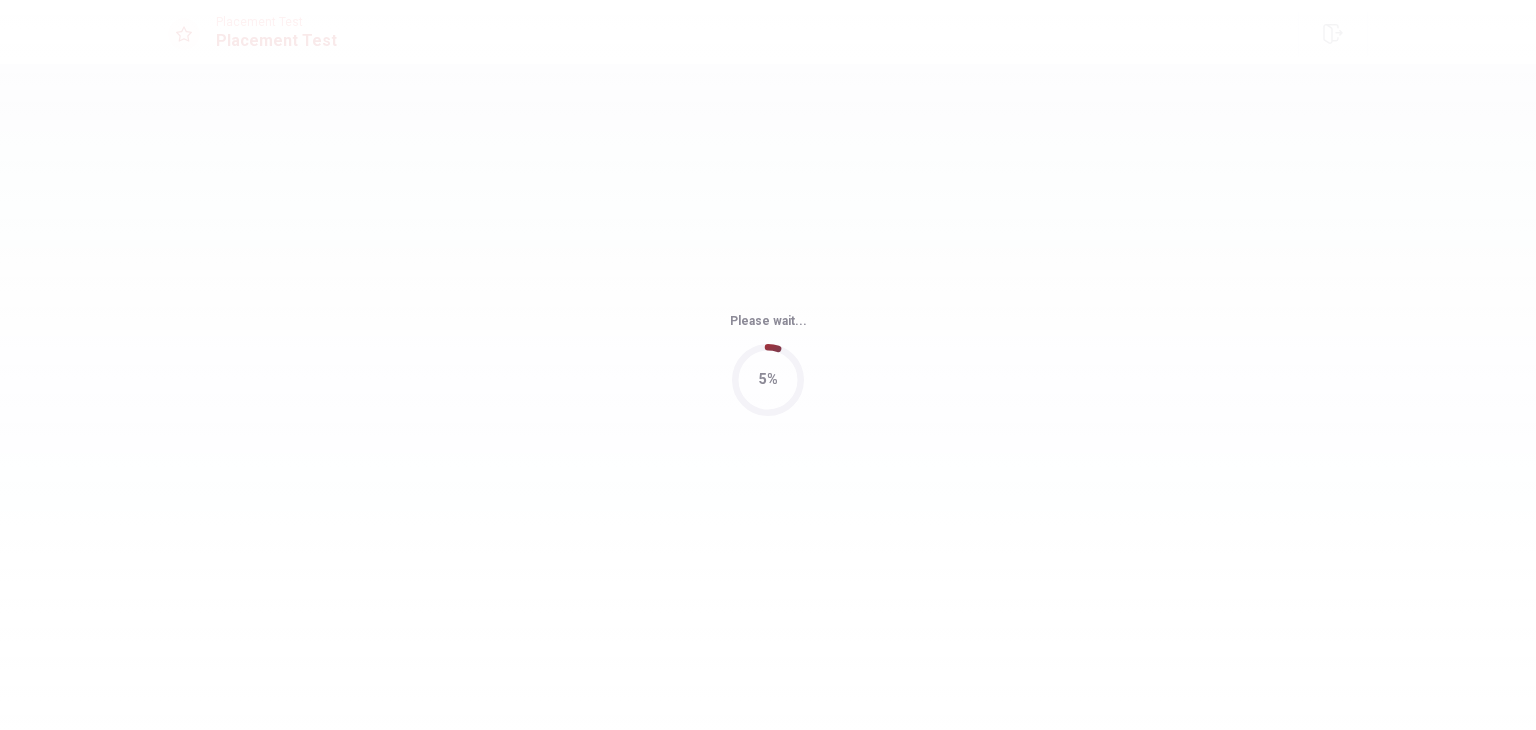 scroll, scrollTop: 0, scrollLeft: 0, axis: both 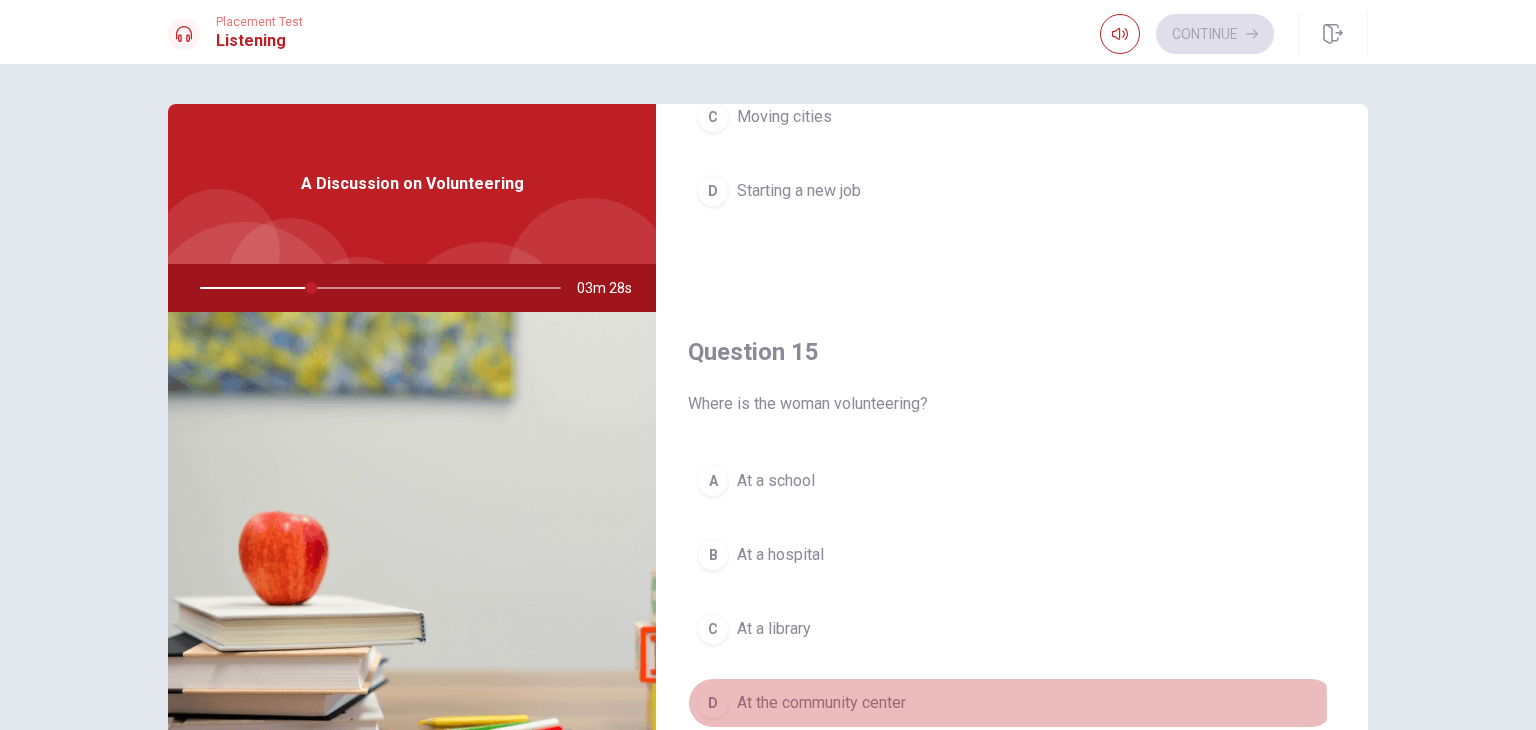 click on "At the community center" at bounding box center (821, 703) 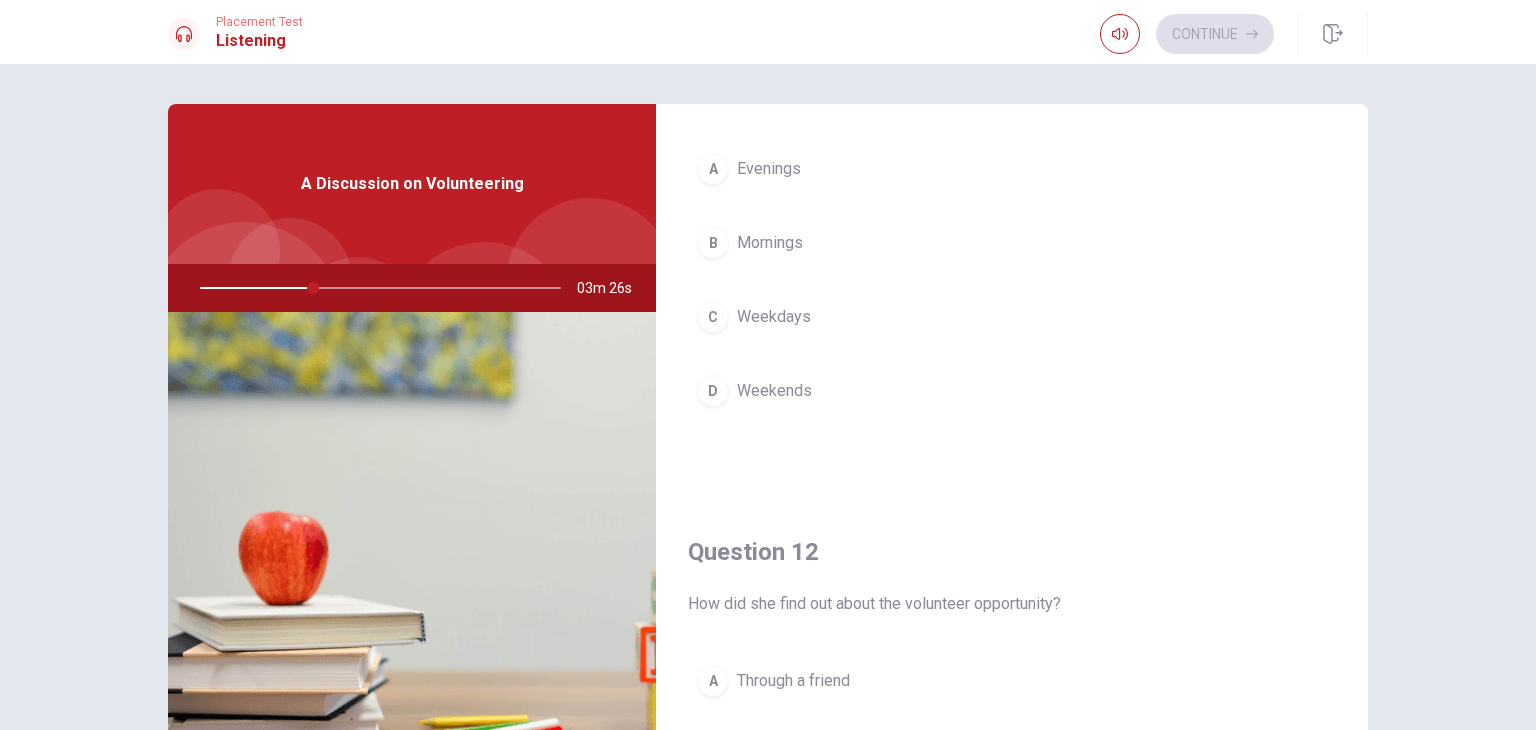 scroll, scrollTop: 56, scrollLeft: 0, axis: vertical 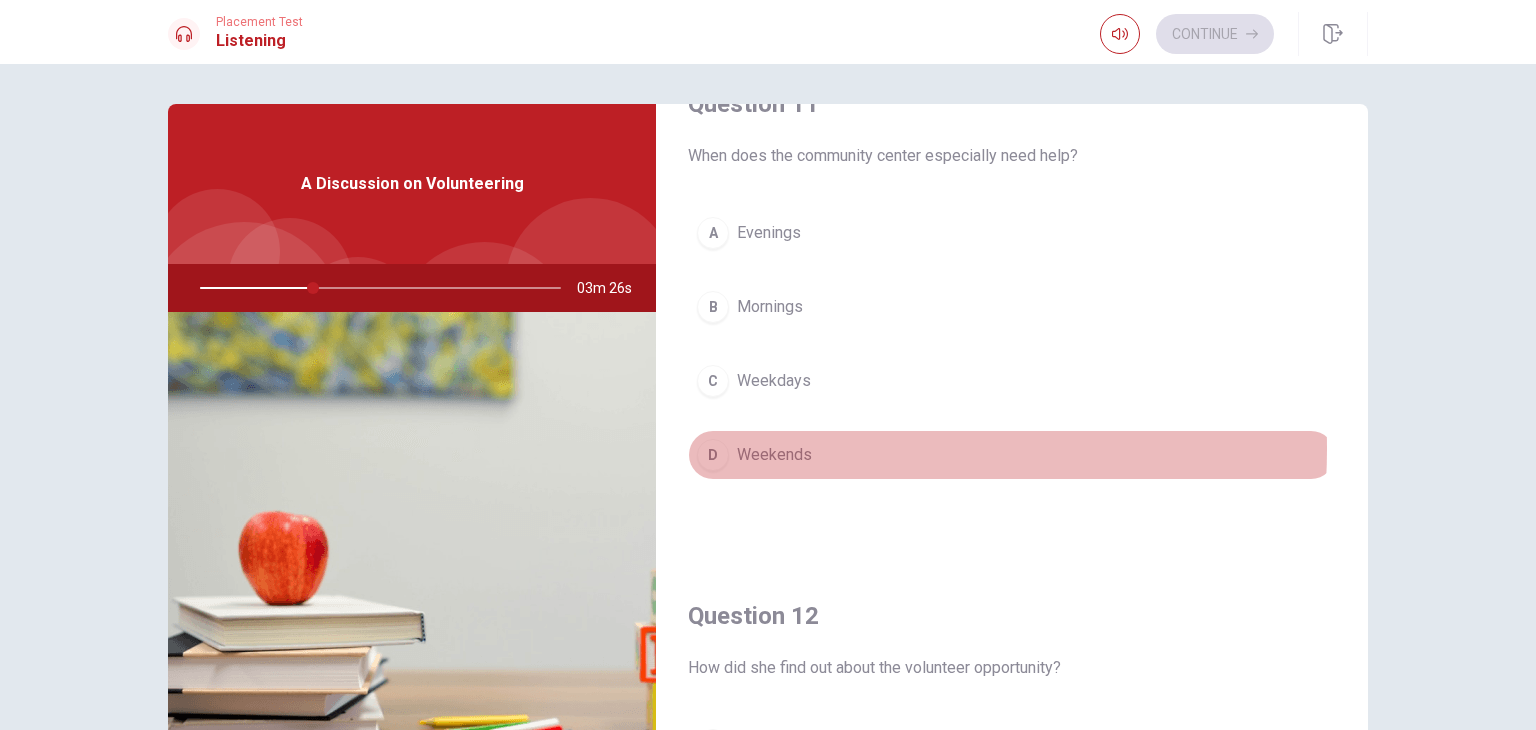 click on "Weekends" at bounding box center (774, 455) 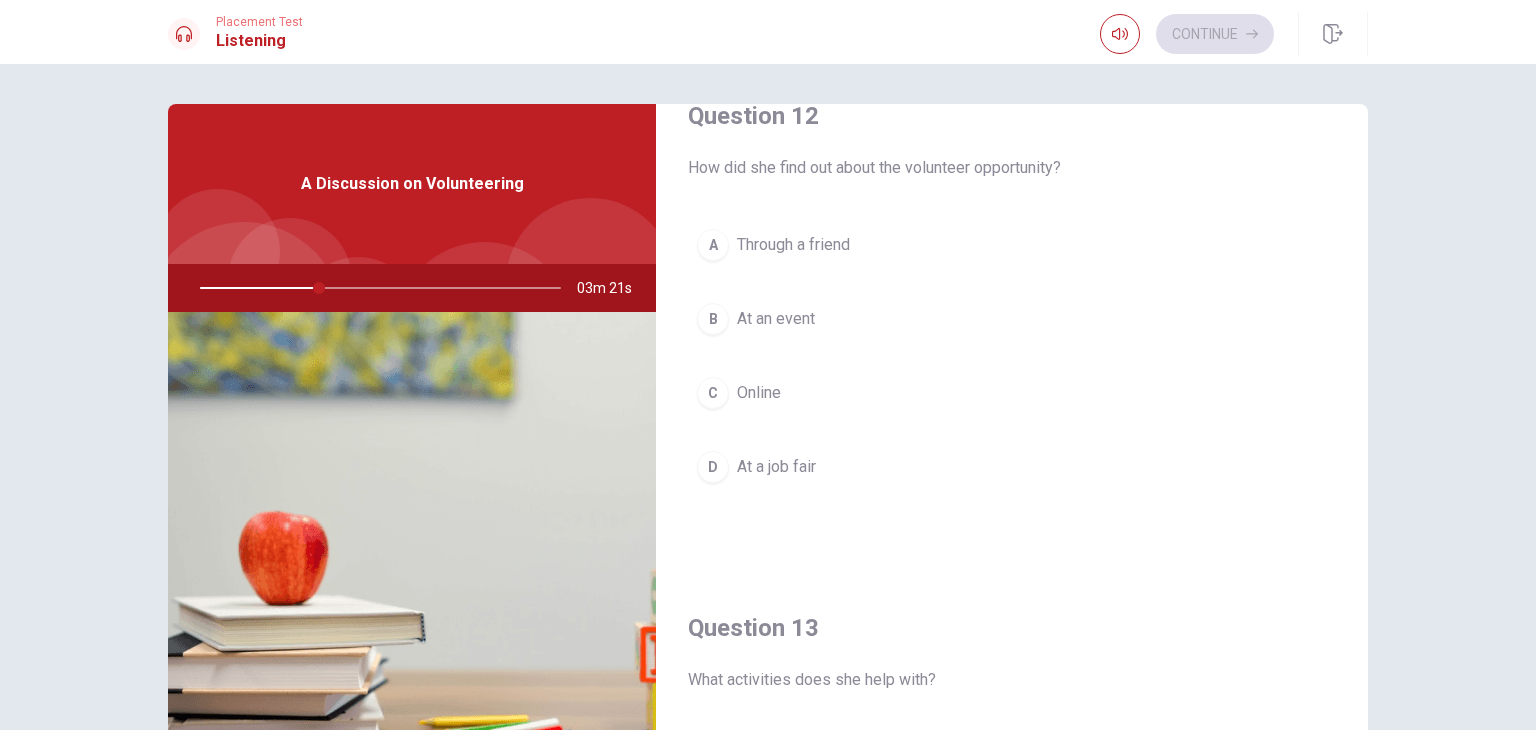 scroll, scrollTop: 1056, scrollLeft: 0, axis: vertical 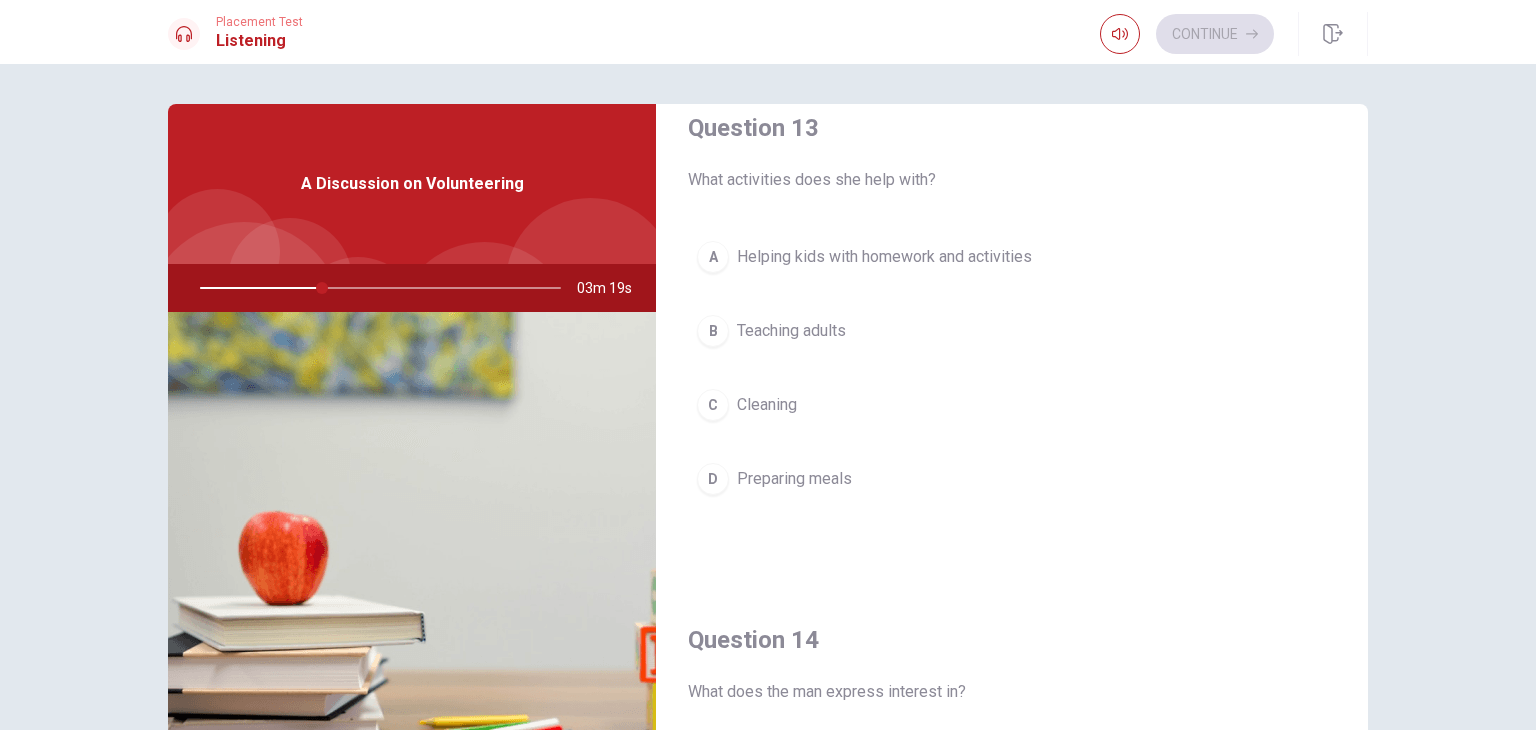 click on "A" at bounding box center (713, 257) 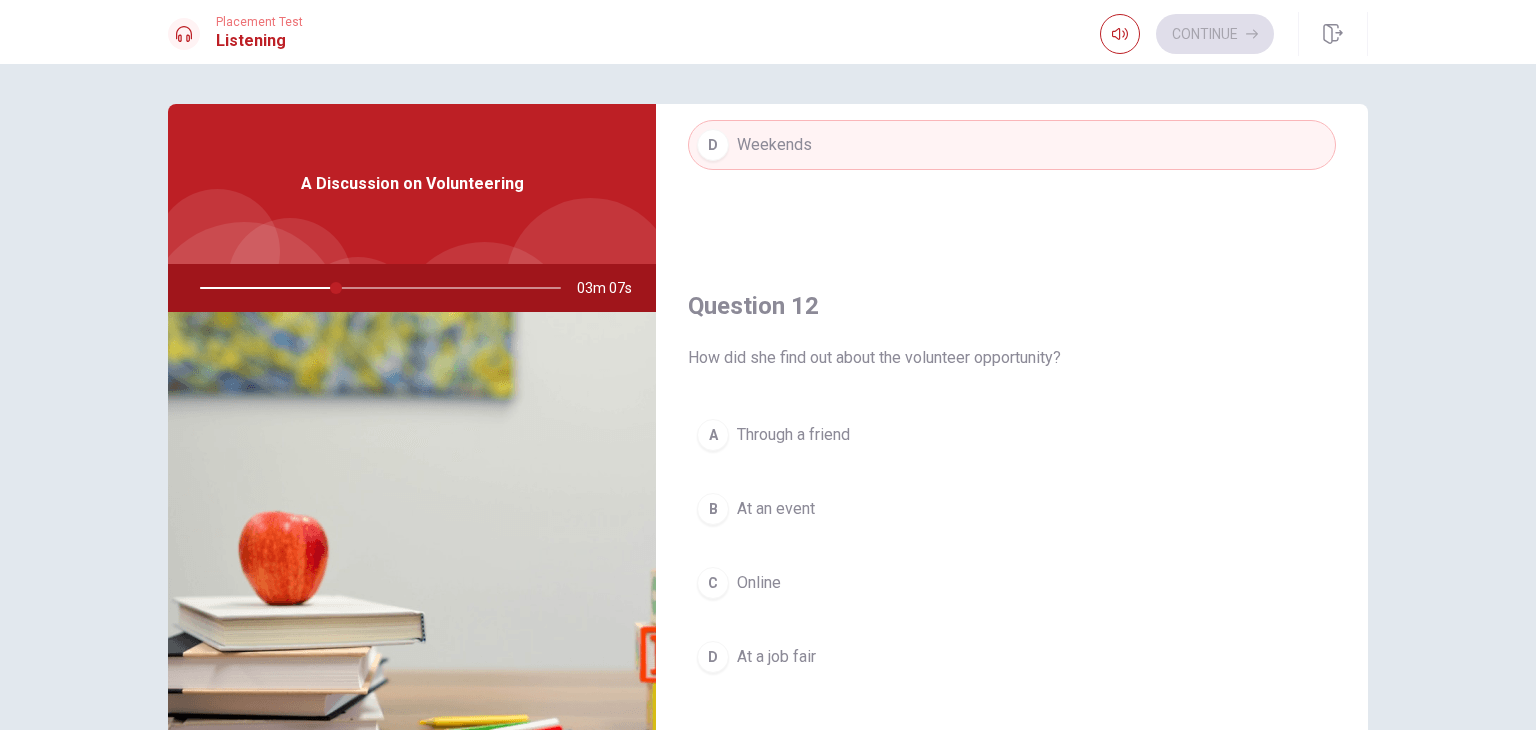 scroll, scrollTop: 556, scrollLeft: 0, axis: vertical 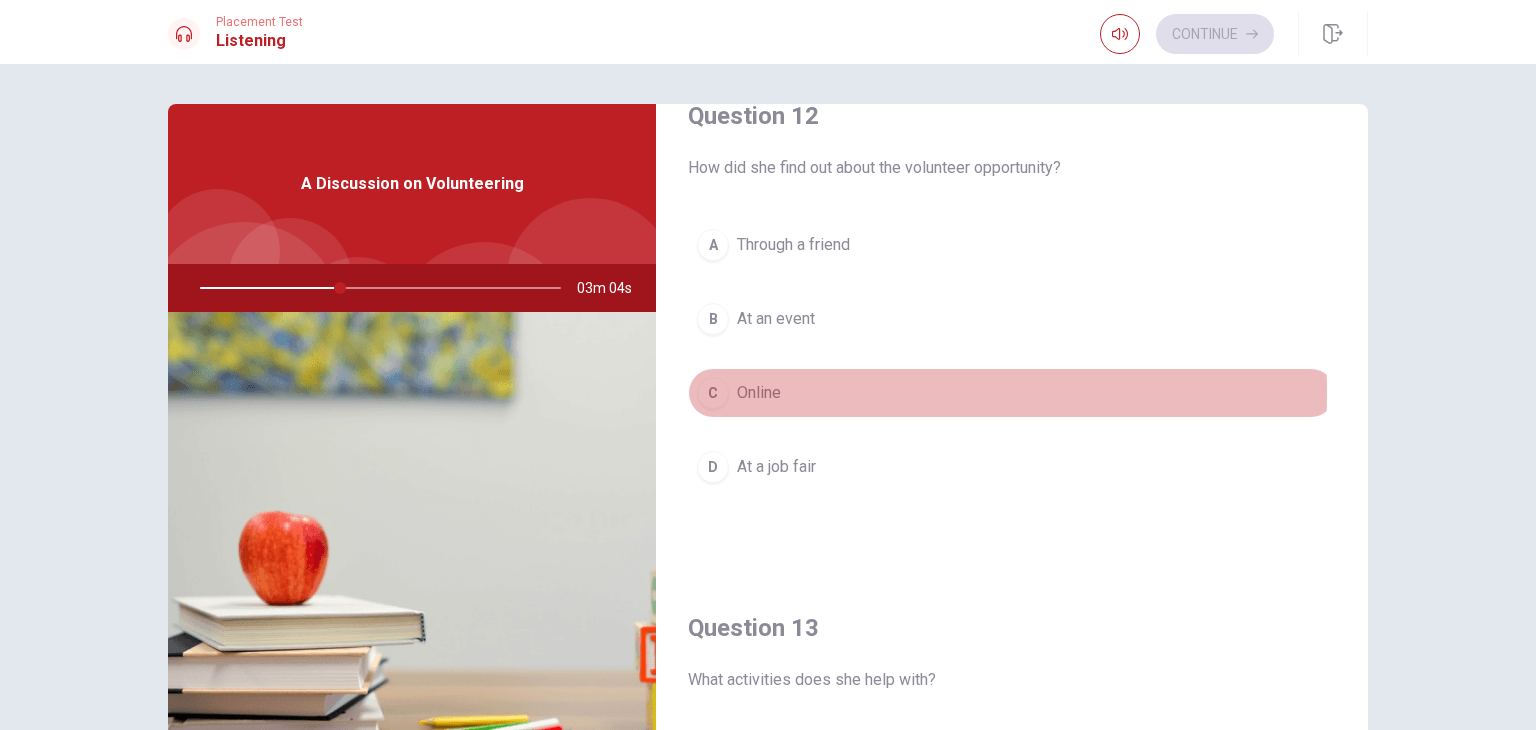 click on "Online" at bounding box center (759, 393) 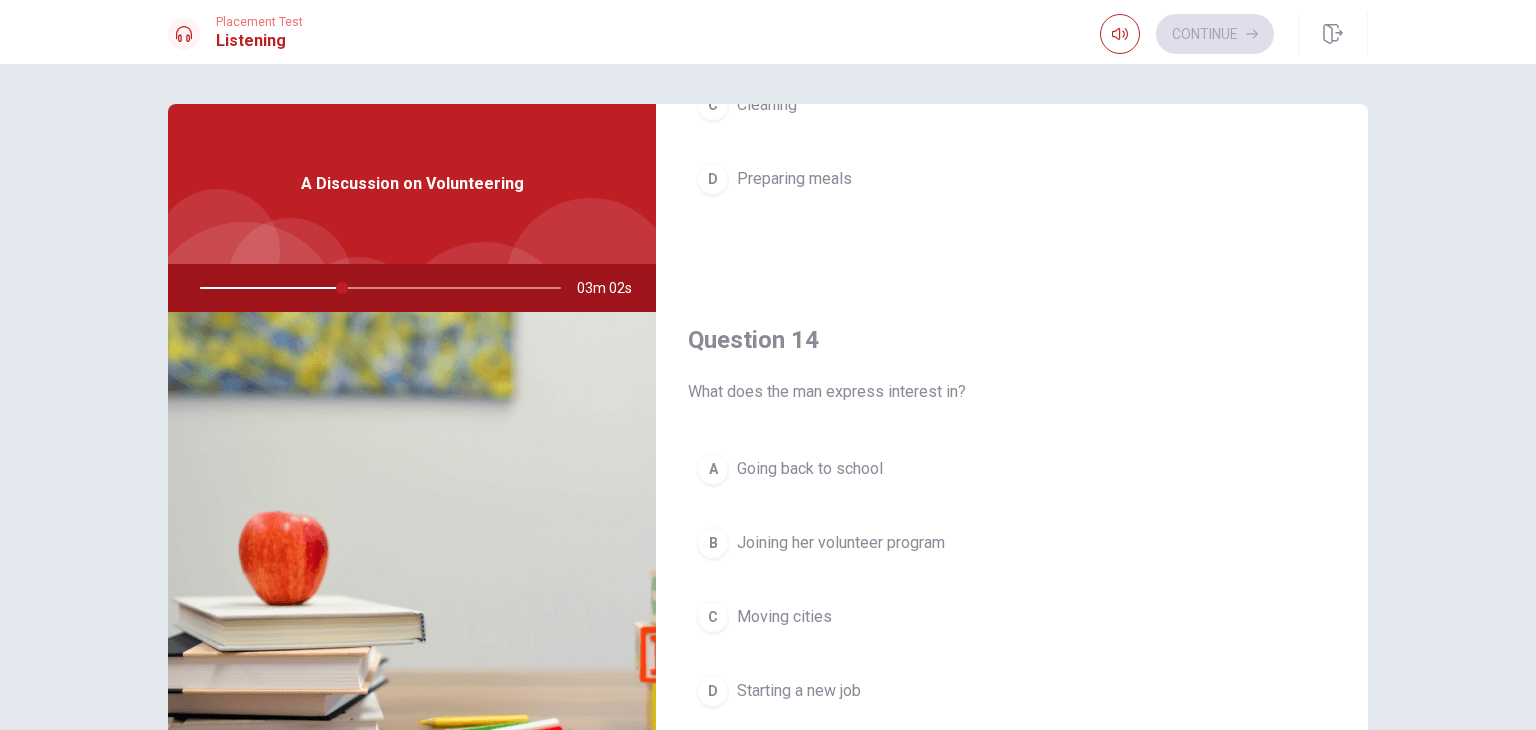 scroll, scrollTop: 1556, scrollLeft: 0, axis: vertical 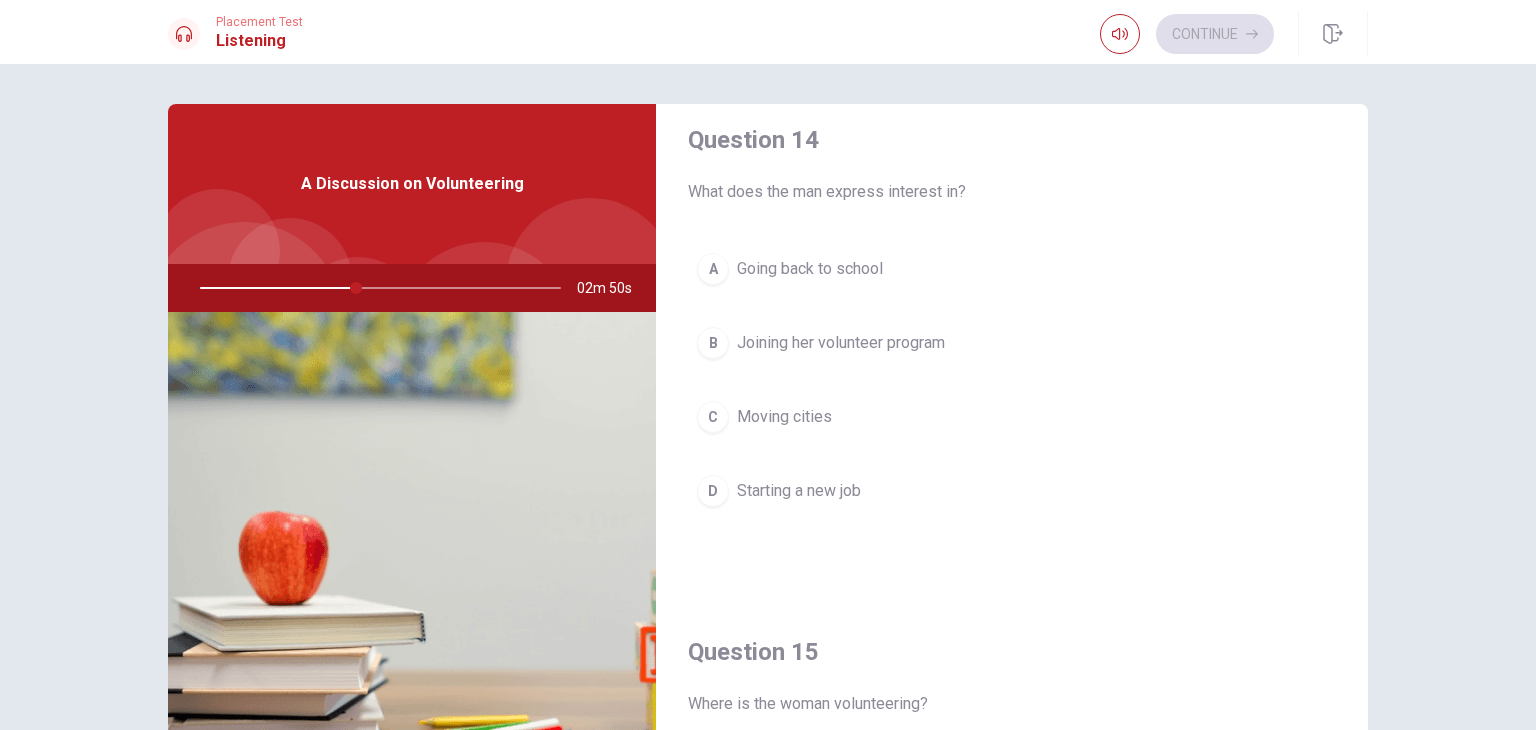 click on "Joining her volunteer program" at bounding box center [841, 343] 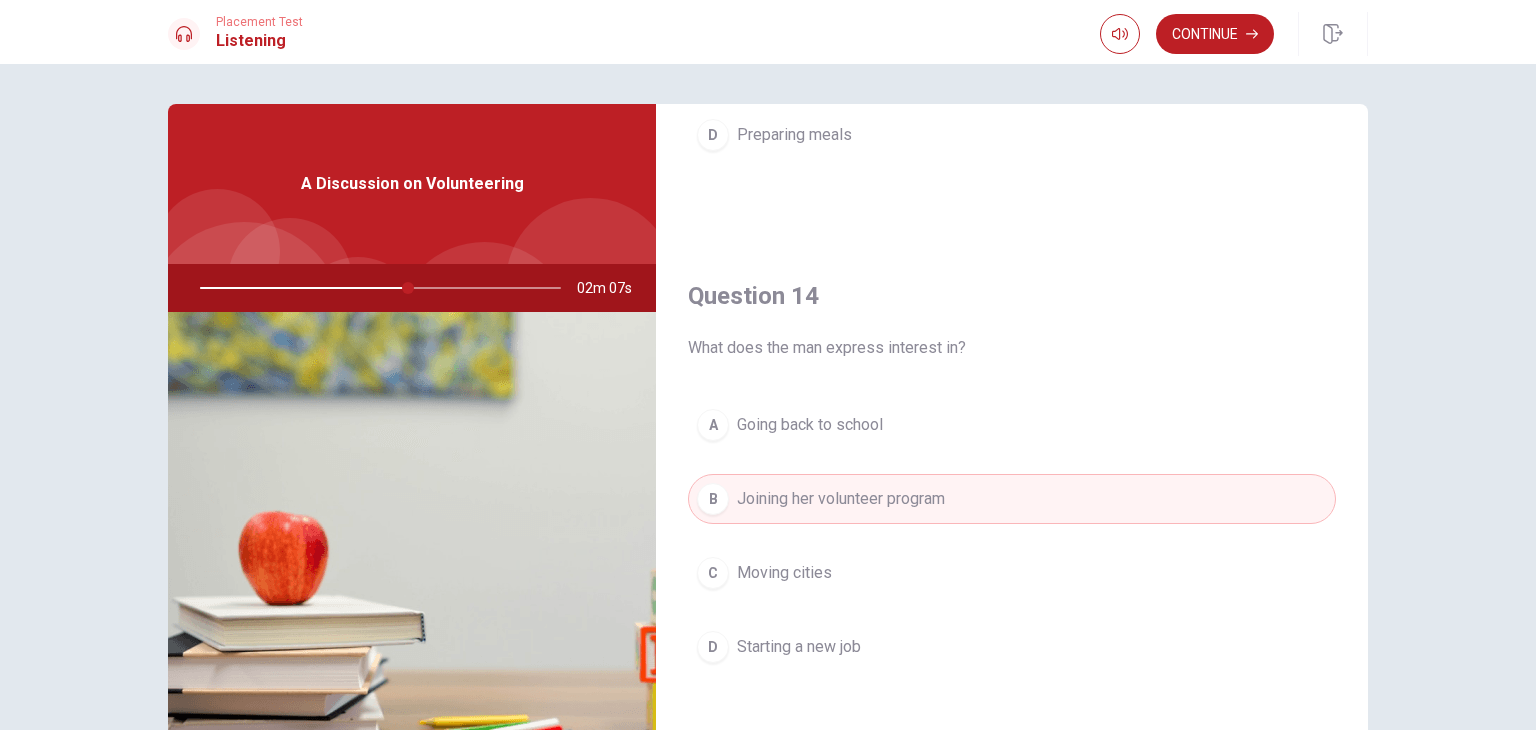scroll, scrollTop: 1856, scrollLeft: 0, axis: vertical 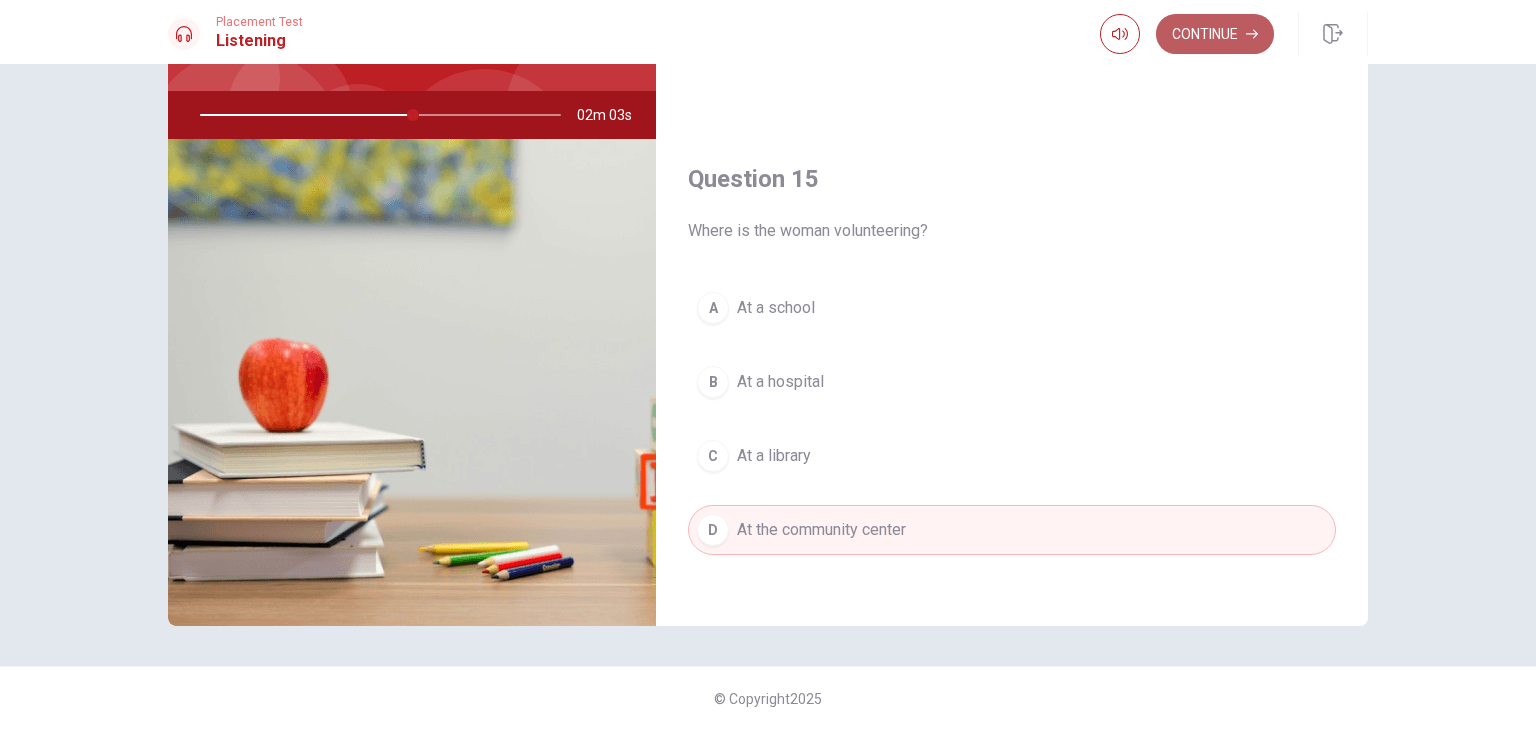 click on "Continue" at bounding box center (1215, 34) 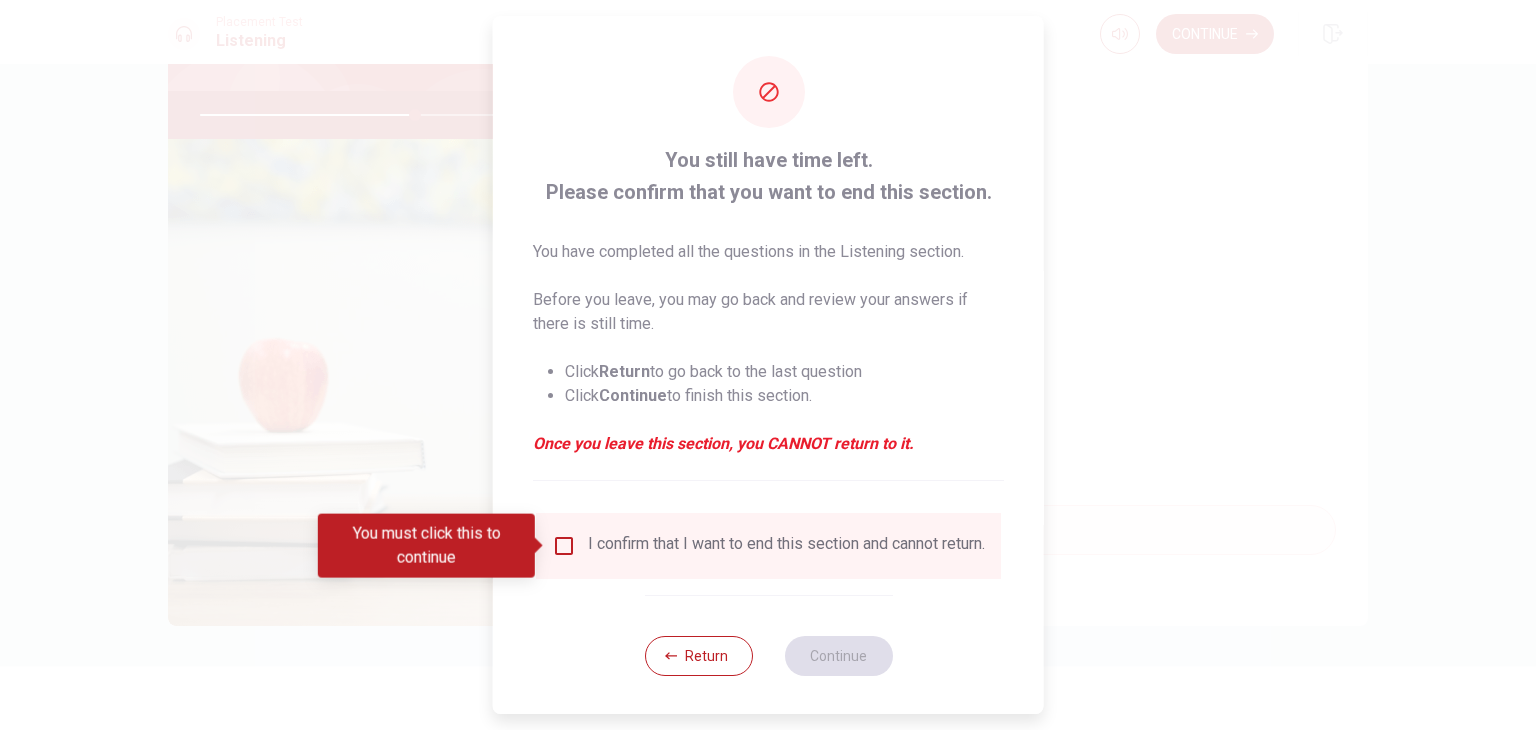 click at bounding box center (564, 546) 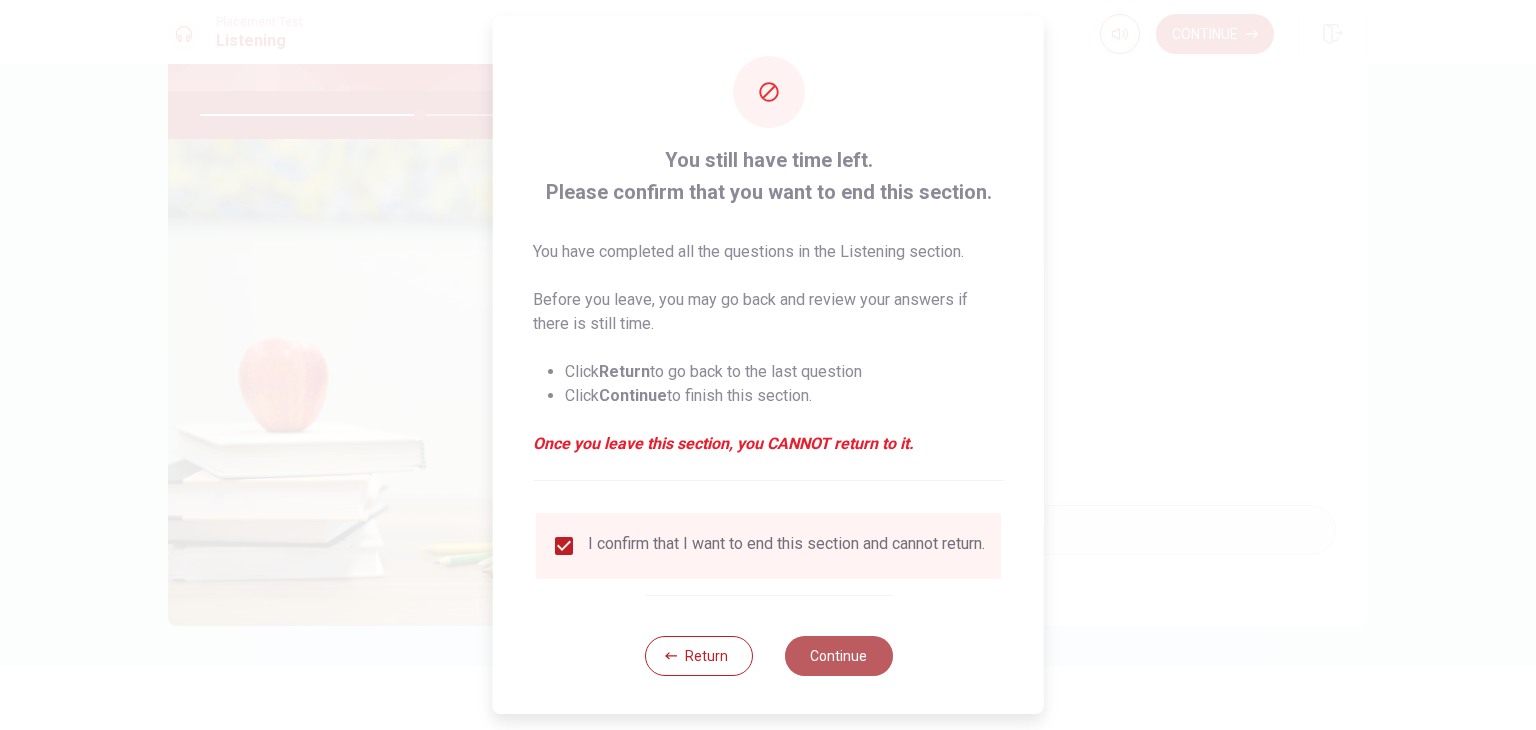click on "Continue" at bounding box center [838, 656] 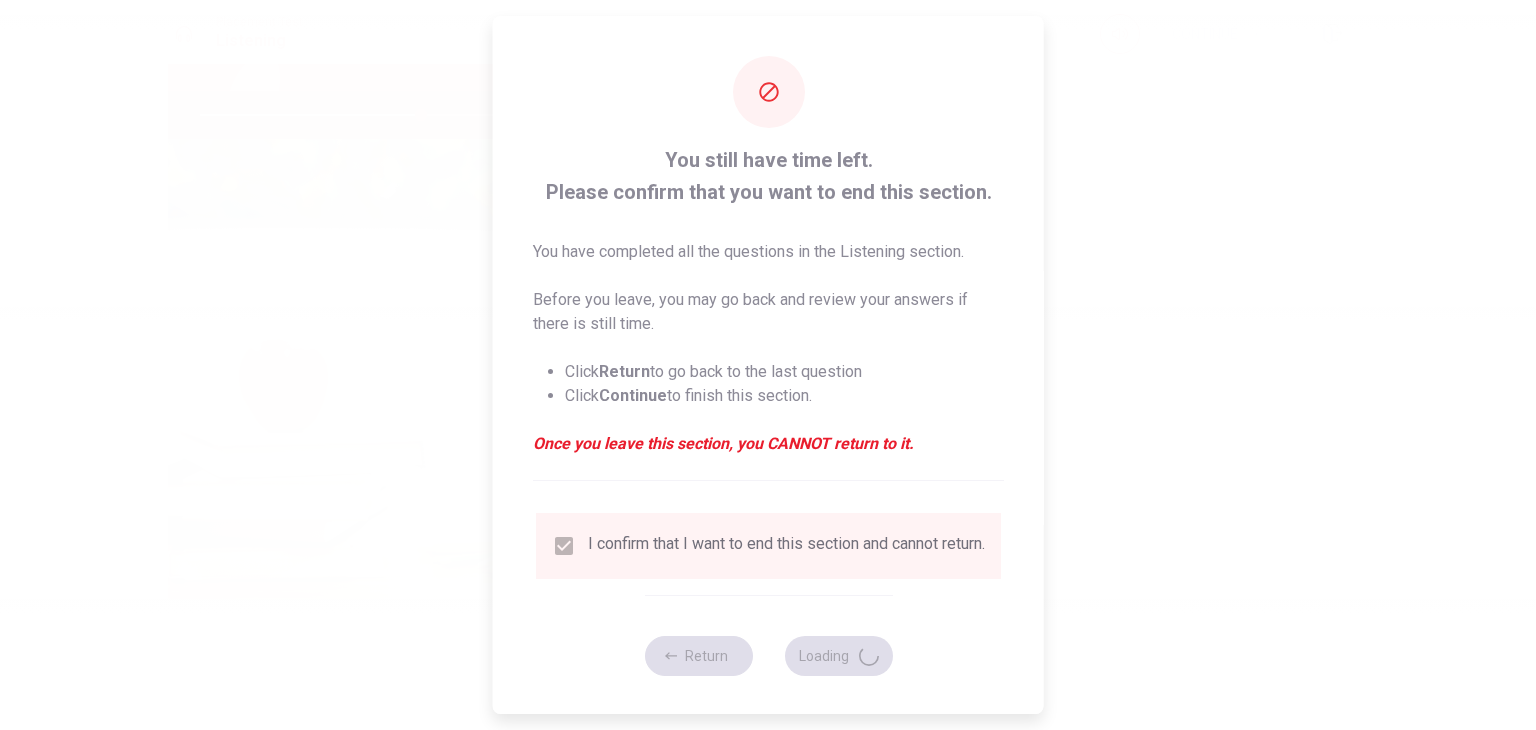type on "62" 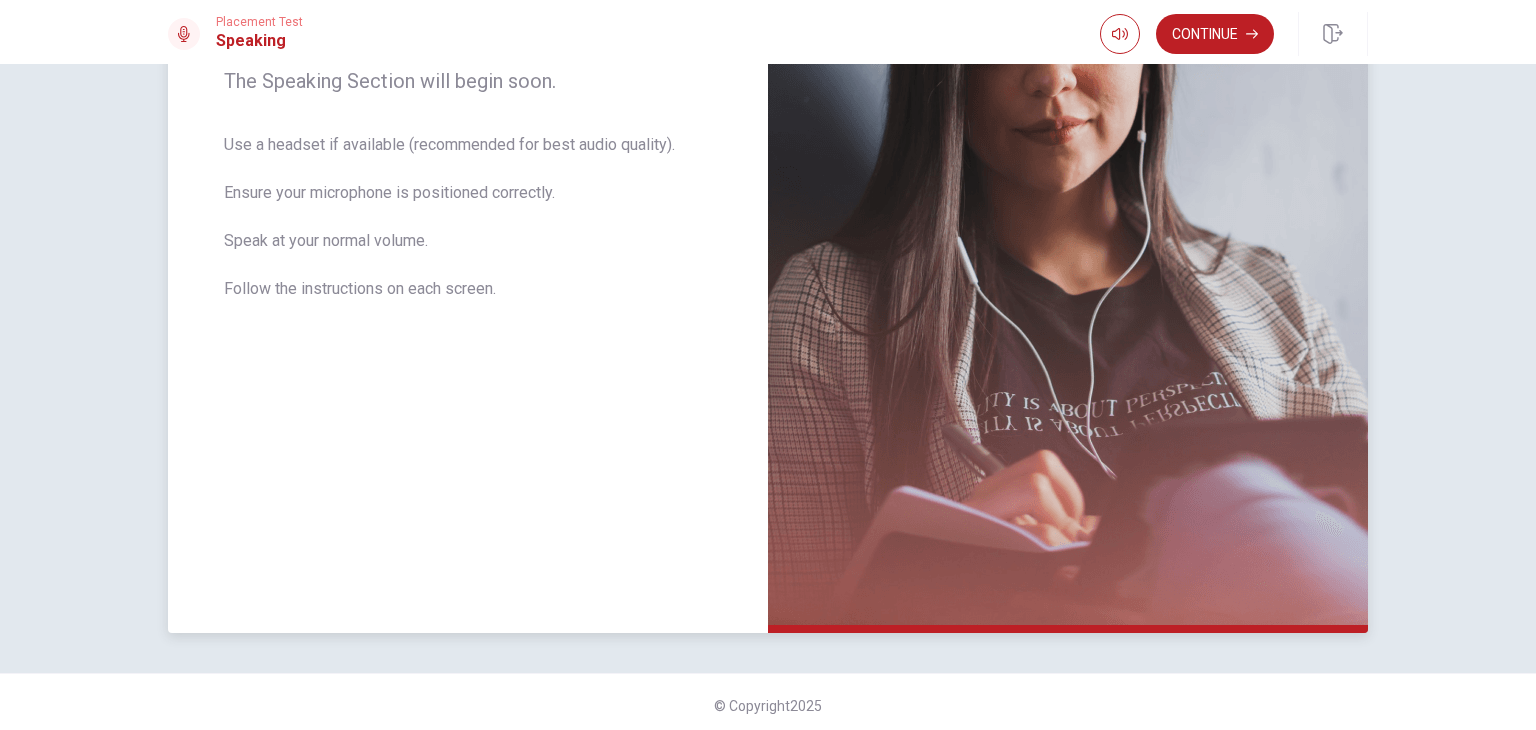 scroll, scrollTop: 350, scrollLeft: 0, axis: vertical 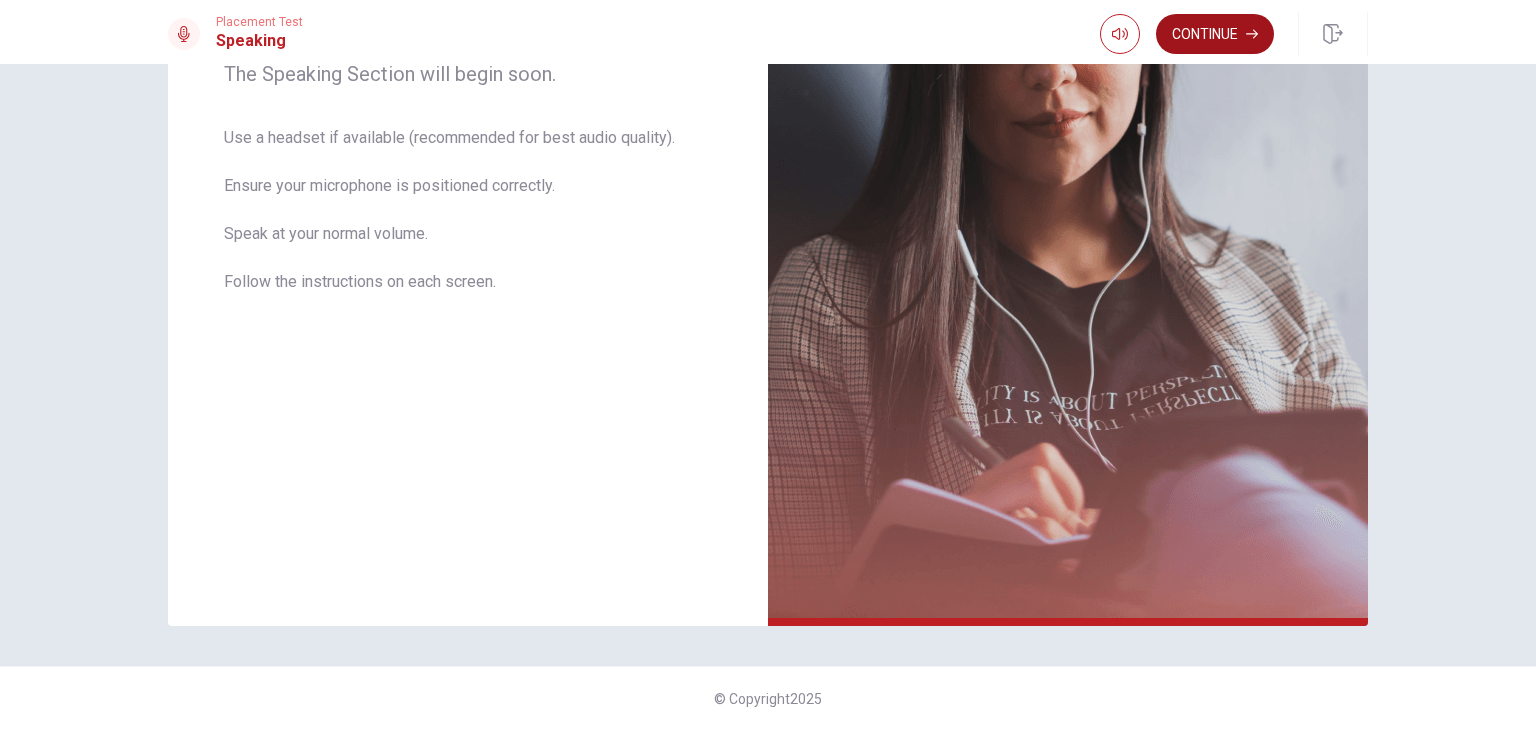 click on "Continue" at bounding box center [1215, 34] 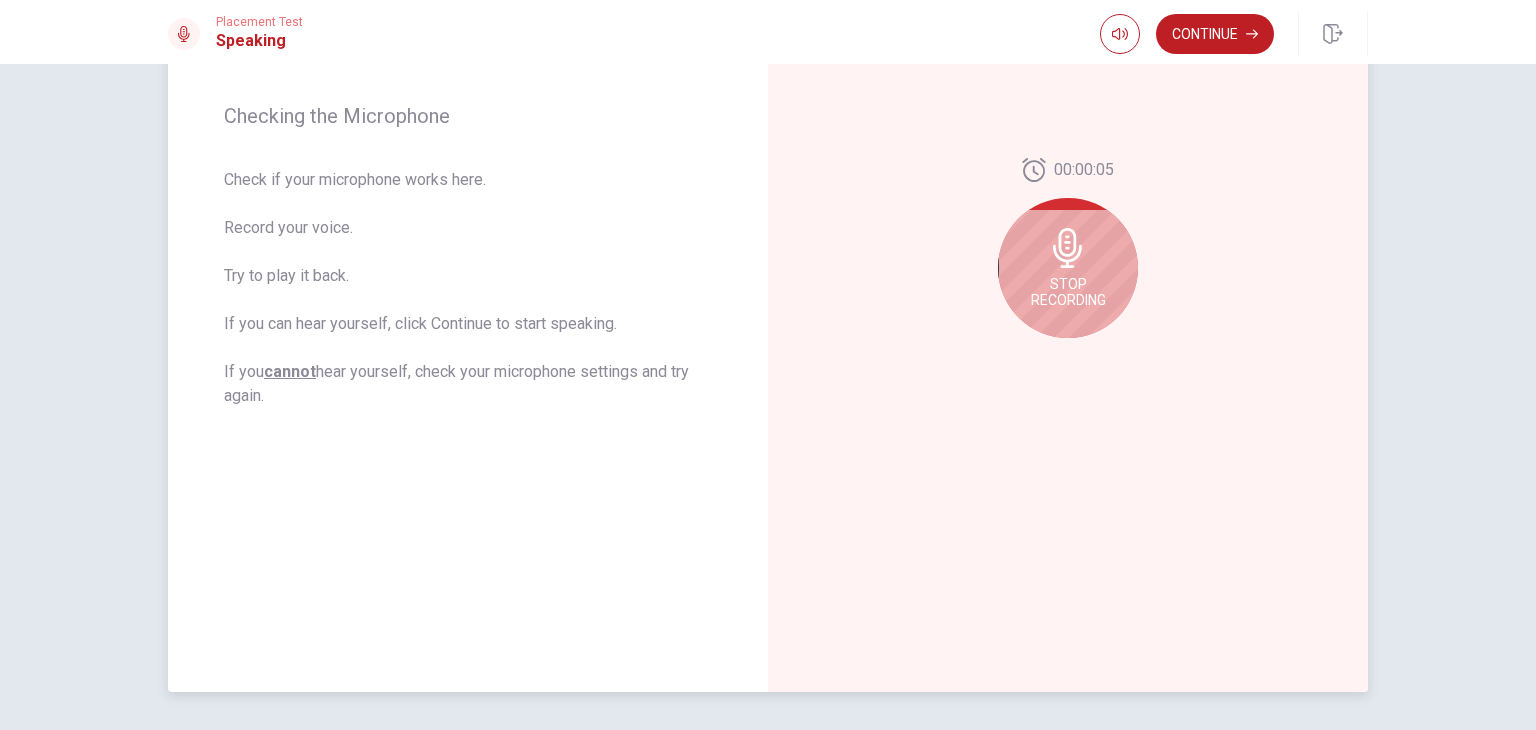 scroll, scrollTop: 250, scrollLeft: 0, axis: vertical 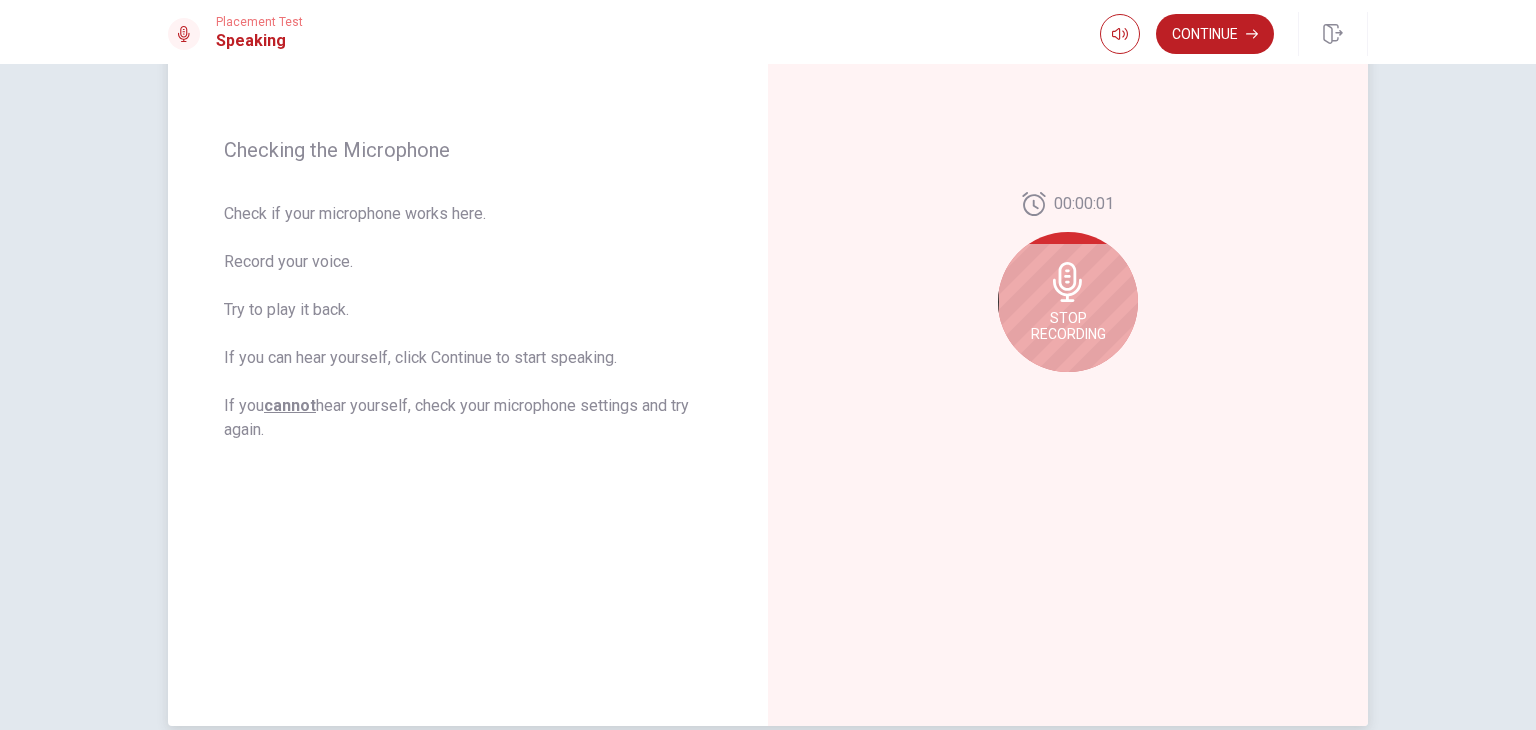 click on "Stop   Recording" at bounding box center [1068, 302] 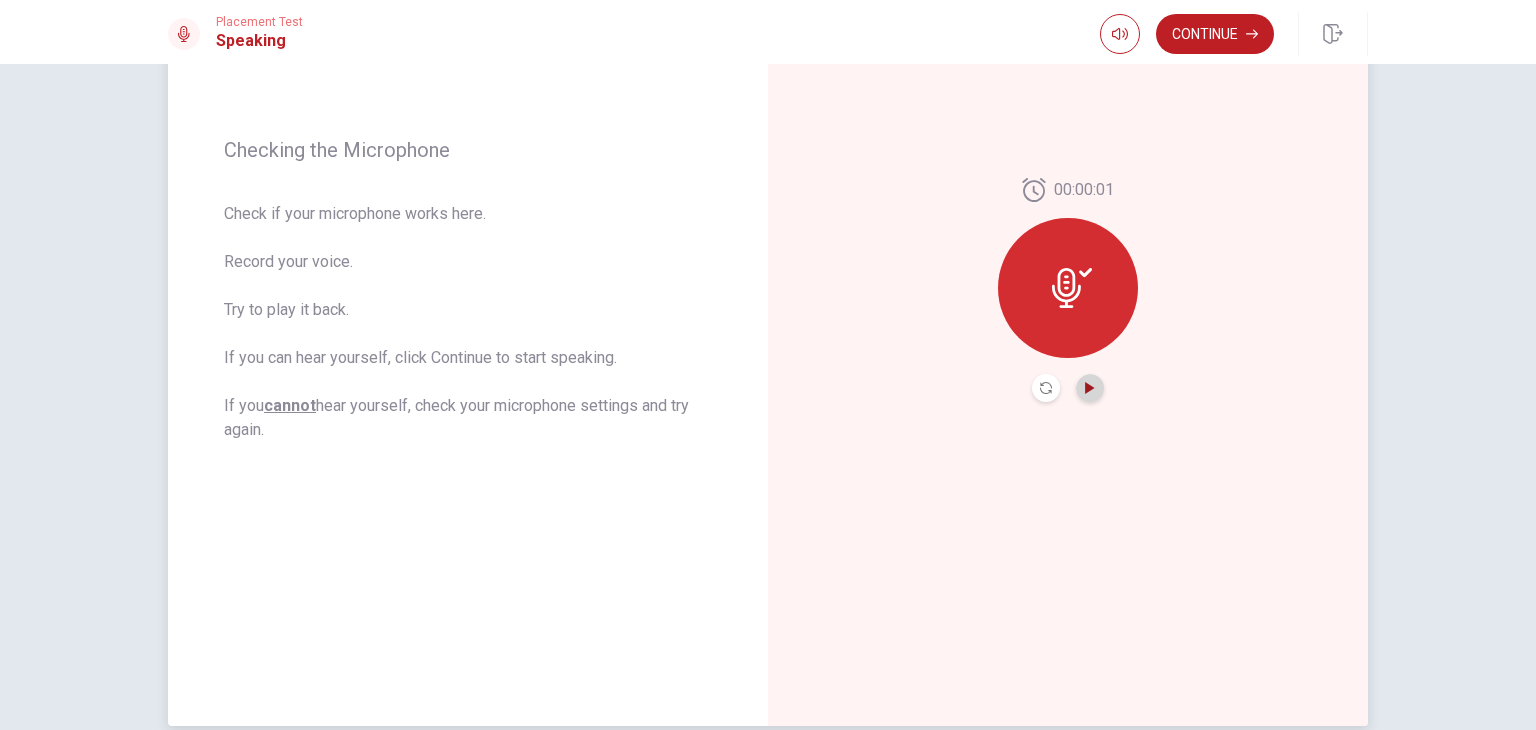 click 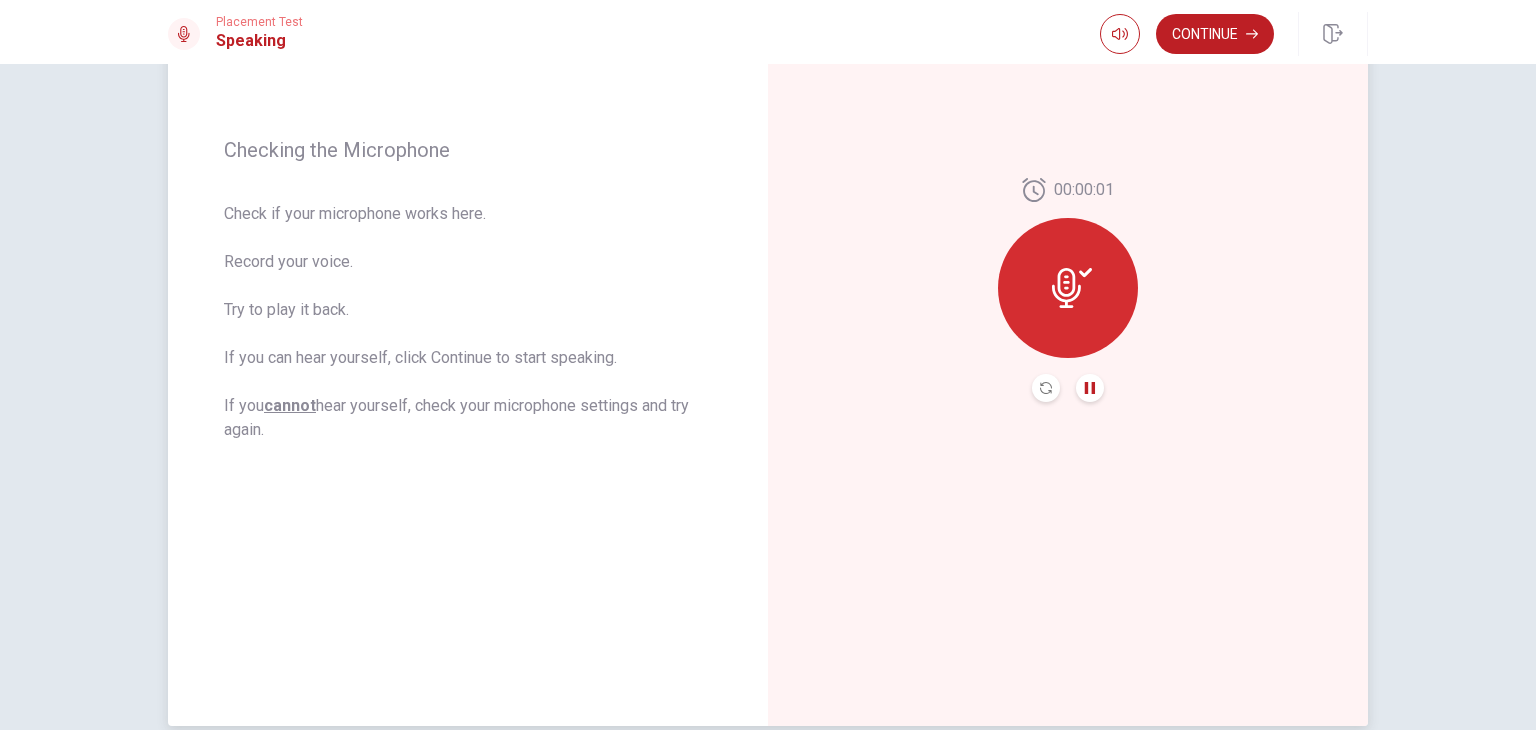click 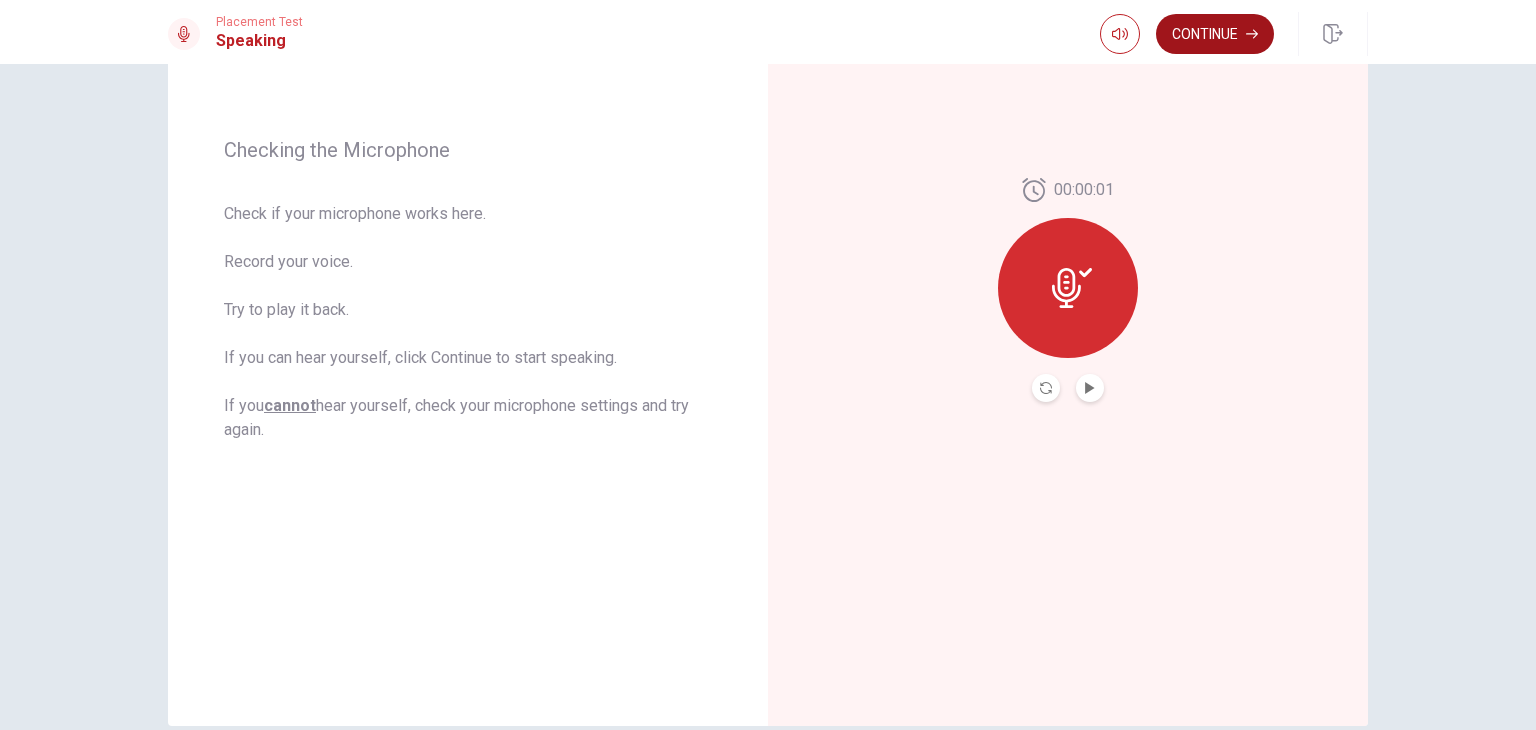 click on "Continue" at bounding box center (1215, 34) 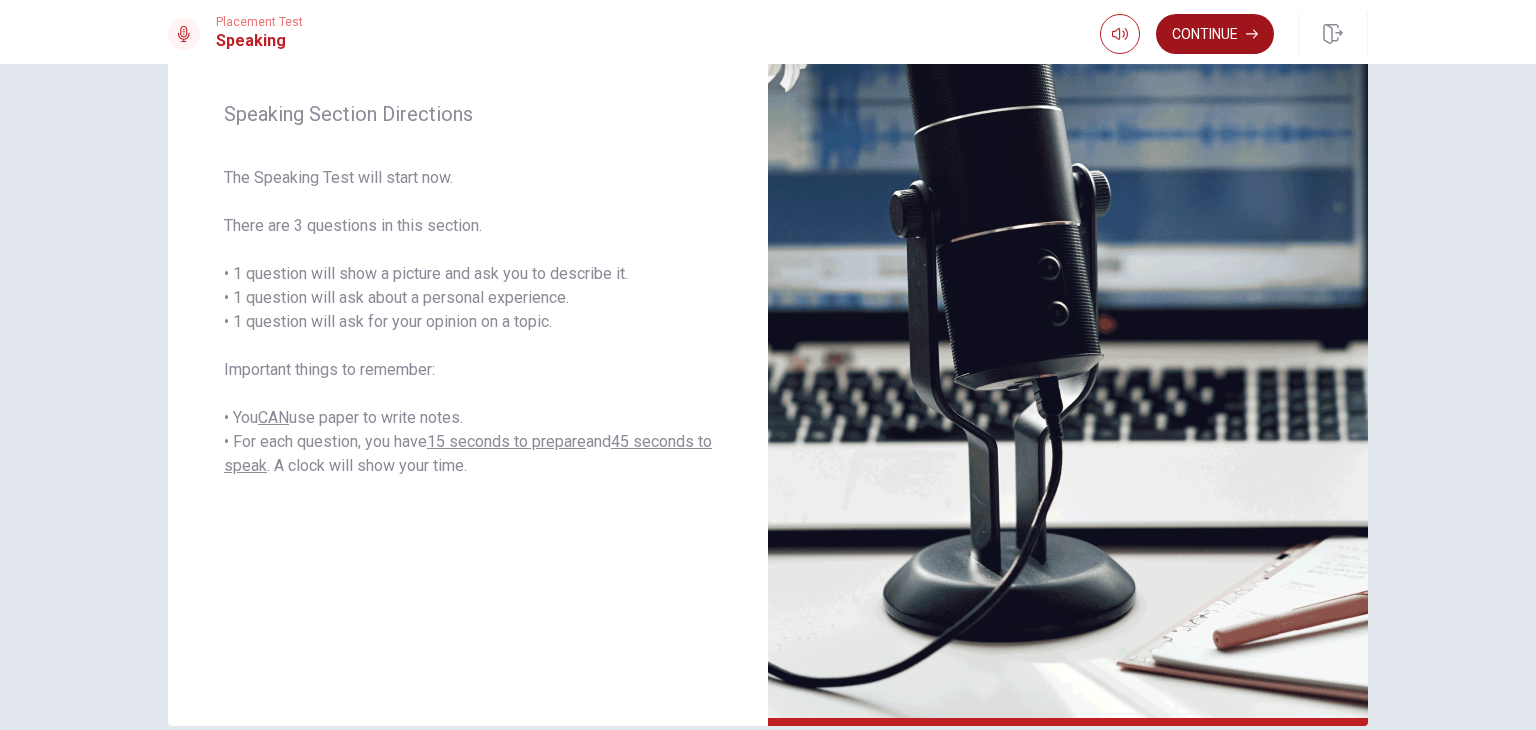 click on "Continue" at bounding box center [1215, 34] 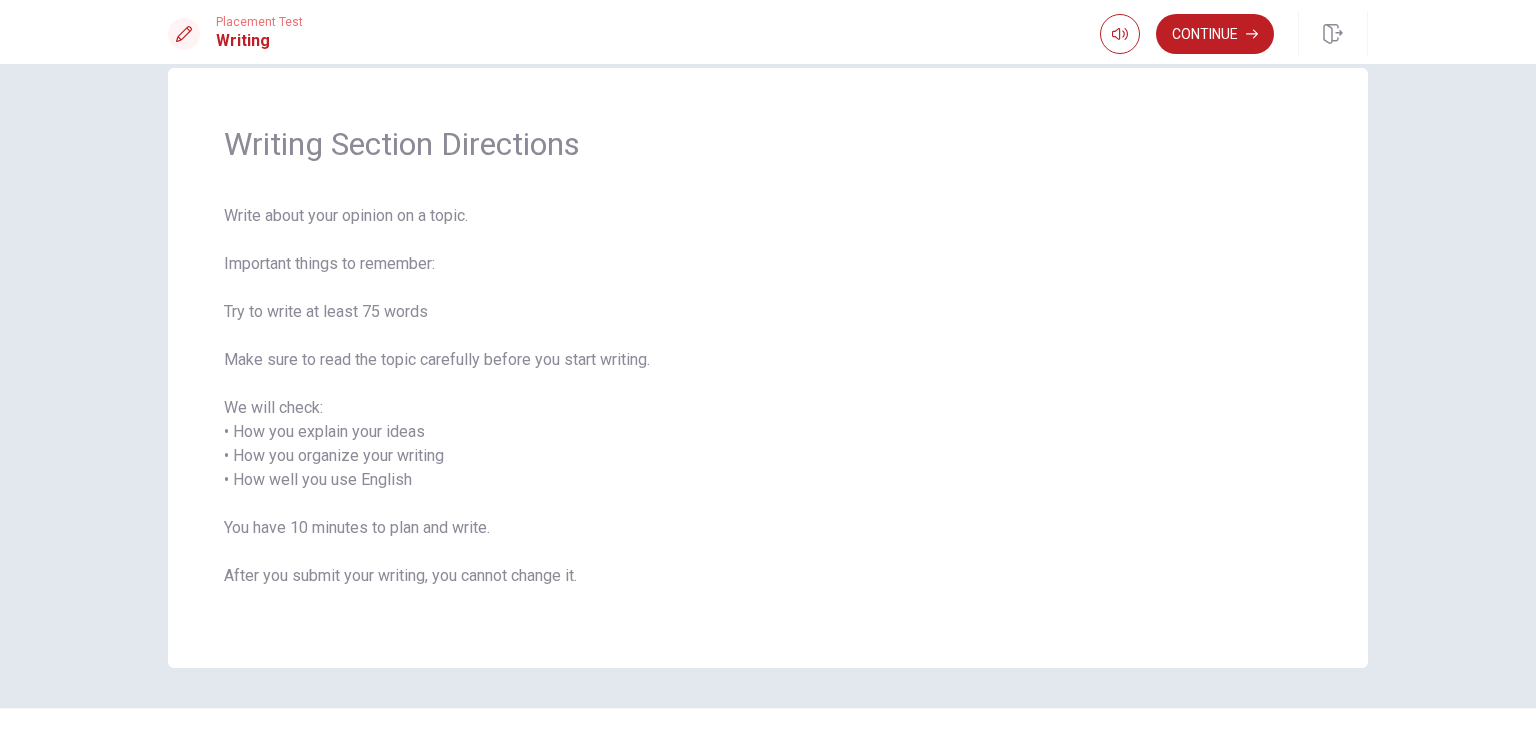 scroll, scrollTop: 0, scrollLeft: 0, axis: both 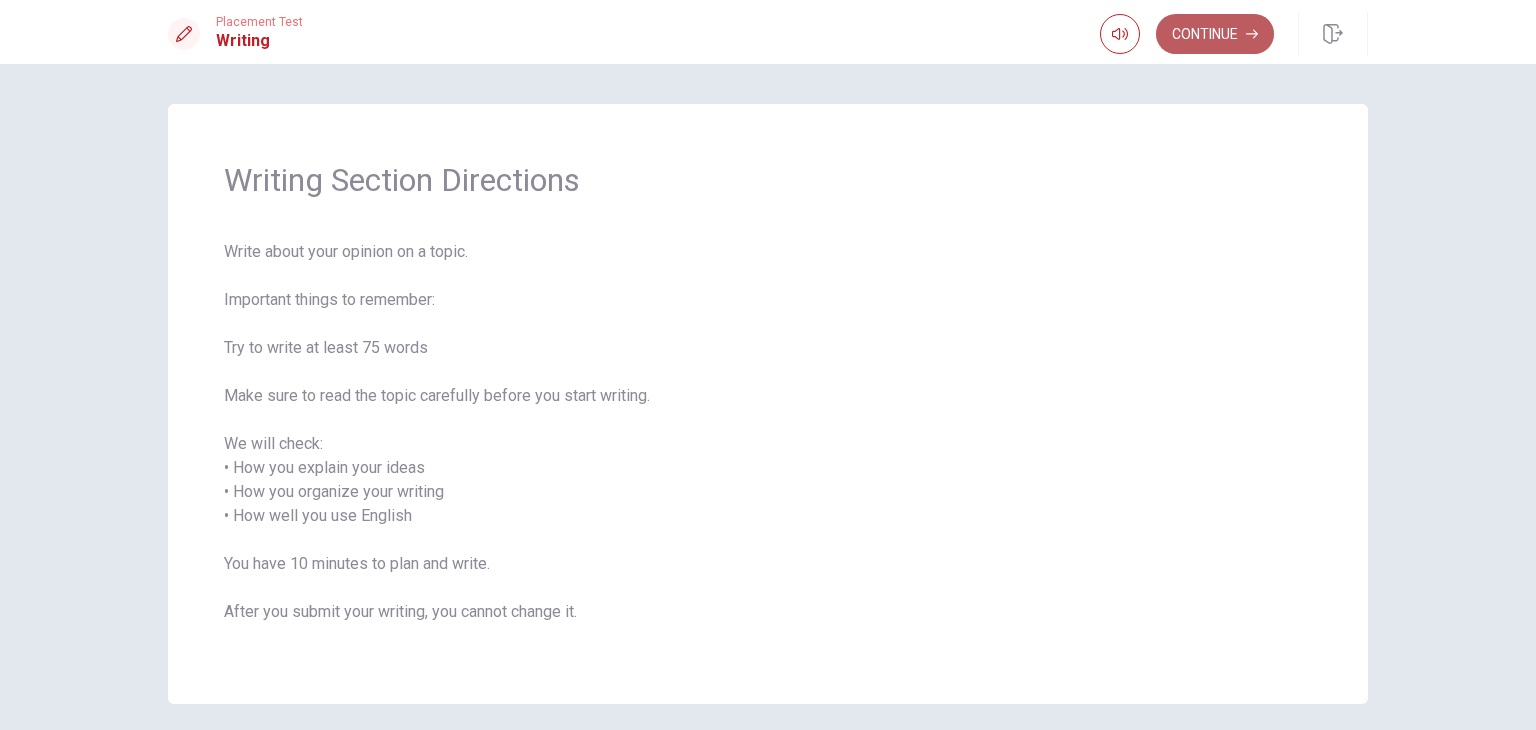 click on "Continue" at bounding box center [1215, 34] 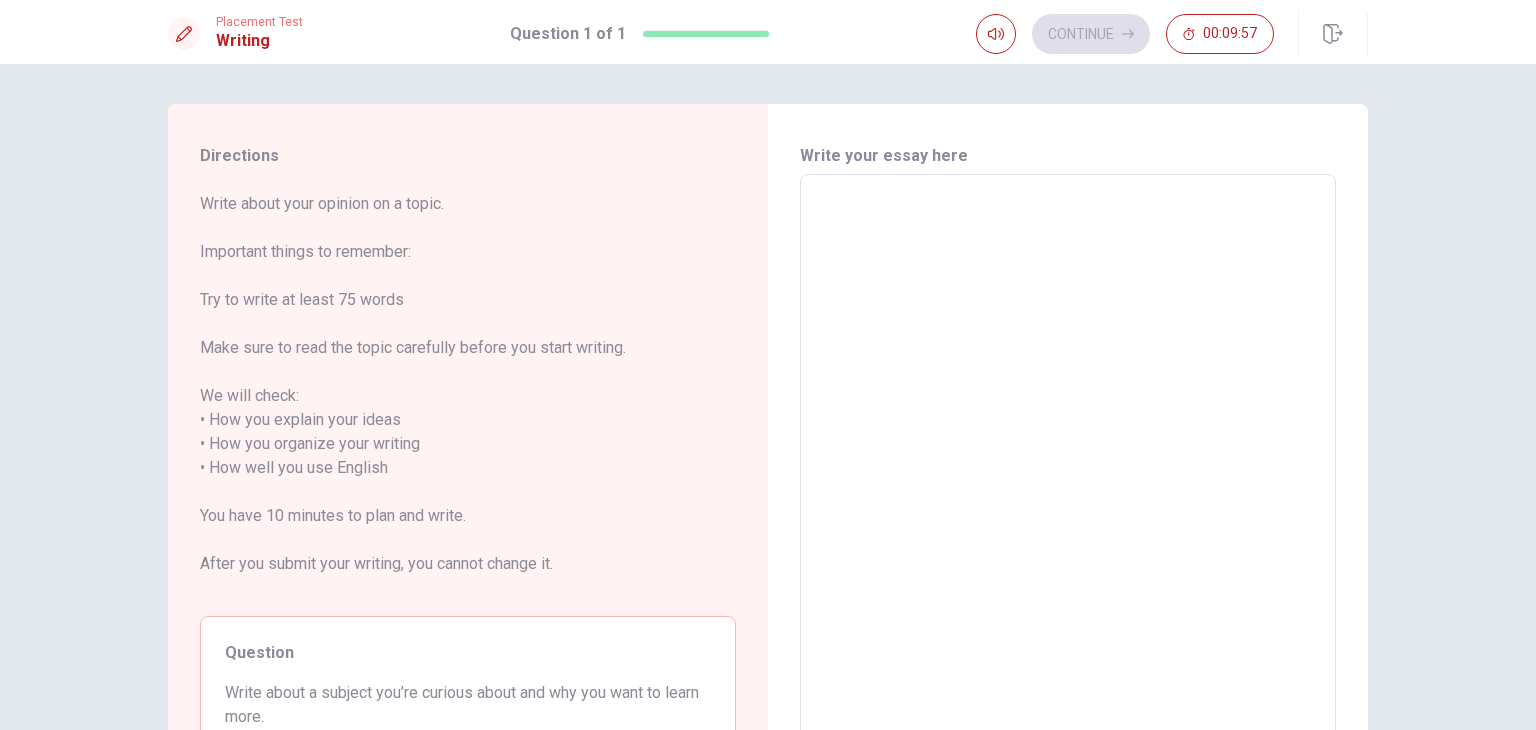 click at bounding box center (1068, 468) 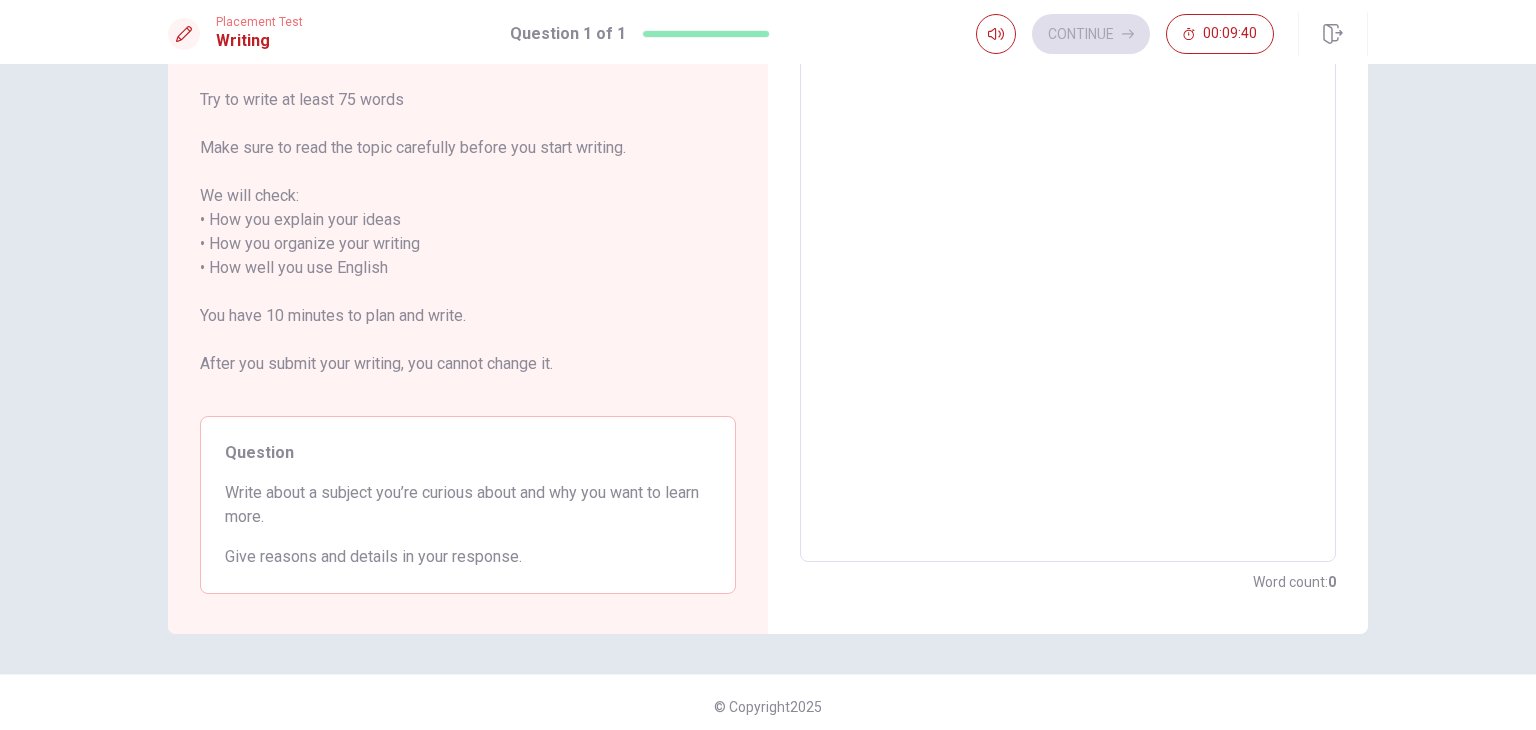 scroll, scrollTop: 0, scrollLeft: 0, axis: both 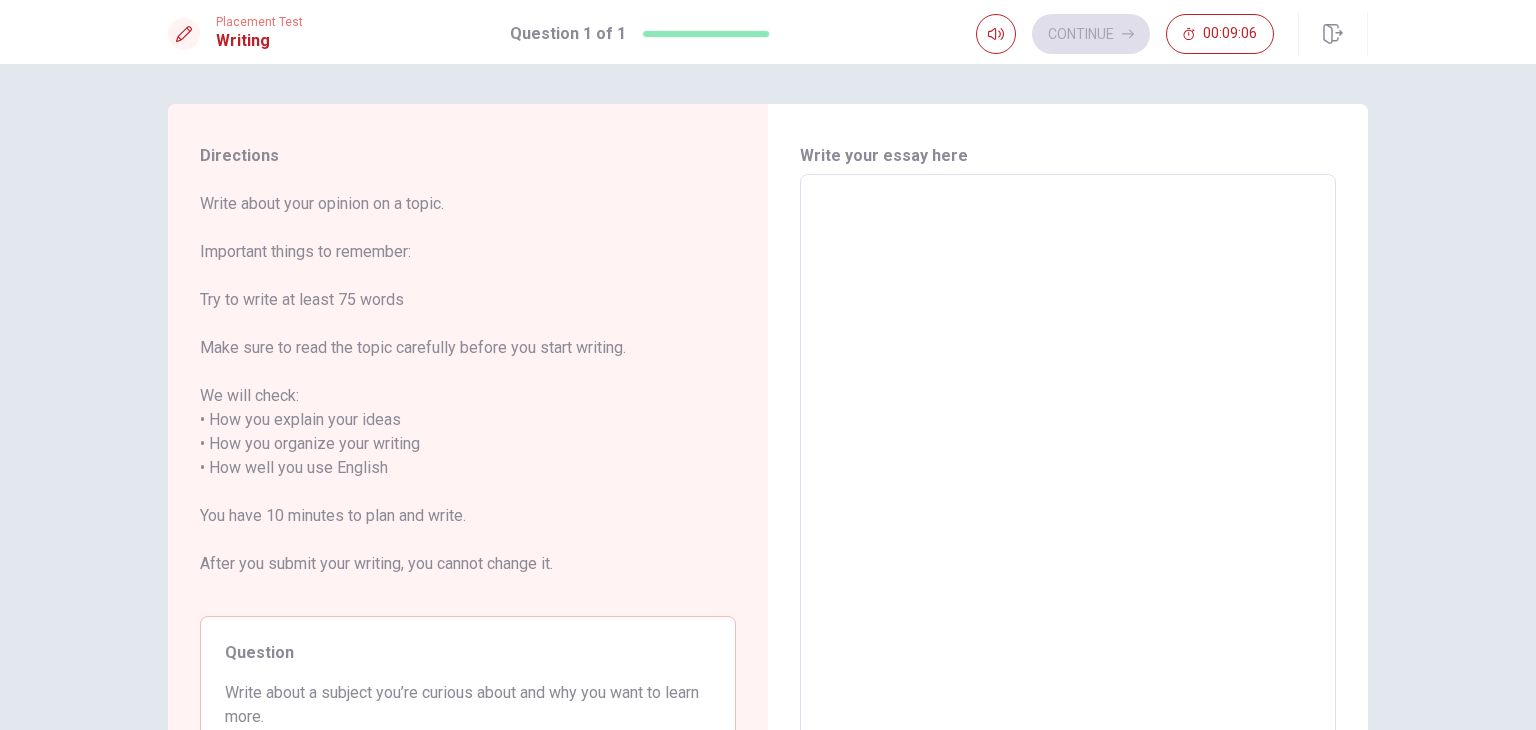 type on "T" 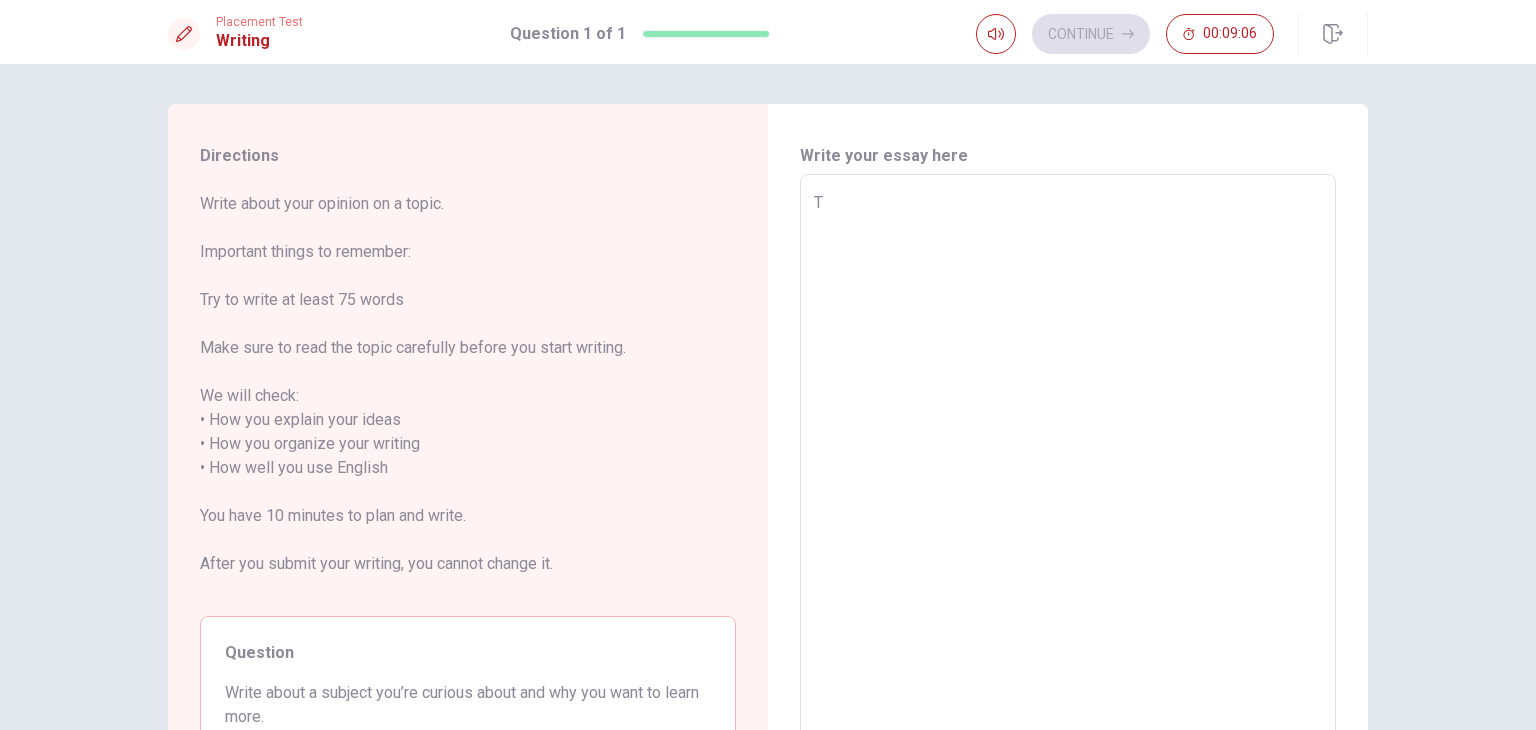 type on "x" 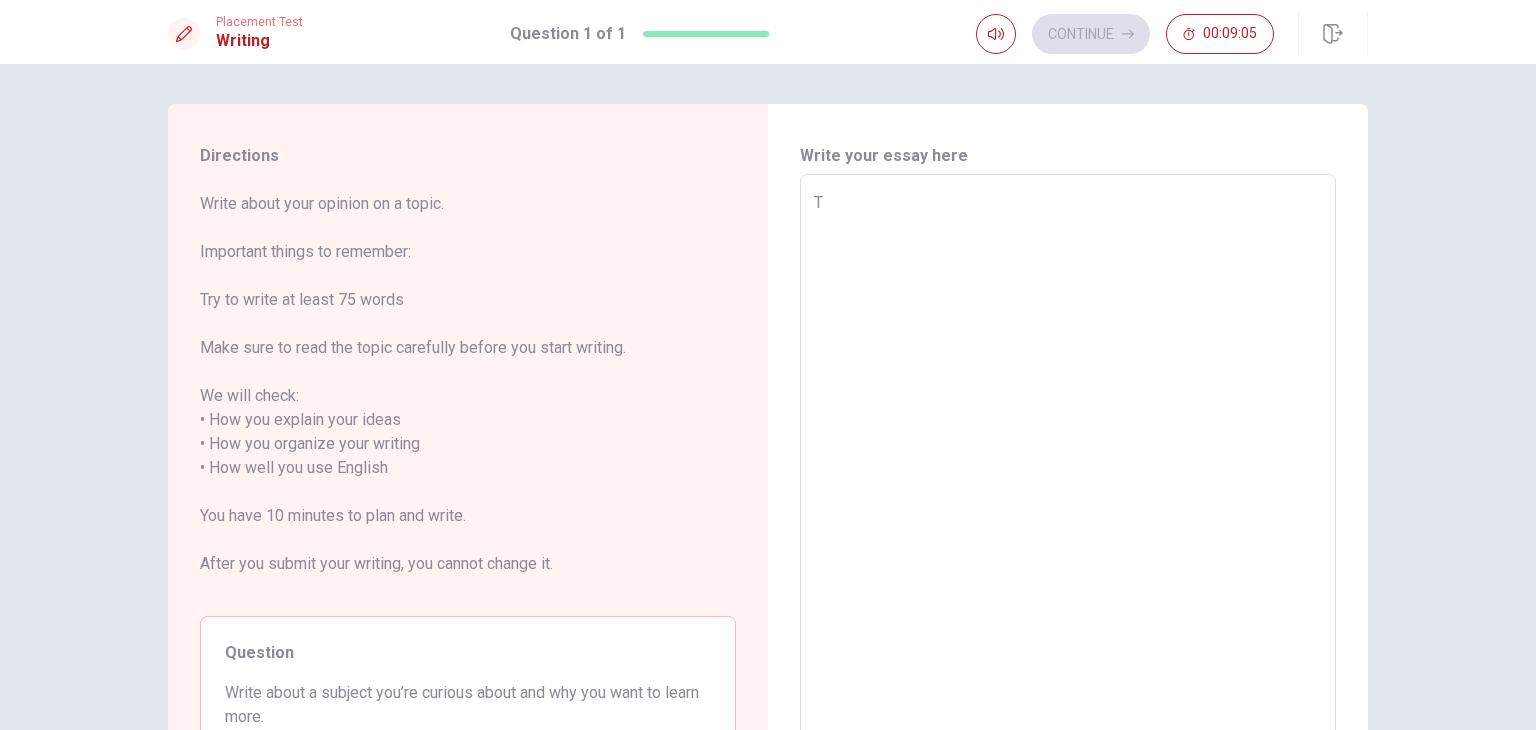 type on "TH" 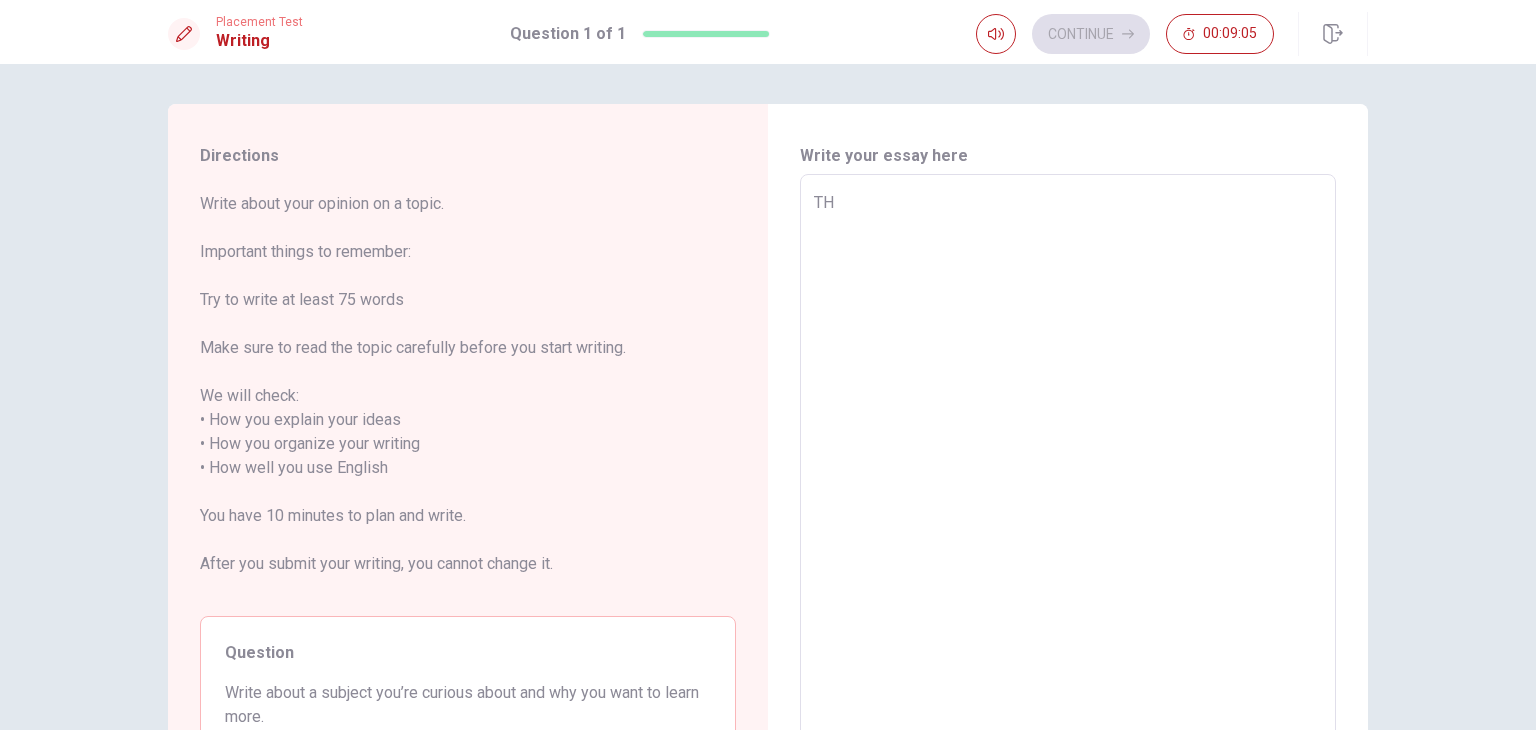type on "x" 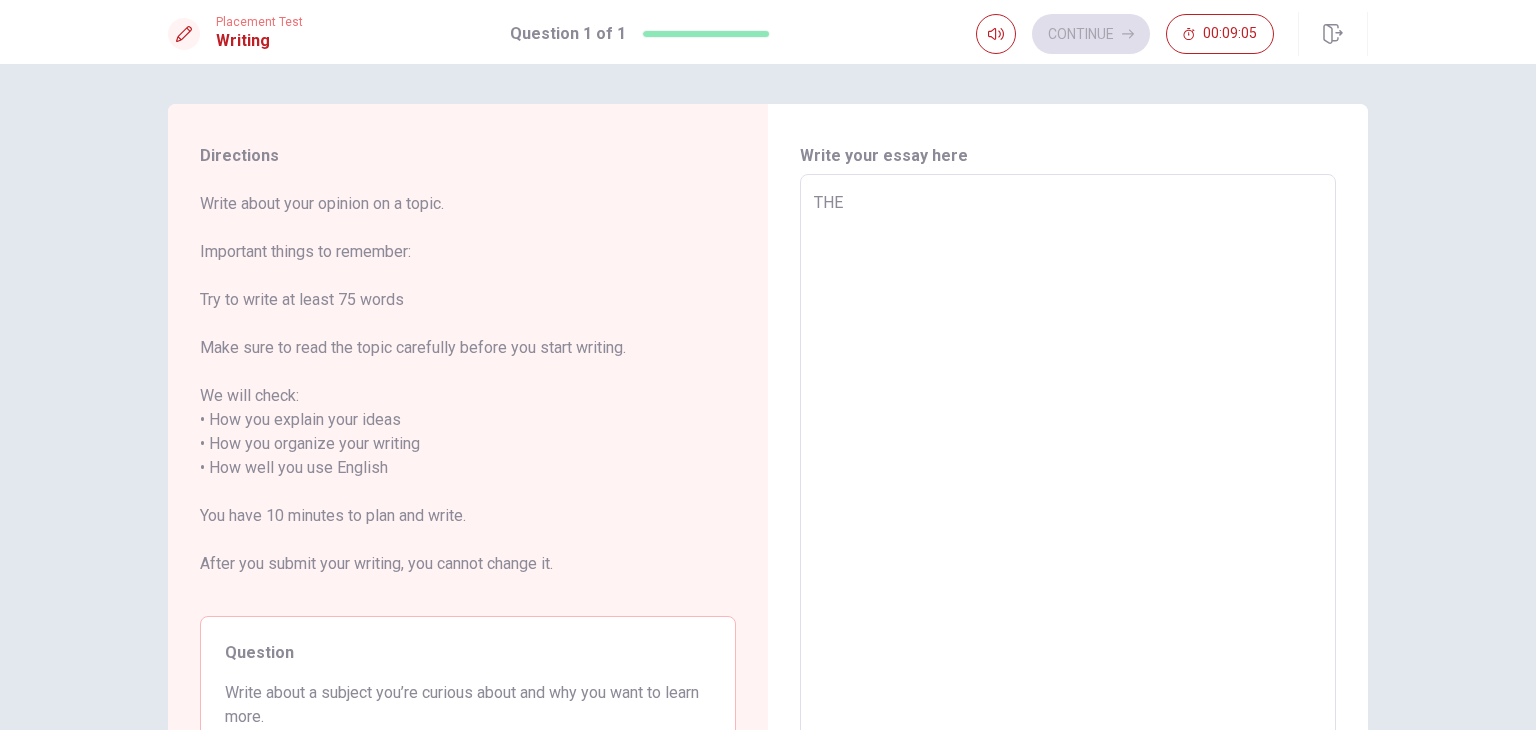 type on "x" 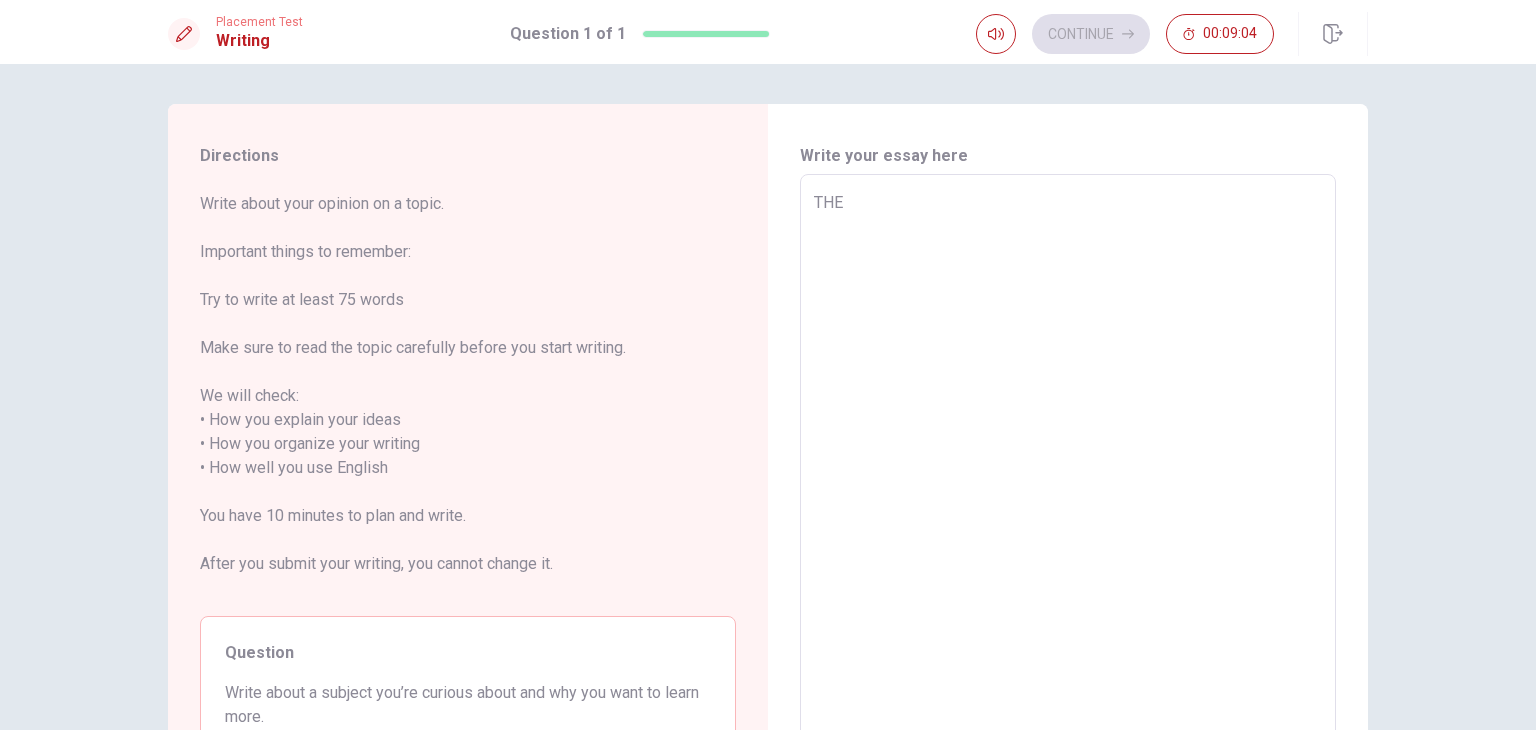 type on "TH" 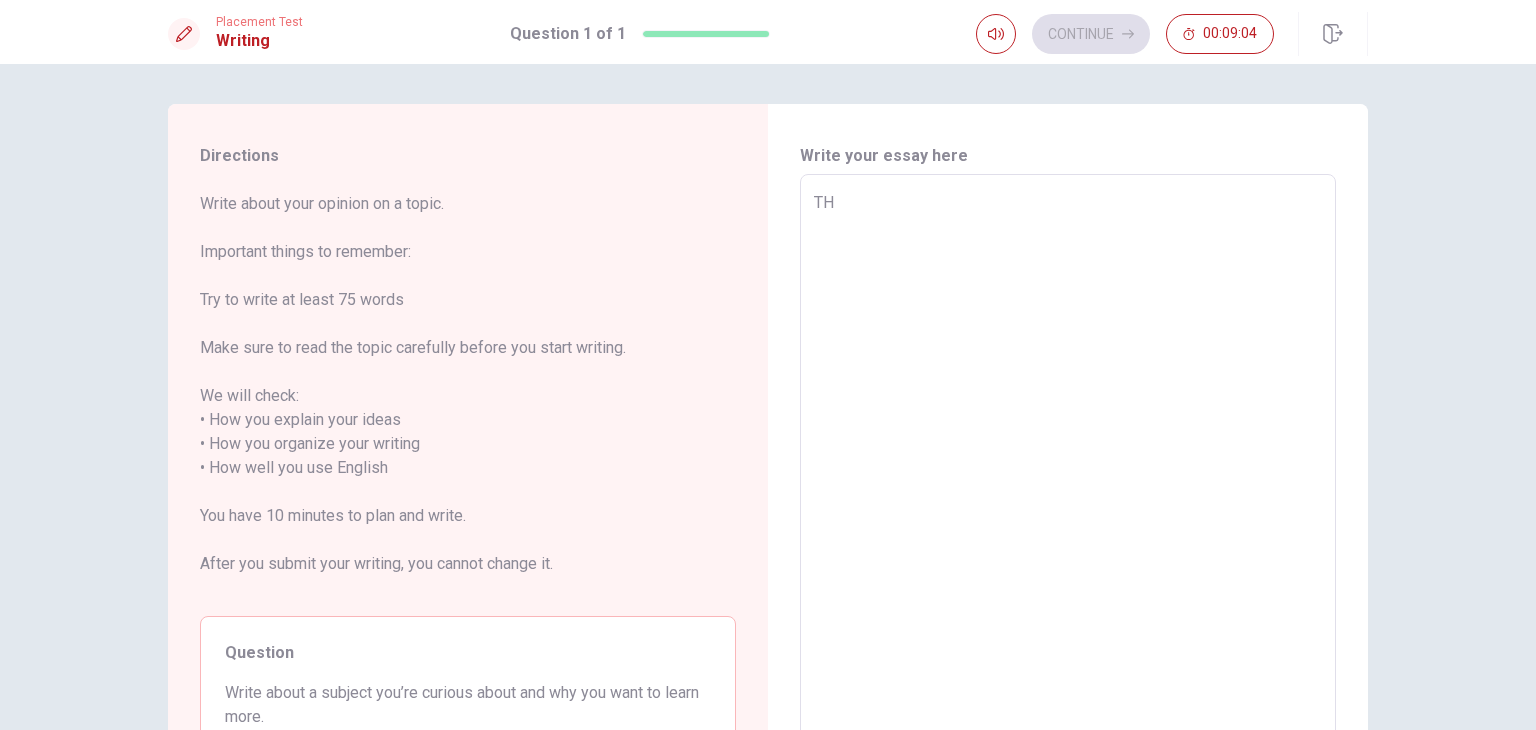 type on "x" 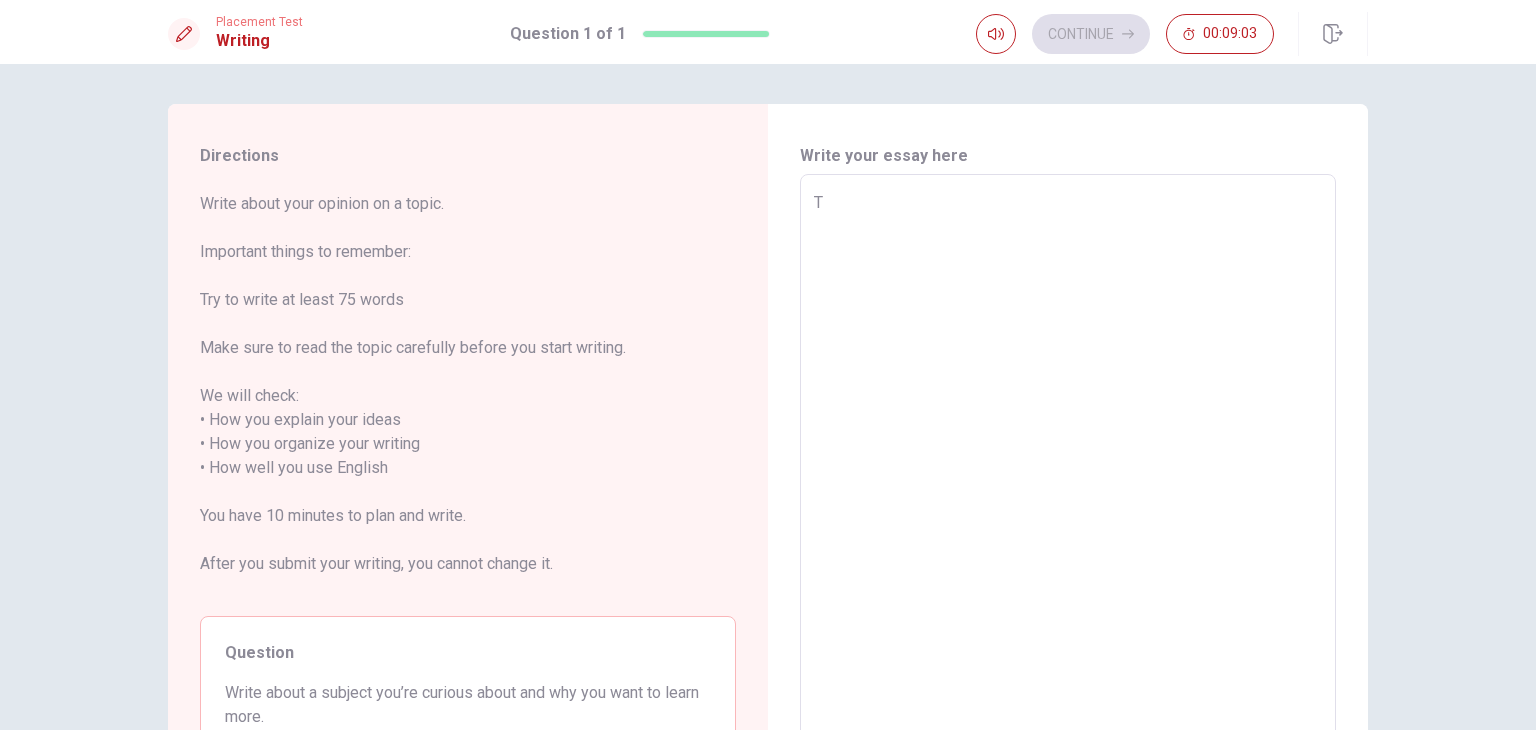 type on "x" 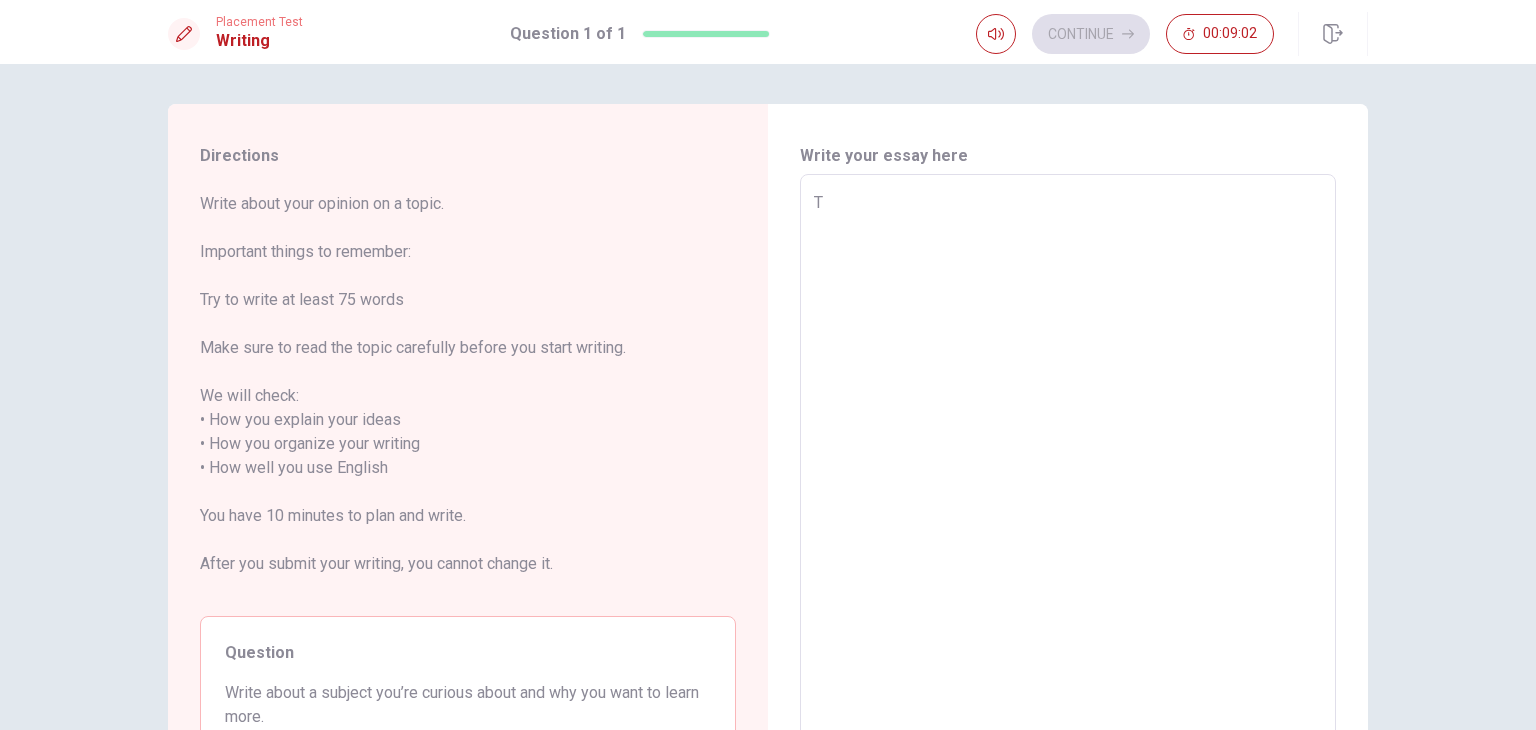 type on "Te" 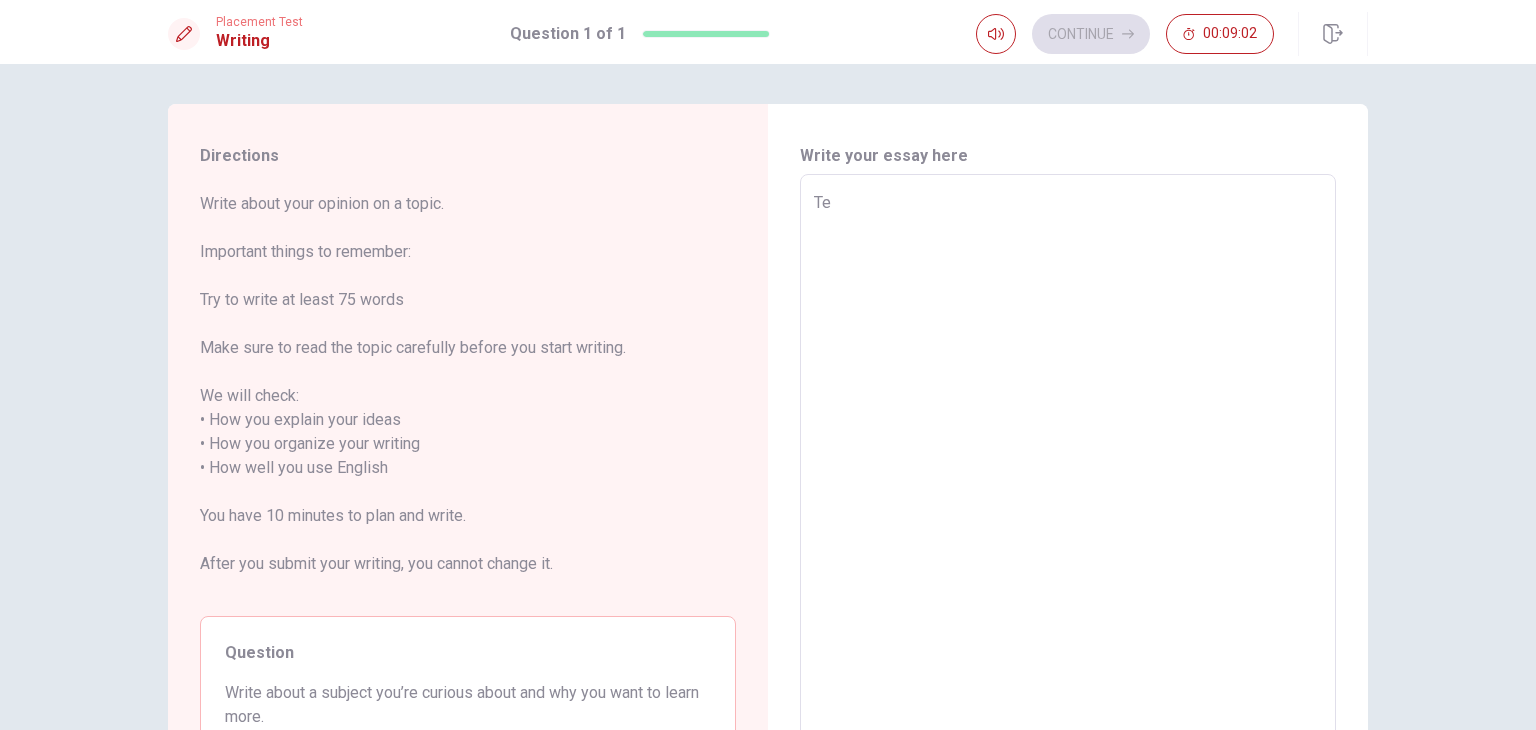 type on "x" 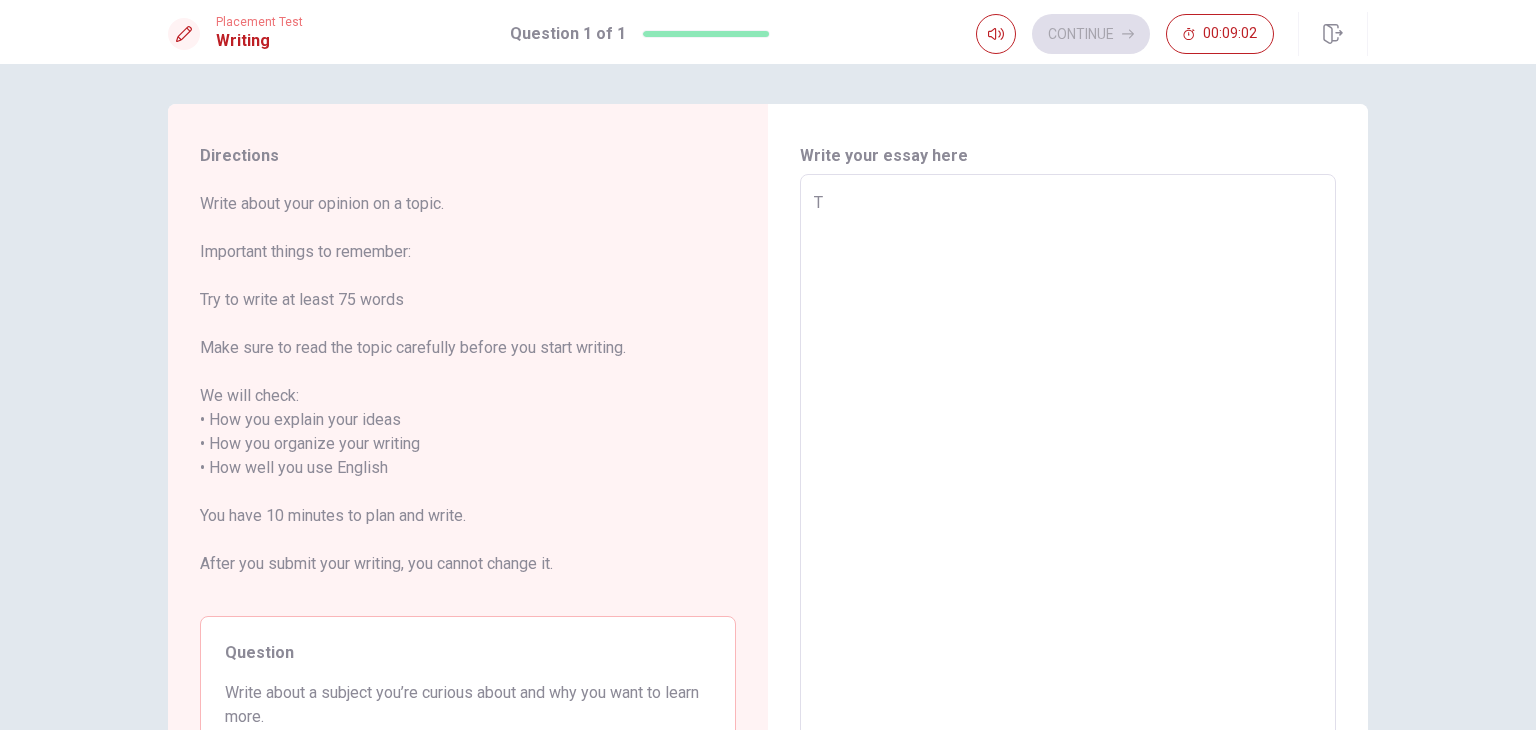 type on "x" 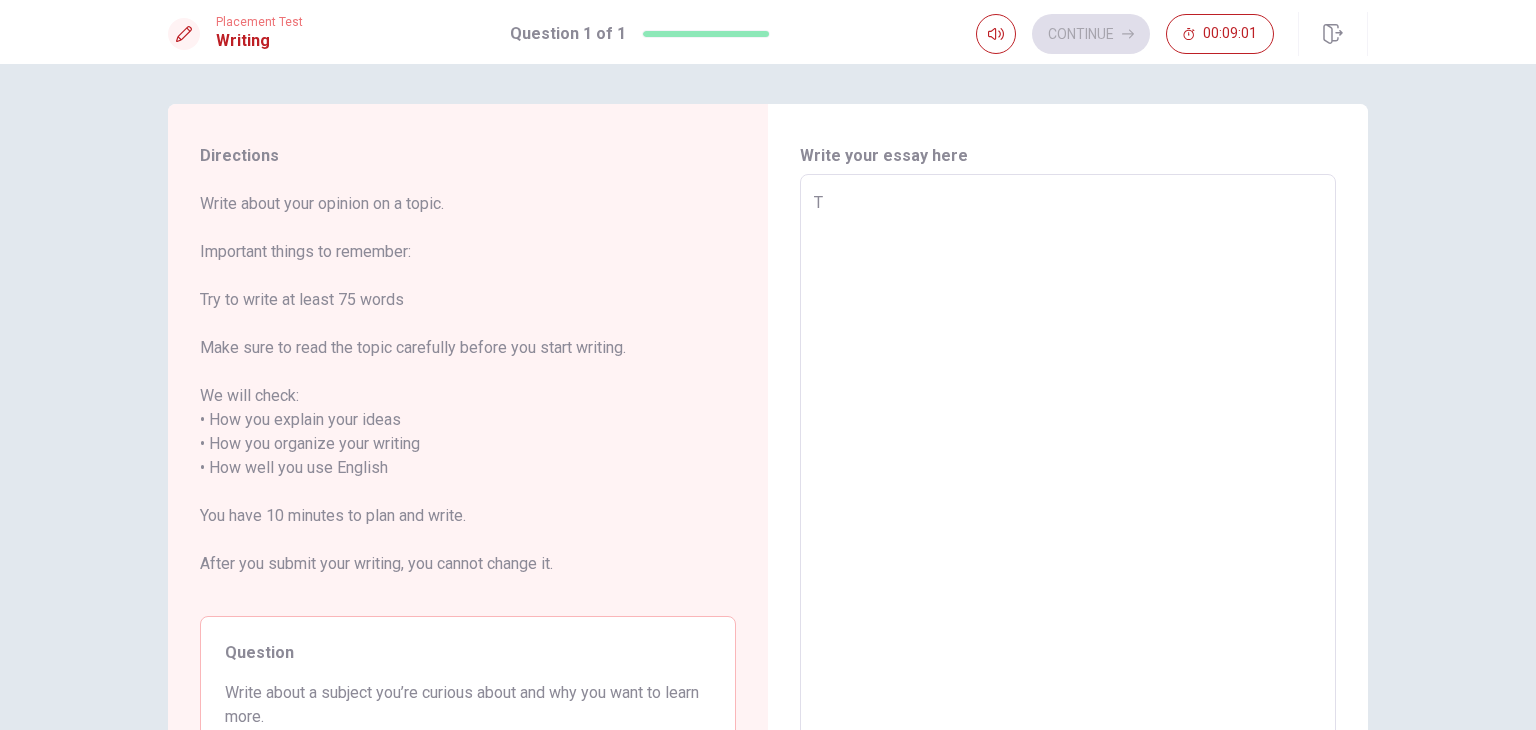 type on "Th" 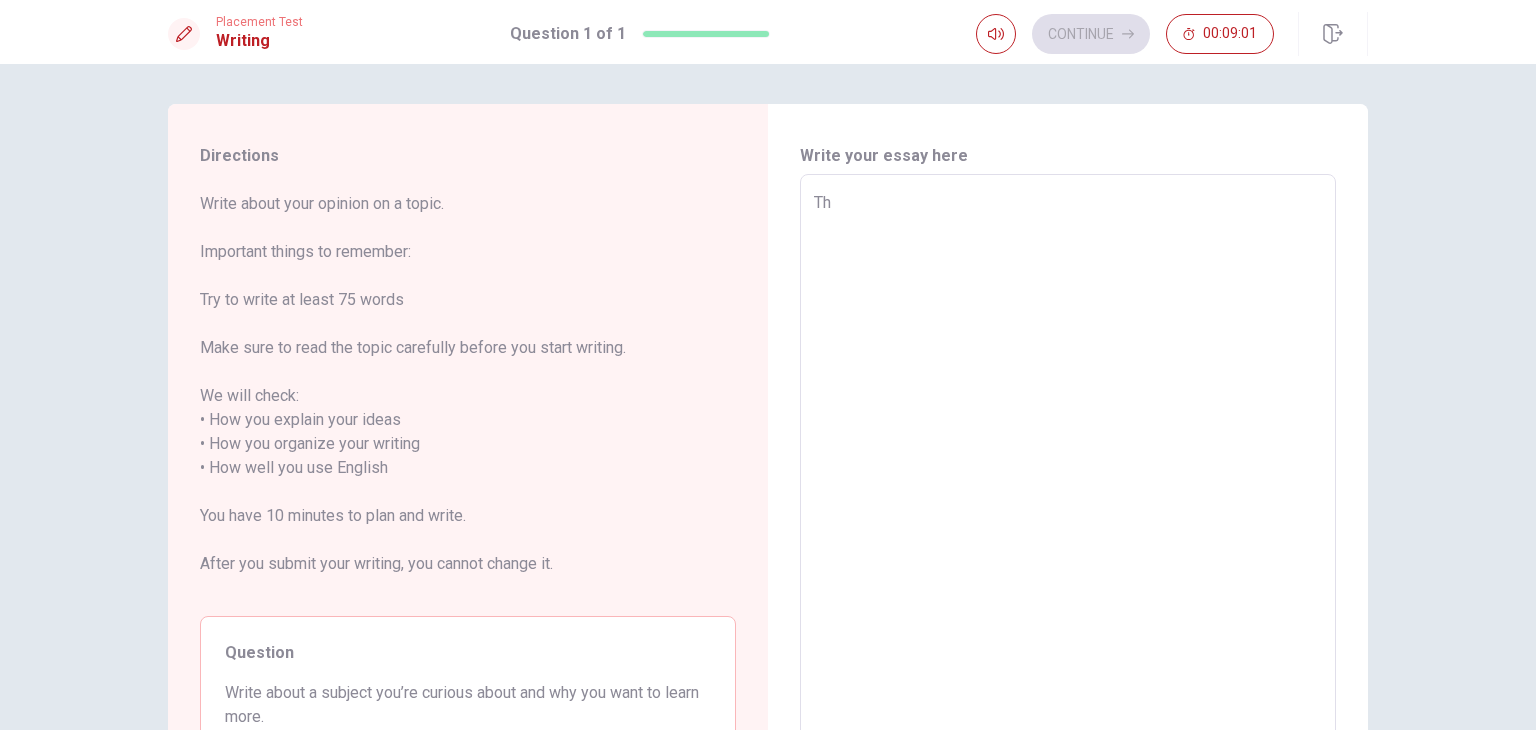 type on "x" 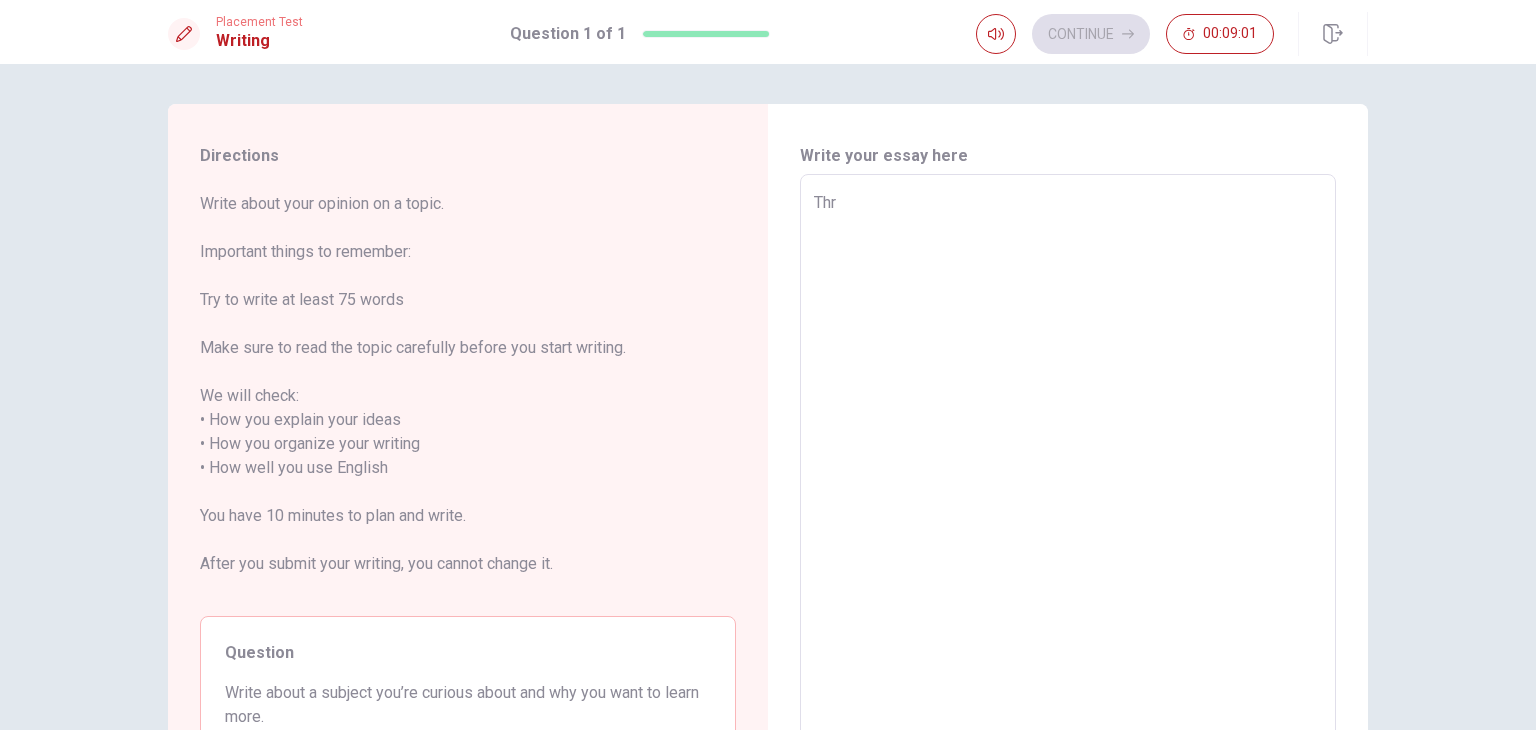 type on "x" 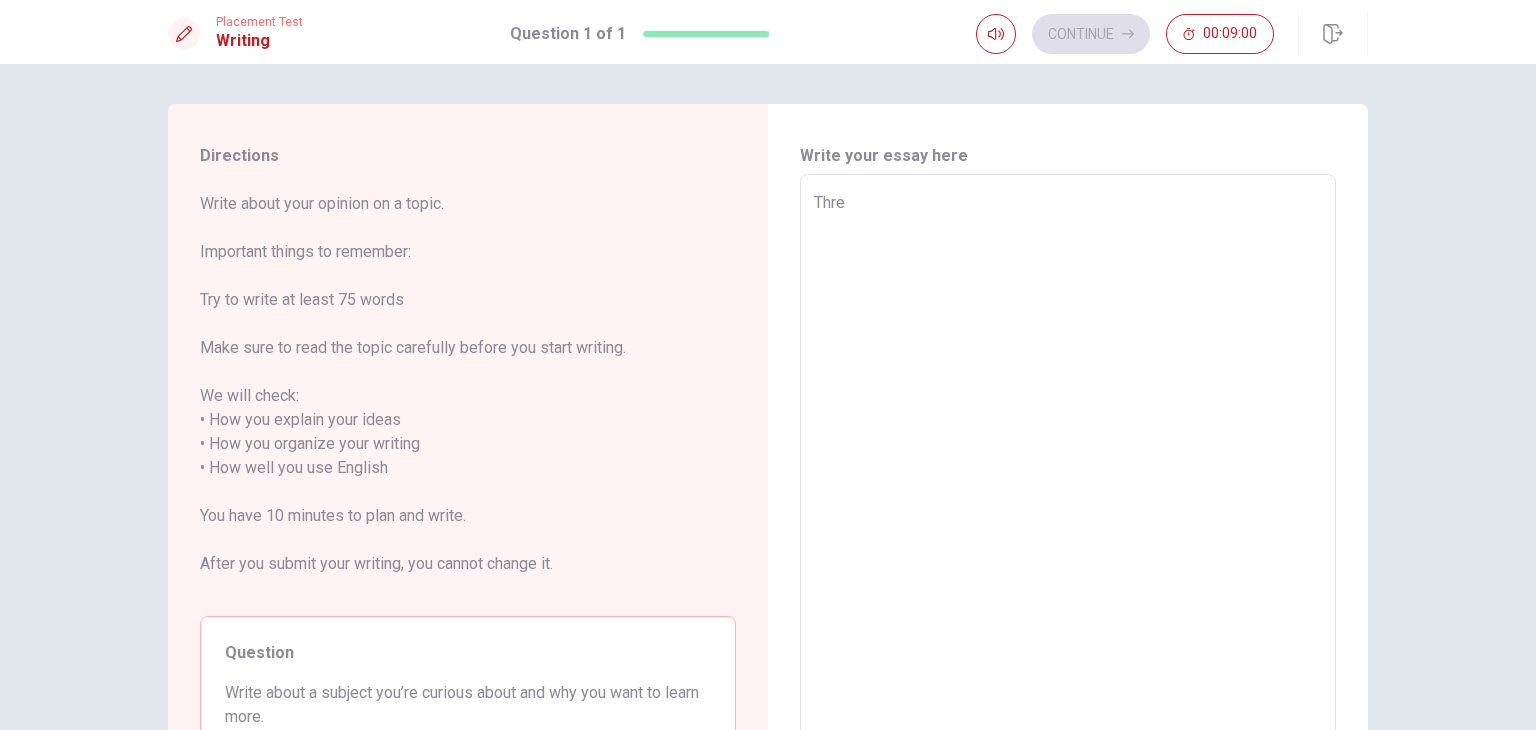 type on "x" 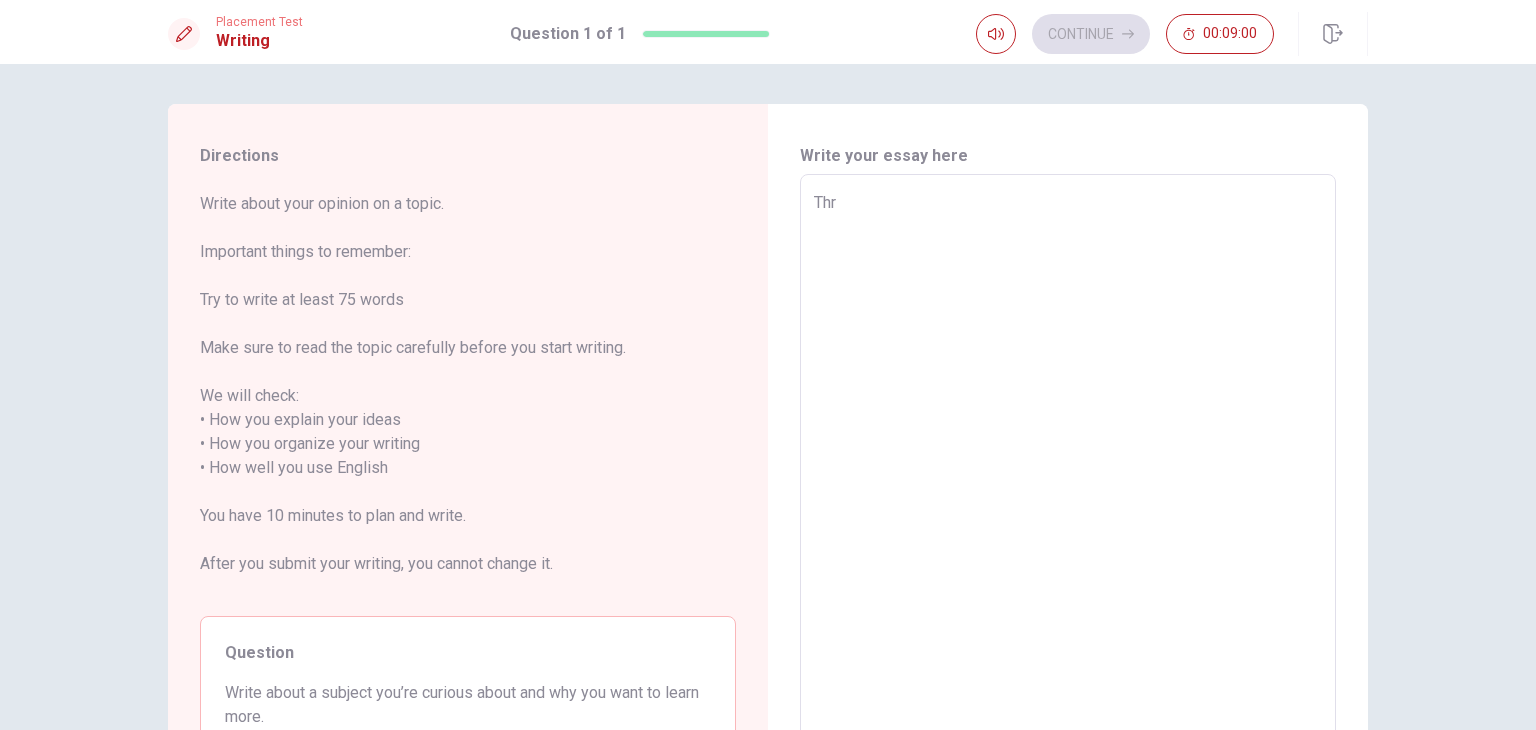 type on "x" 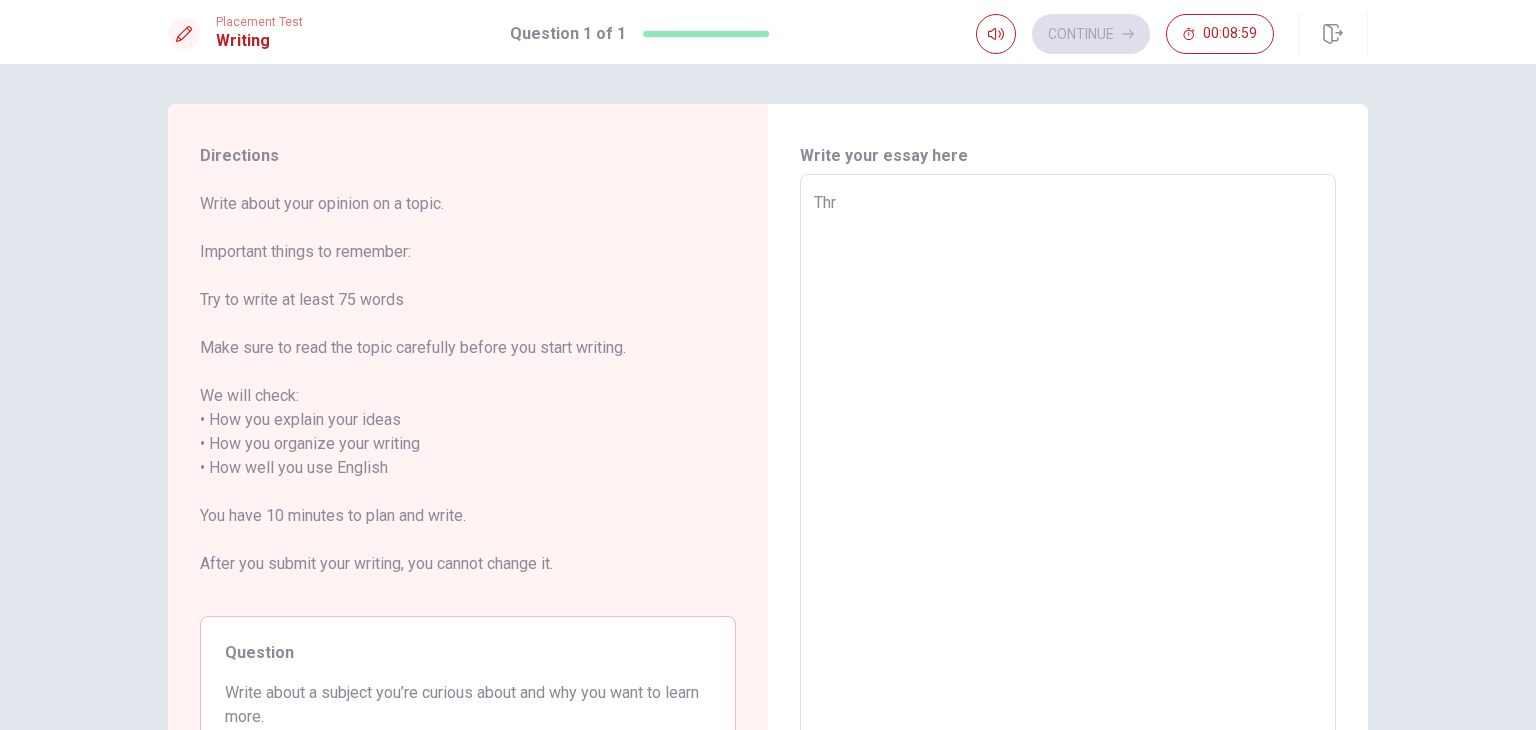 type on "Th" 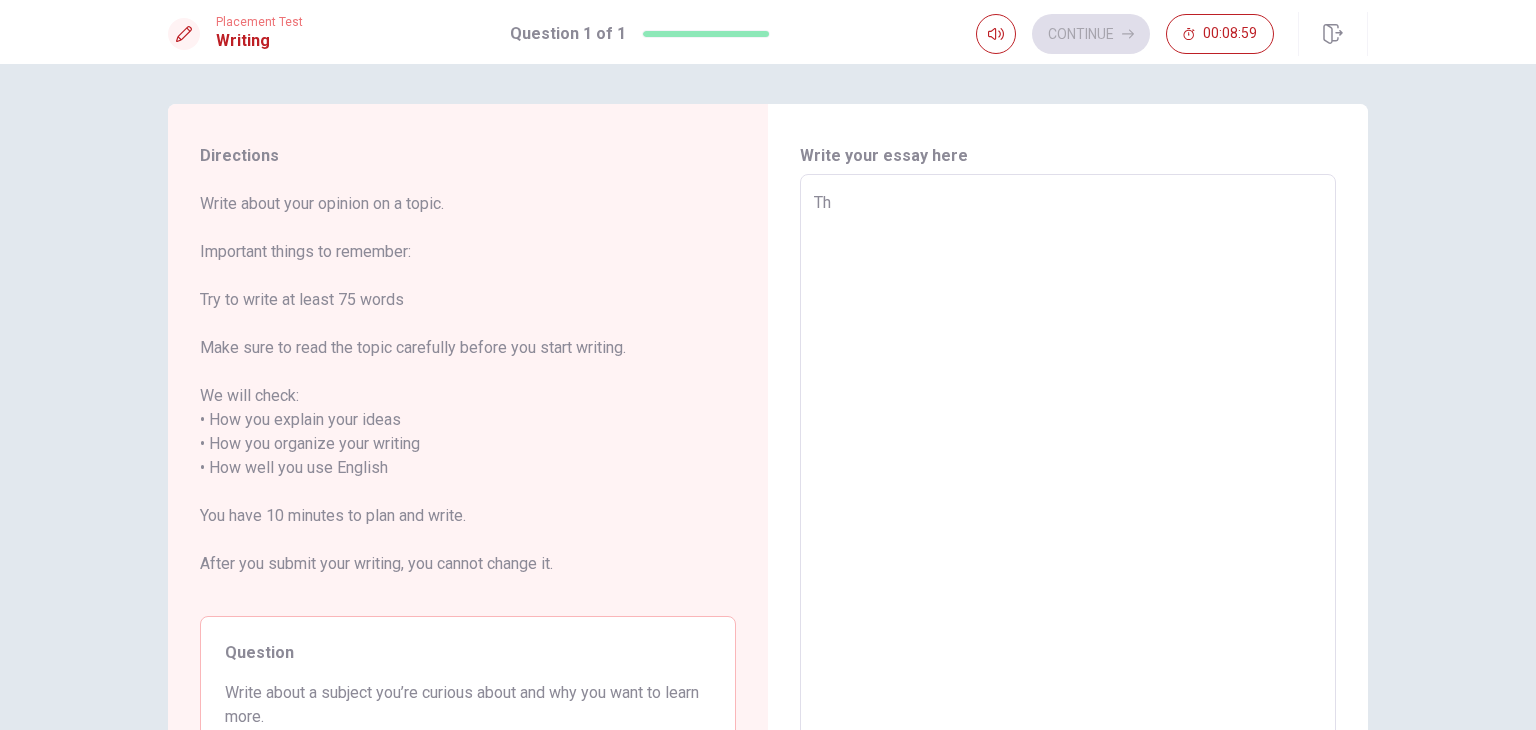 type on "The" 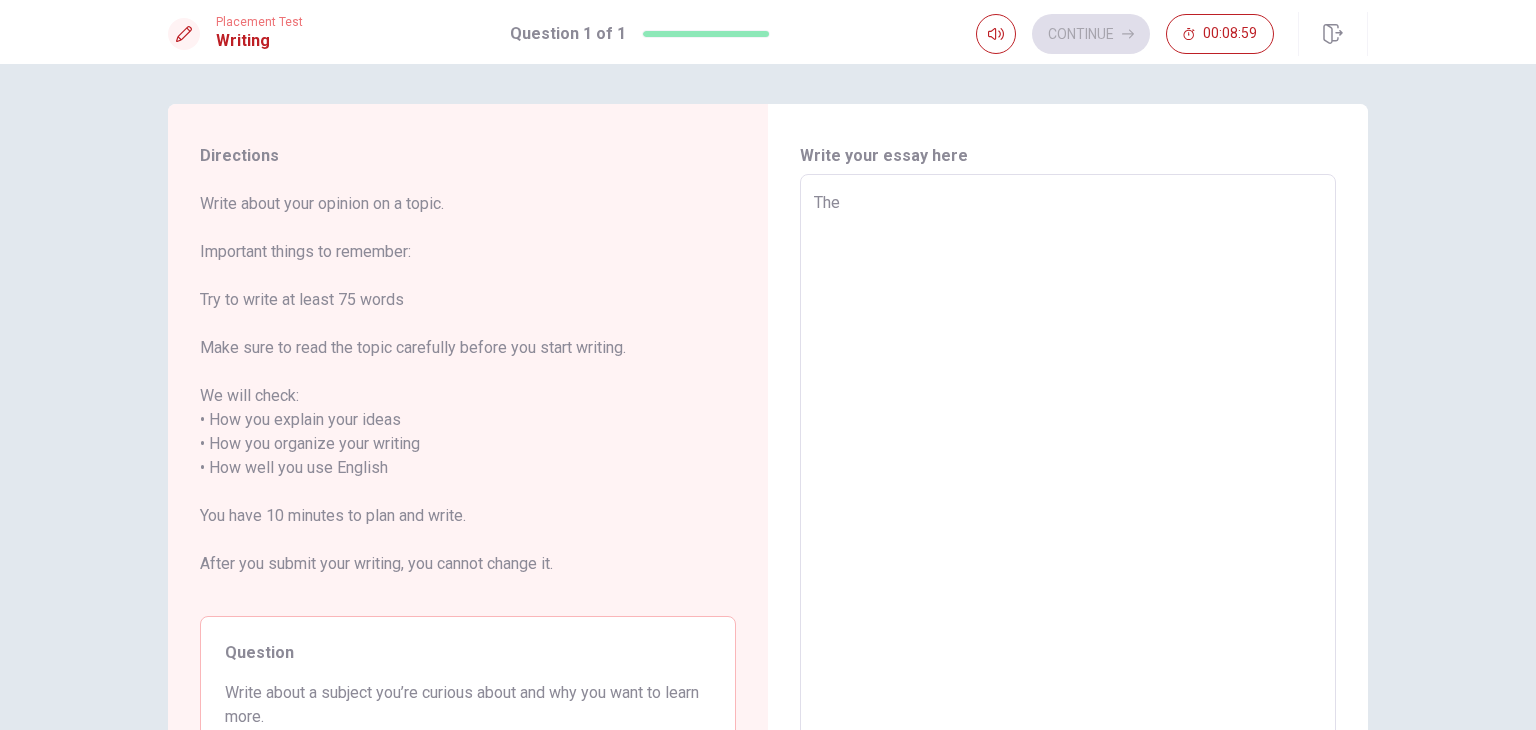 type on "x" 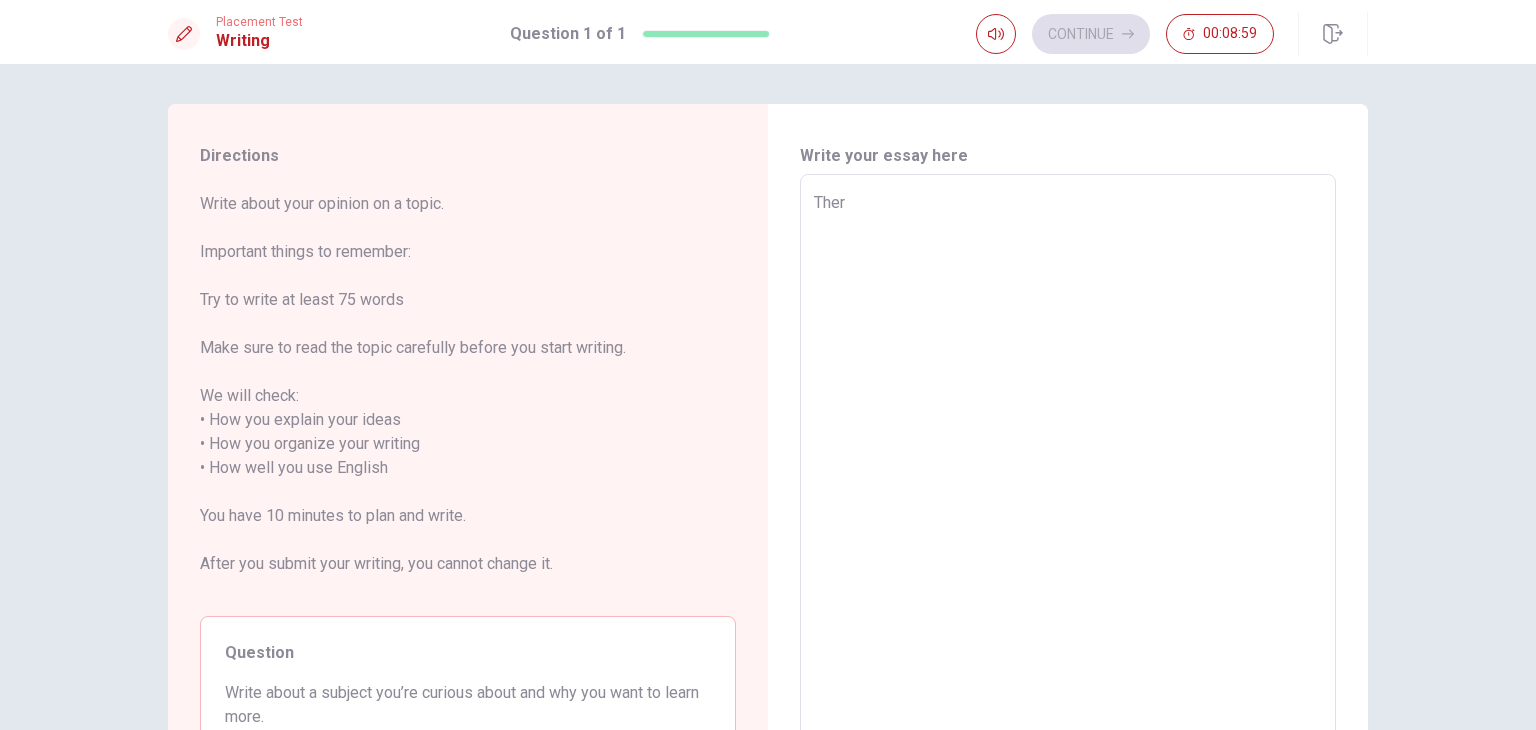 type on "x" 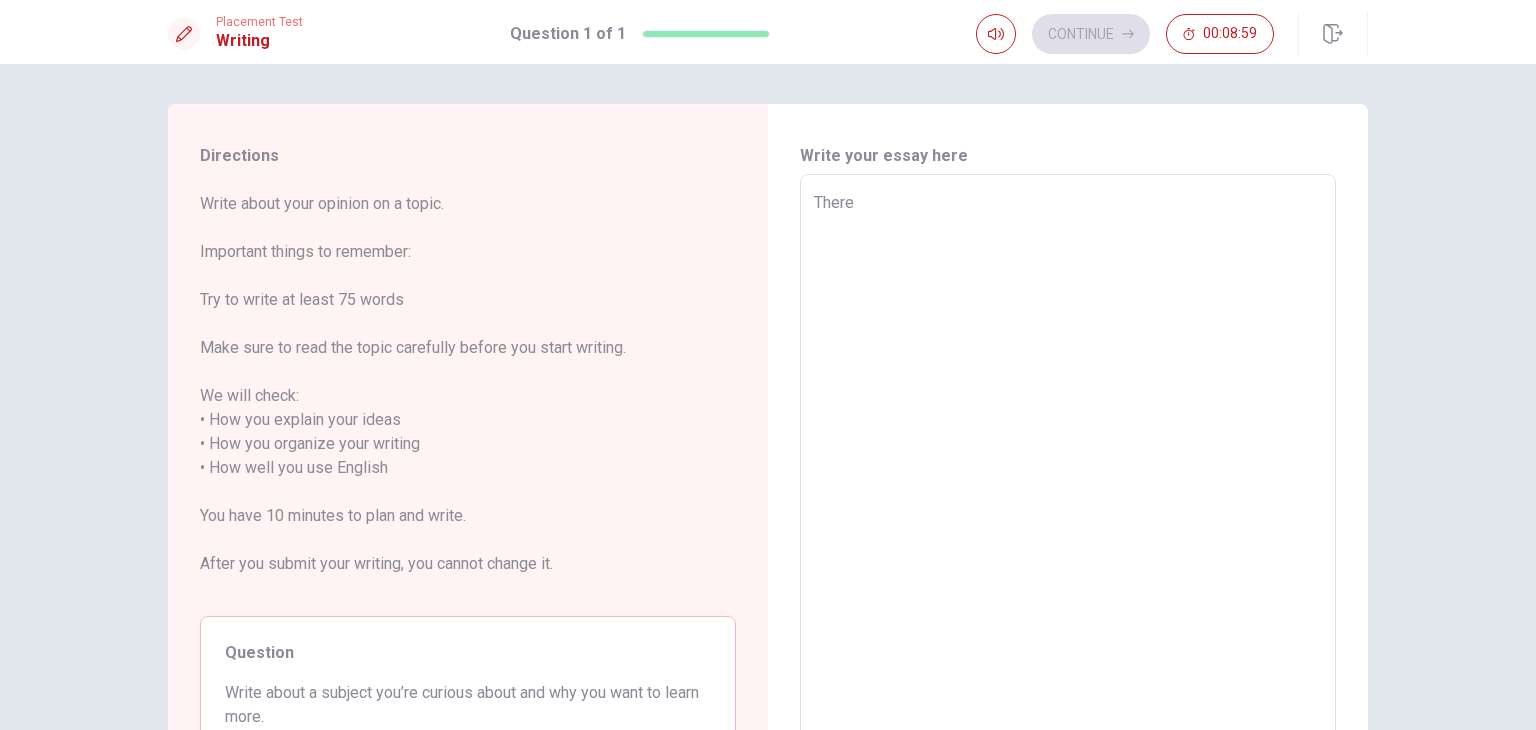 type on "x" 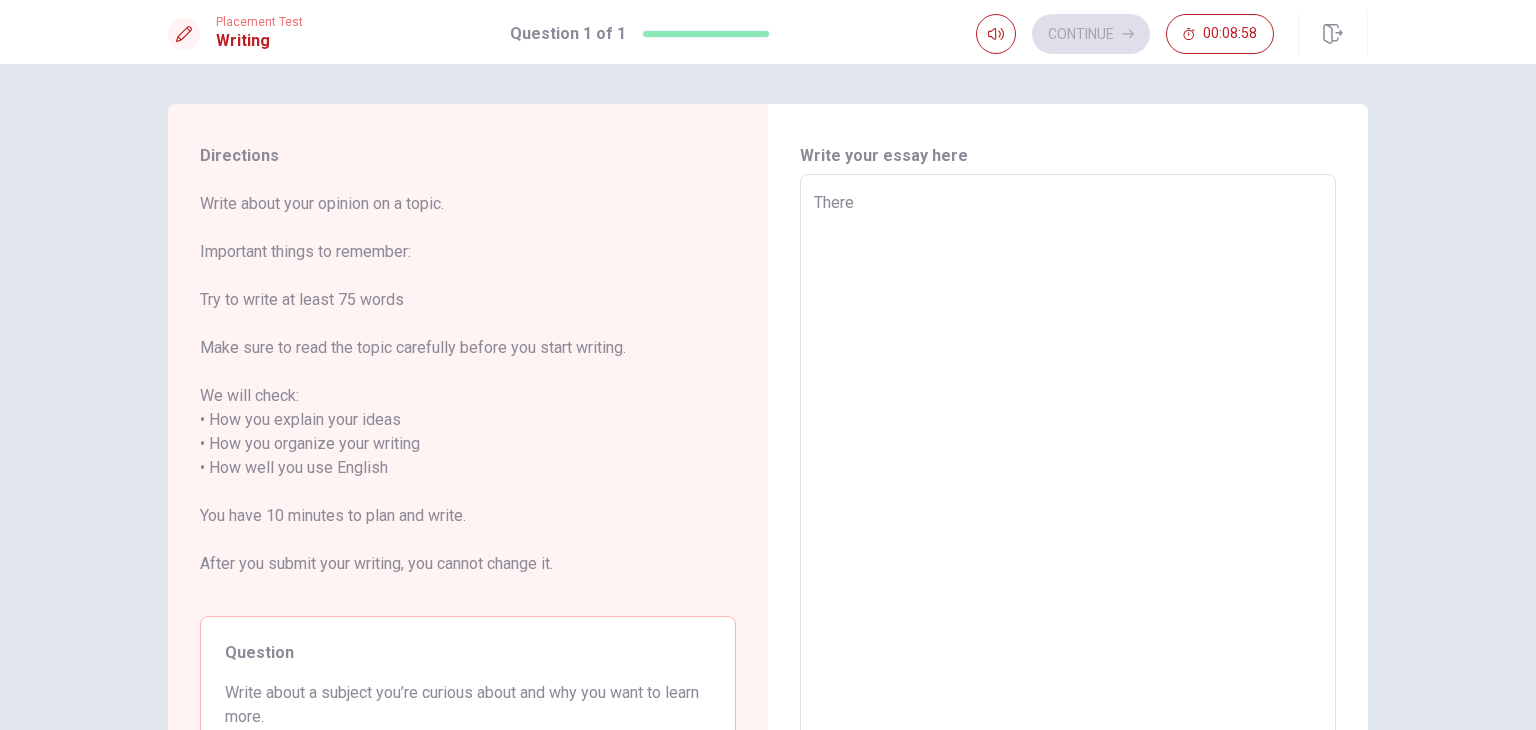 type on "There i" 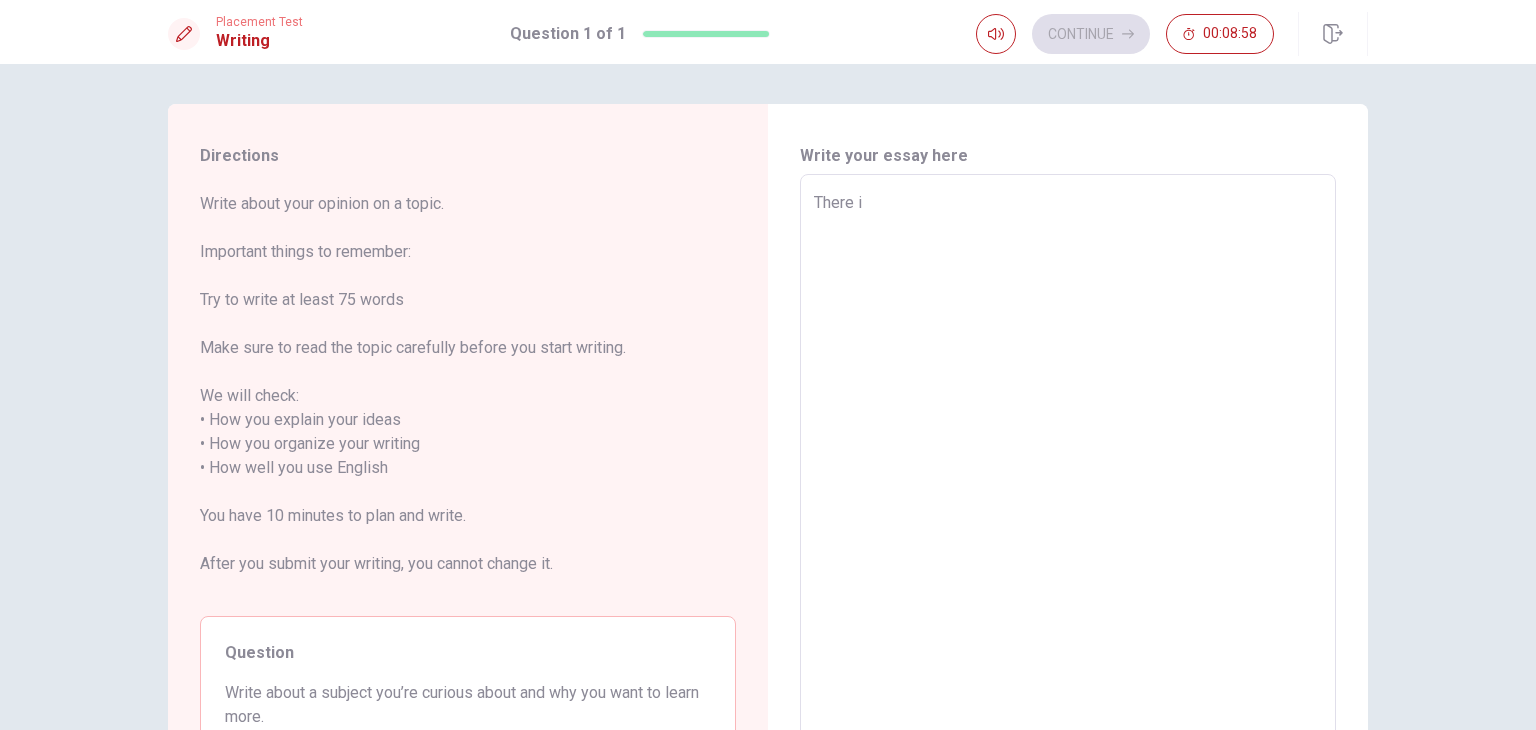 type on "x" 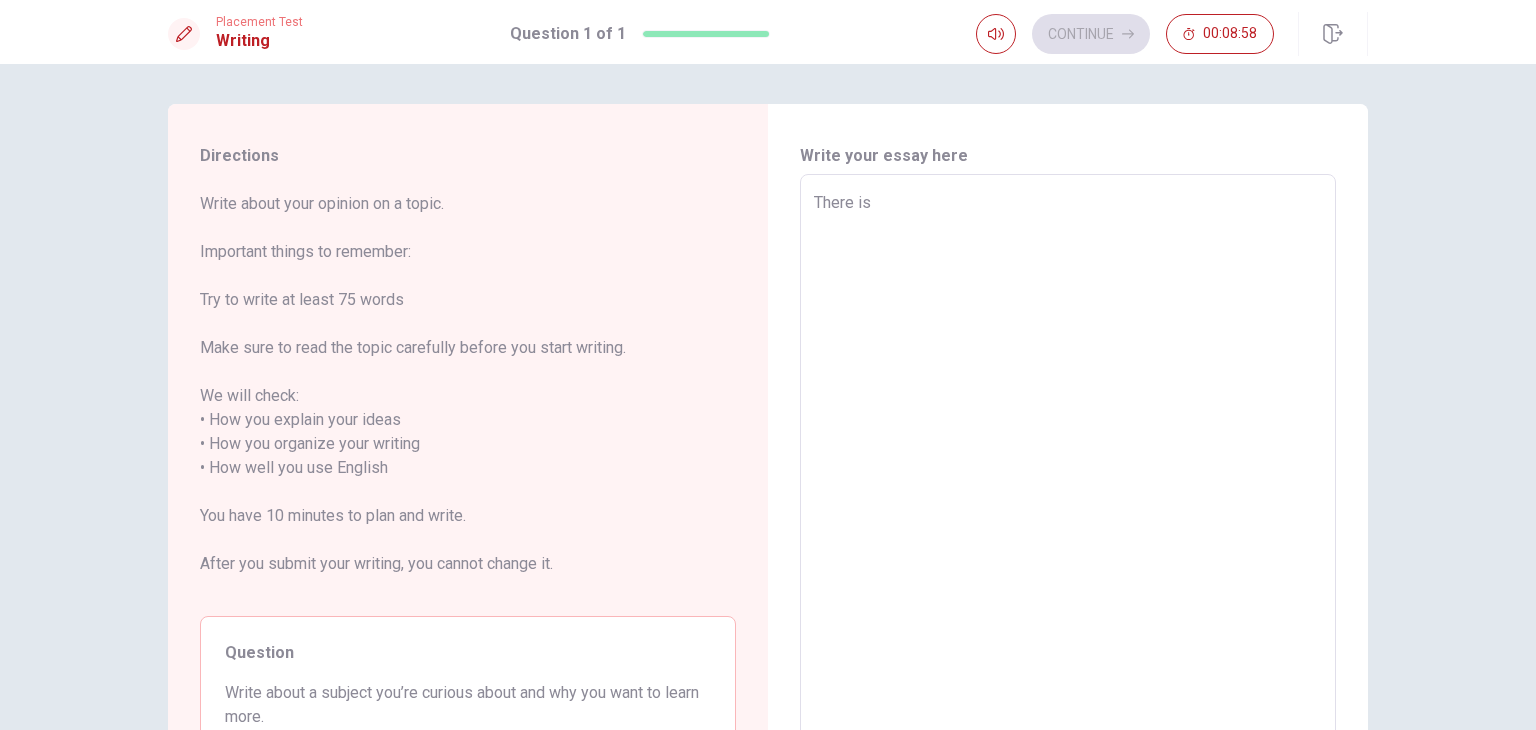 type on "x" 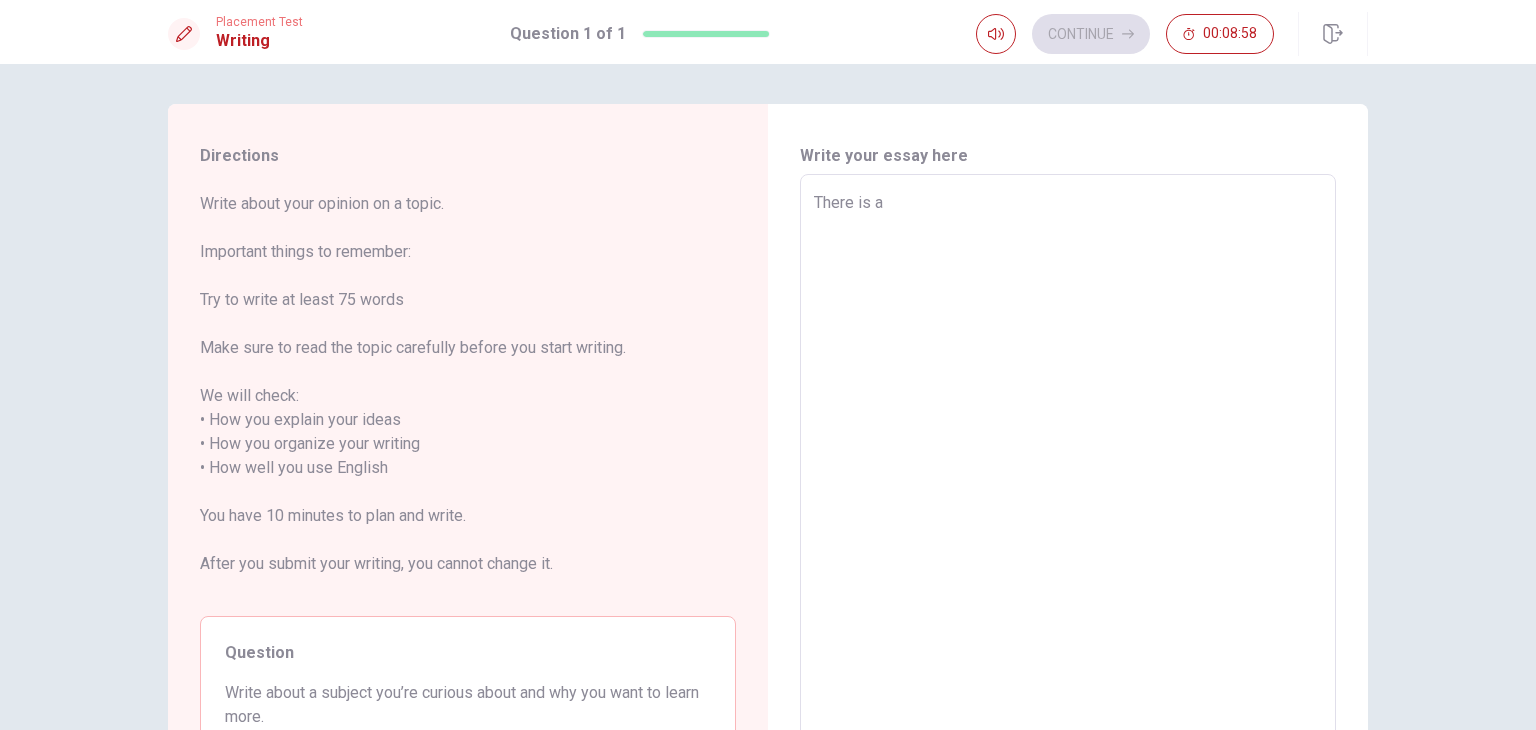 type on "x" 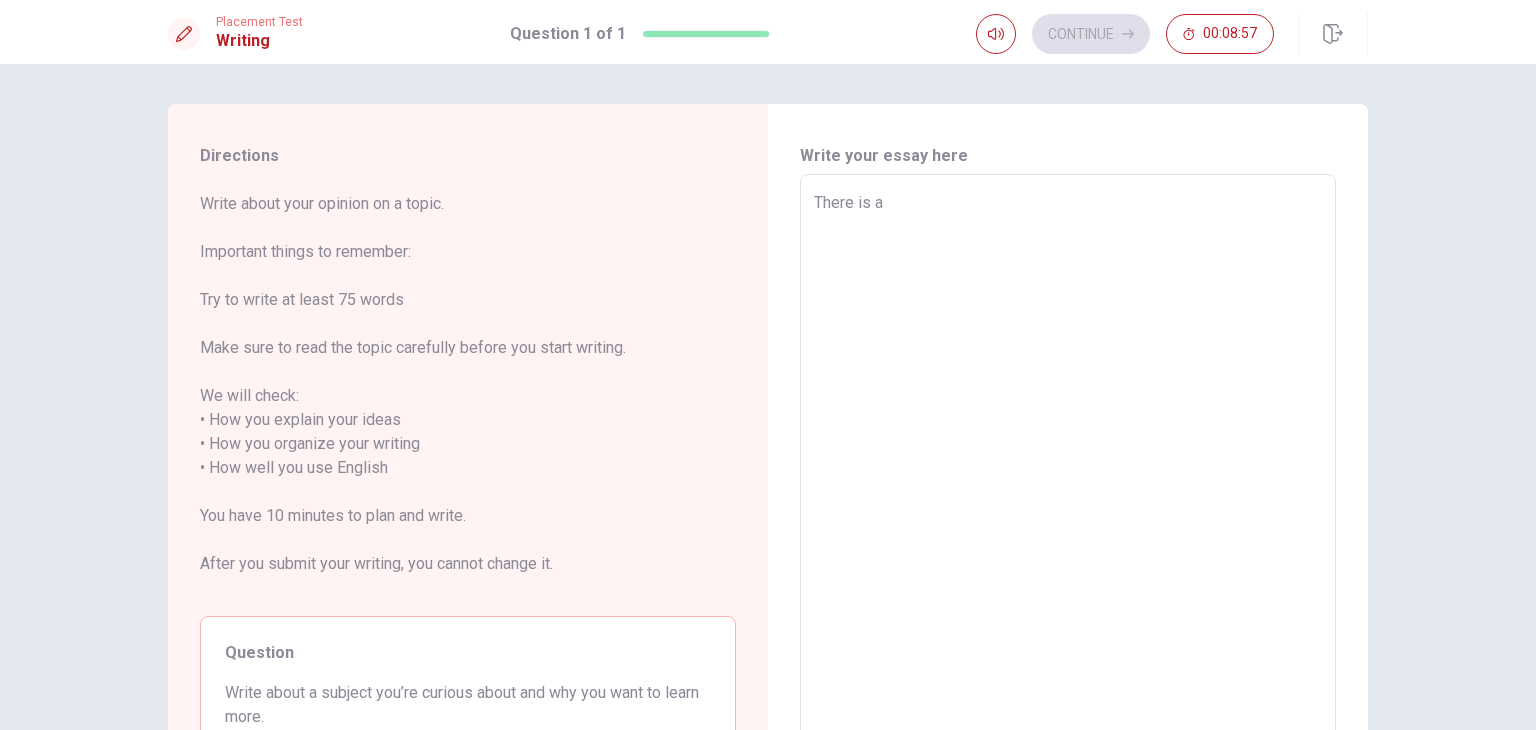 type on "There is an" 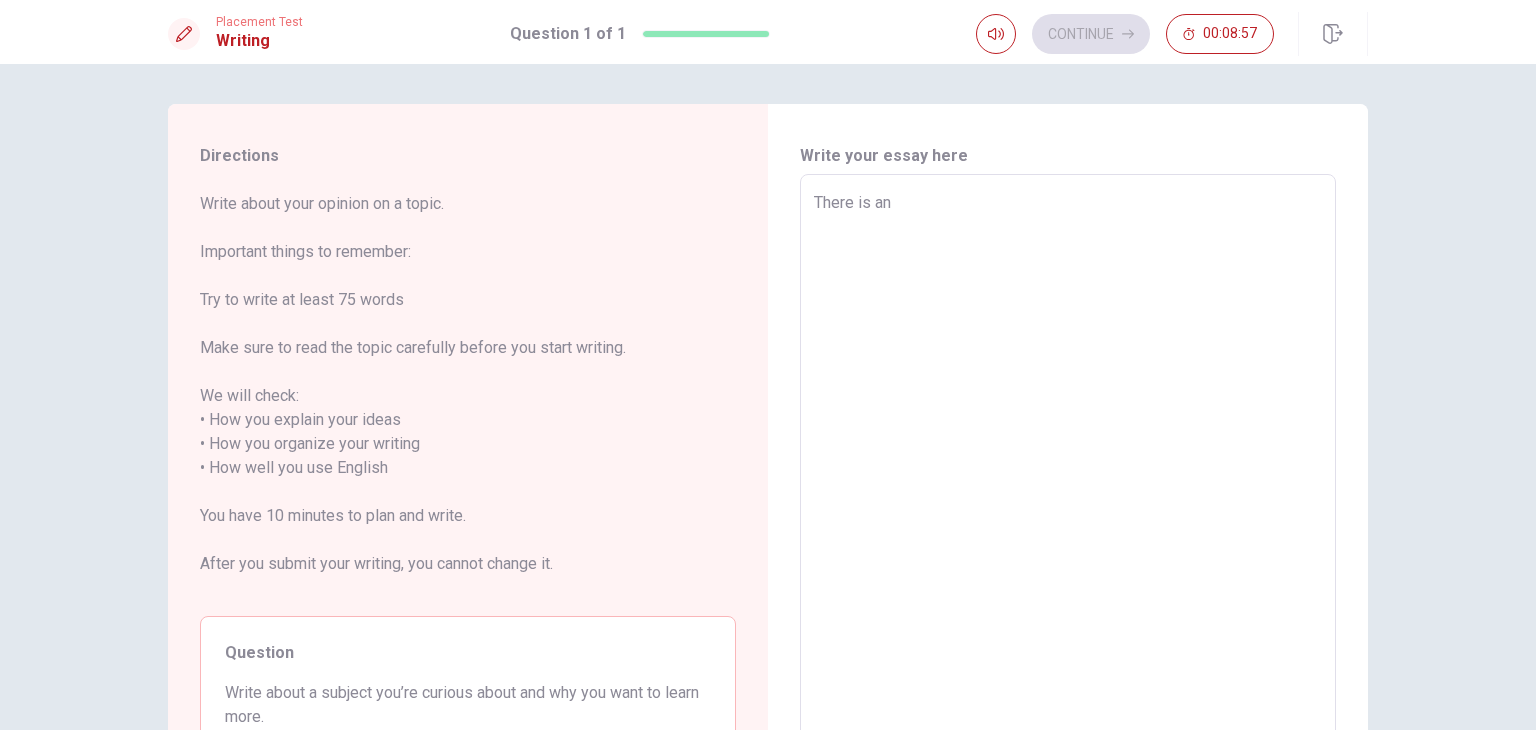 type on "x" 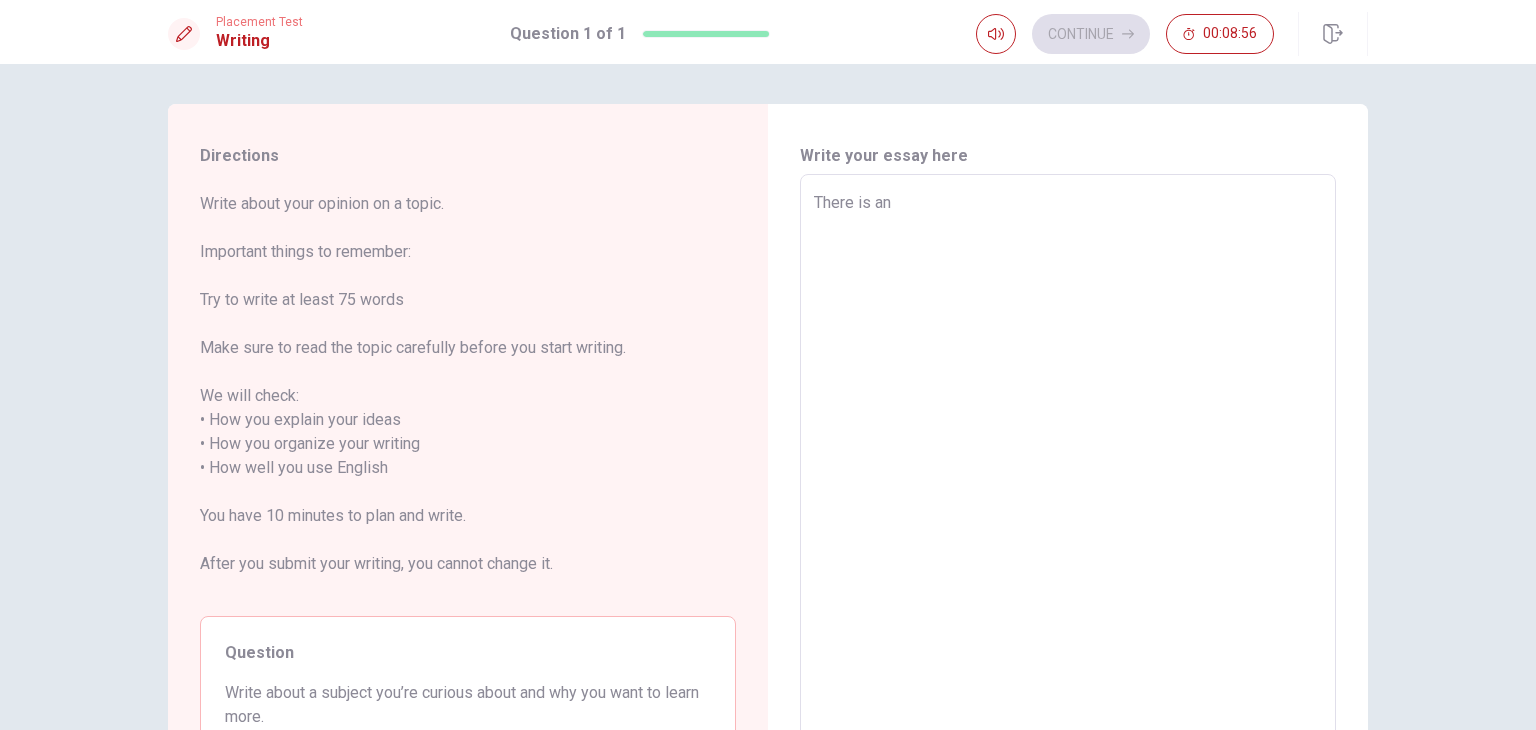 type on "There is an i" 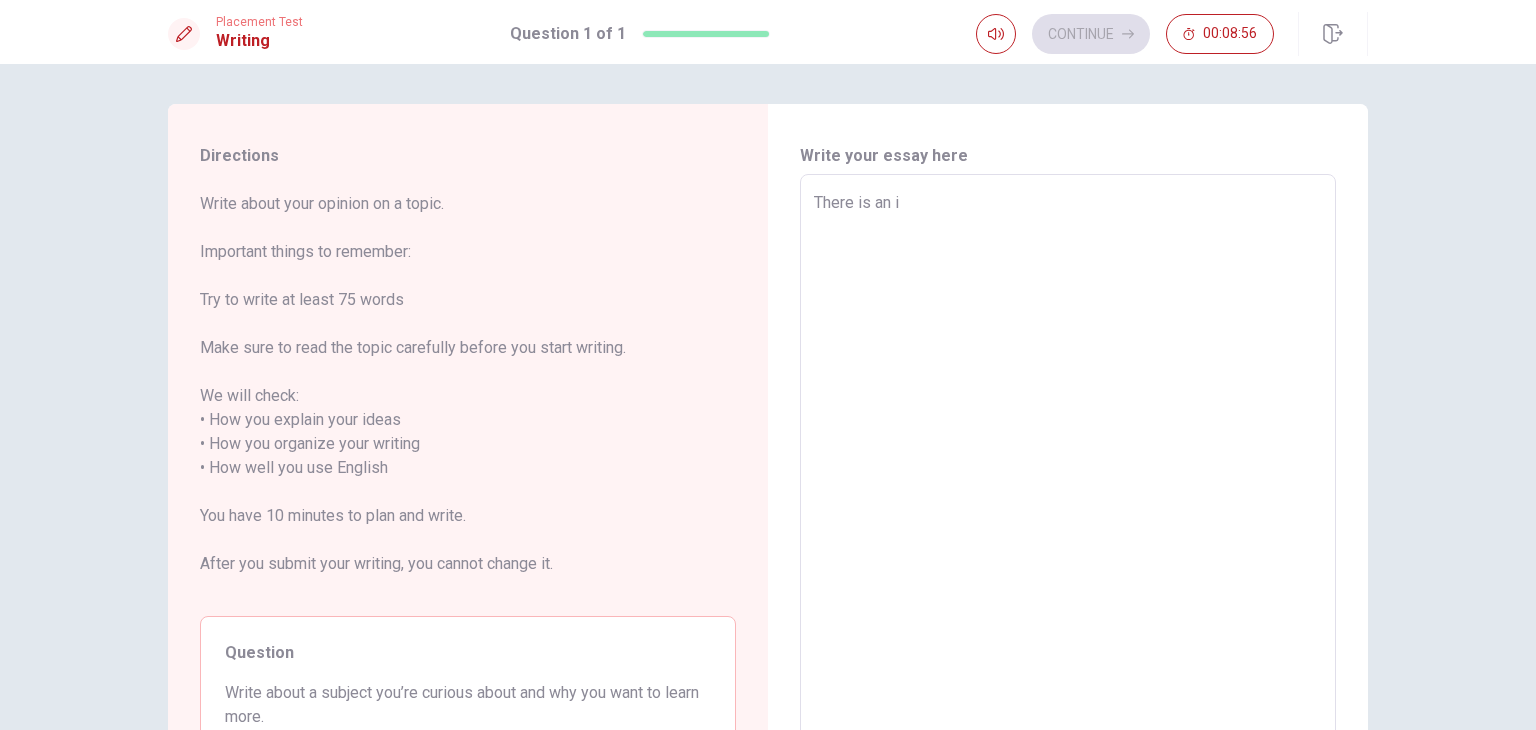 type on "x" 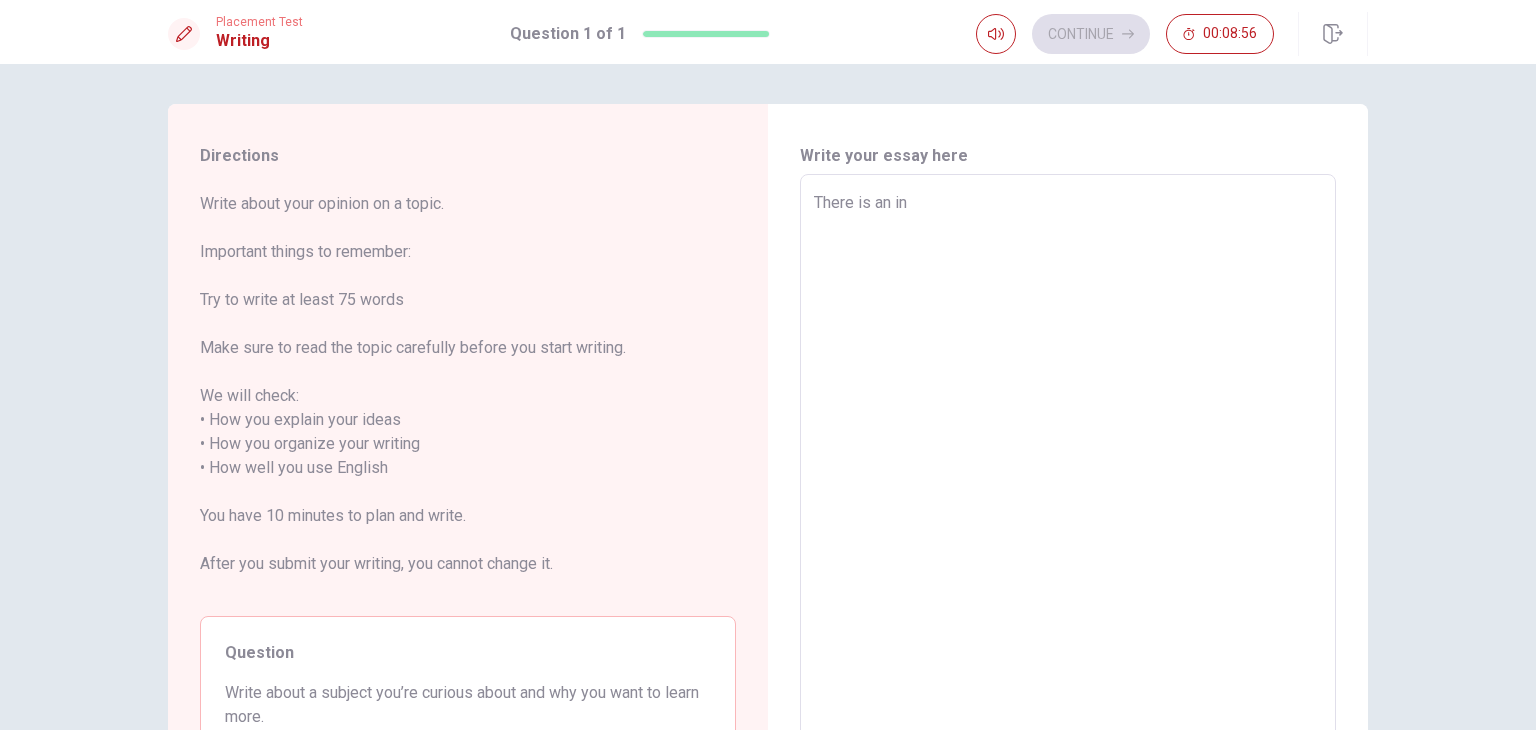 type on "x" 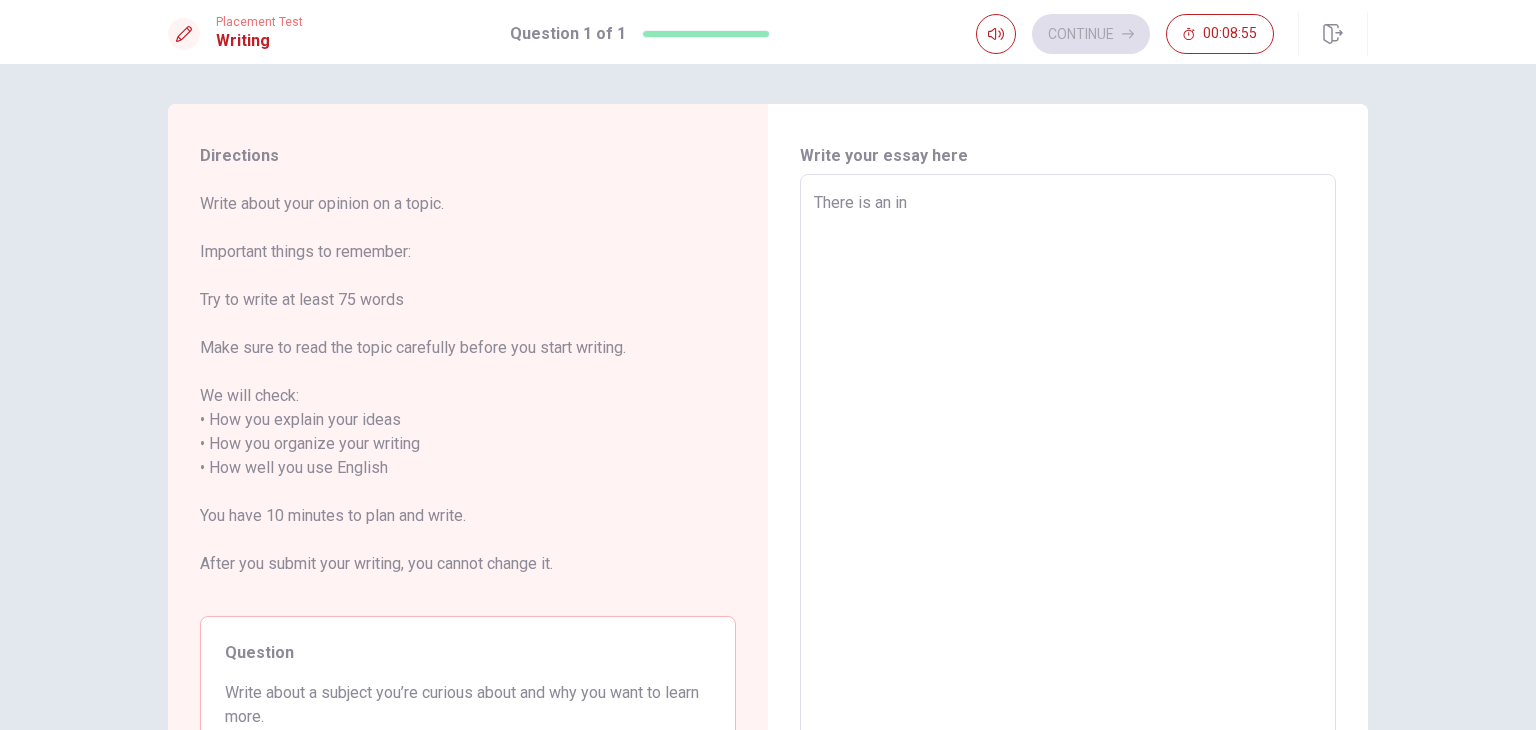 type on "There is an int" 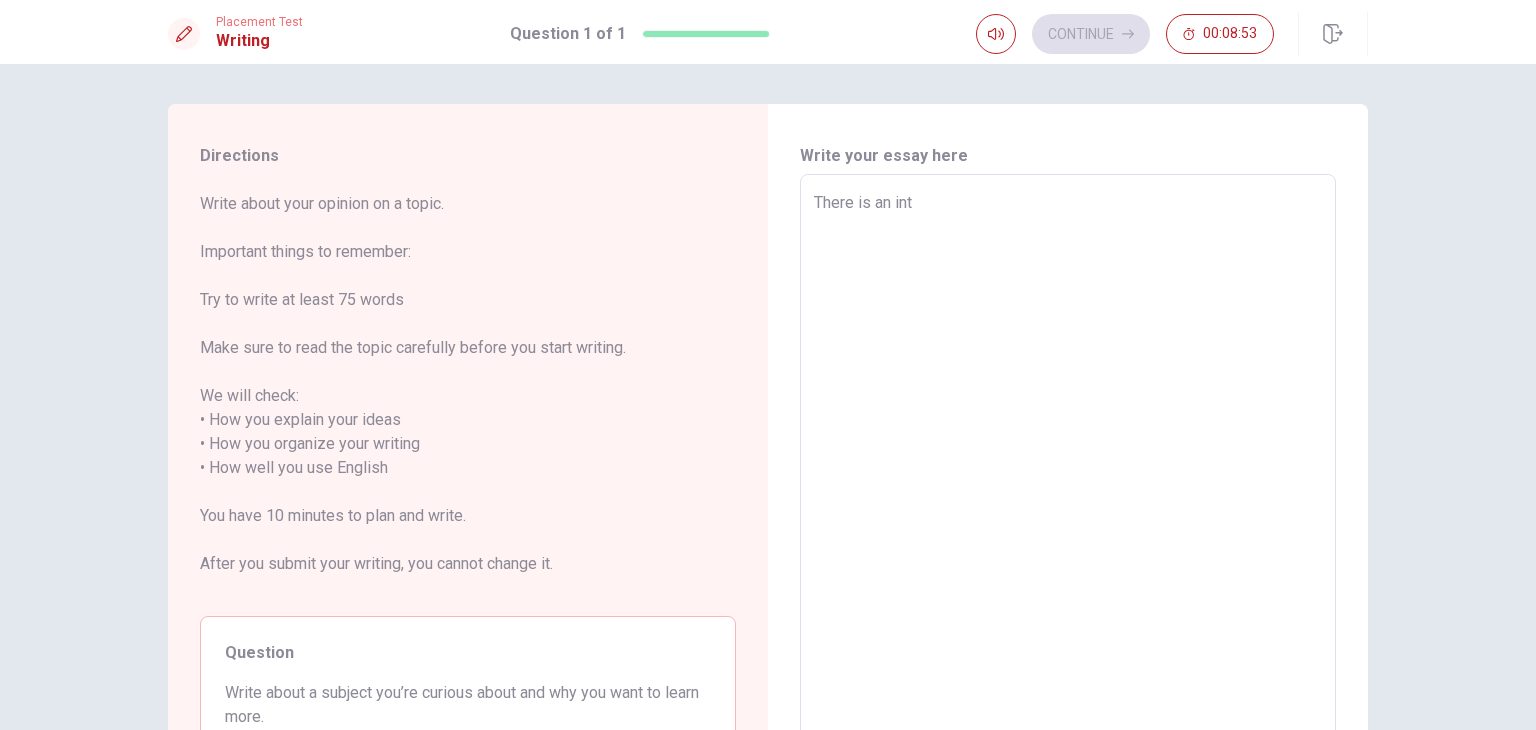 type on "x" 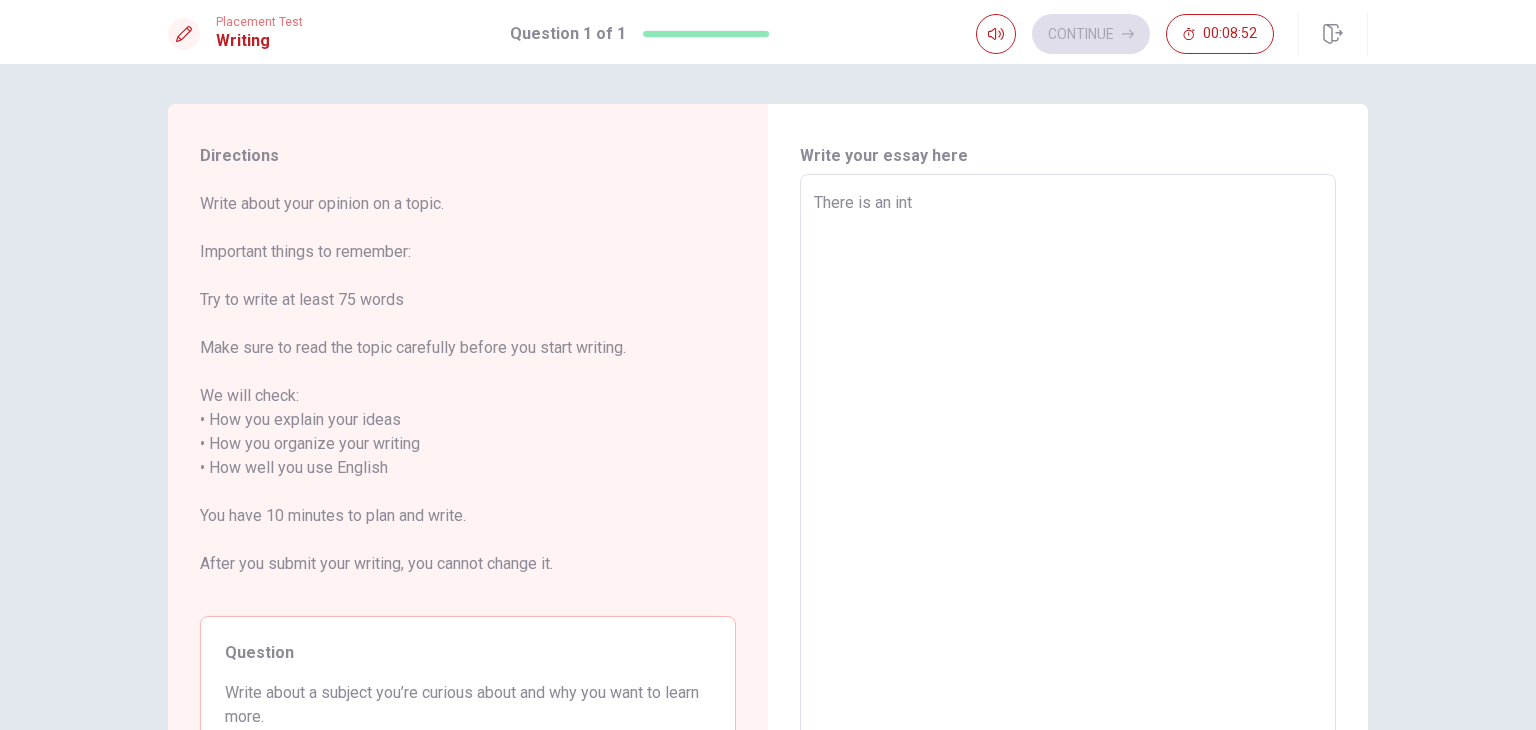 type on "There is an inte" 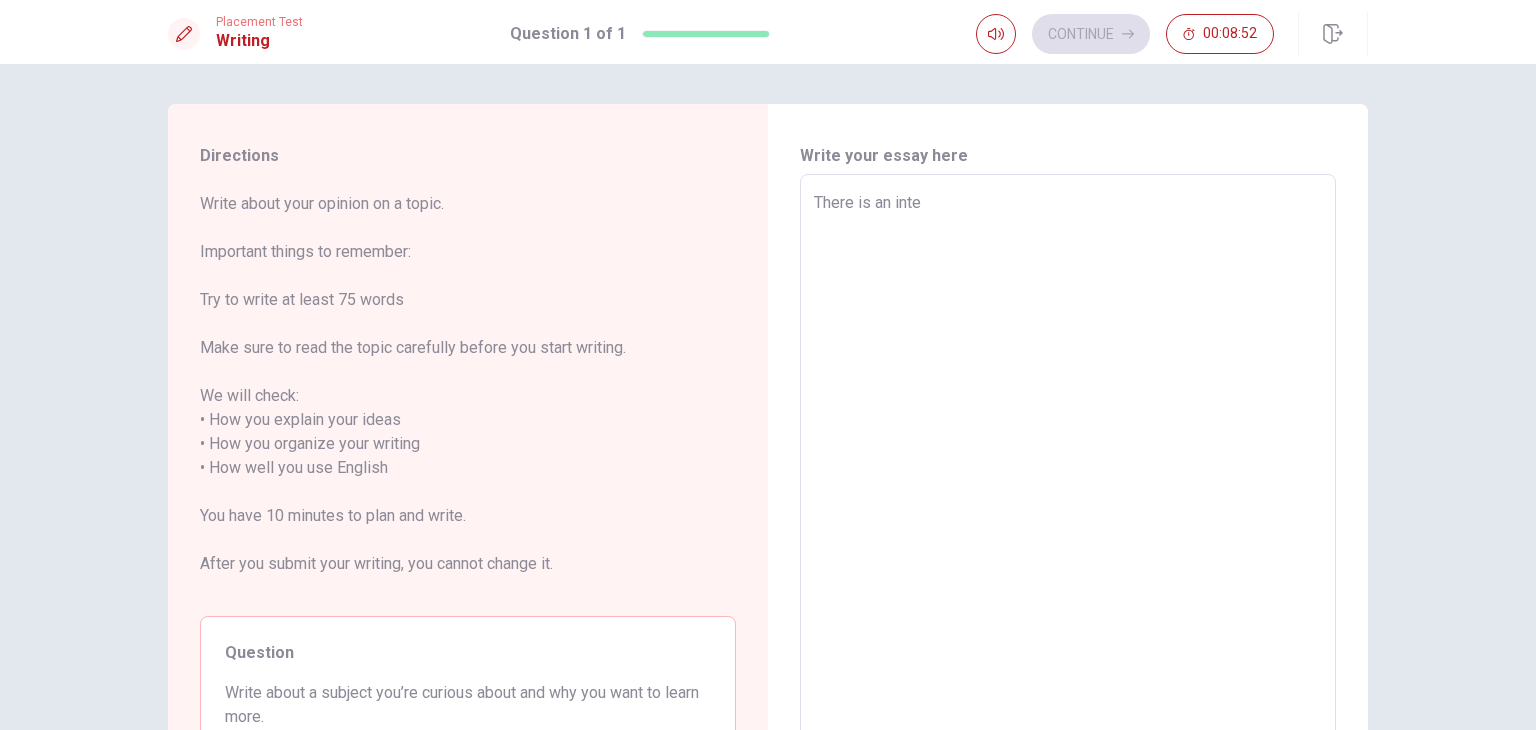 type on "x" 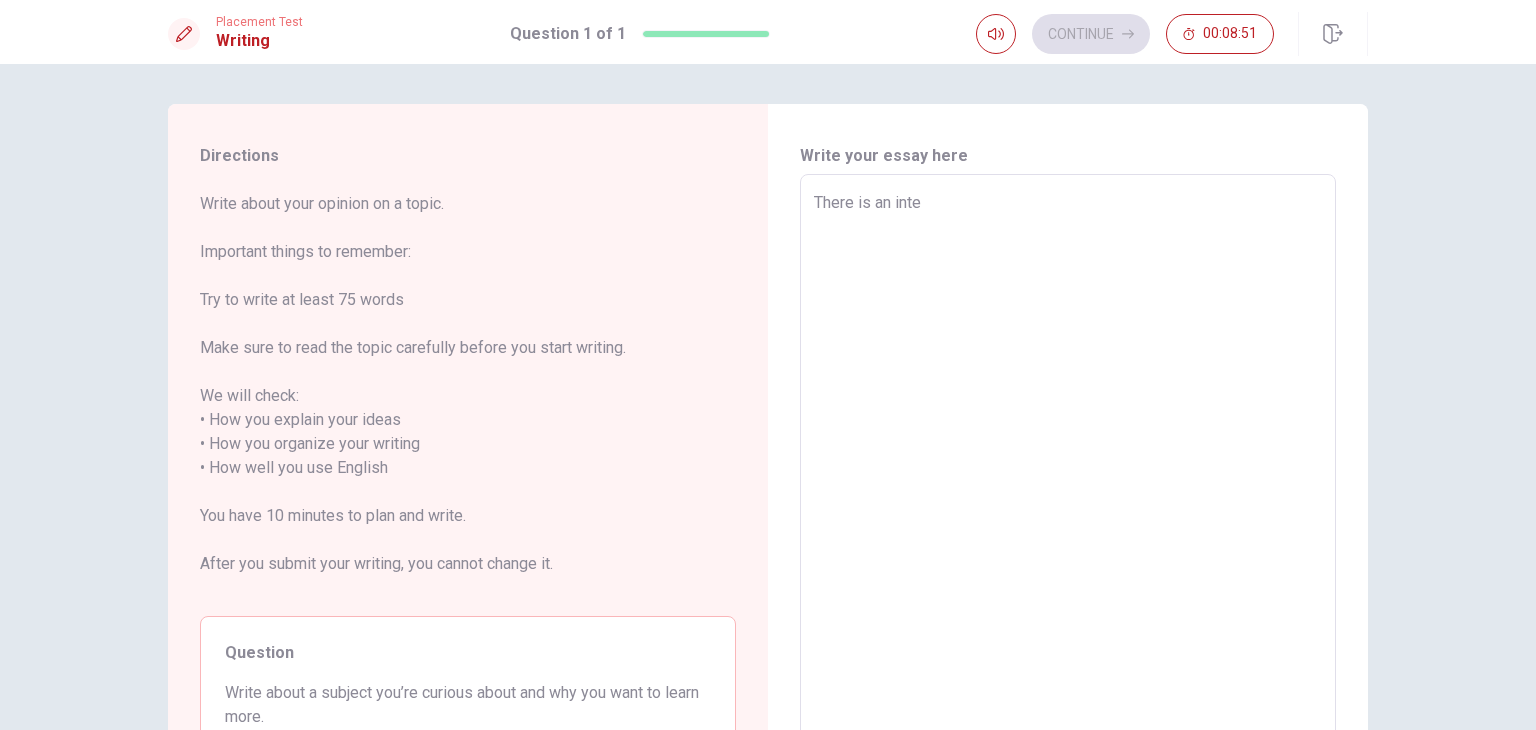 type on "There is an inter" 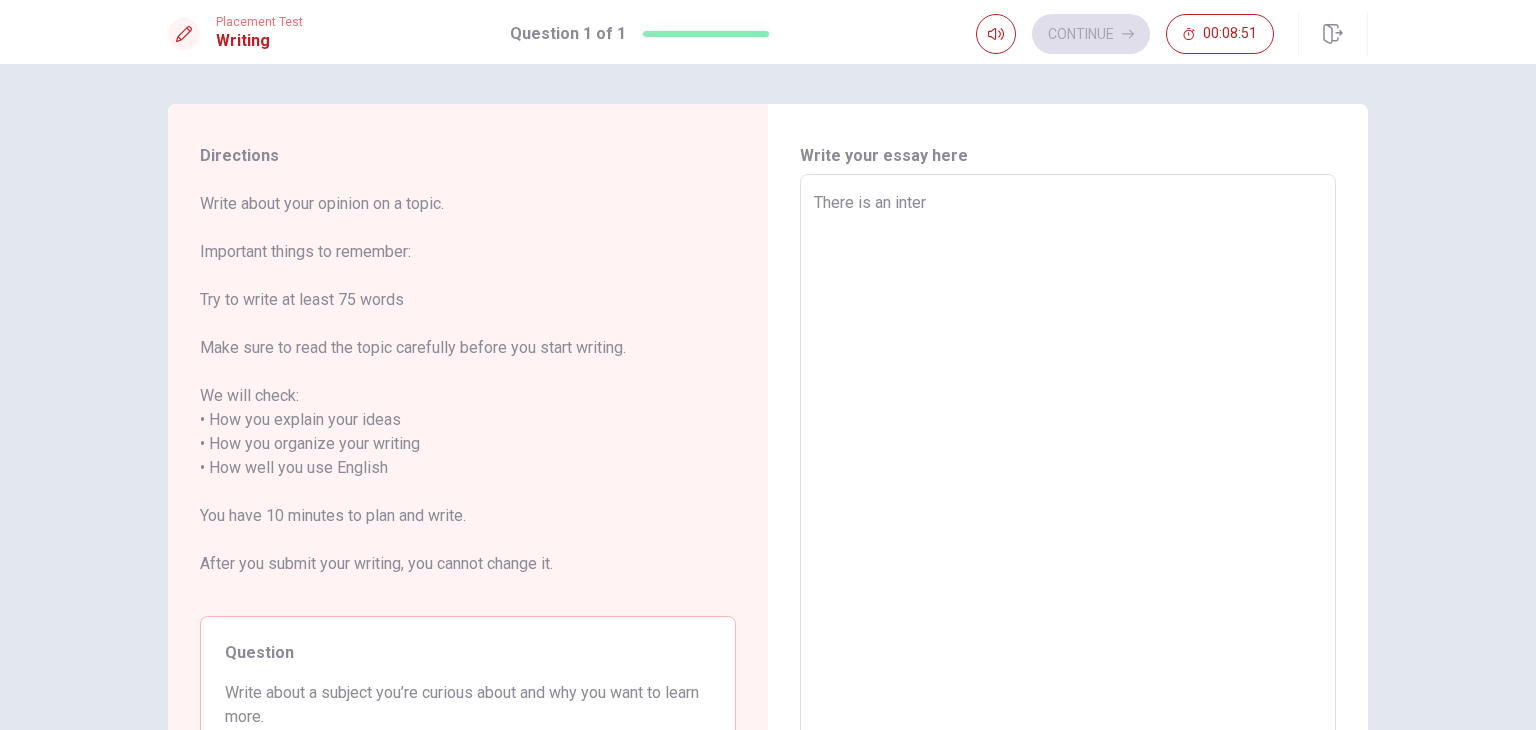 type on "x" 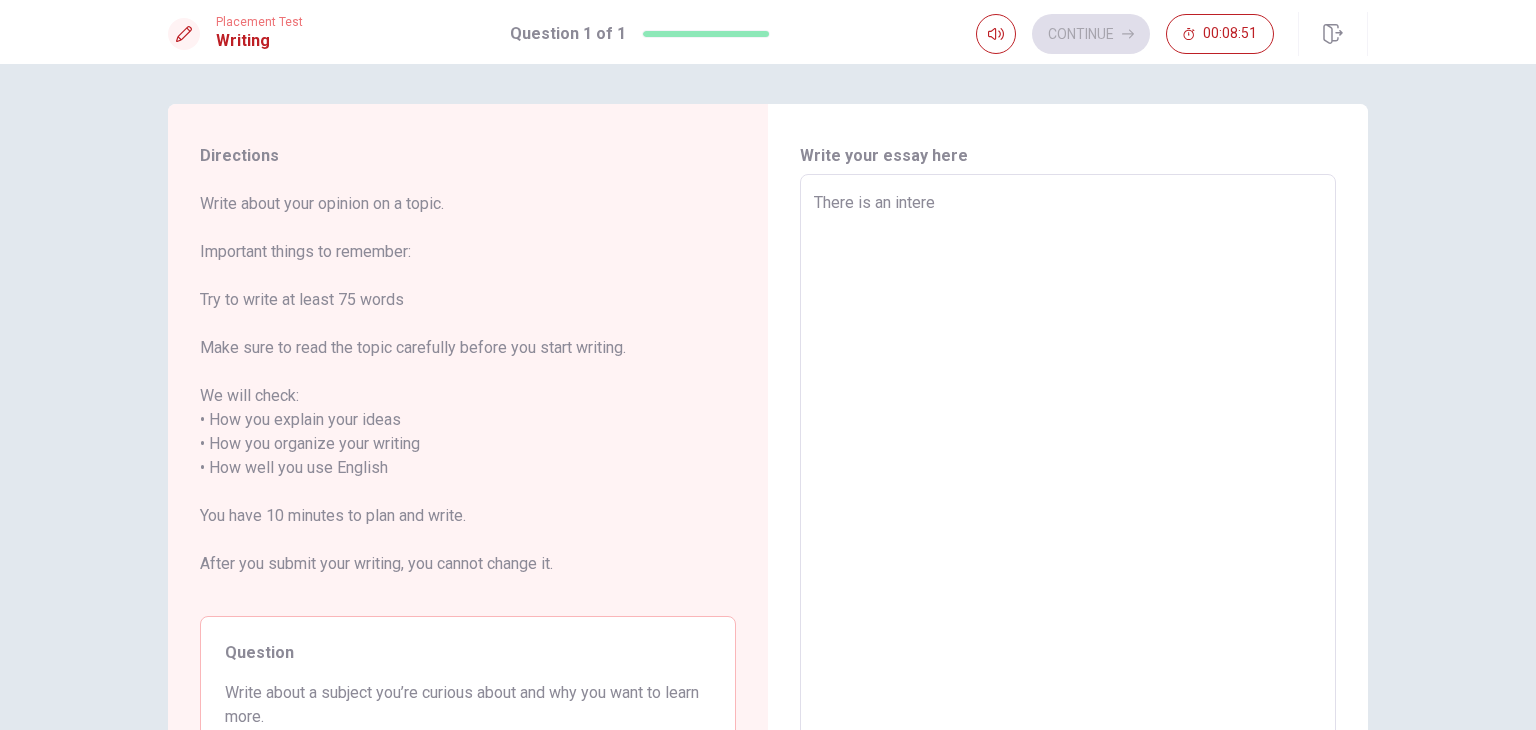 type on "x" 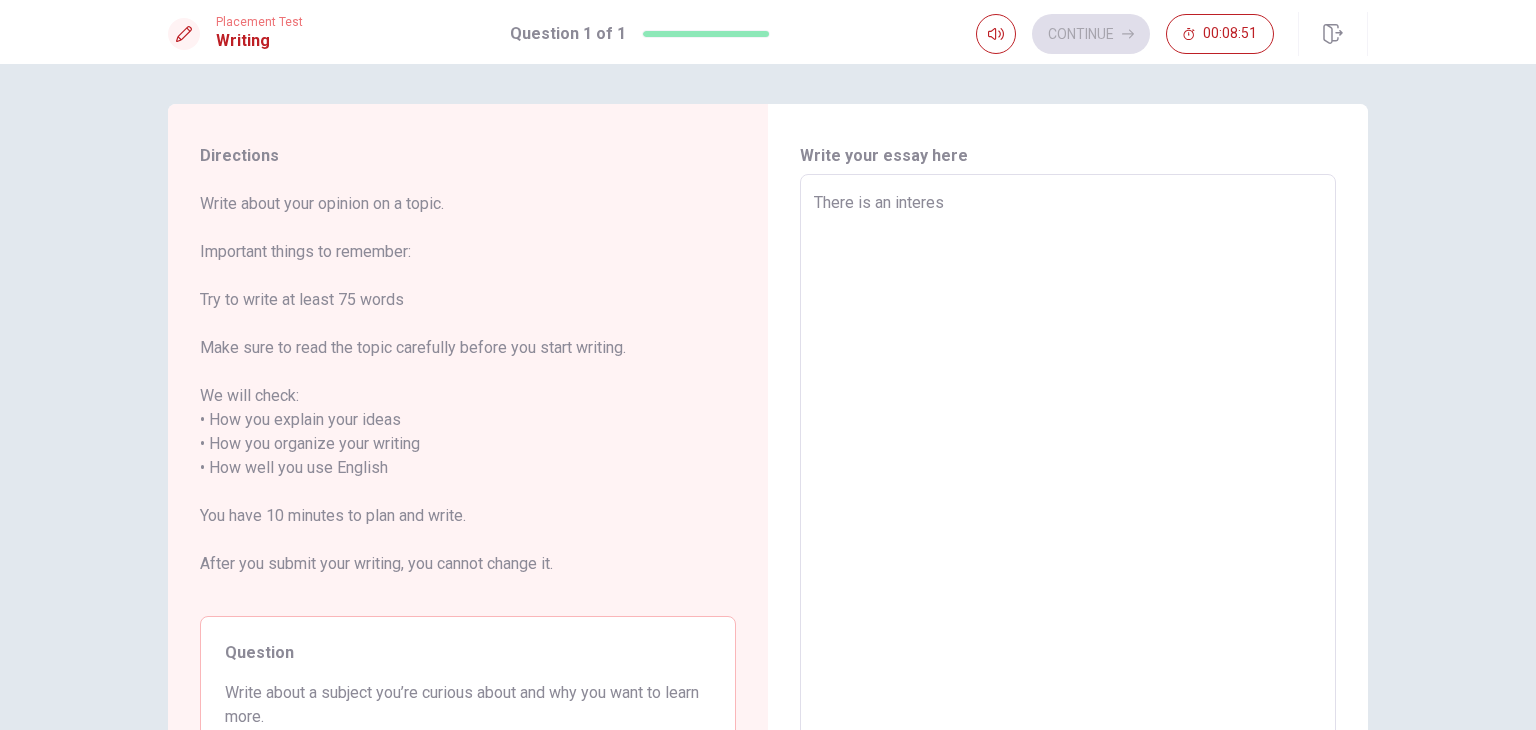 type on "x" 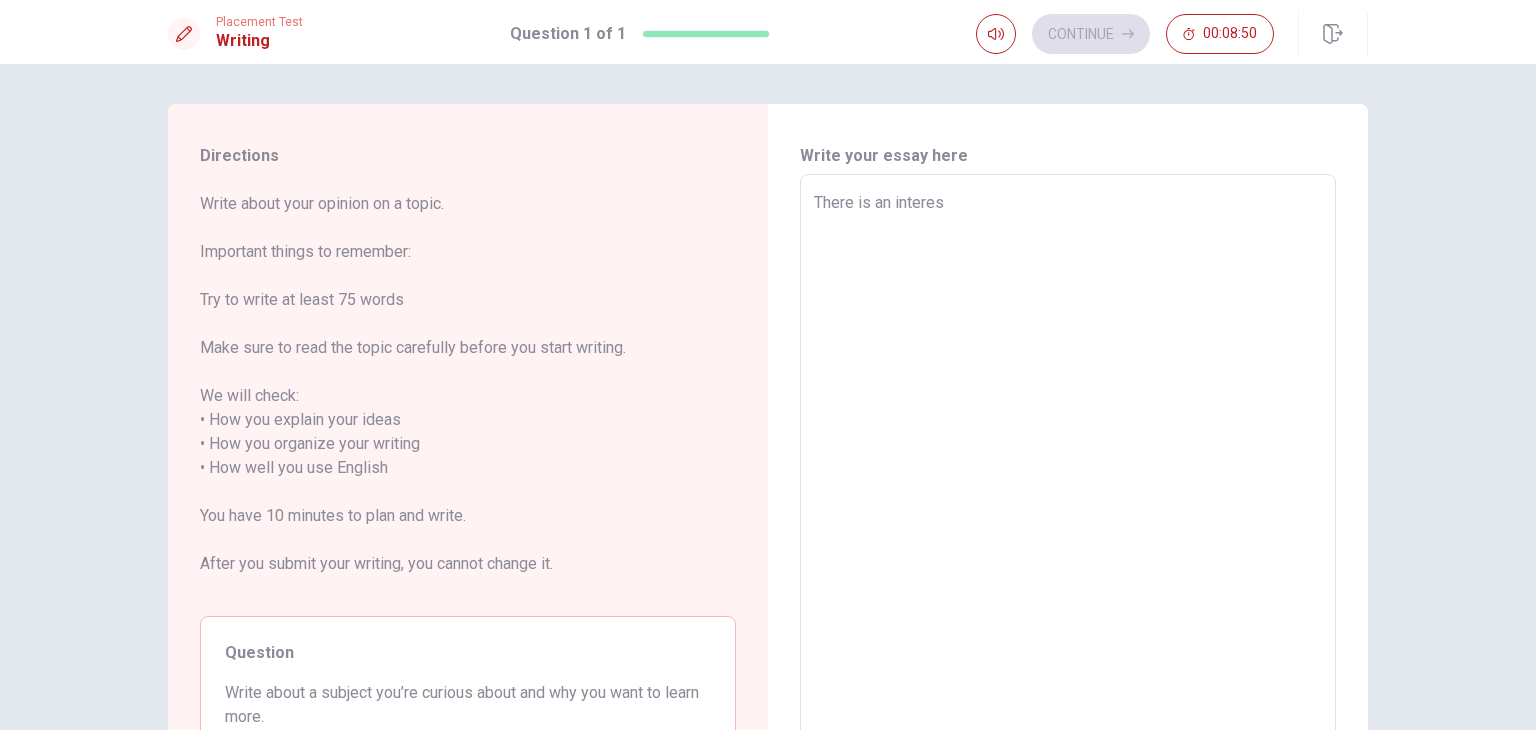 type on "There is an interest" 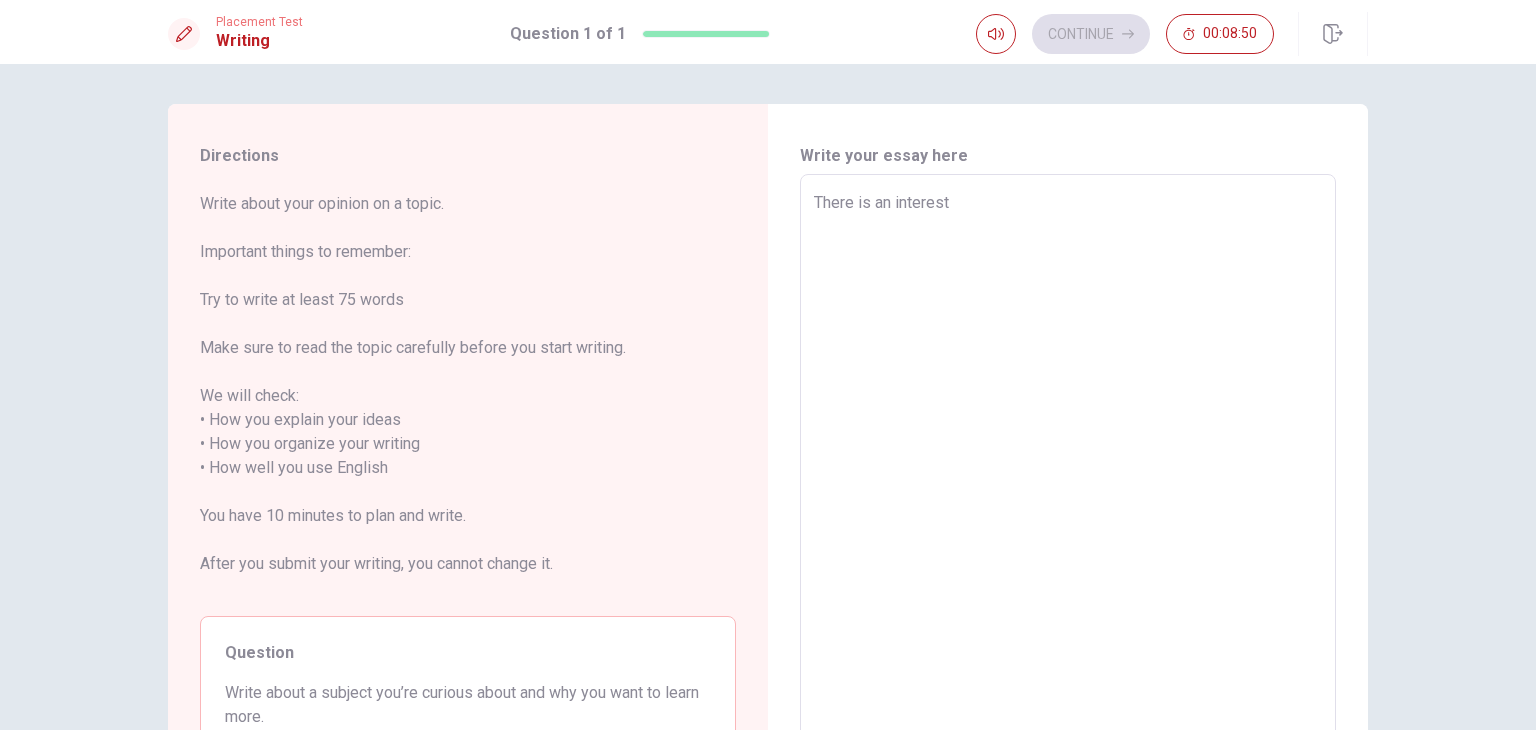 type on "x" 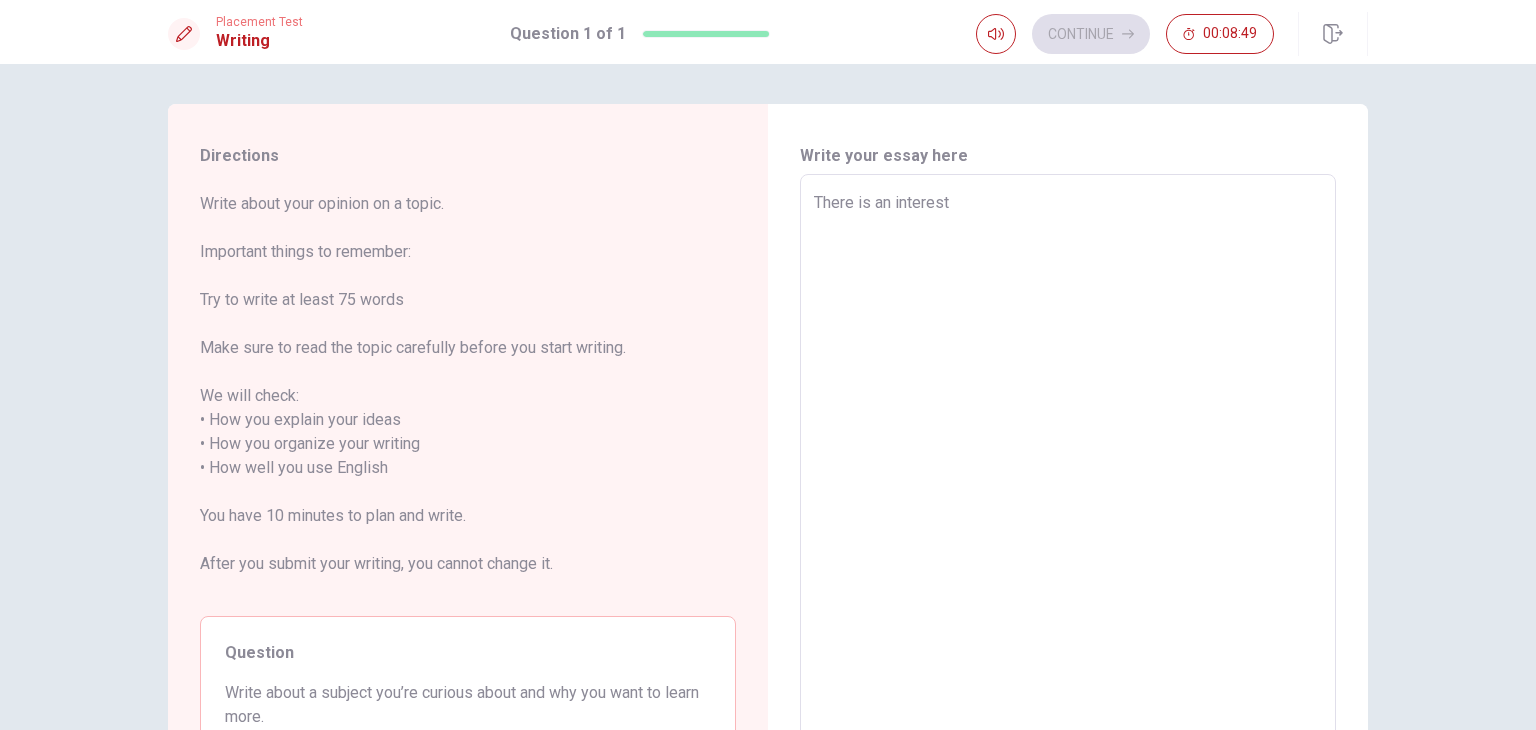type on "There is an intereste" 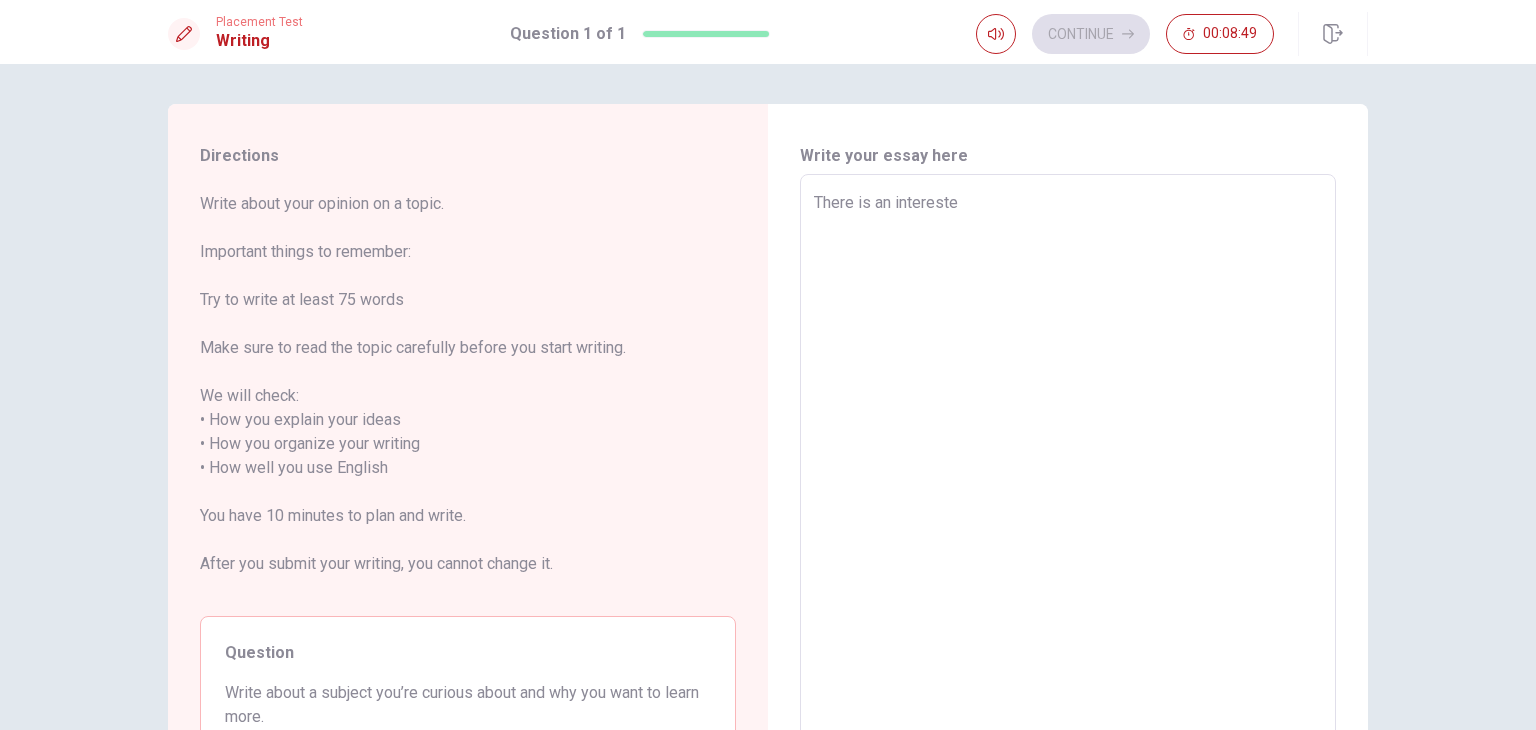 type on "x" 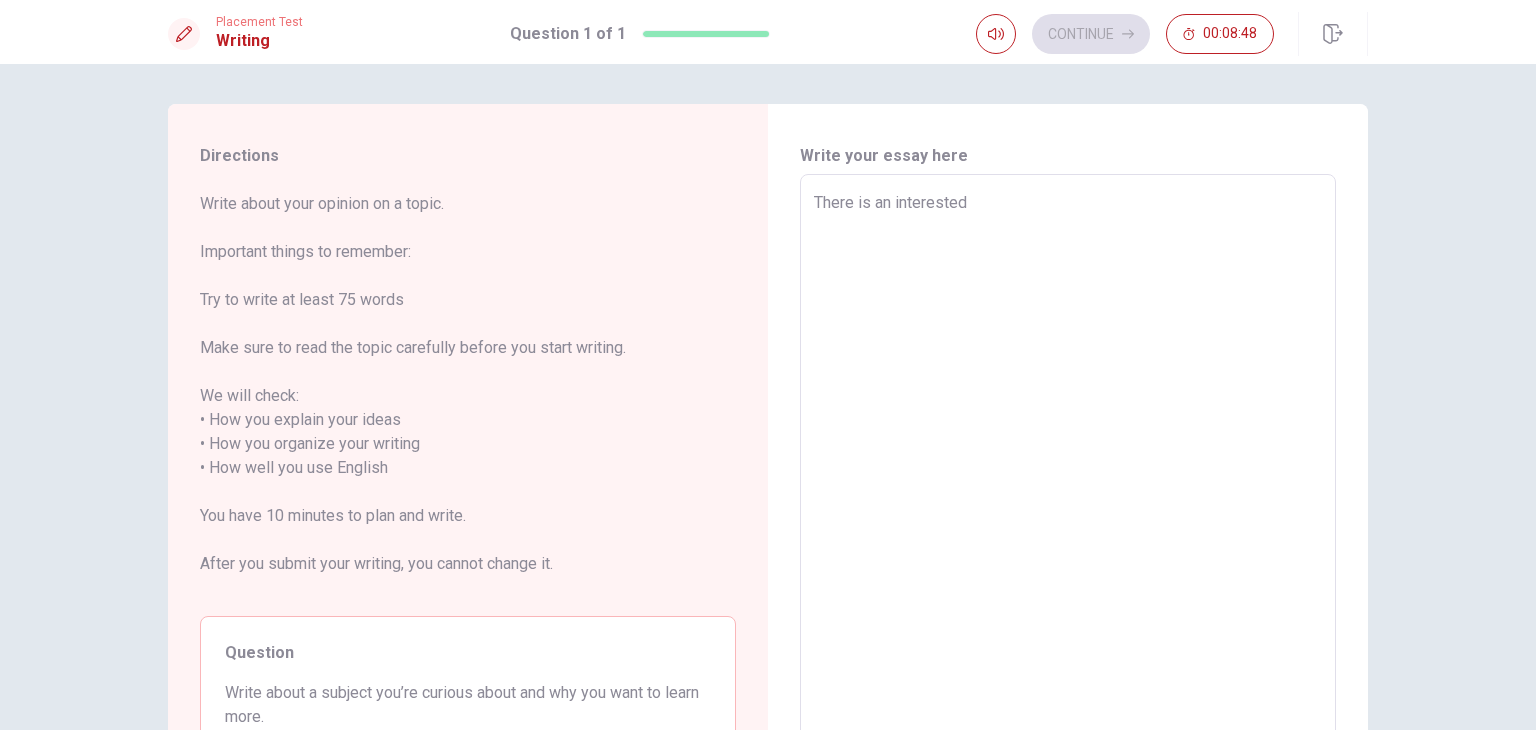 type on "x" 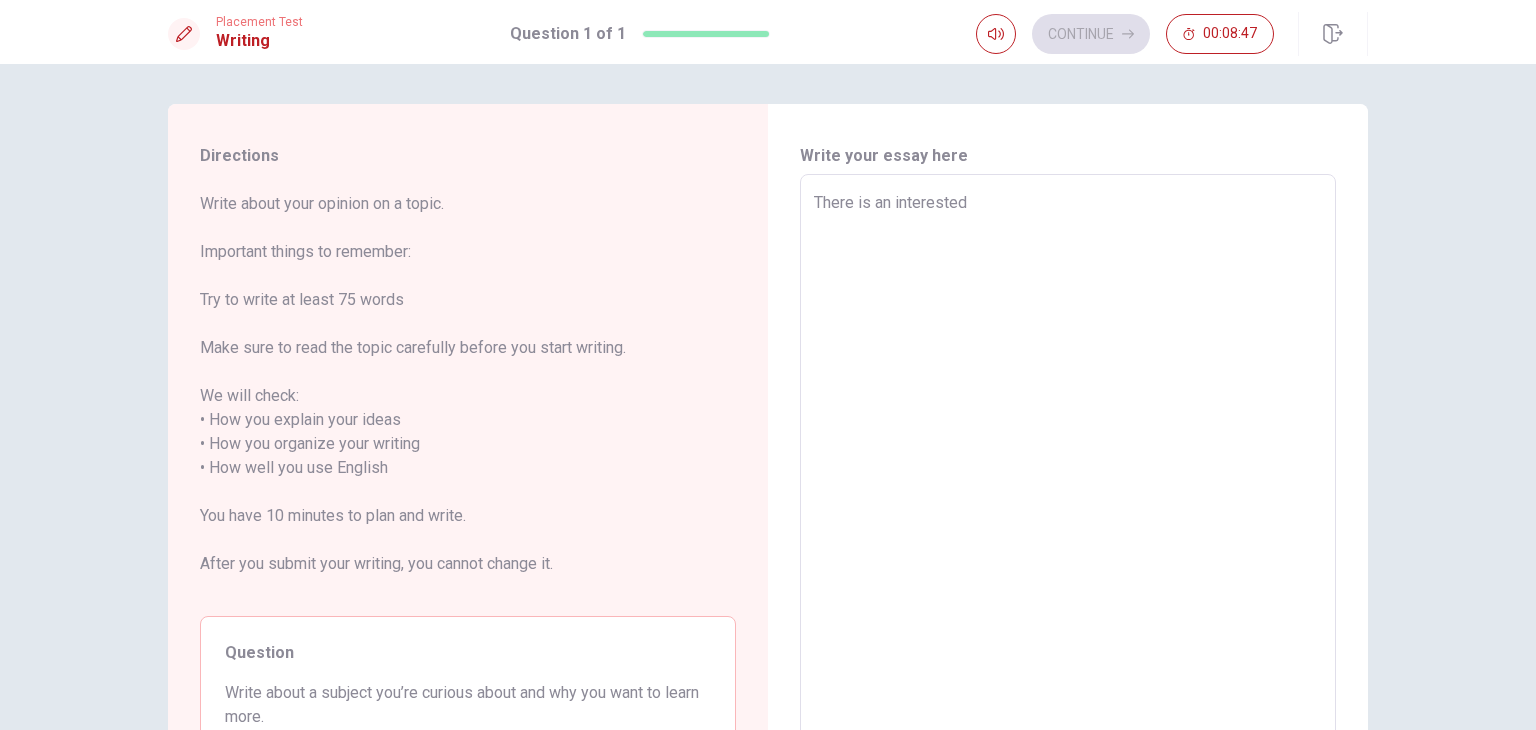 type on "x" 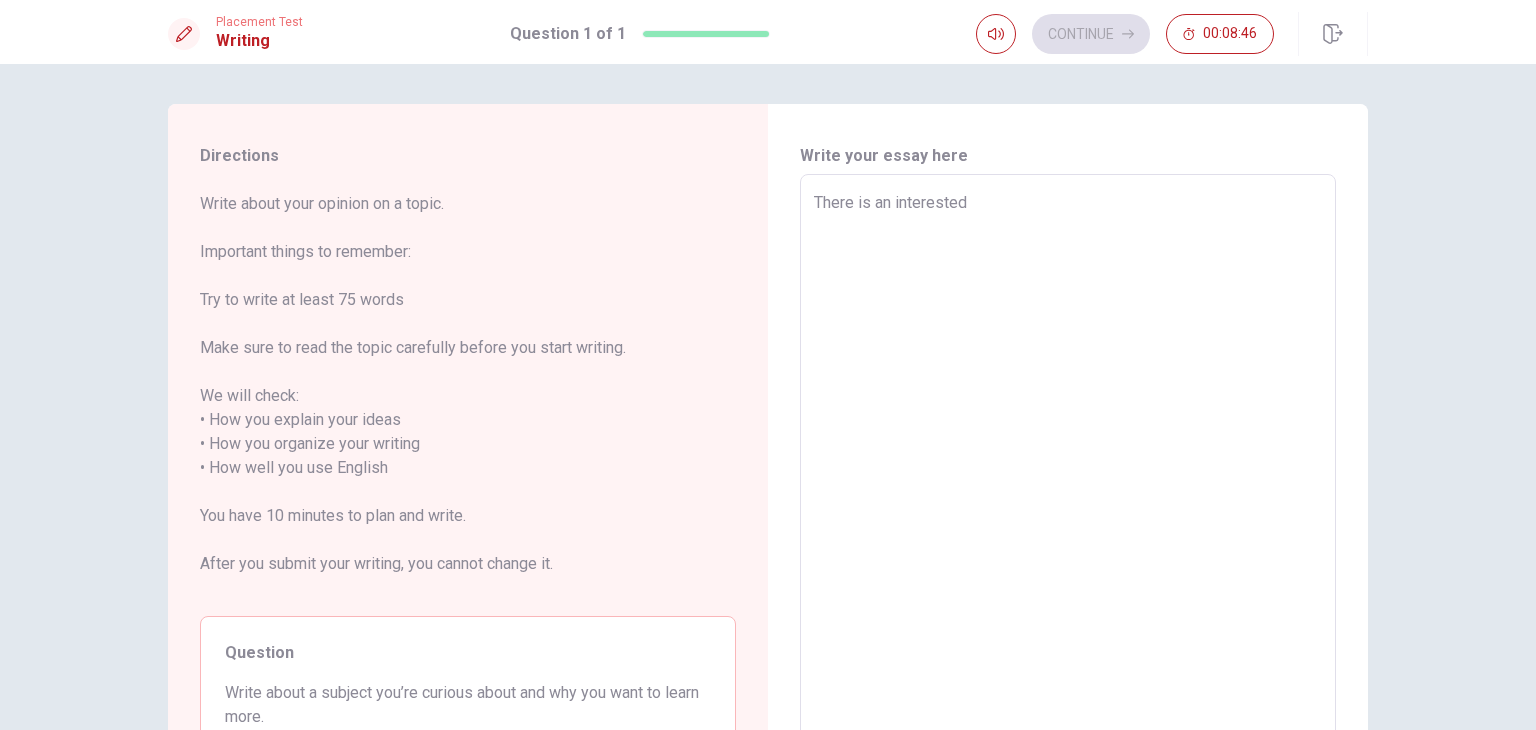 type on "There is an intereste" 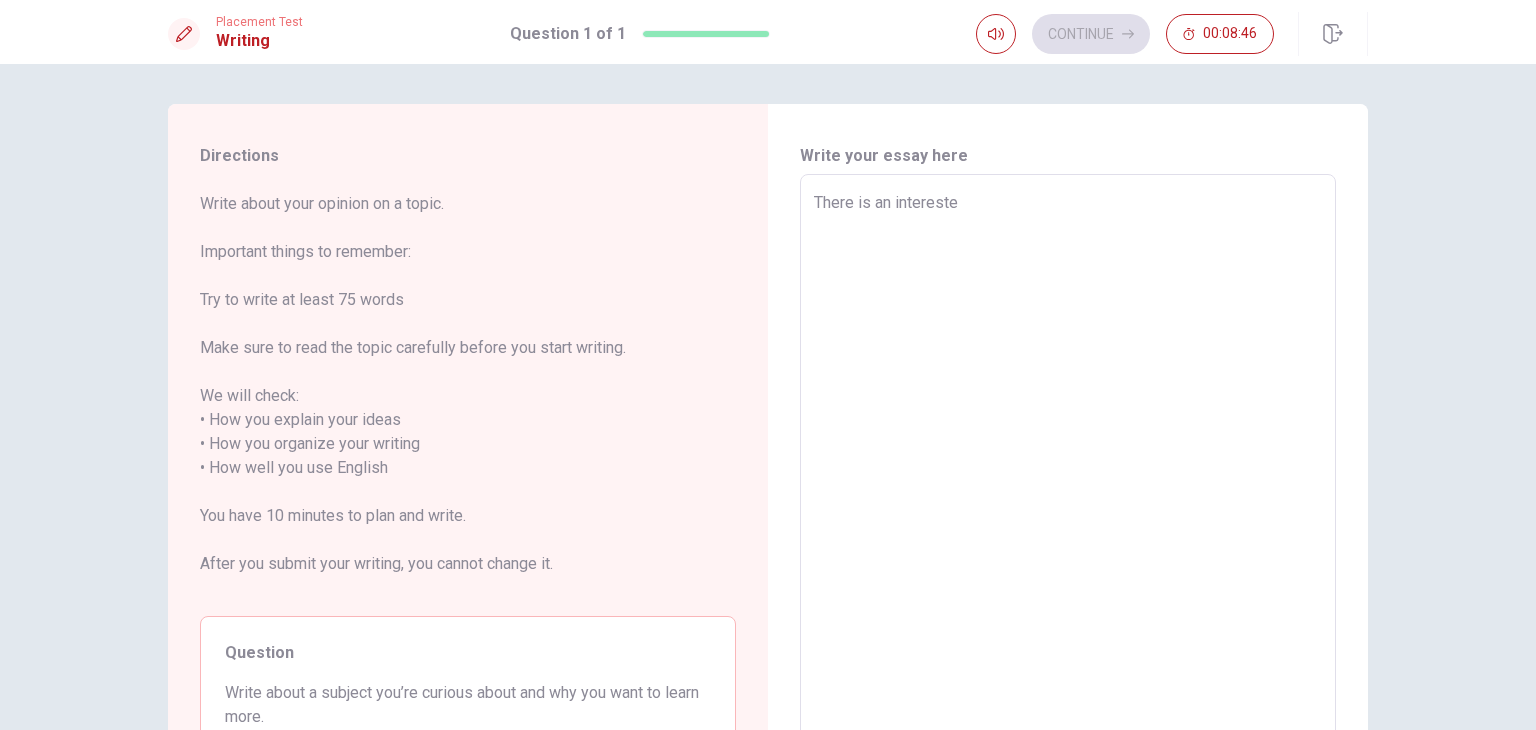 type on "x" 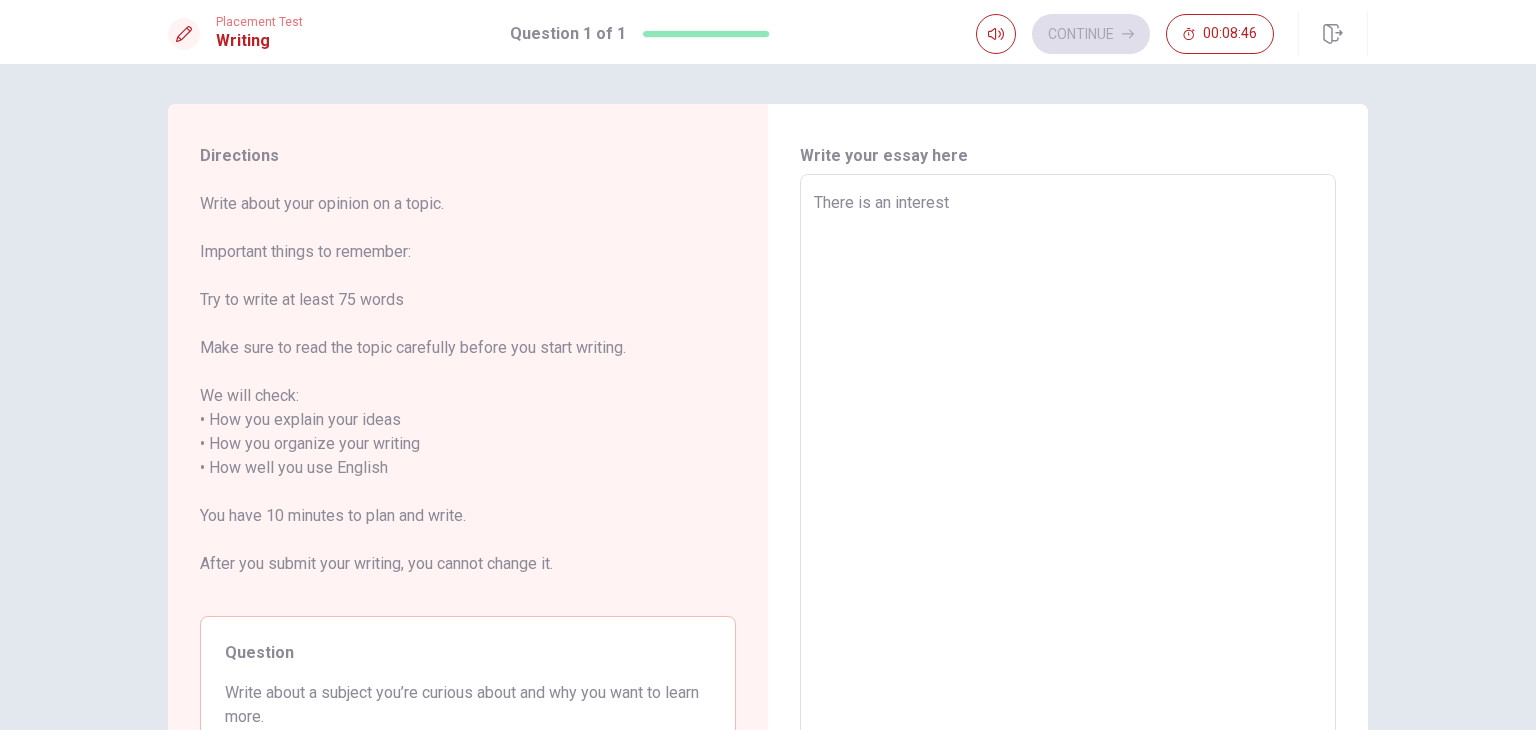 type on "There is an interest" 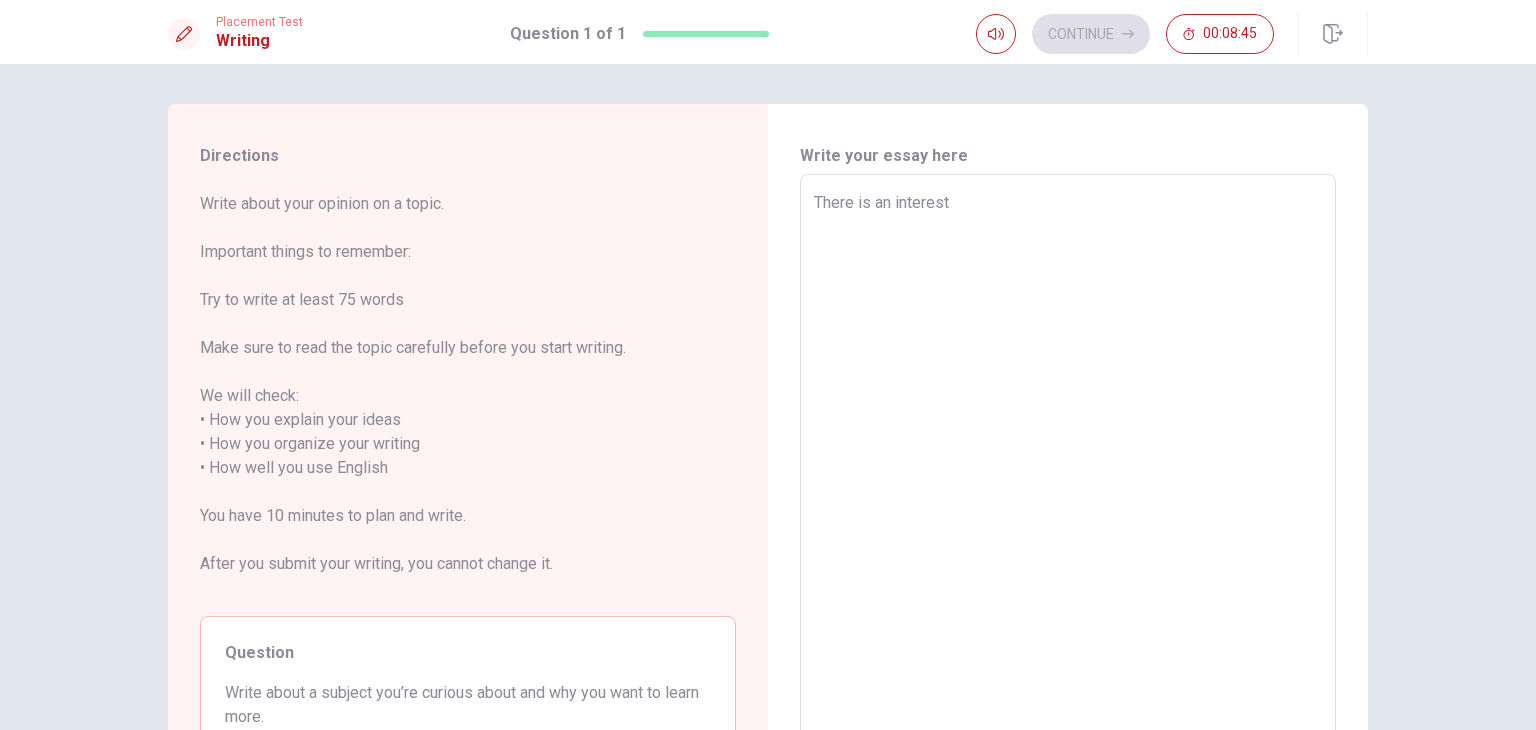 type on "There is an interest t" 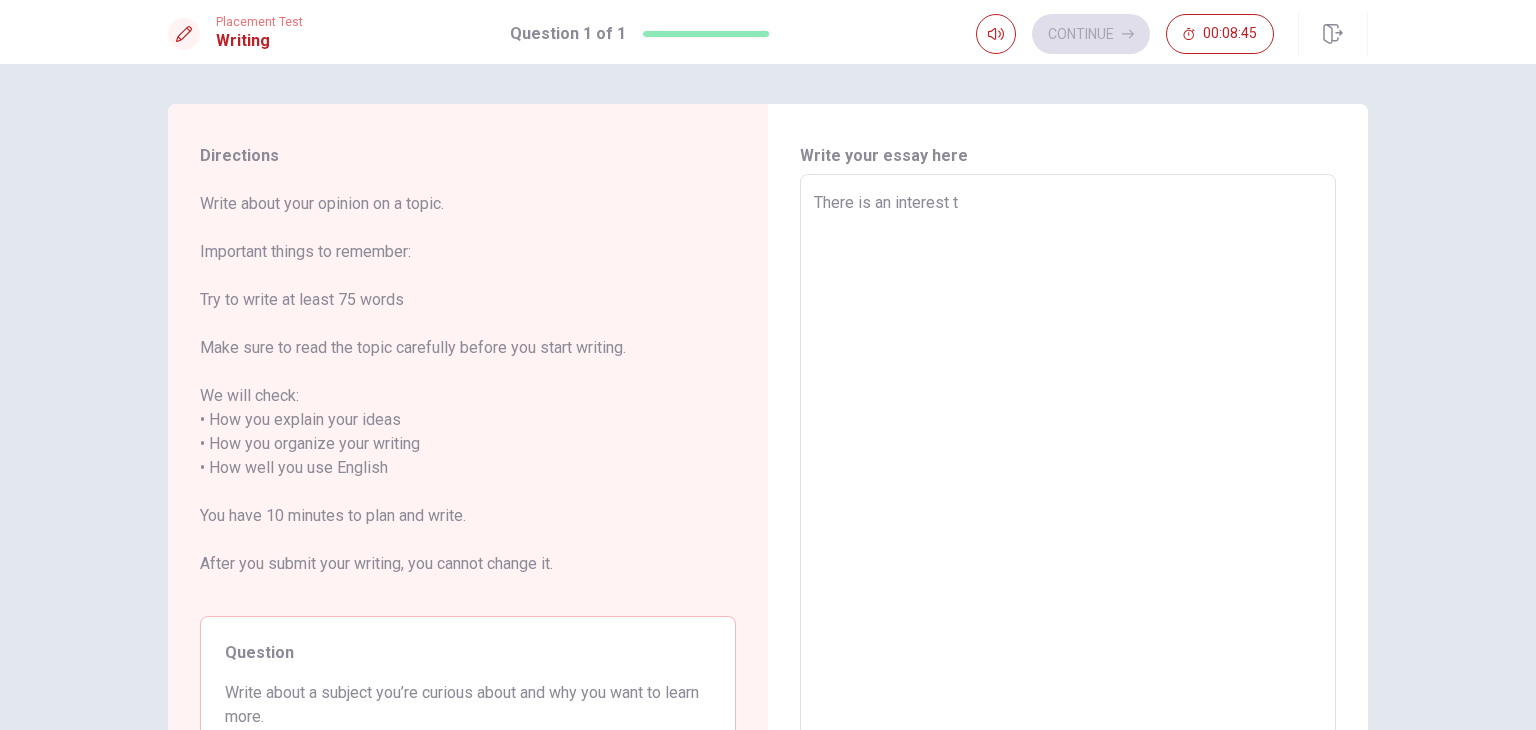 type on "x" 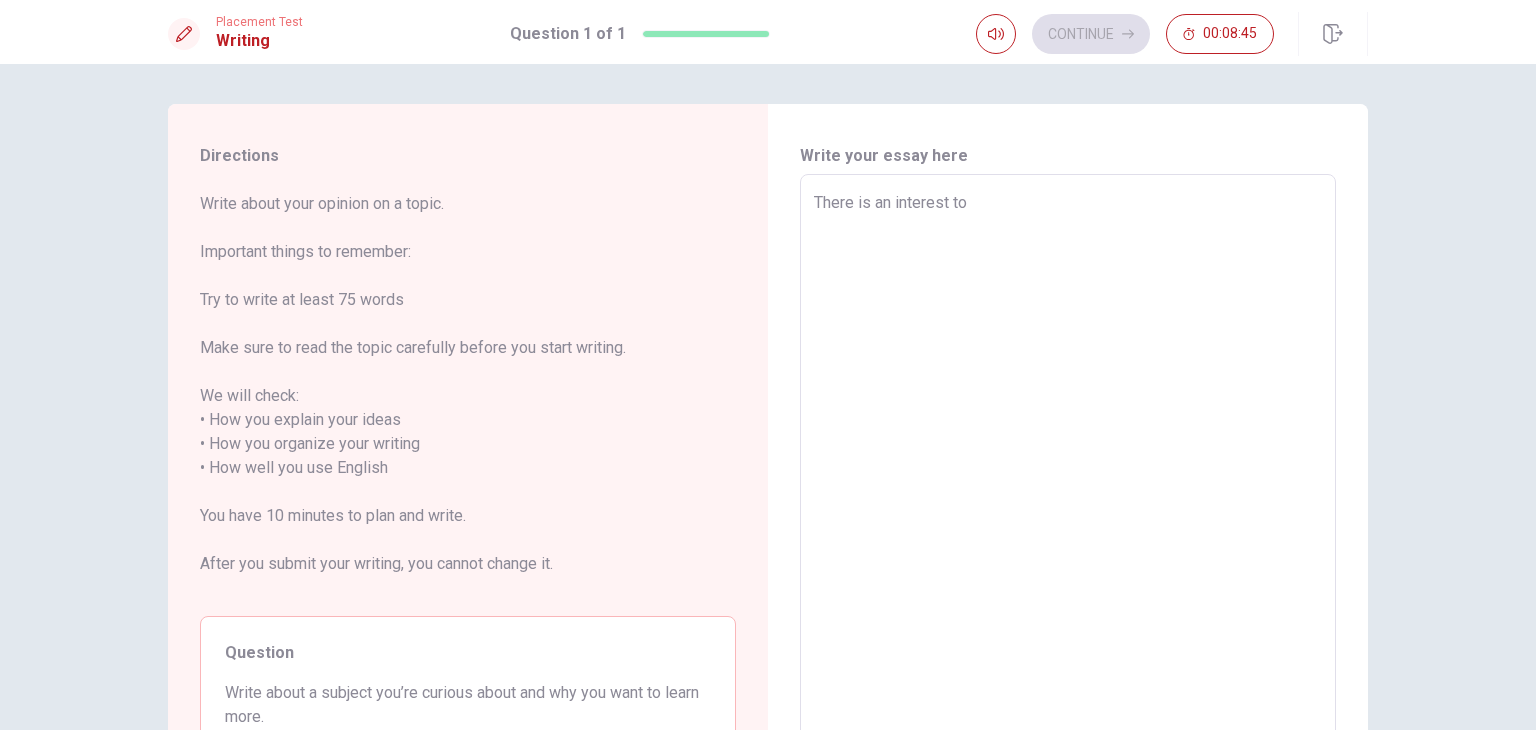 type on "x" 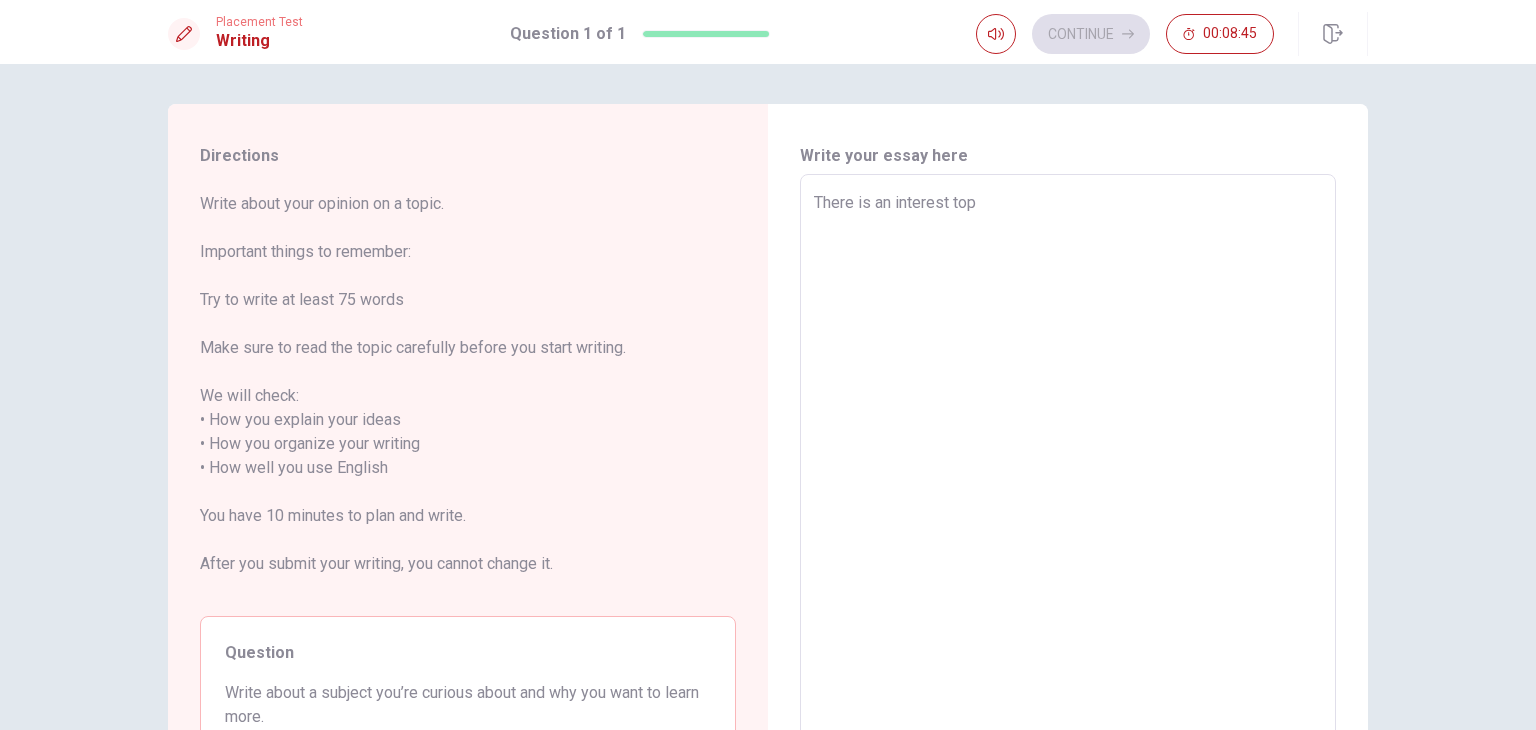 type on "x" 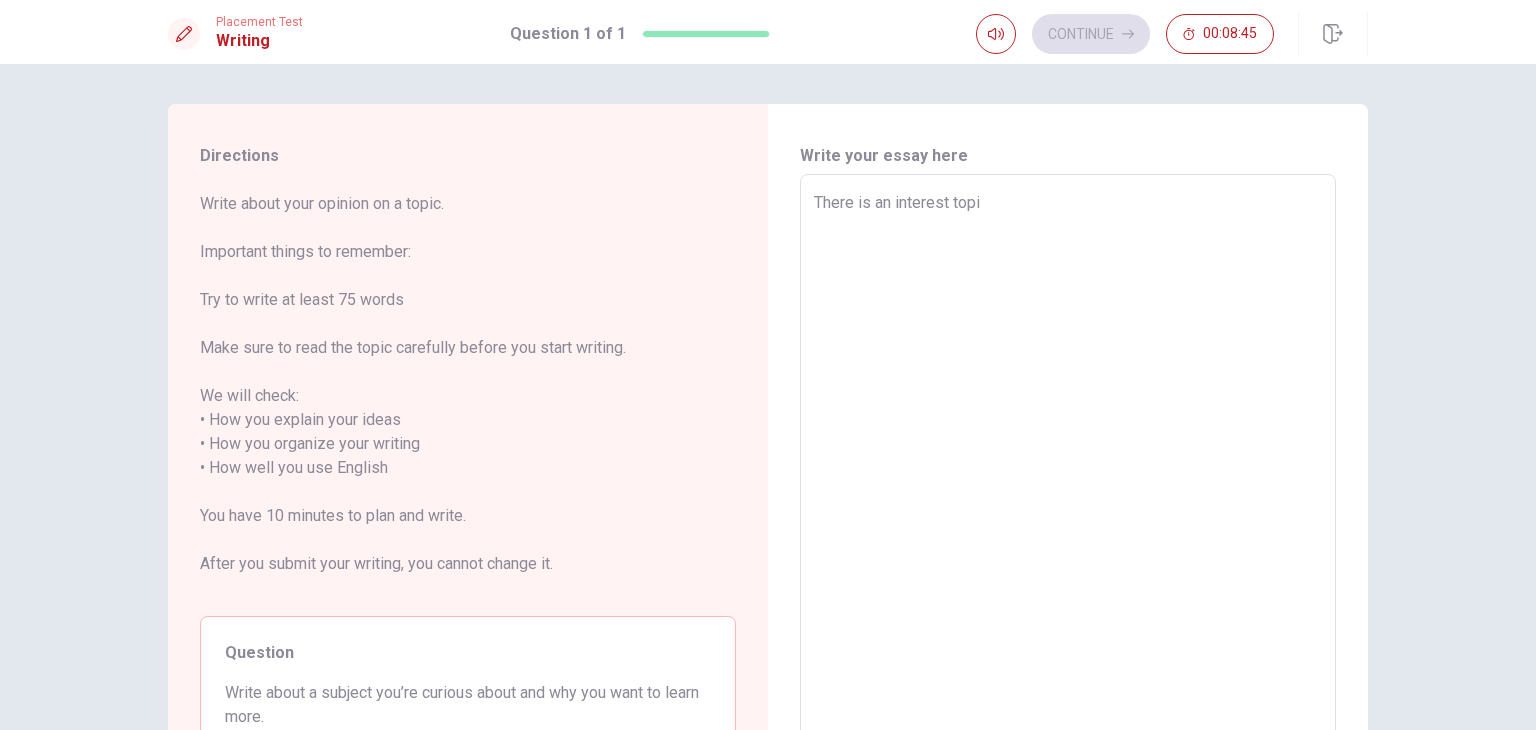 type on "x" 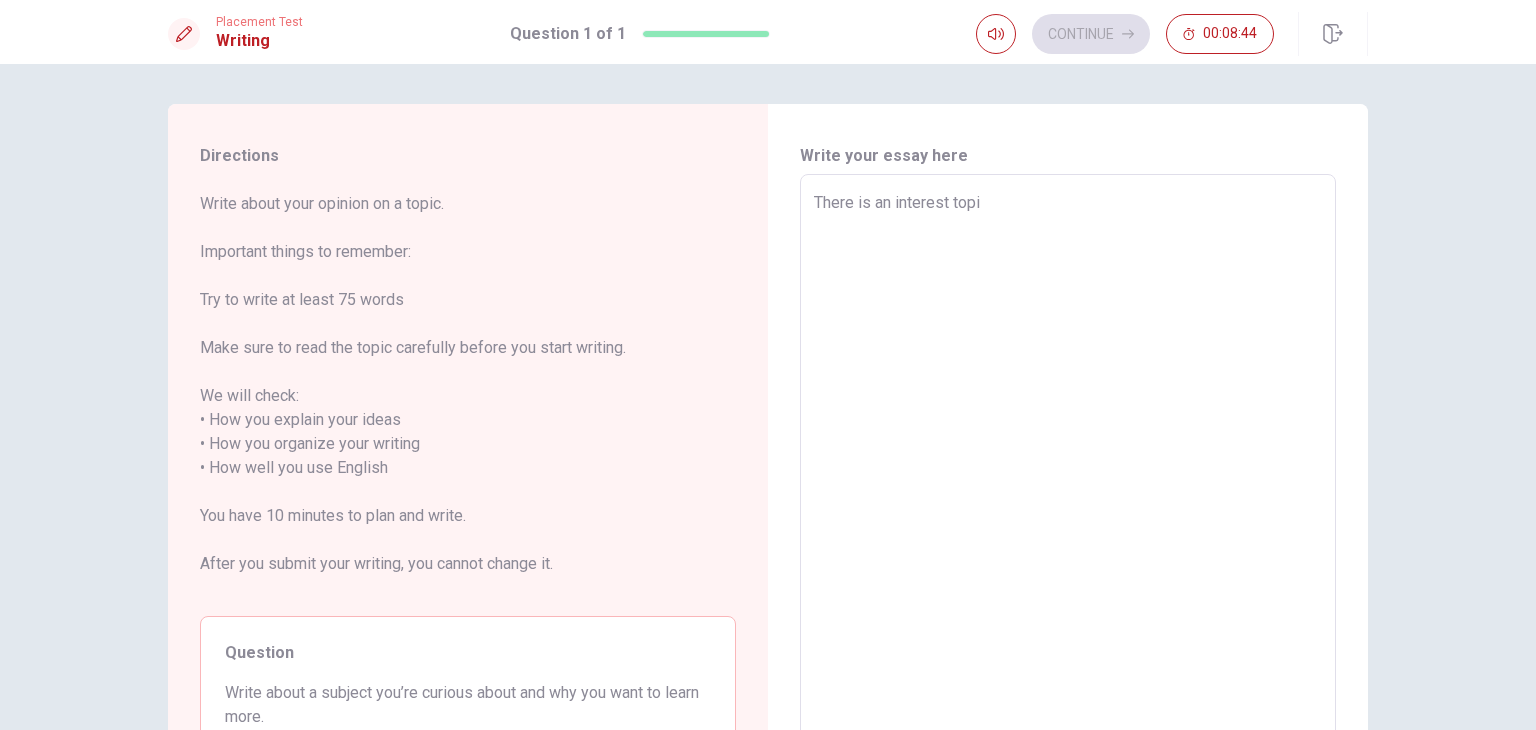 type on "There is an interest topic" 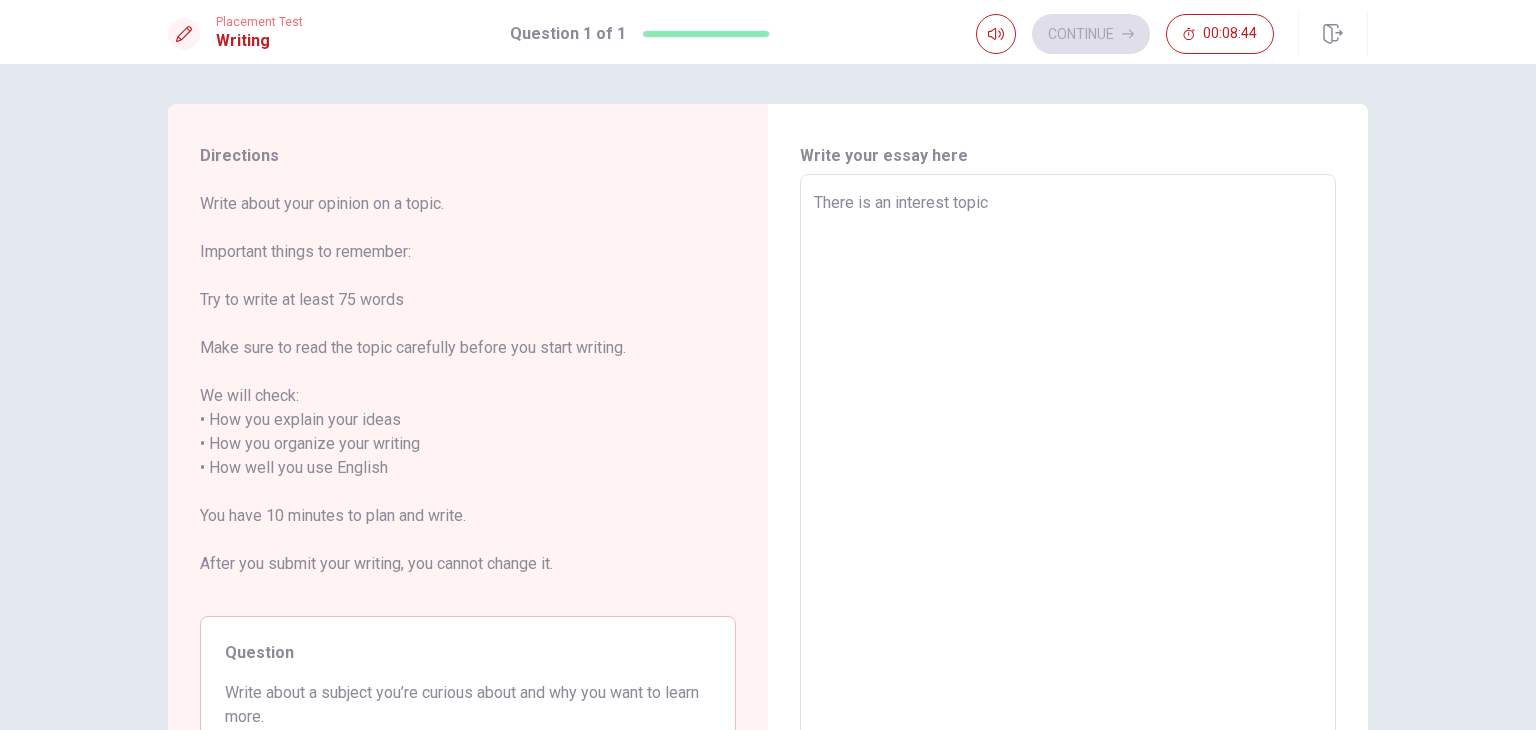 type on "x" 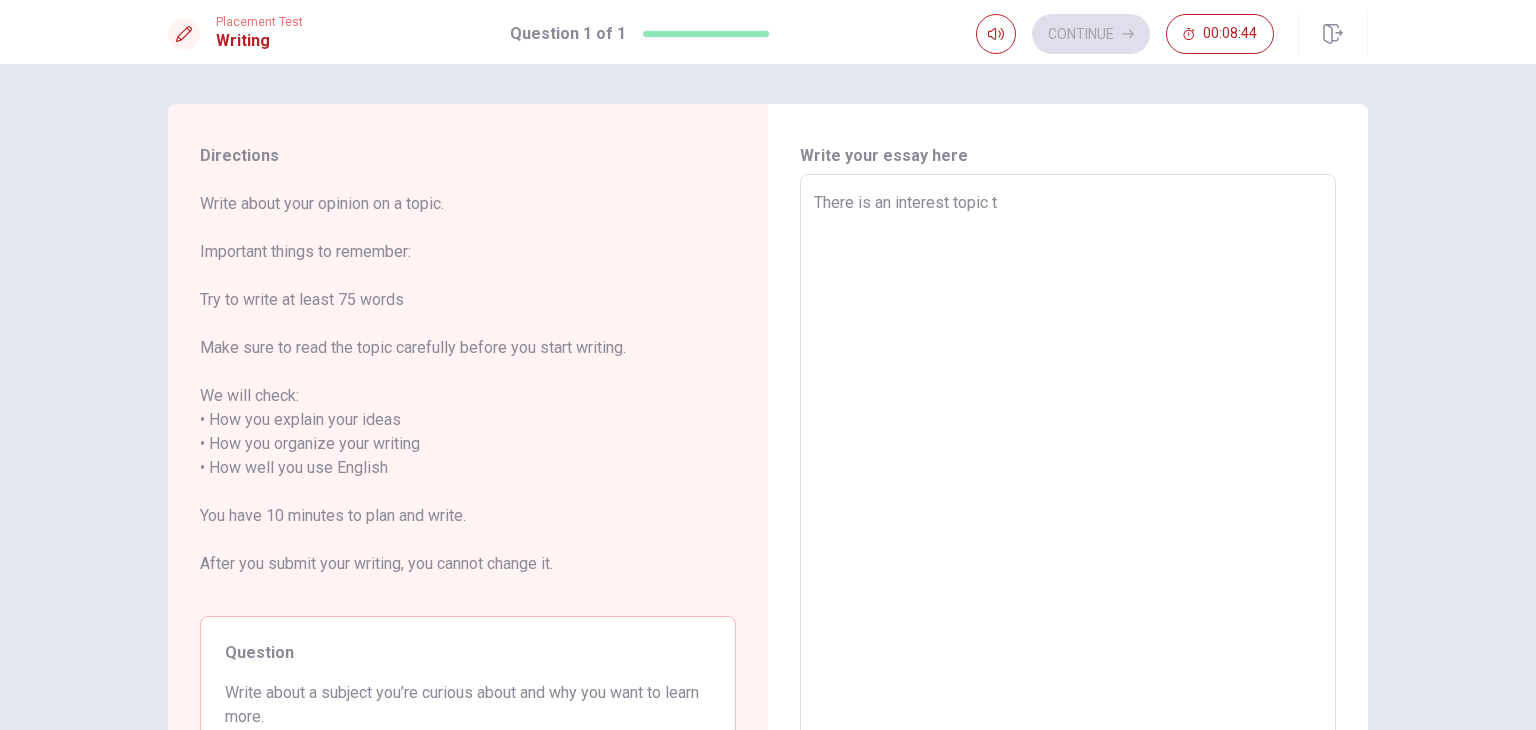 type on "x" 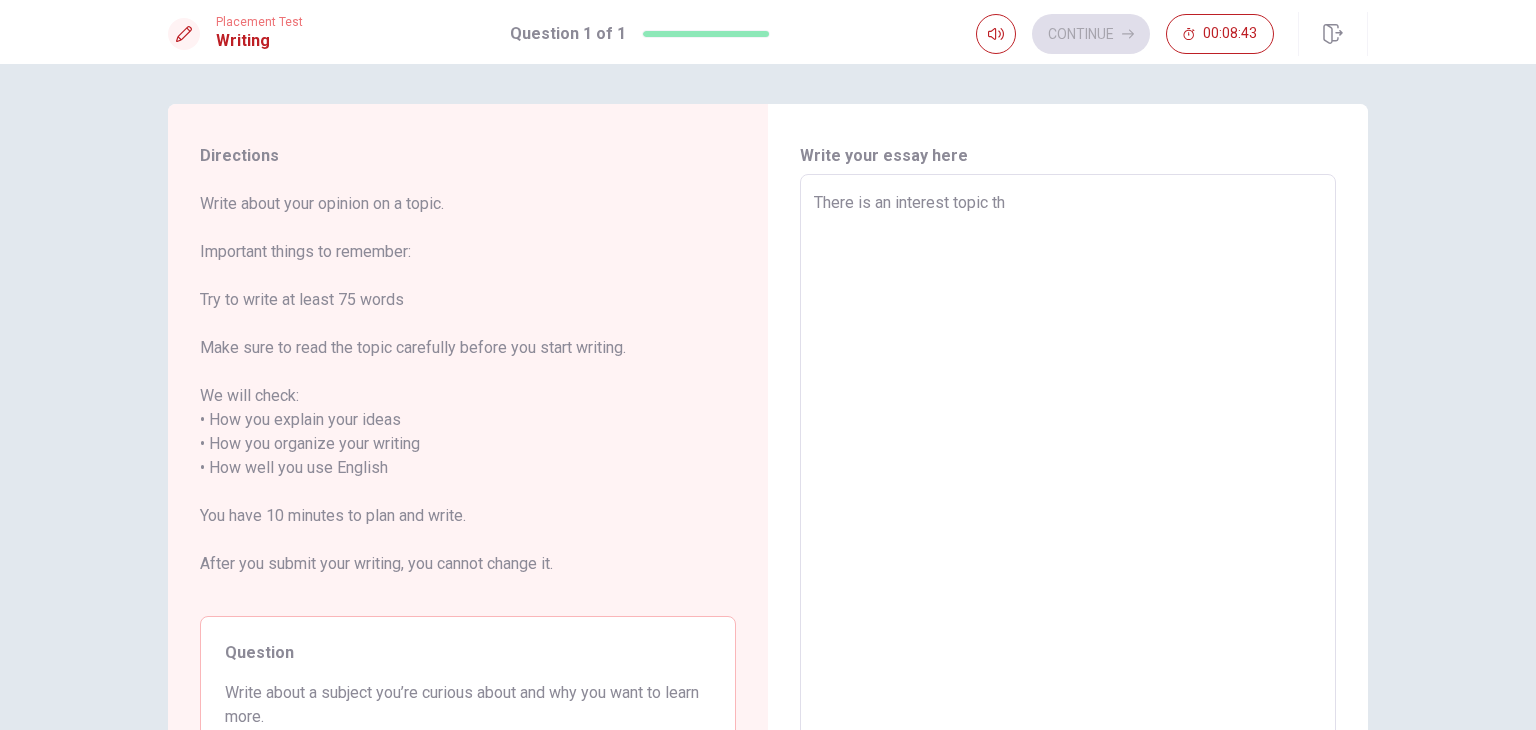 type on "x" 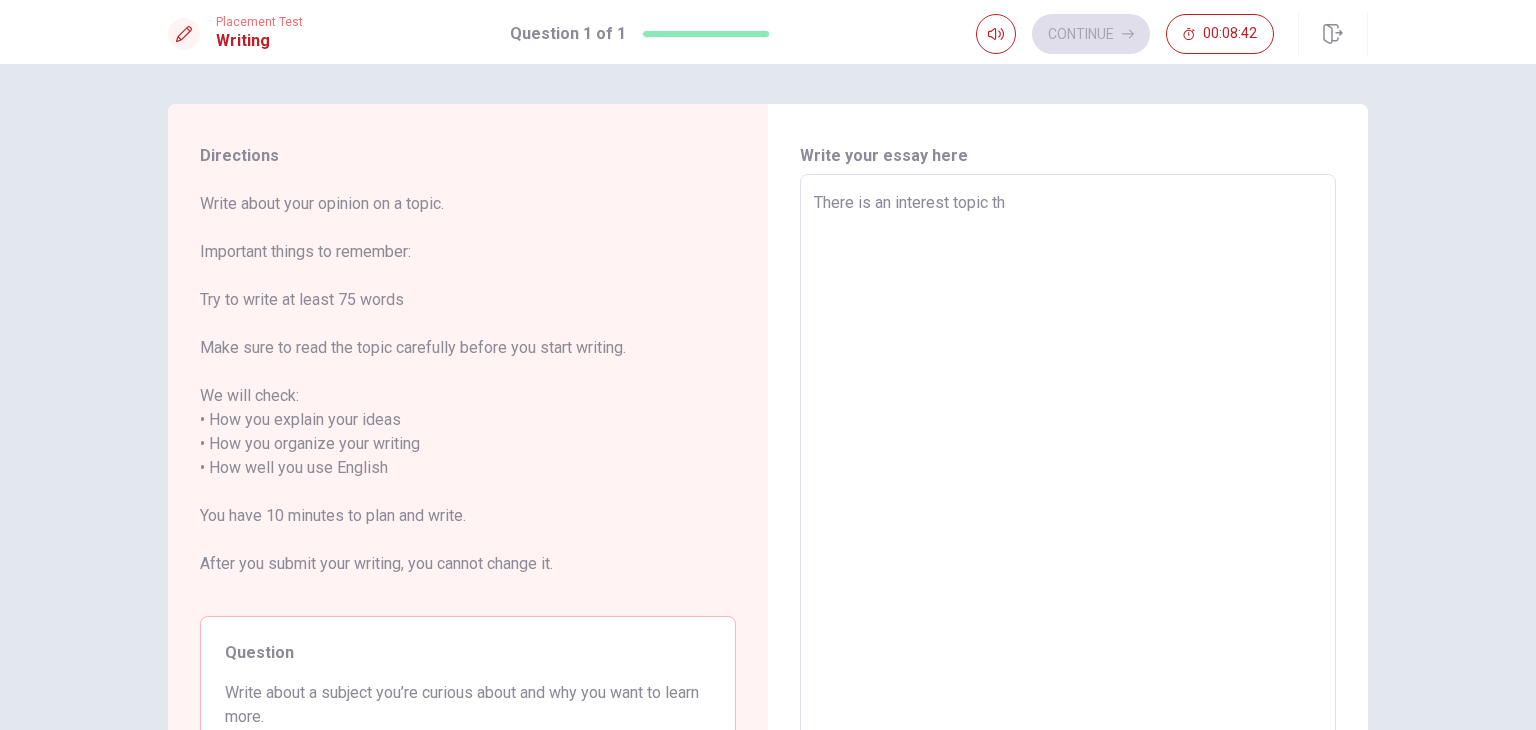 type on "There is an interest topic tha" 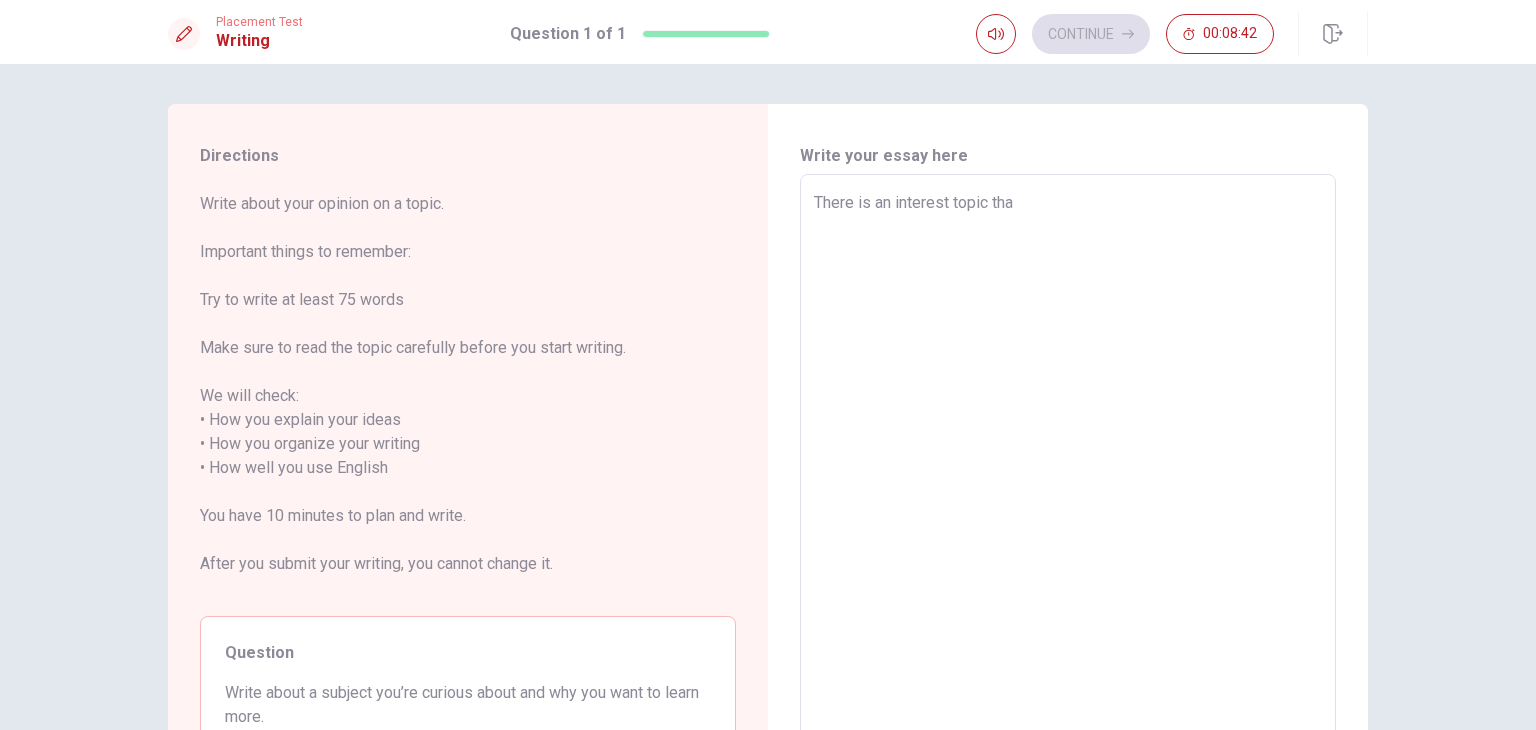 type on "x" 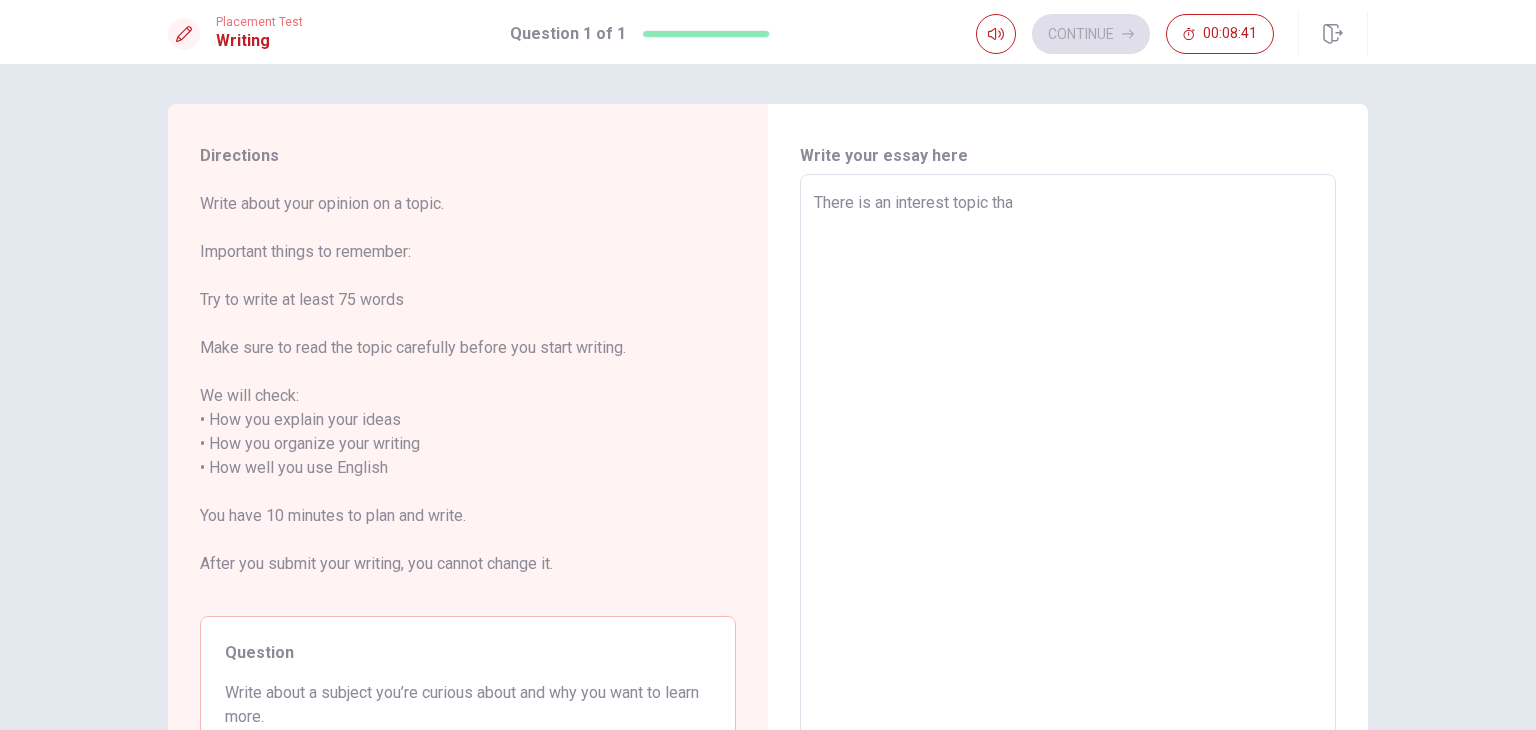 type on "There is an interest topic that" 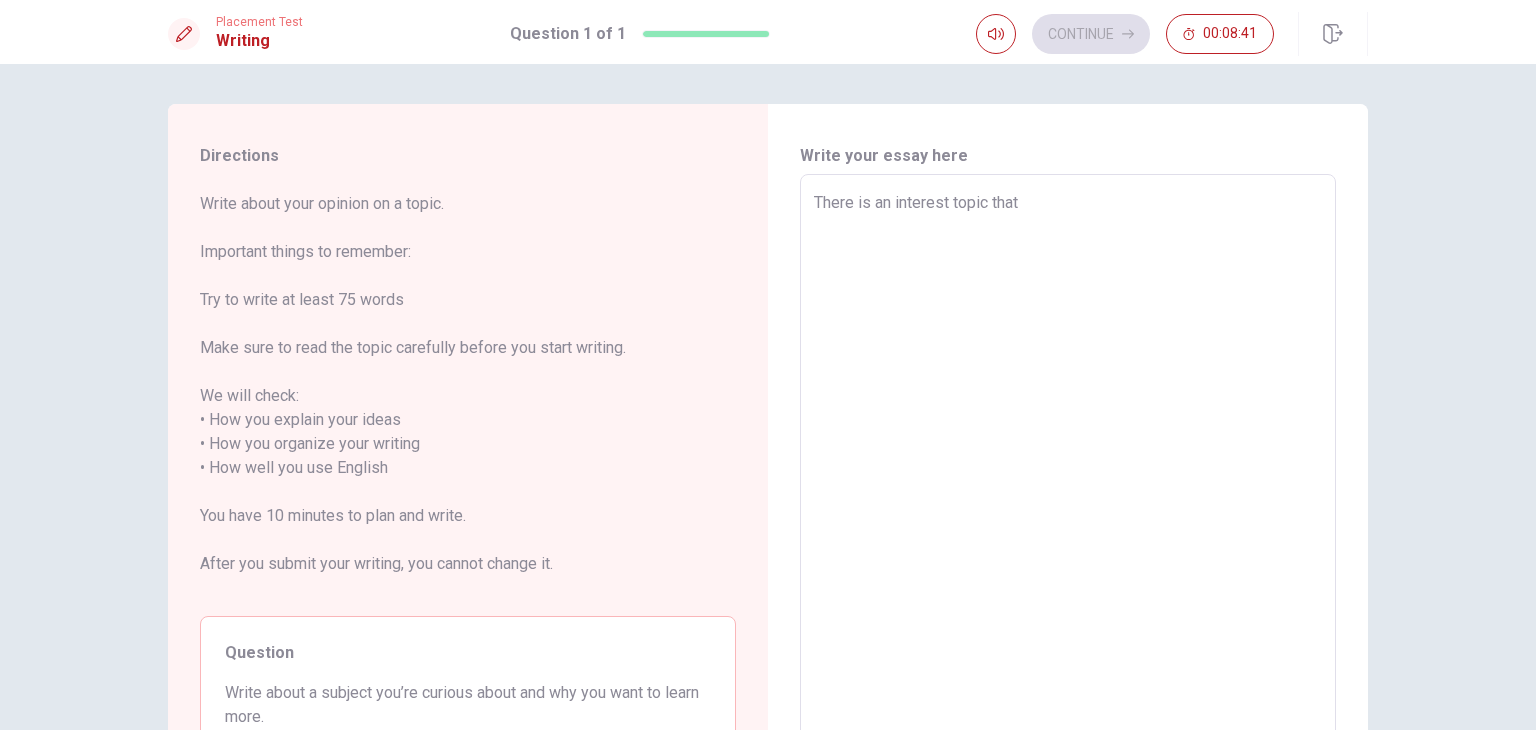 type on "x" 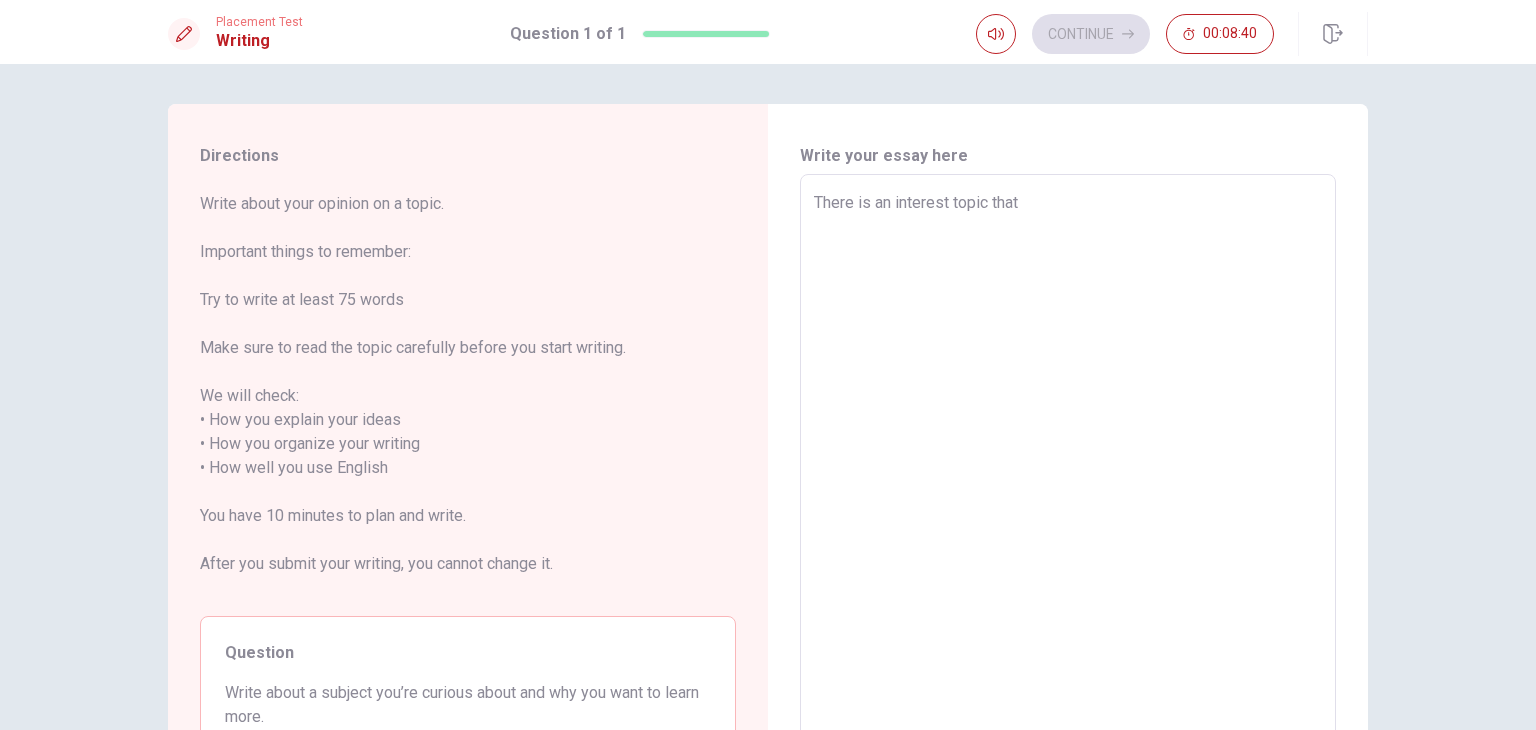 type on "x" 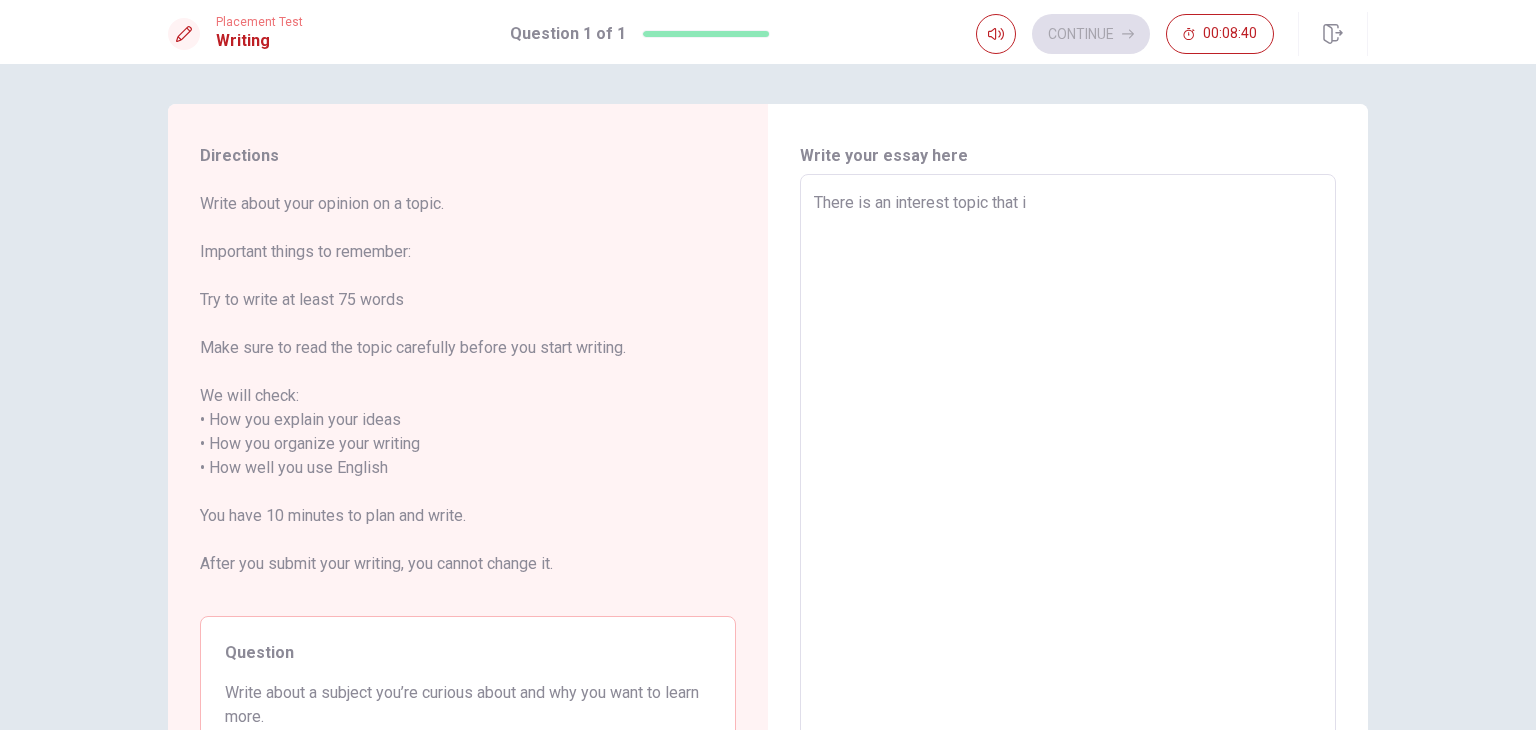 type on "x" 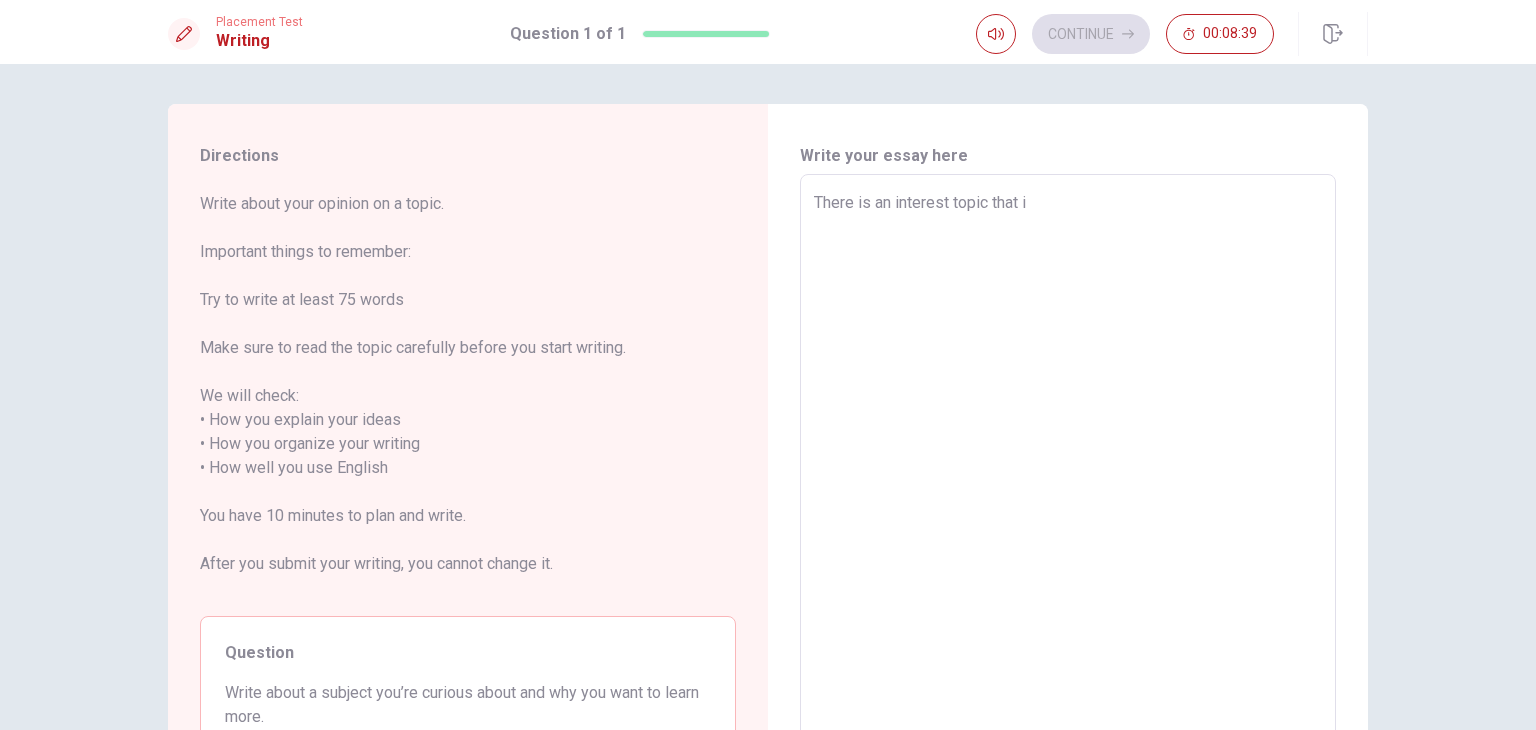 type on "There is an interest topic that" 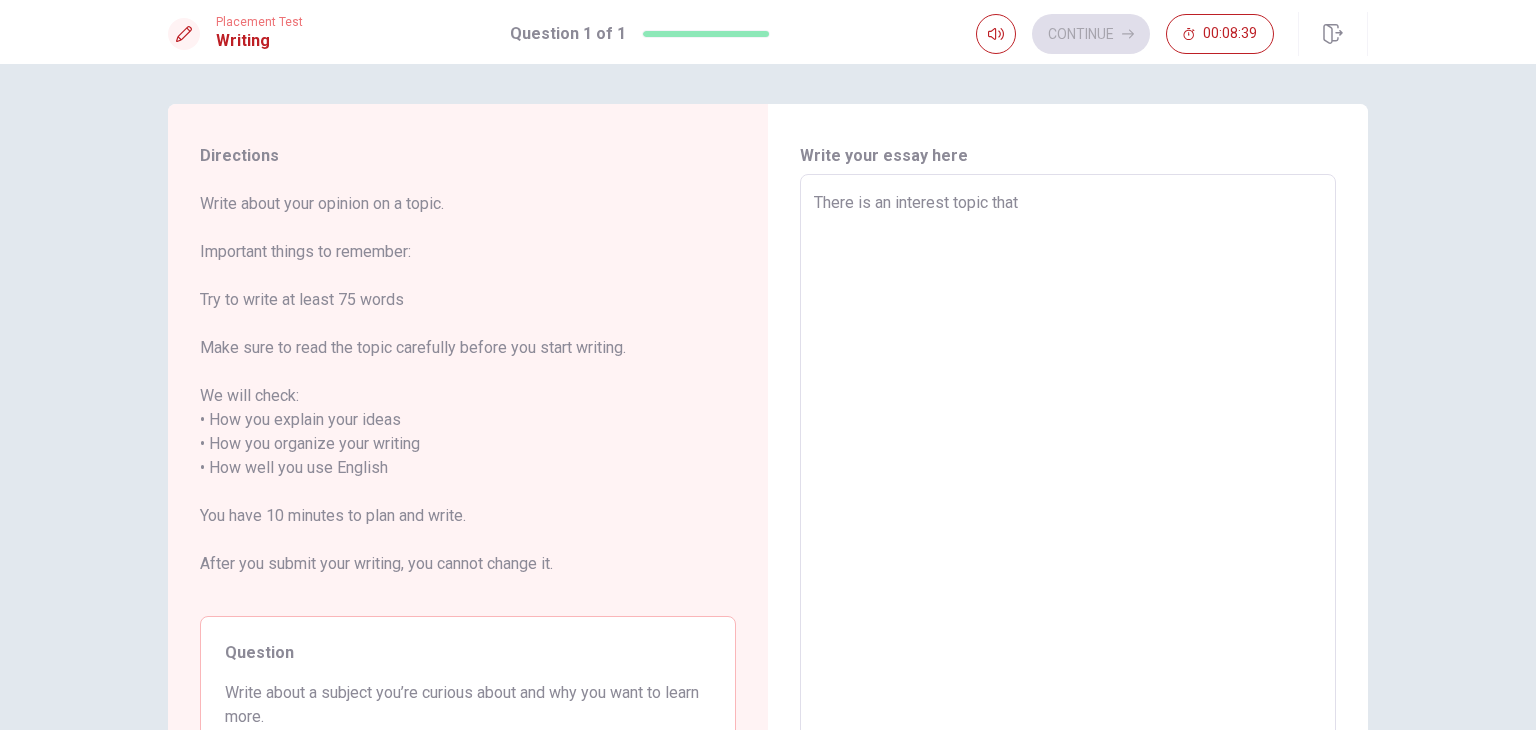 type on "x" 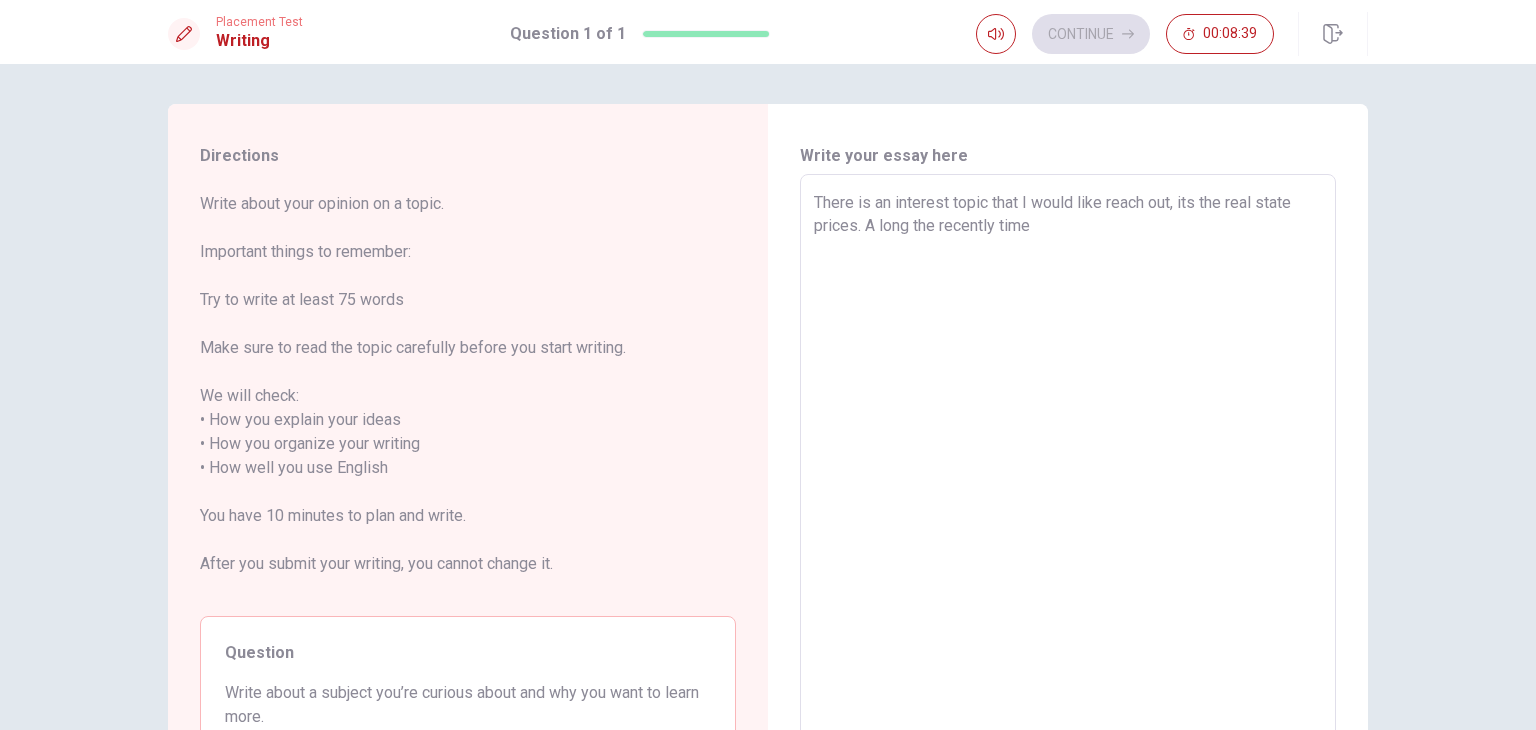 type on "x" 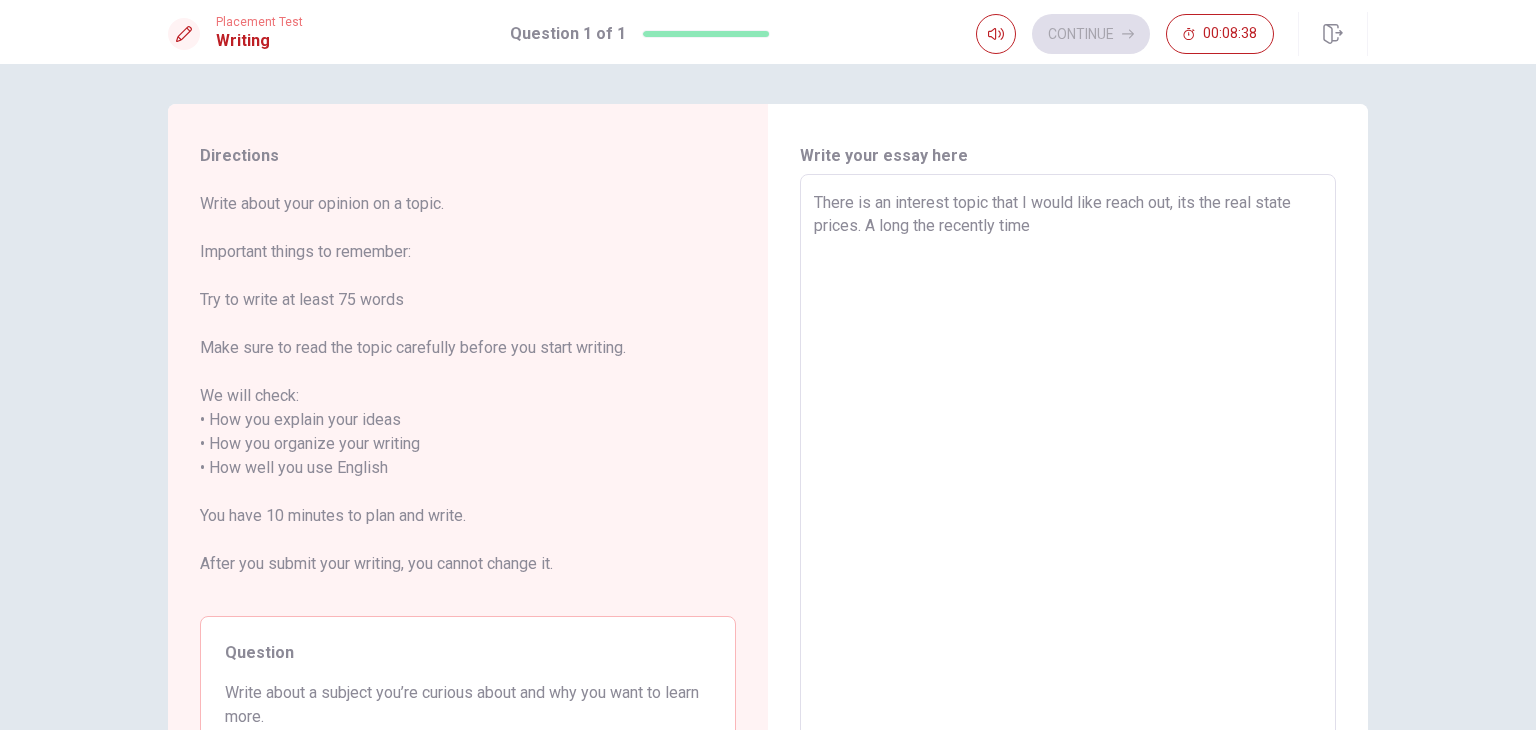 type on "There is an interest topic that I would like reach out, its the real state prices. A long the recently time" 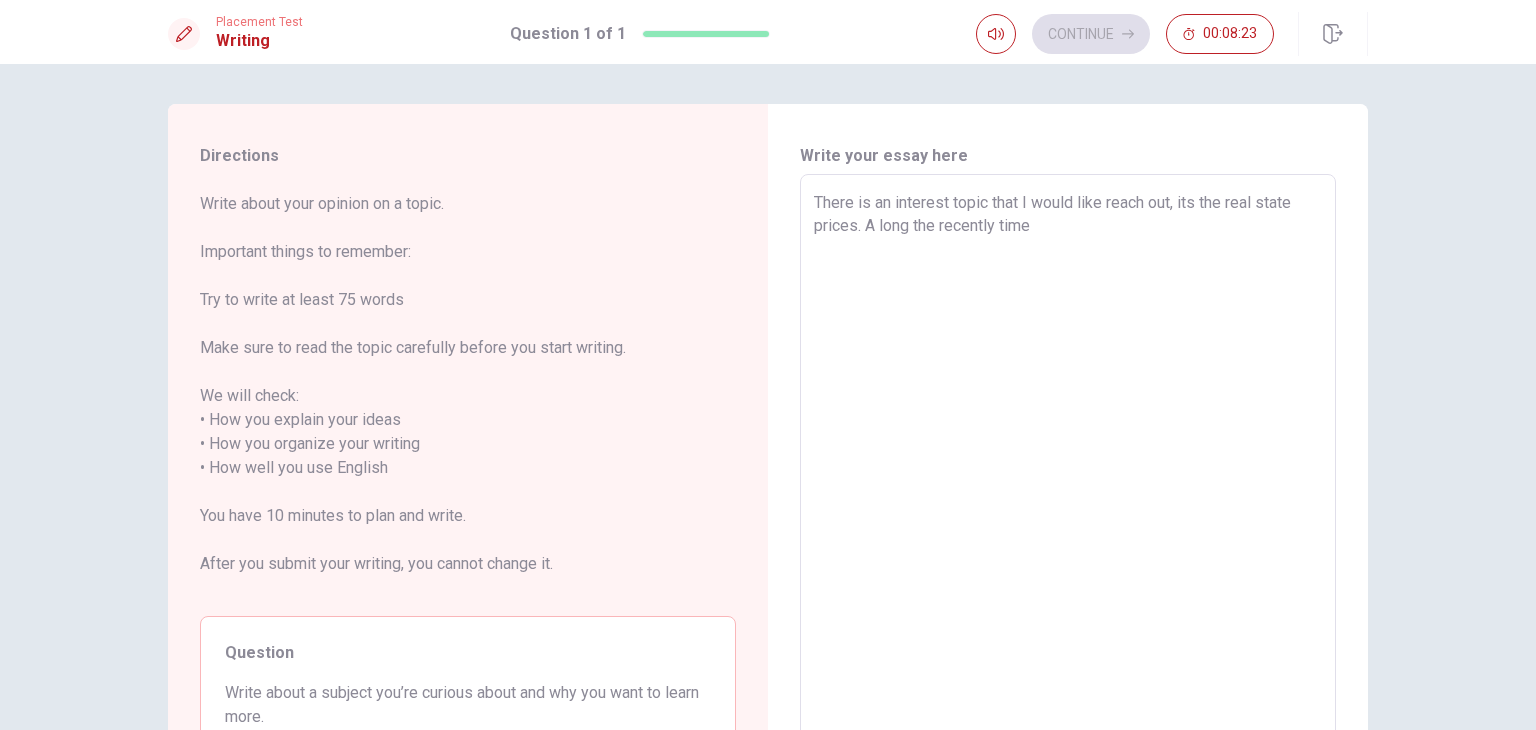 type on "x" 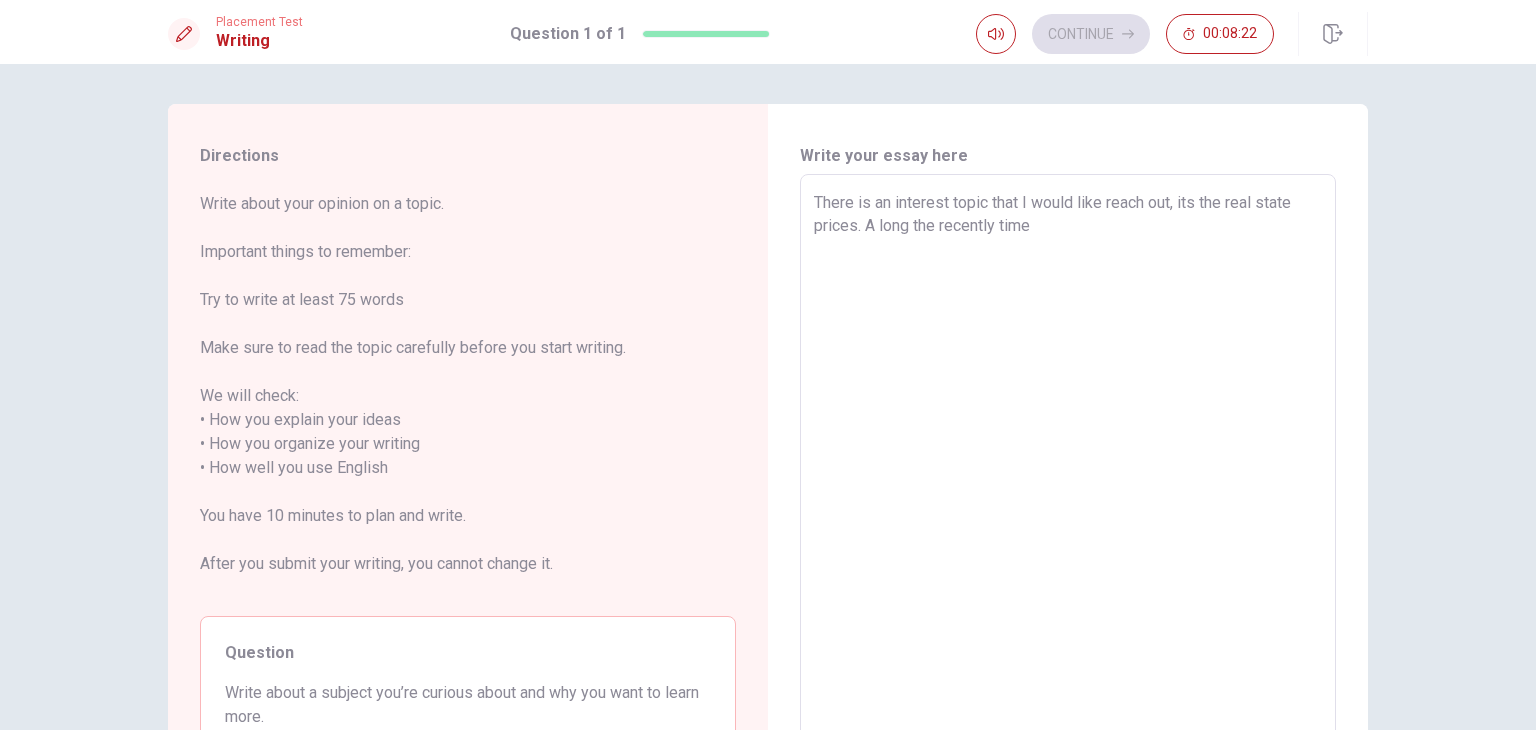 type on "There is an interest topic that I would like w" 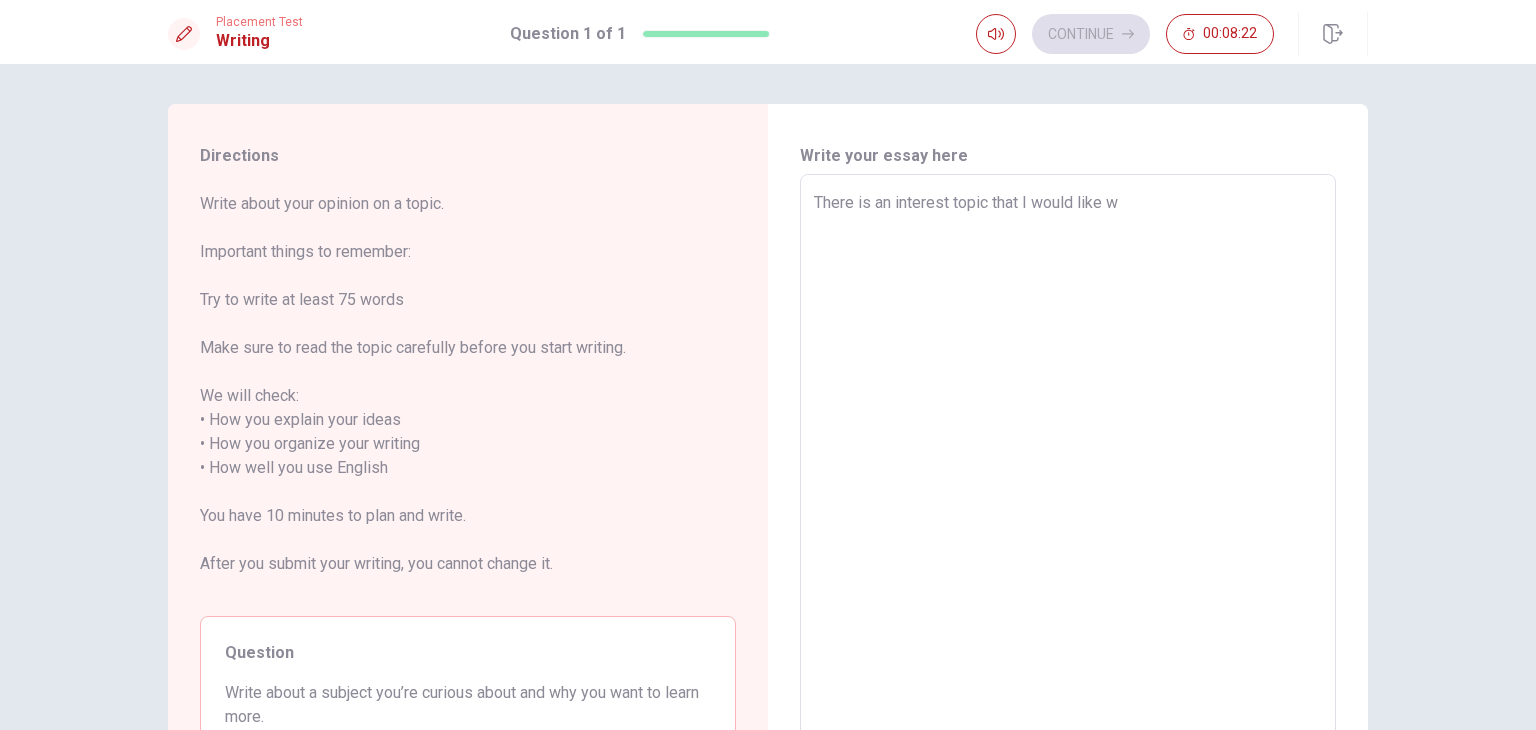 type on "x" 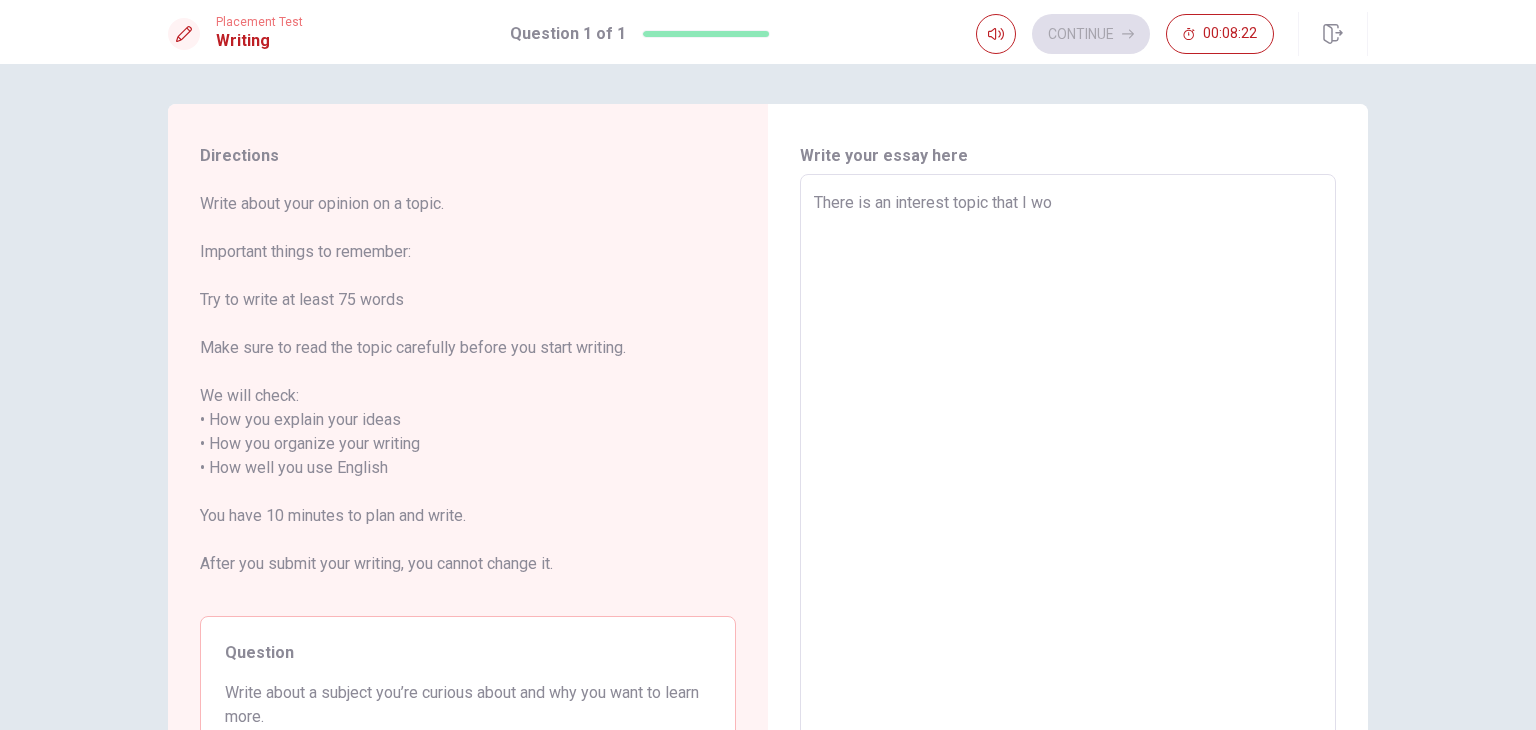 type on "x" 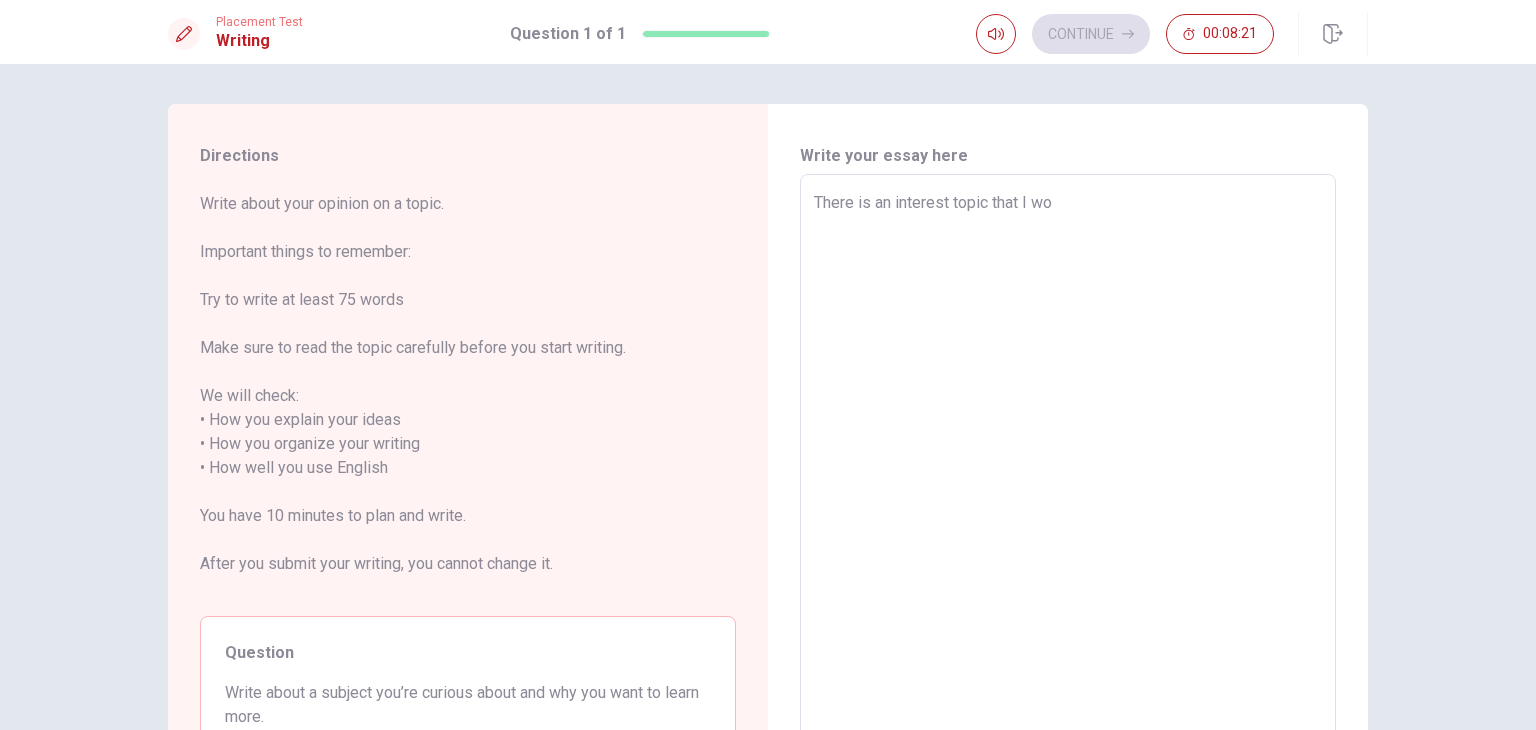 type on "There is an interest topic that I would like reach" 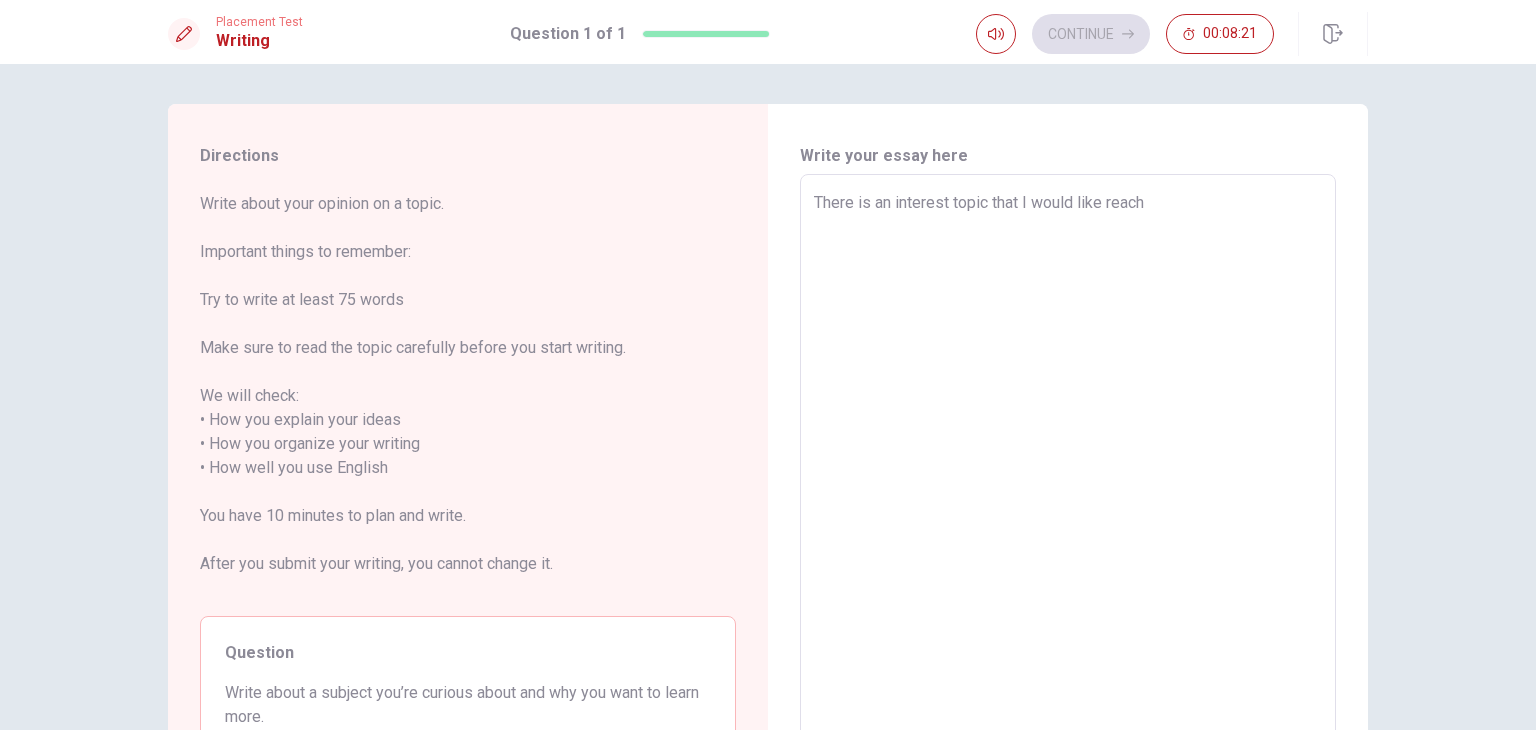 type on "x" 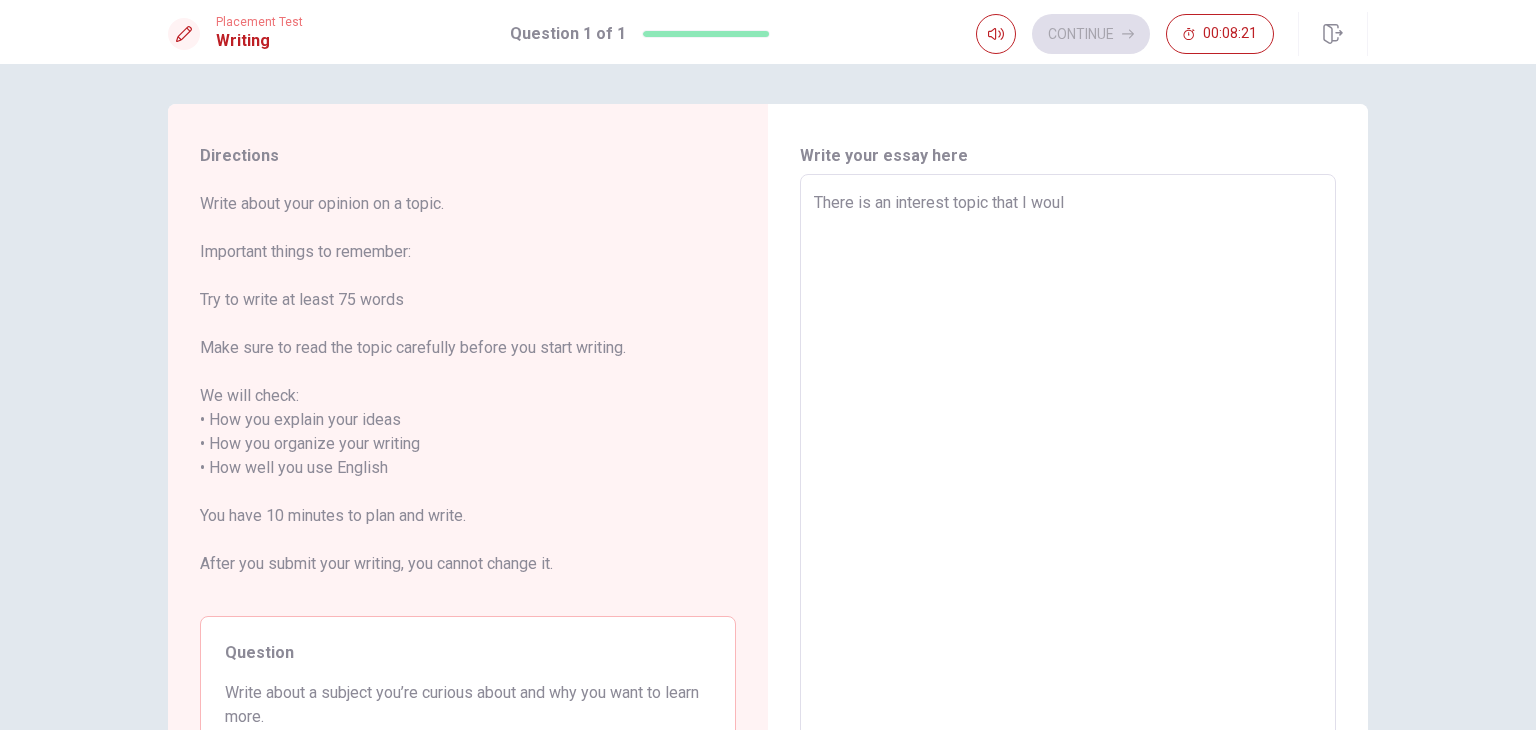 type on "x" 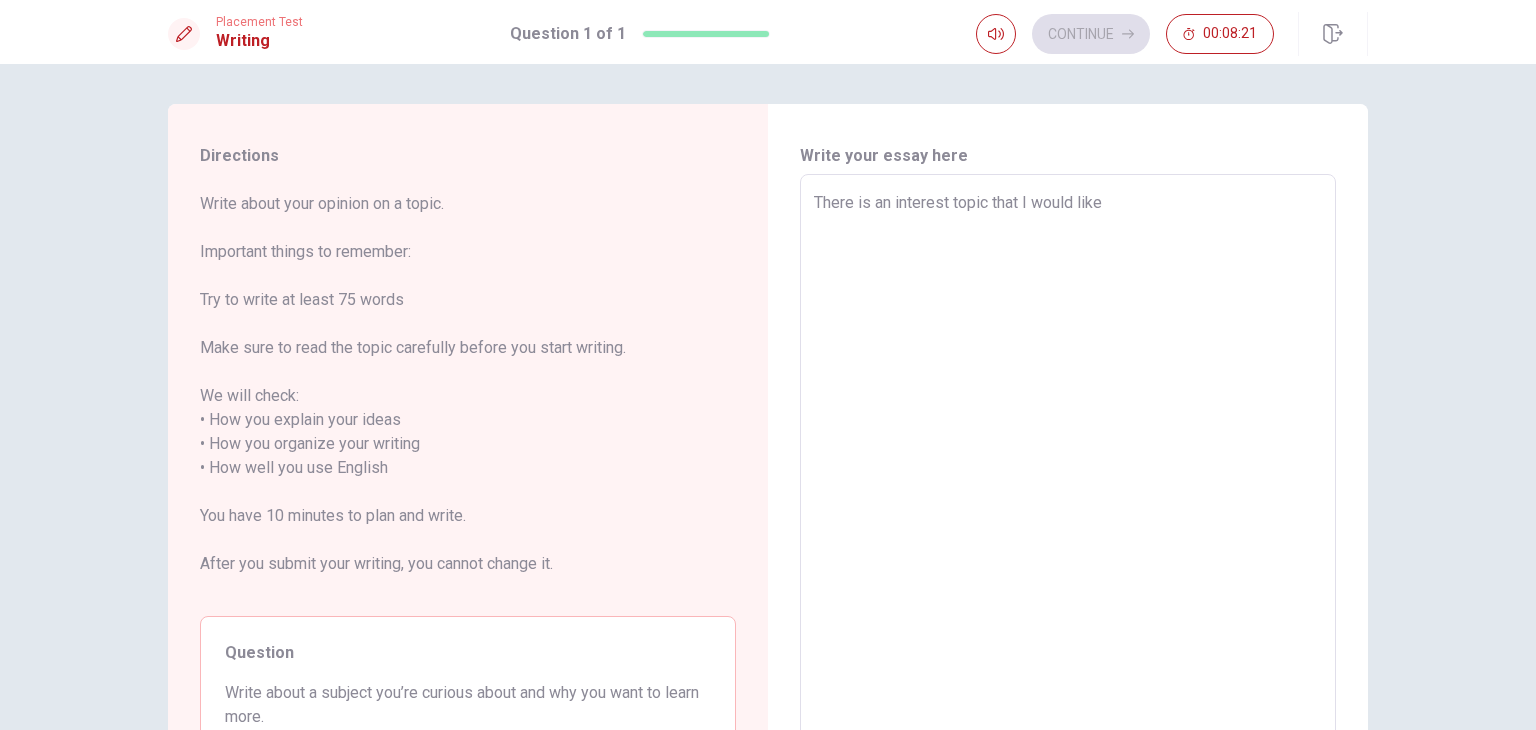 type on "x" 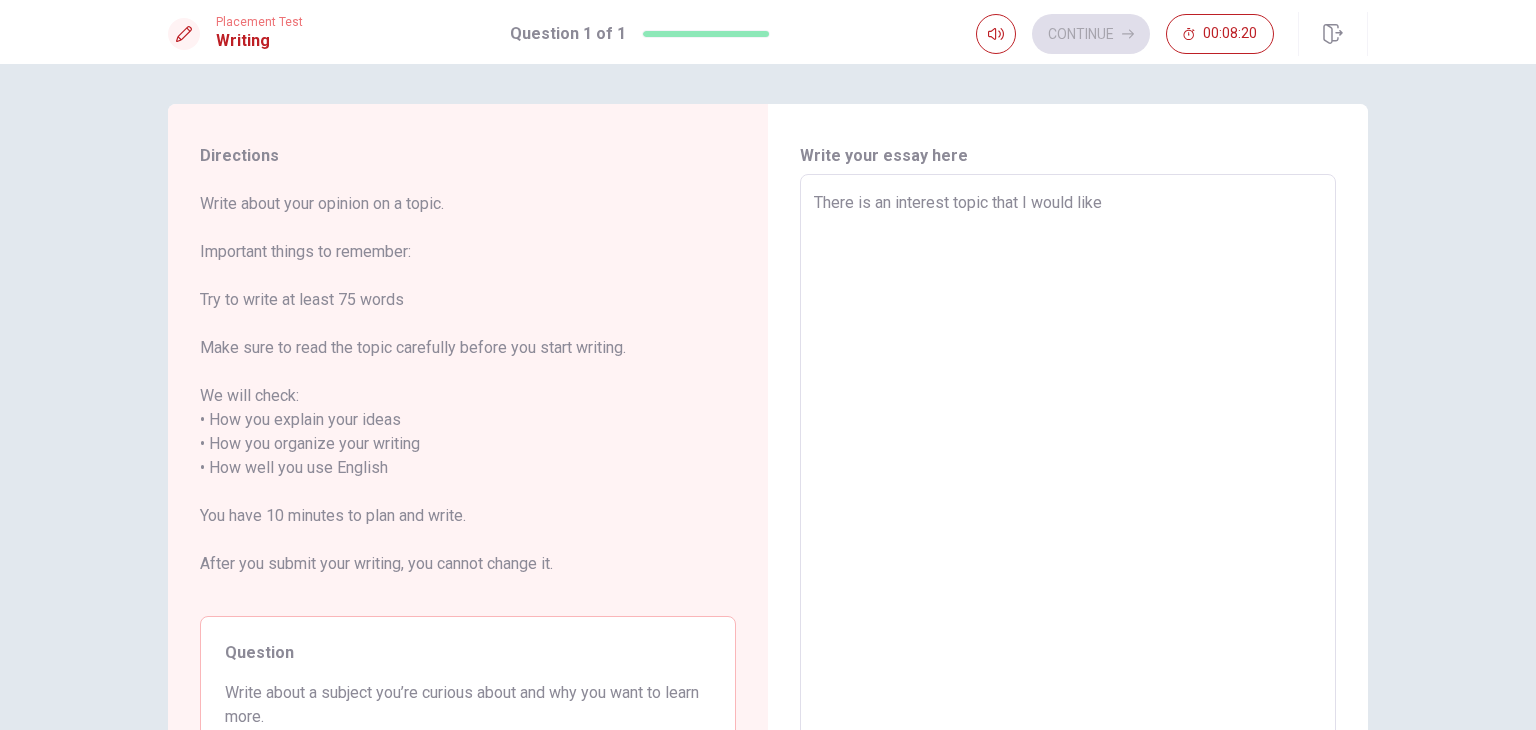 type on "There is an interest topic that I would l" 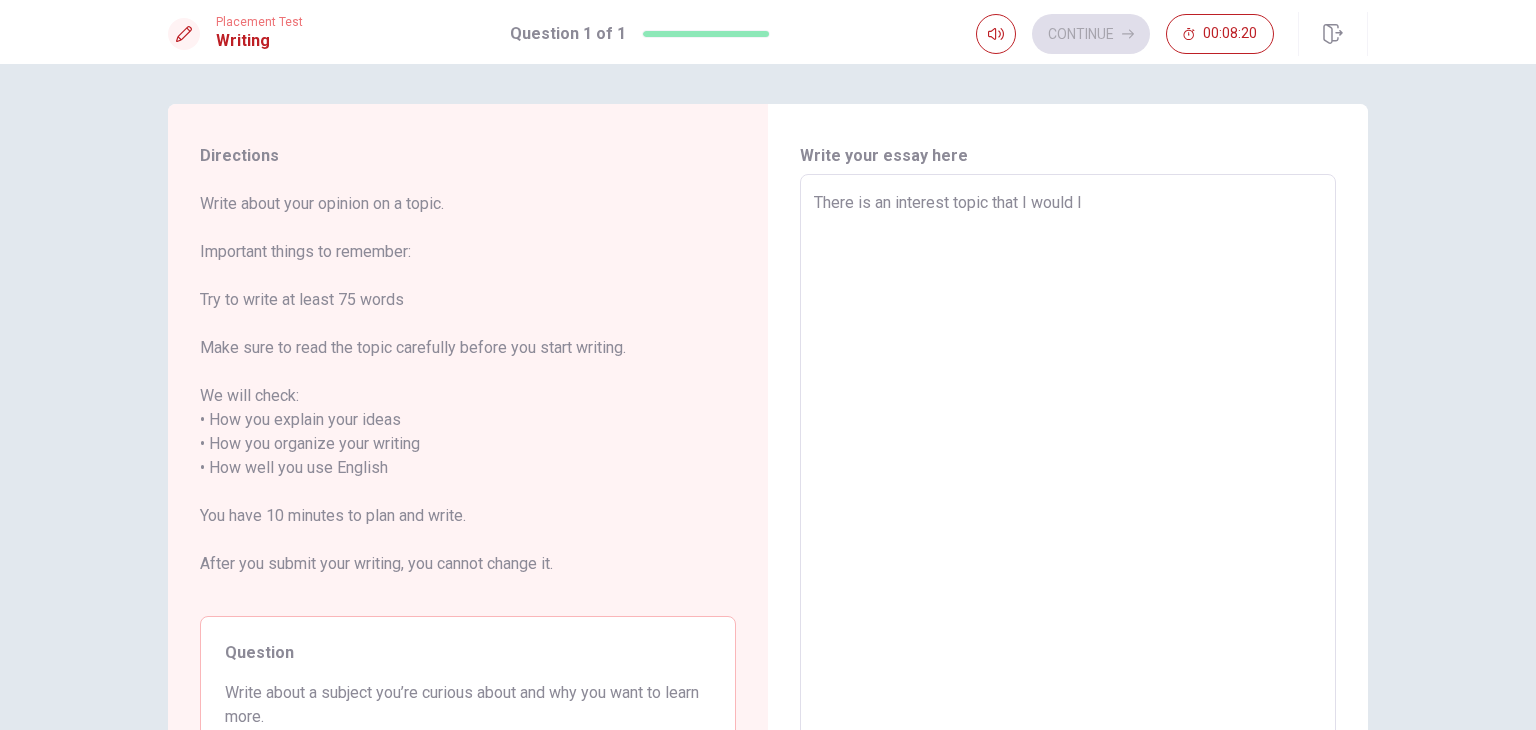 type on "x" 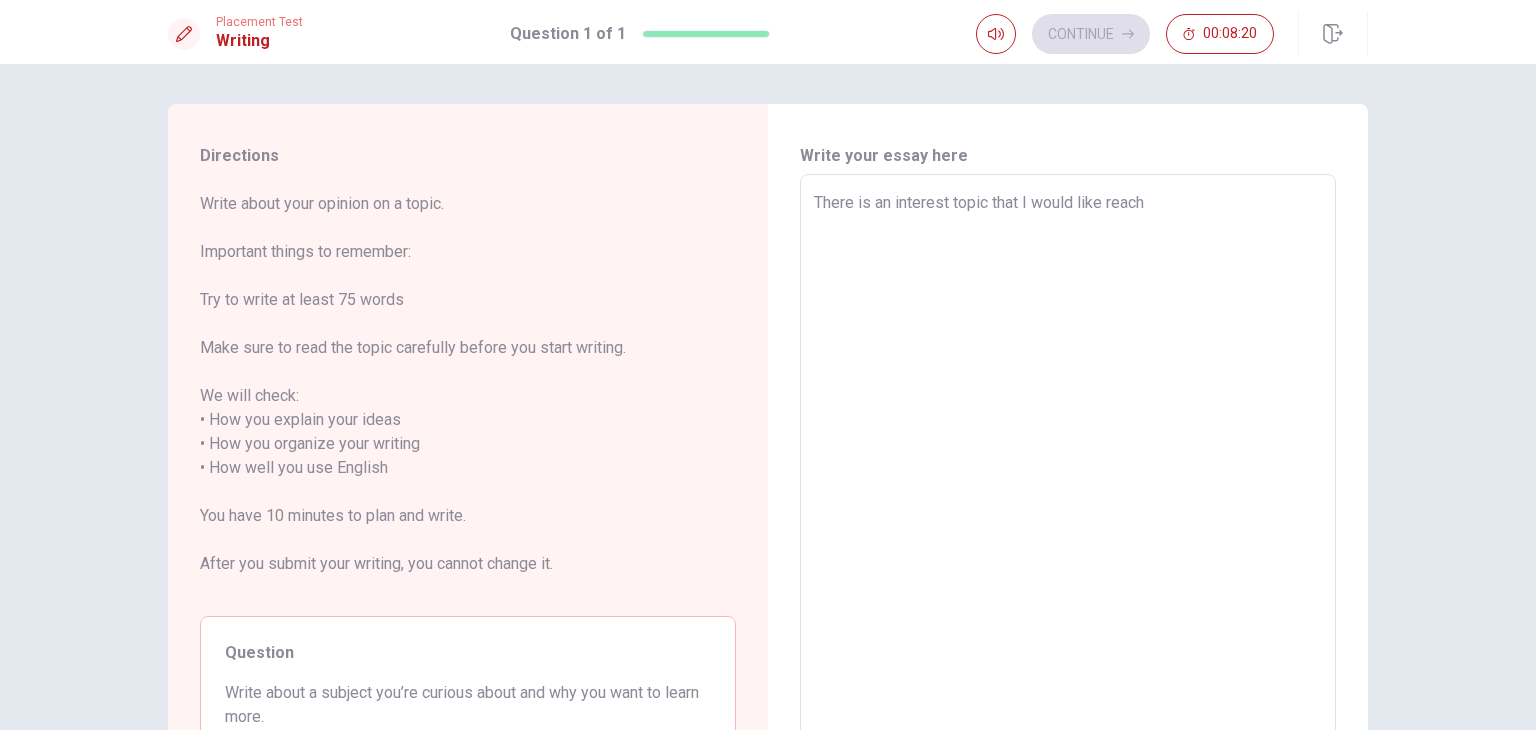 type on "x" 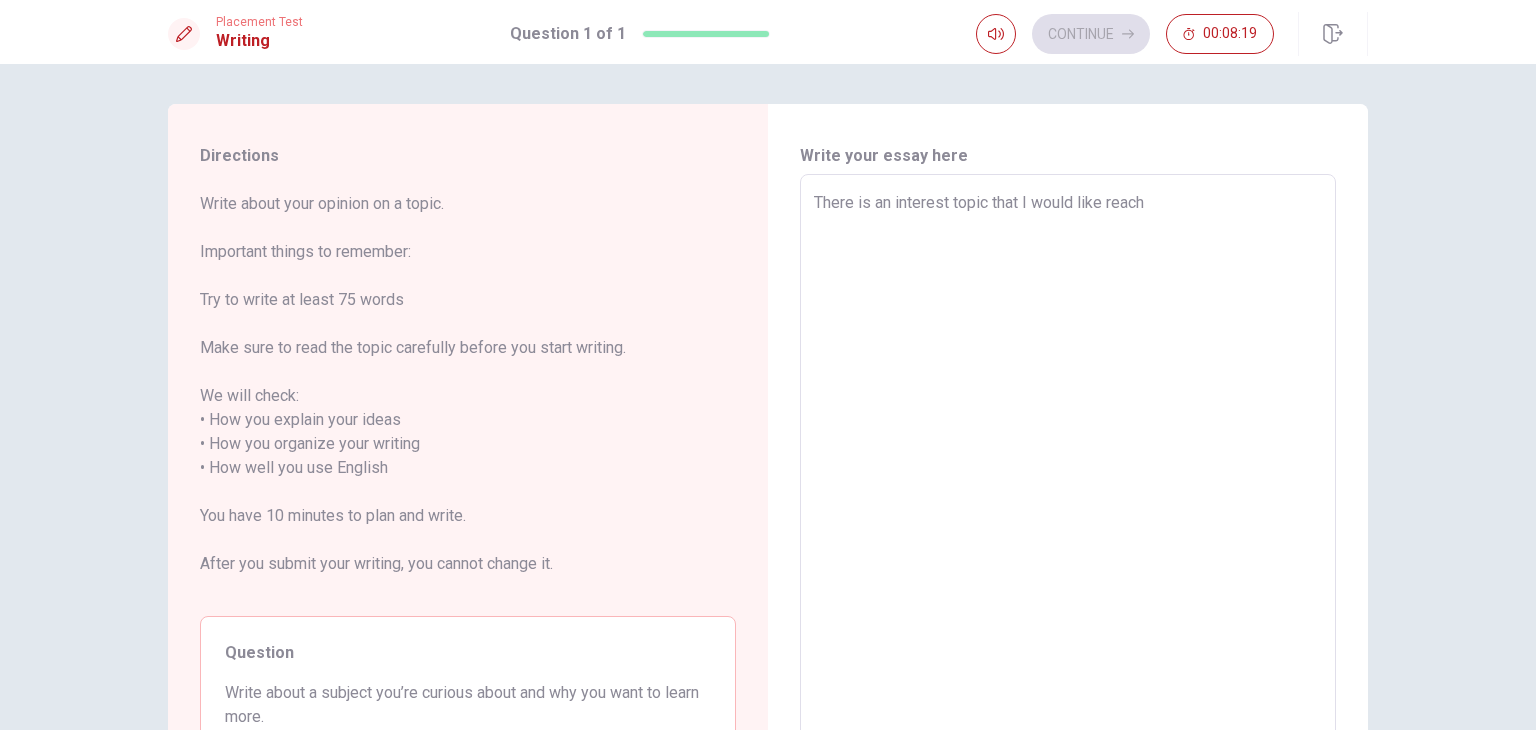 type on "There is an interest topic that I would like" 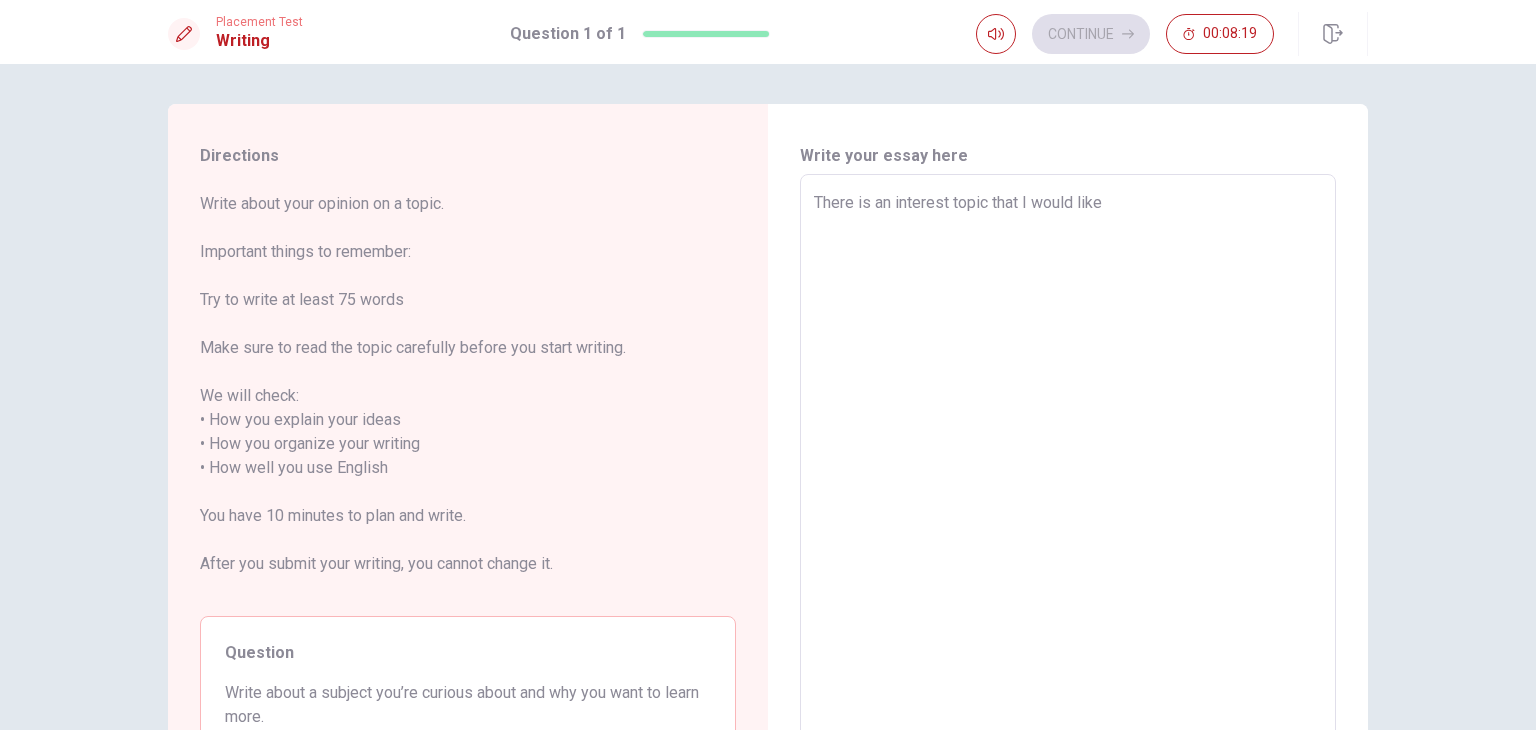 type on "x" 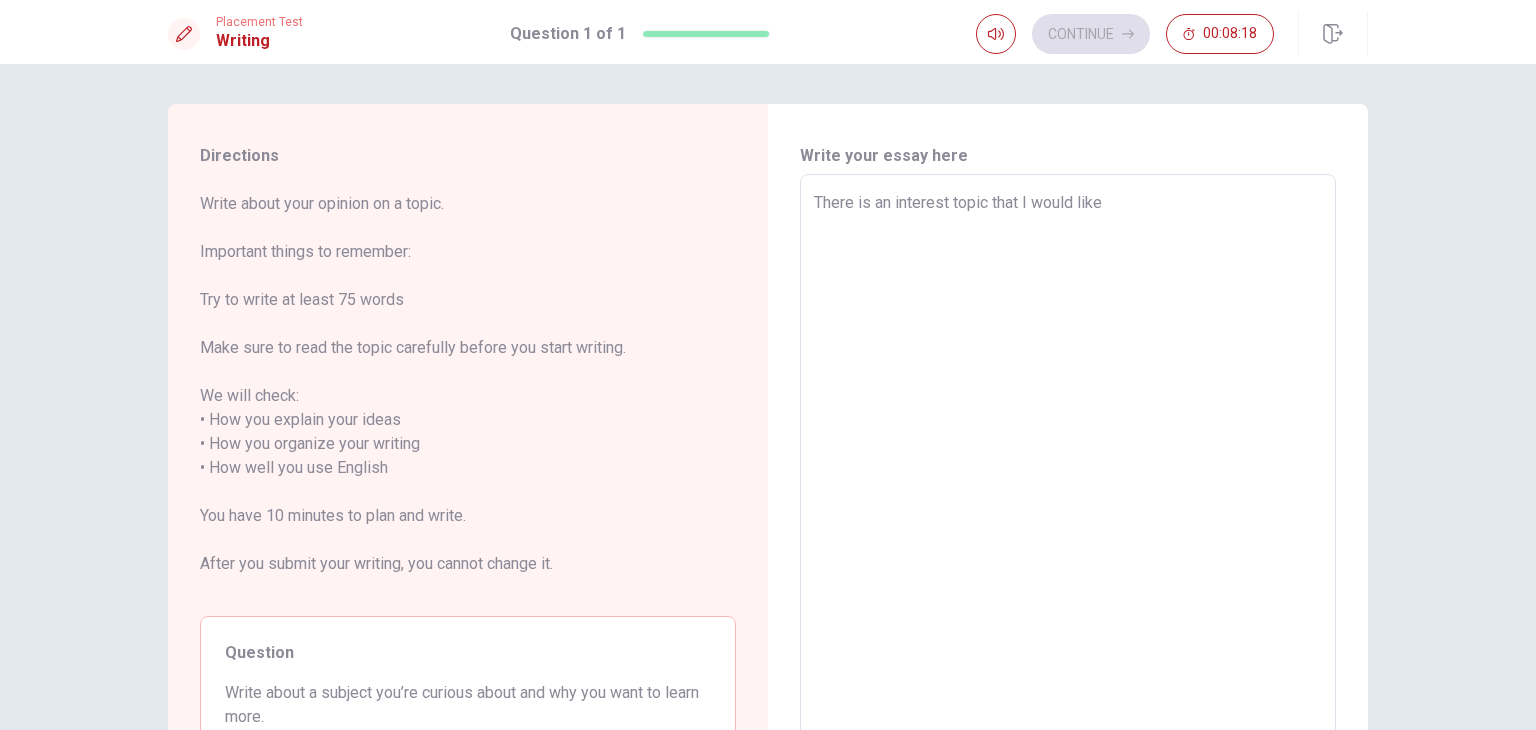 type on "There is an interest topic that I would like r" 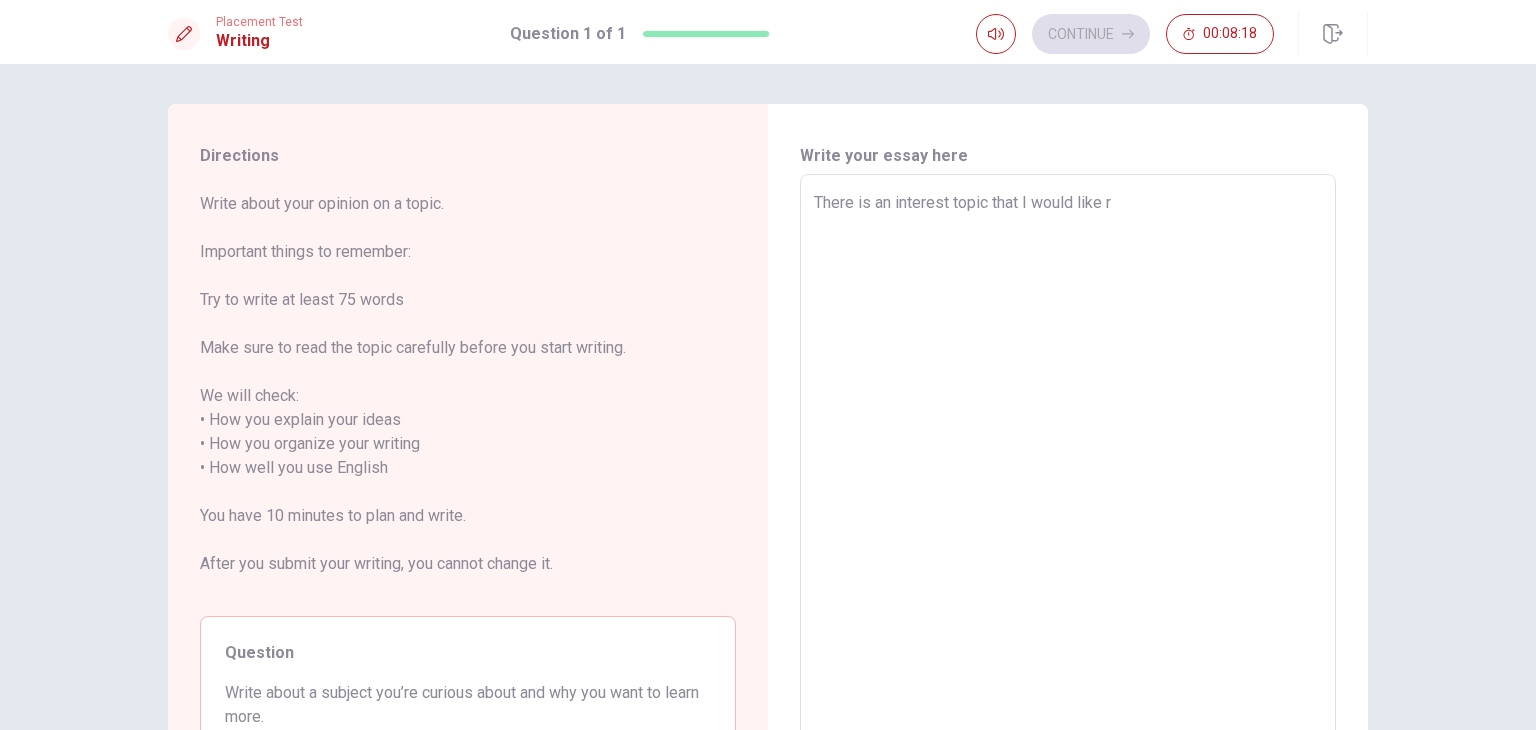 type on "x" 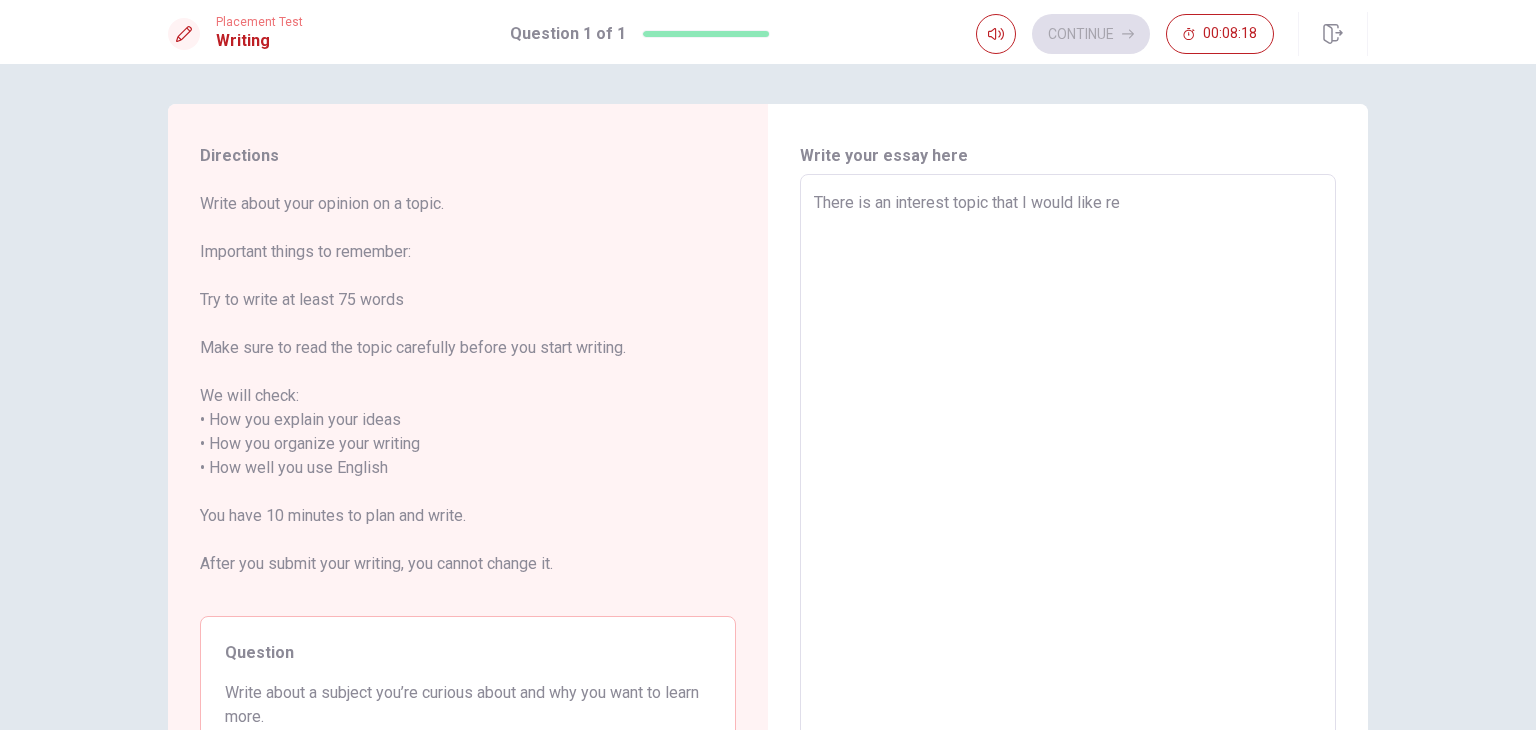 type on "x" 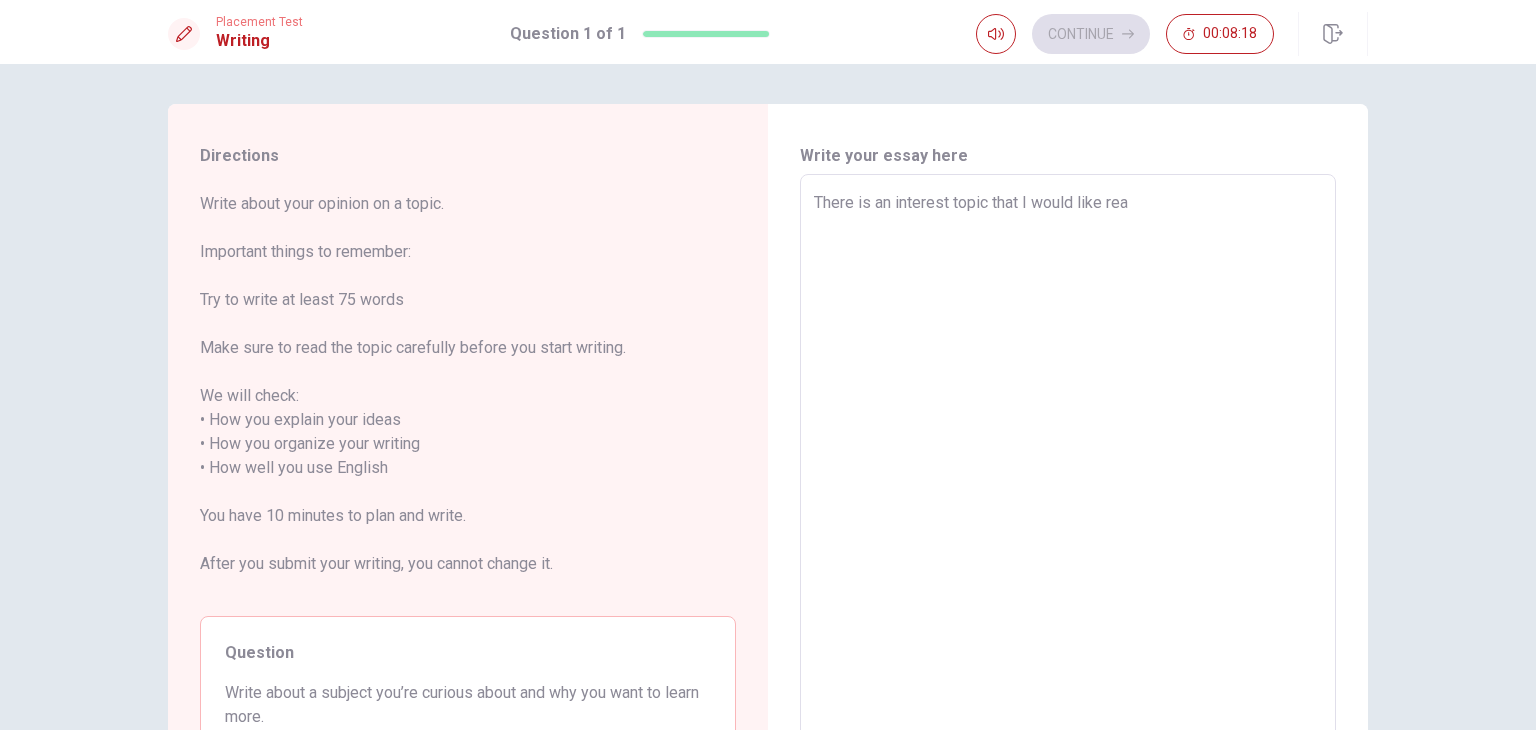 type on "x" 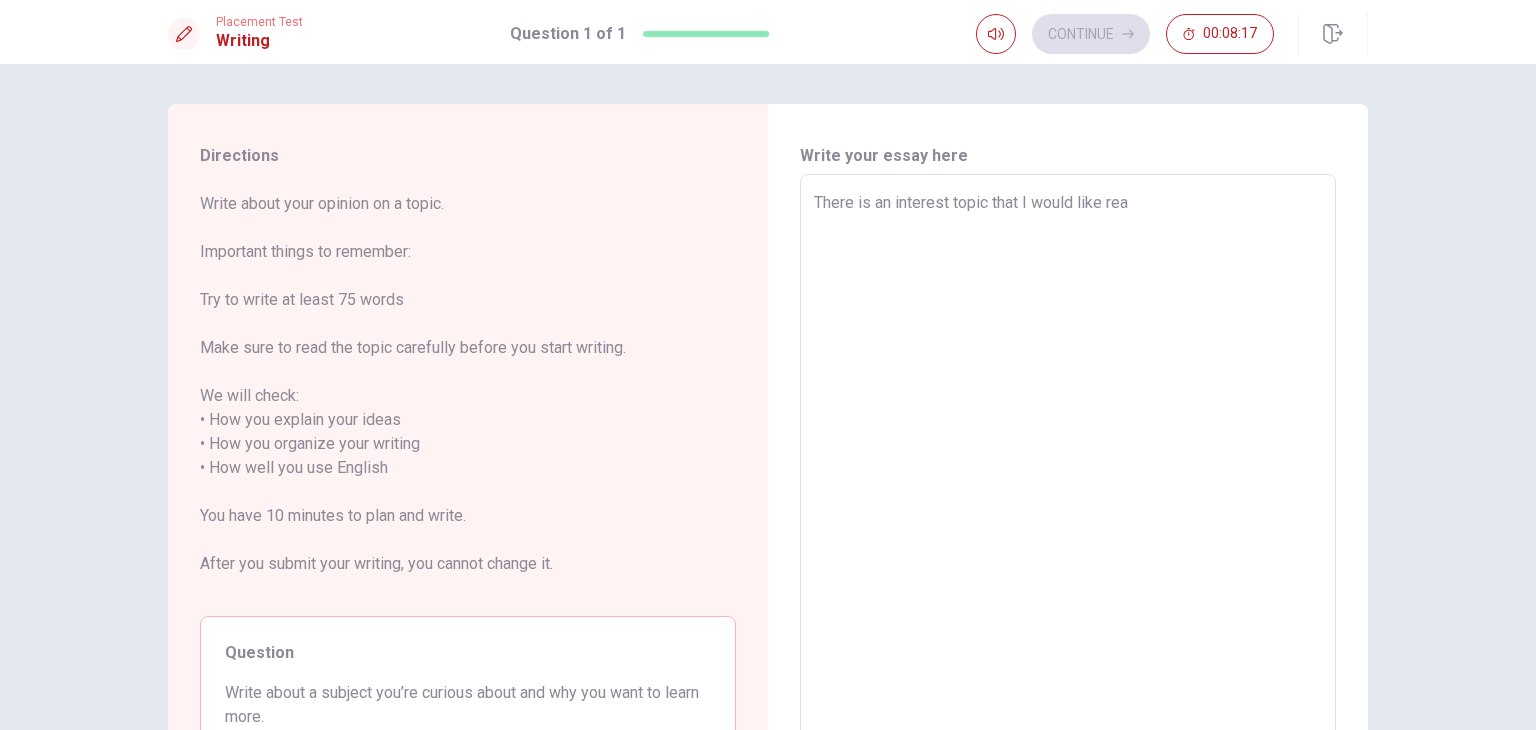 type on "There is an interest topic that I would like reac" 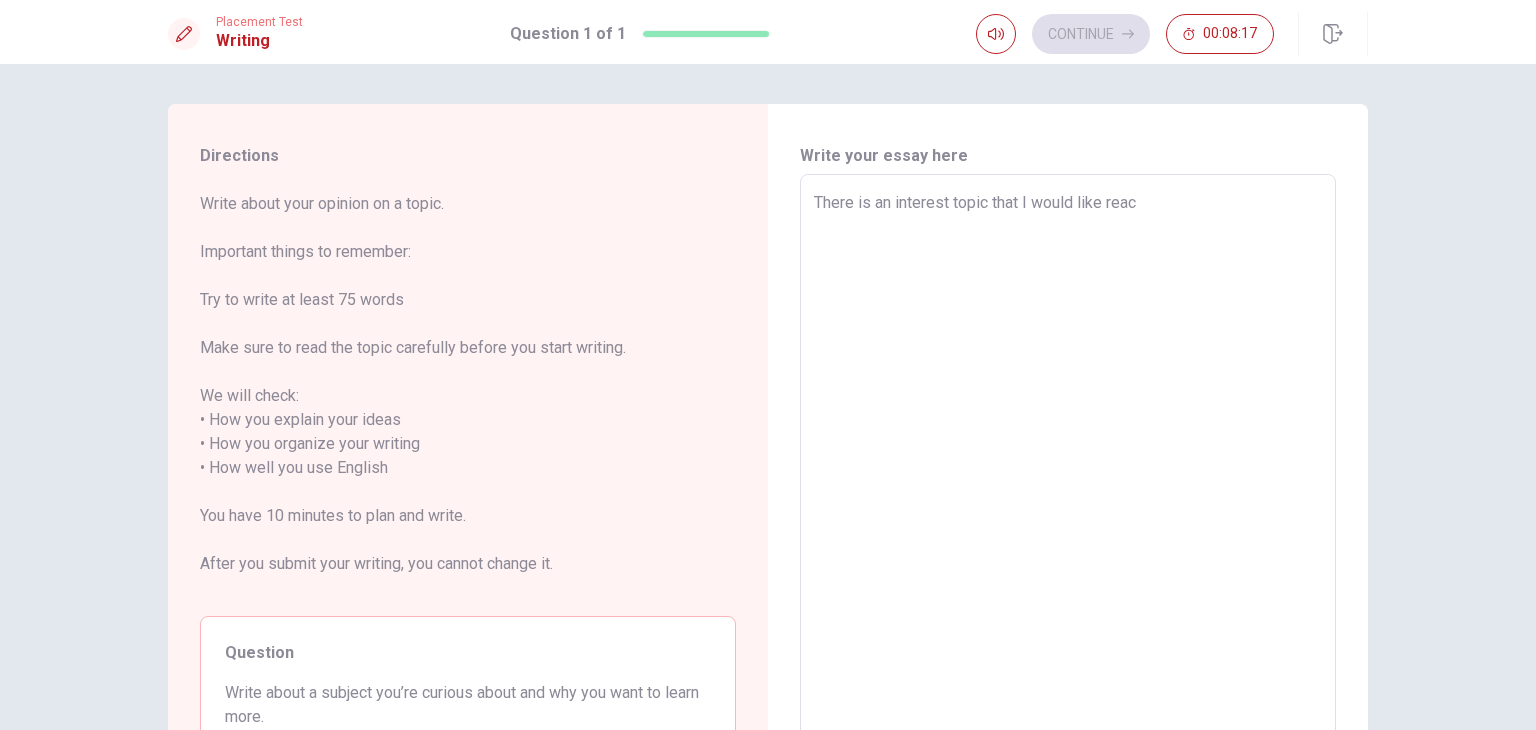 type on "x" 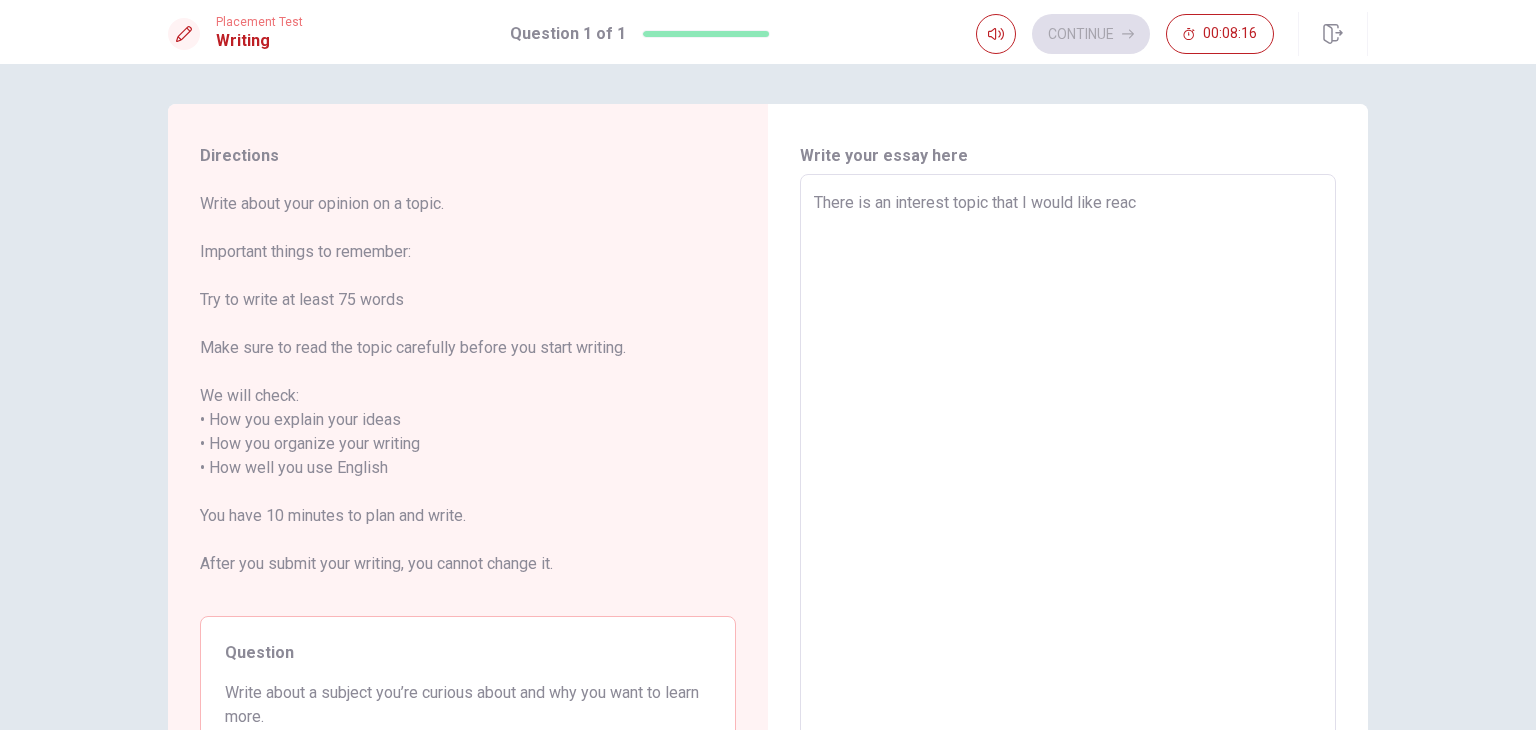 type on "There is an interest topic that I would like reach" 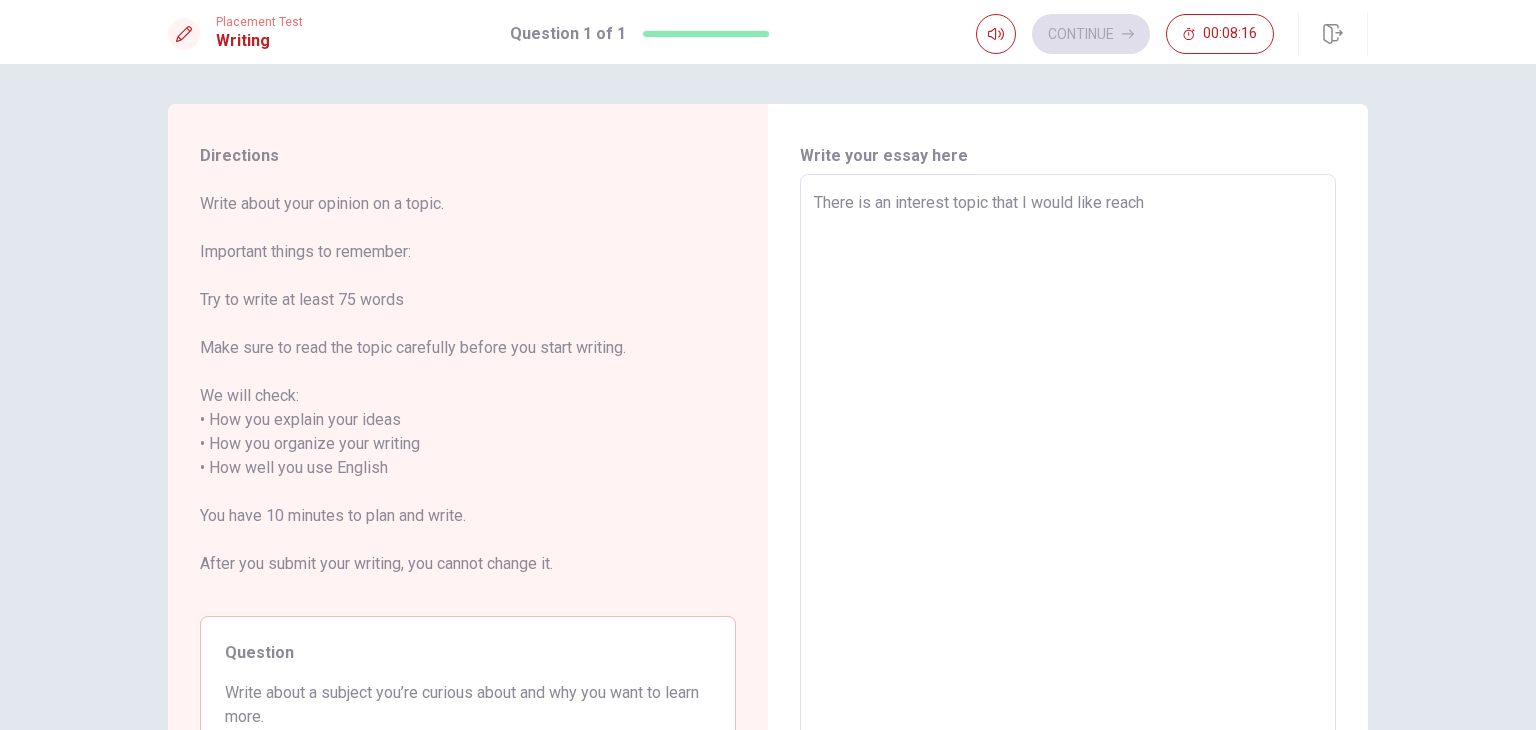 type on "x" 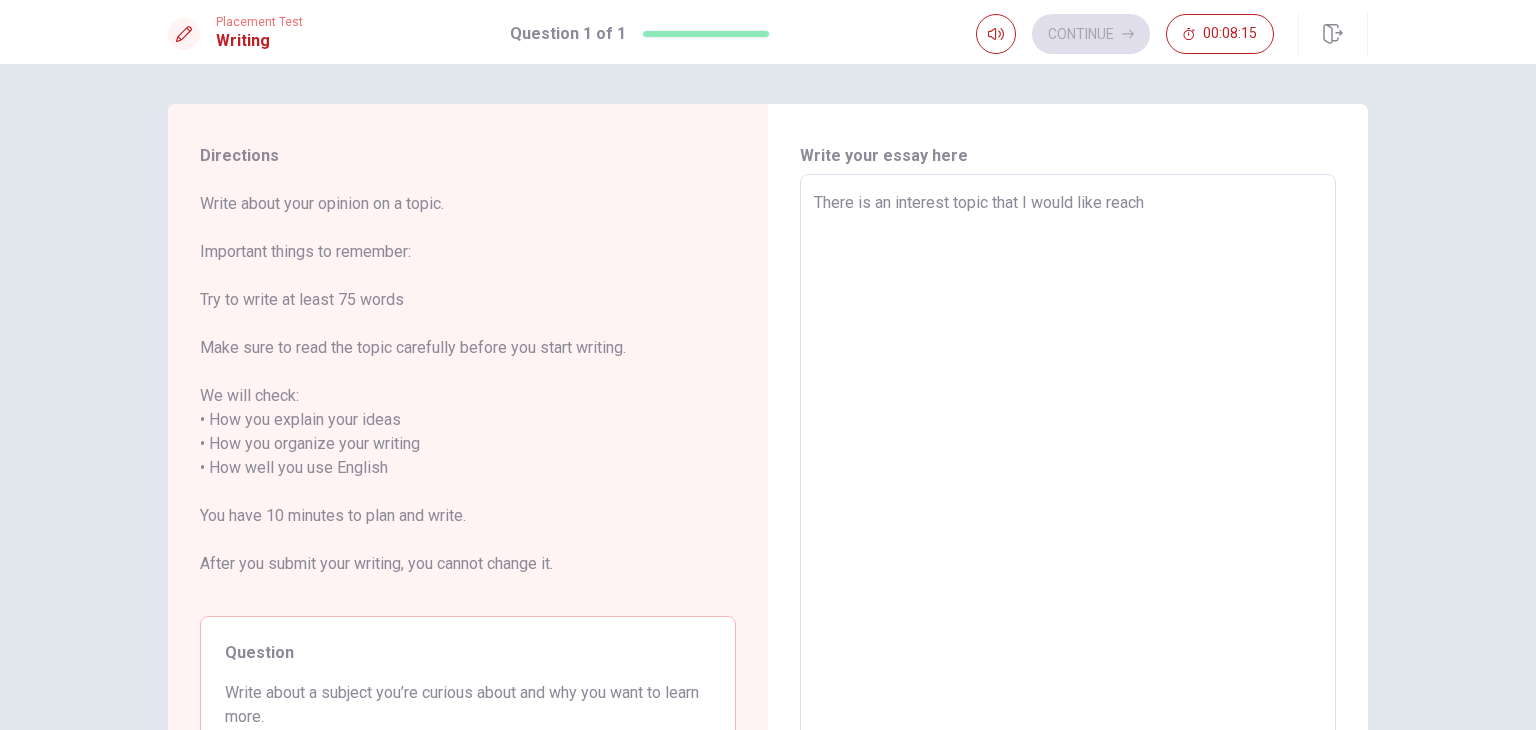 type on "There is an interest topic that I would like reach" 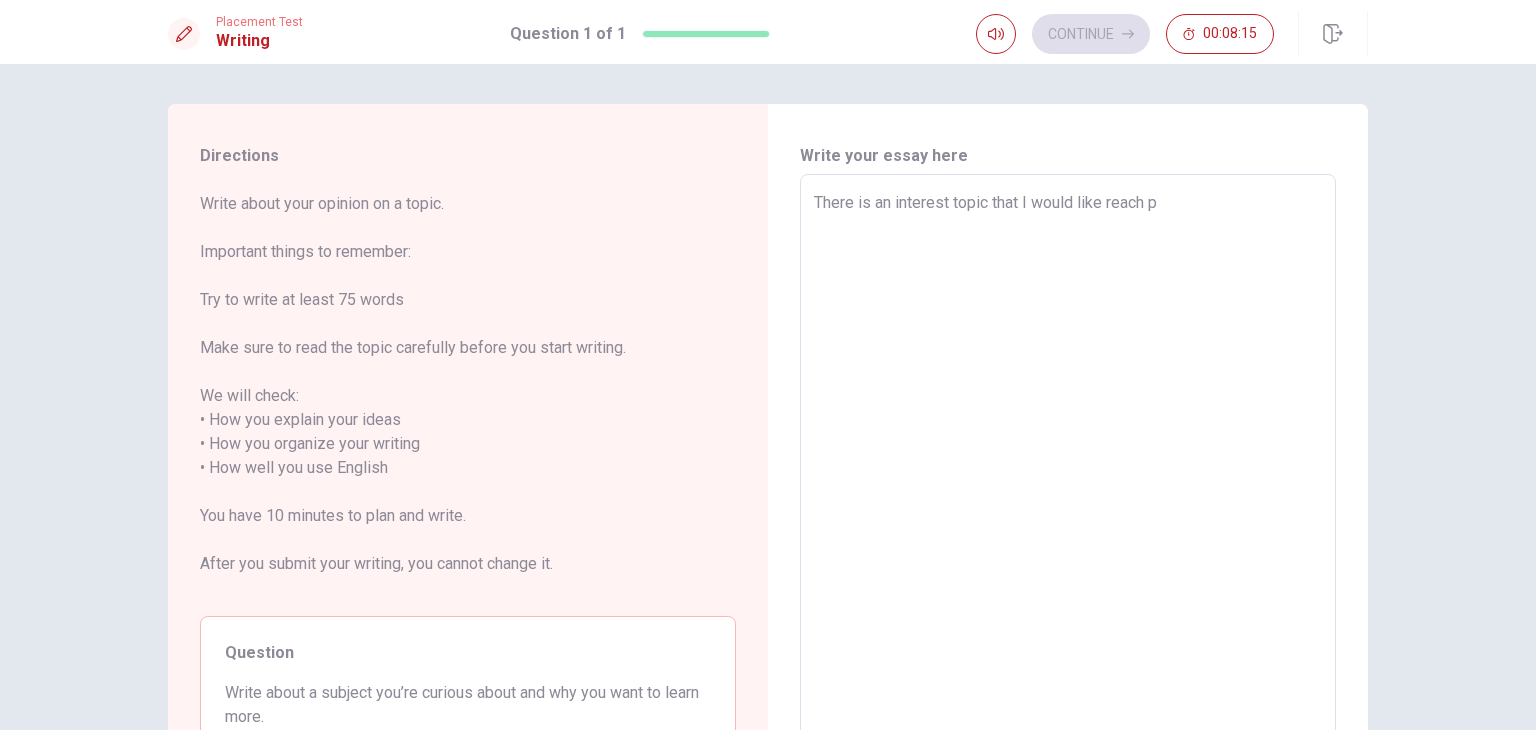 type on "x" 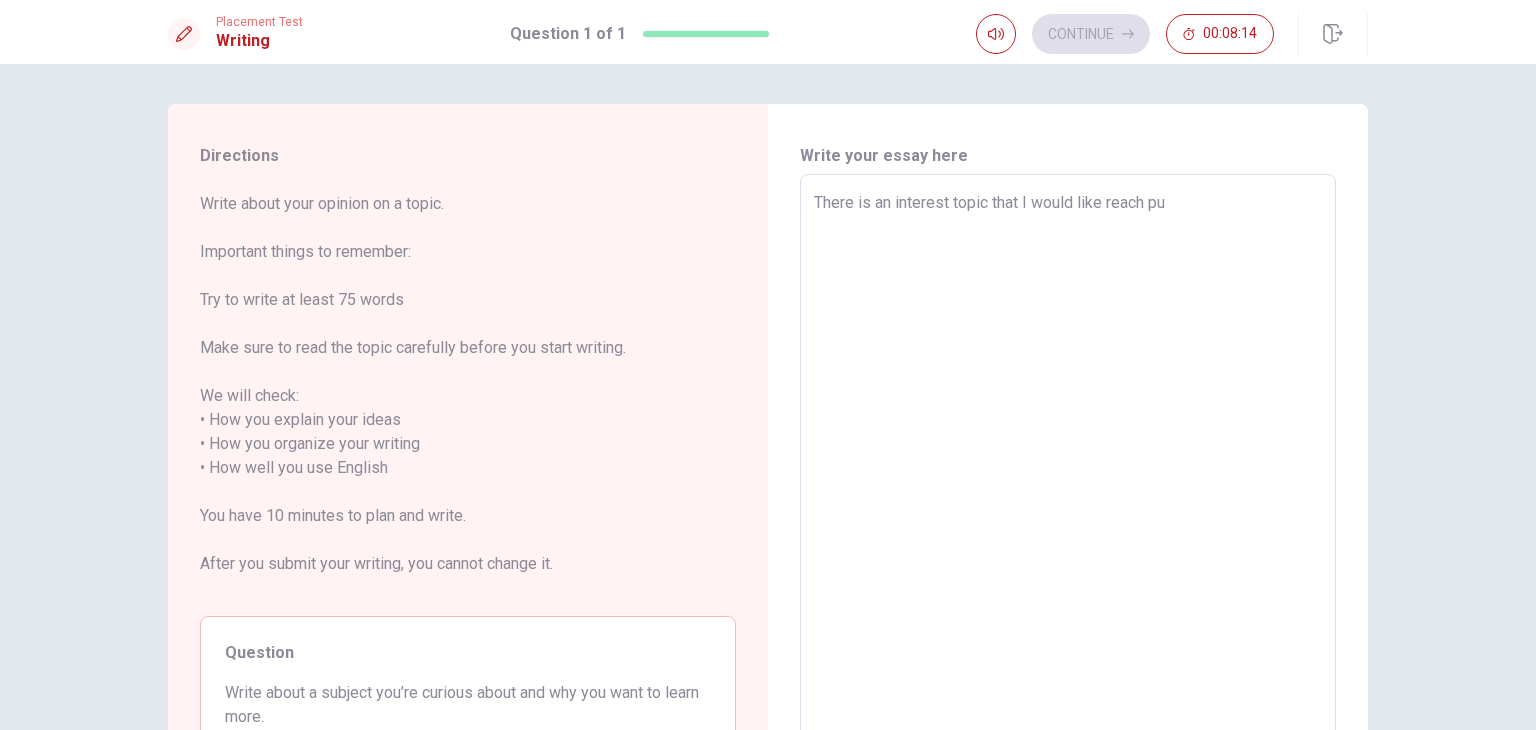 type on "There is an interest topic that I would like reach put" 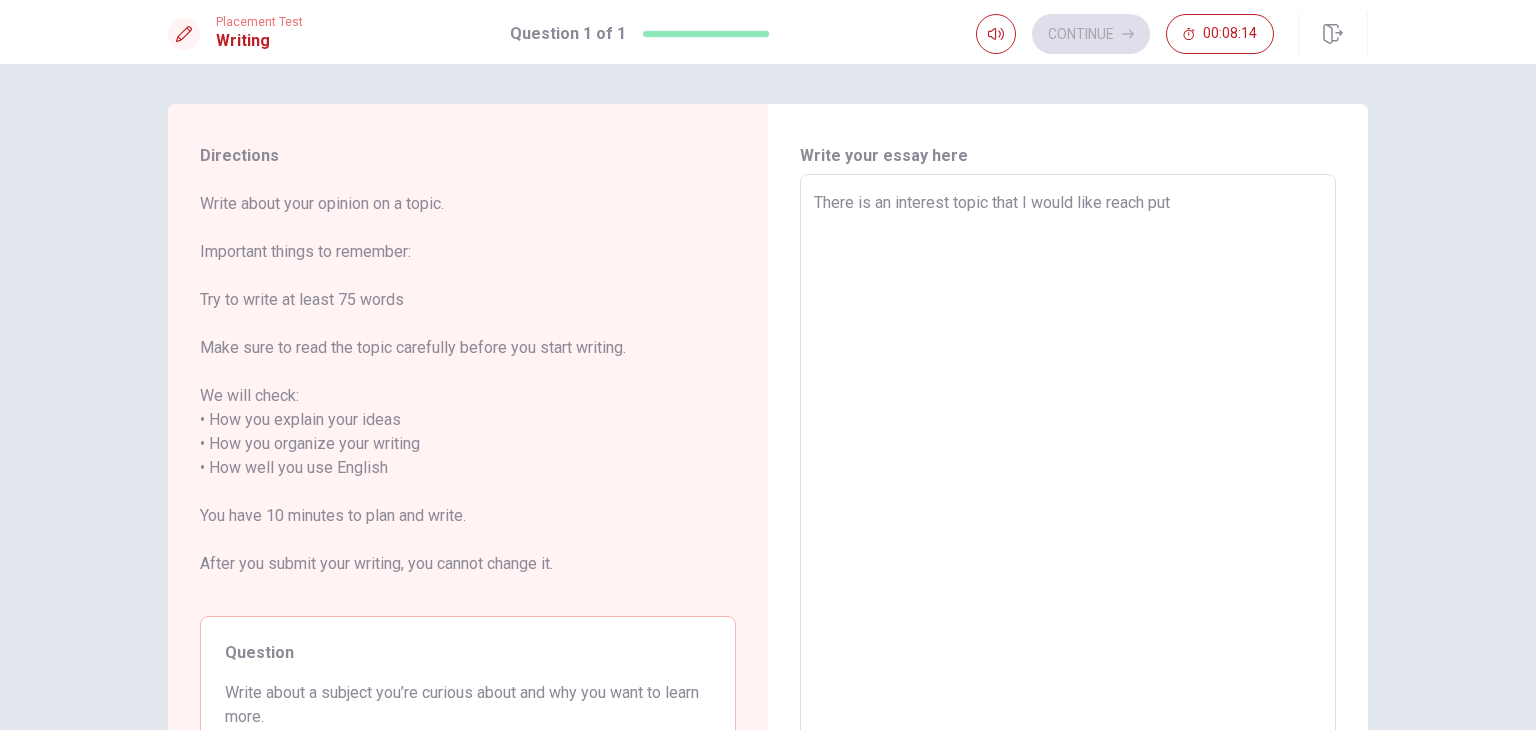 type on "x" 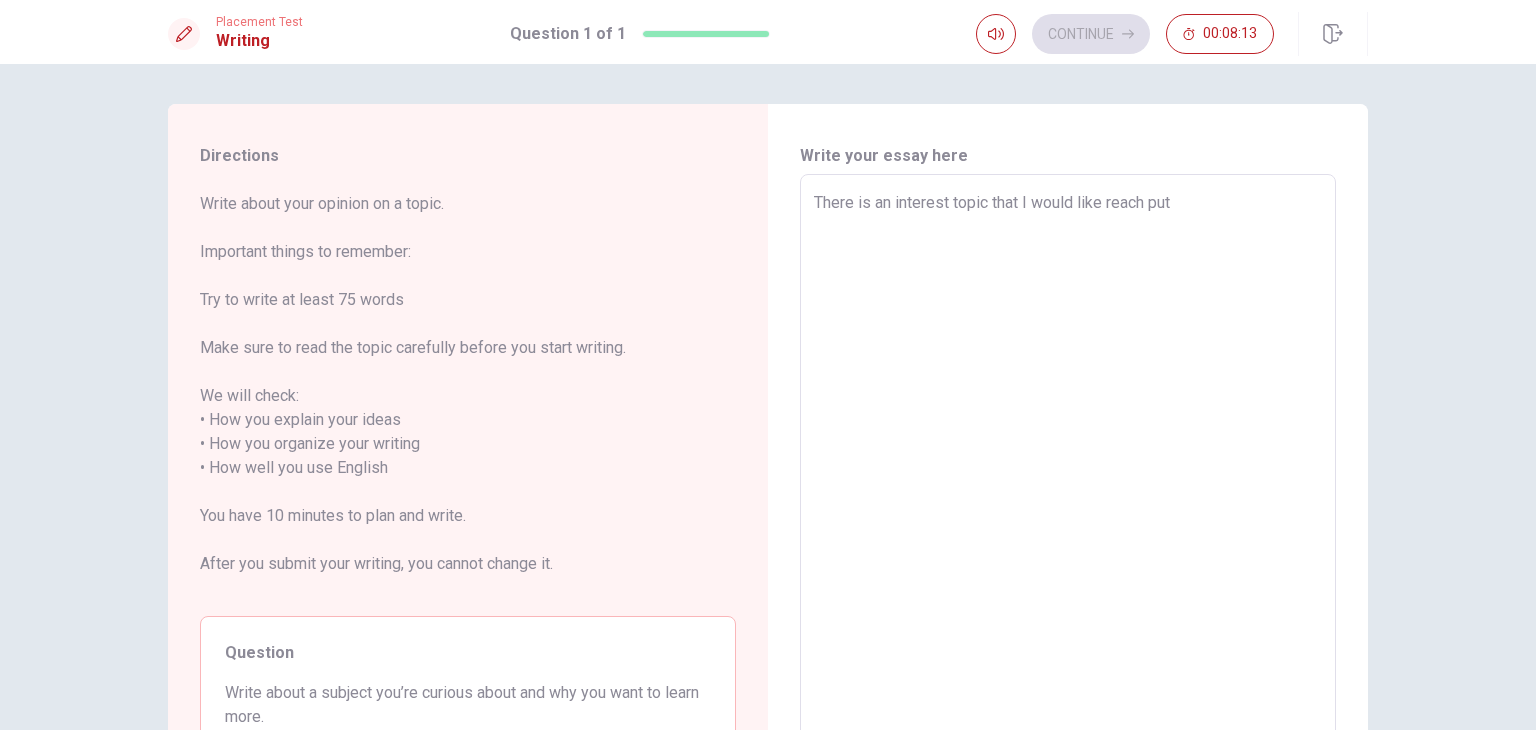 type on "There is an interest topic that I would like reach pu" 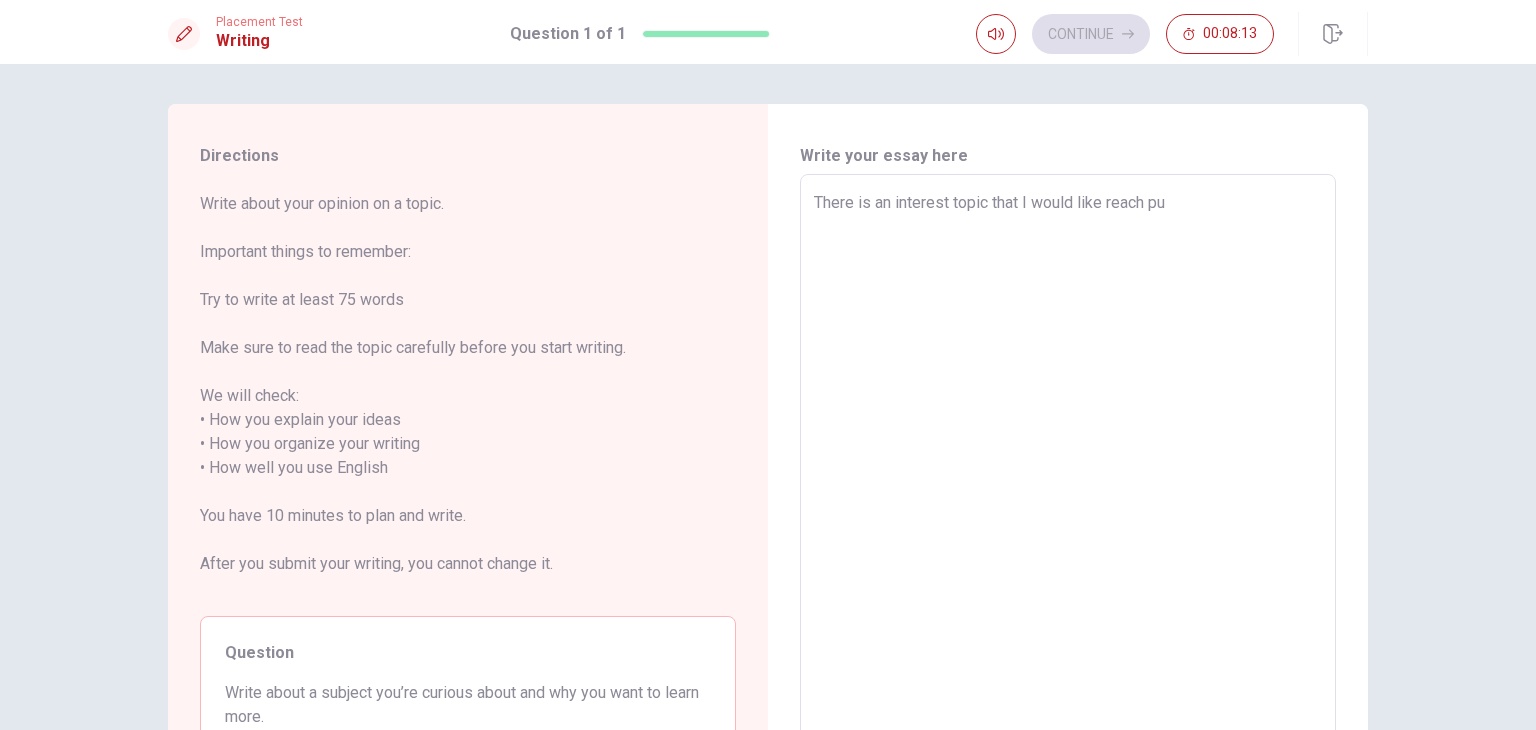 type on "x" 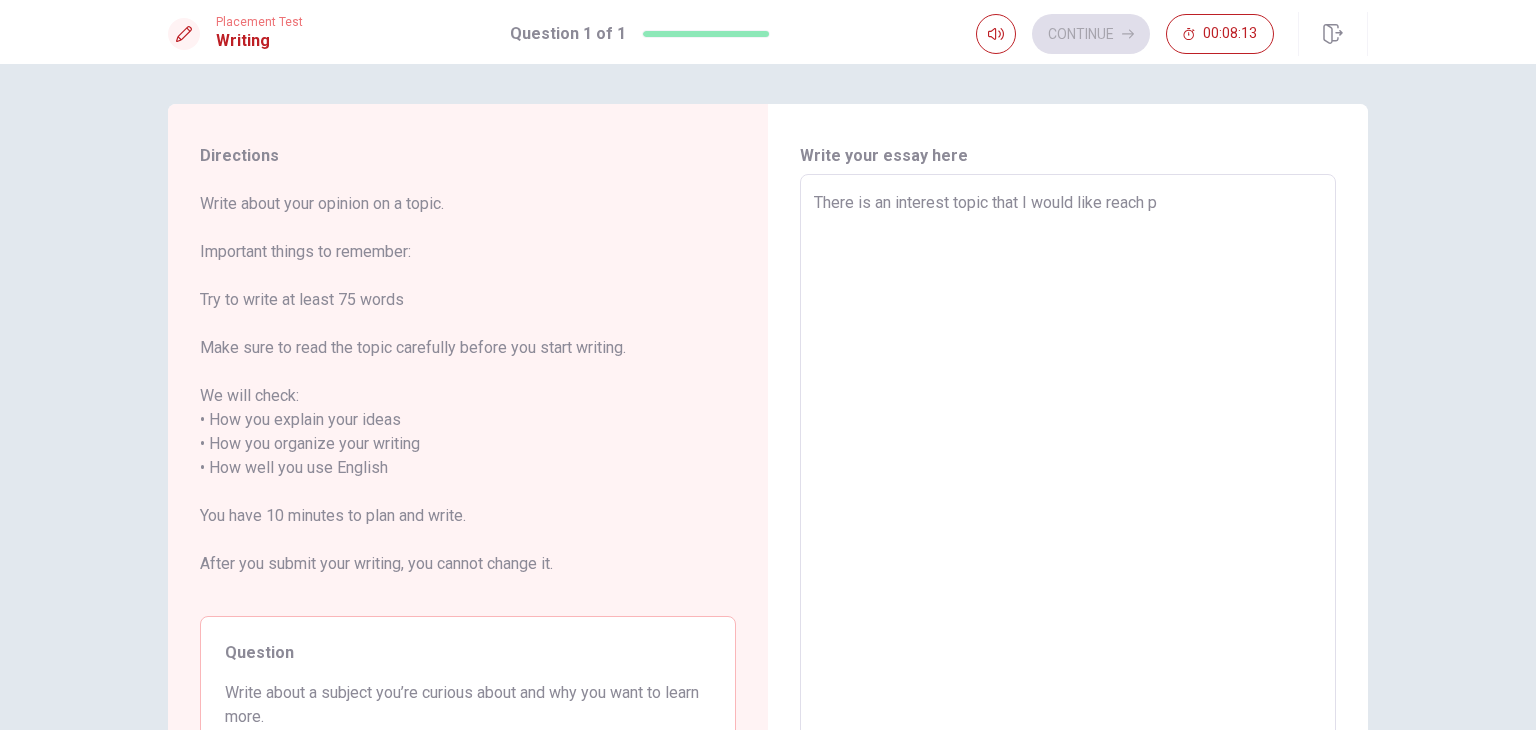 type on "x" 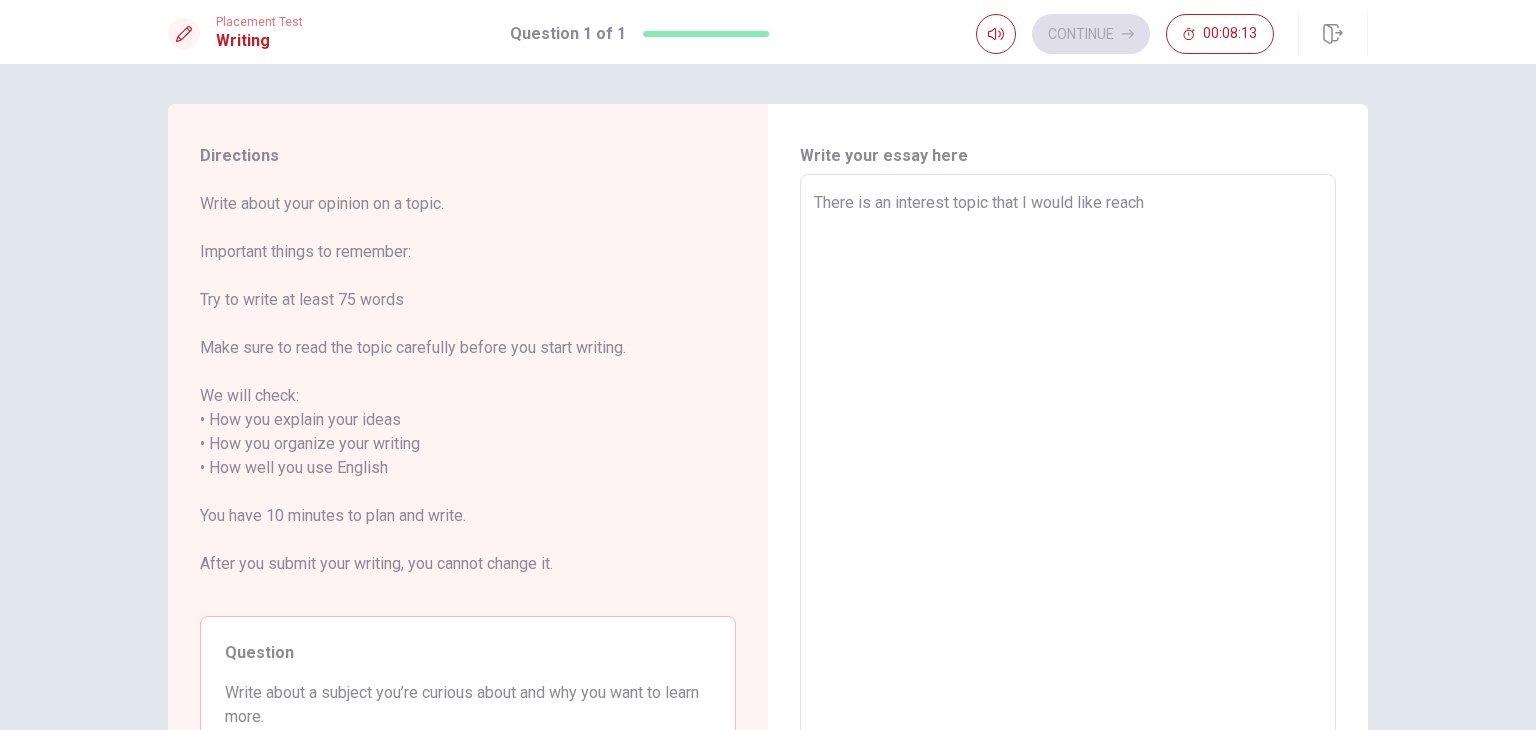 type on "x" 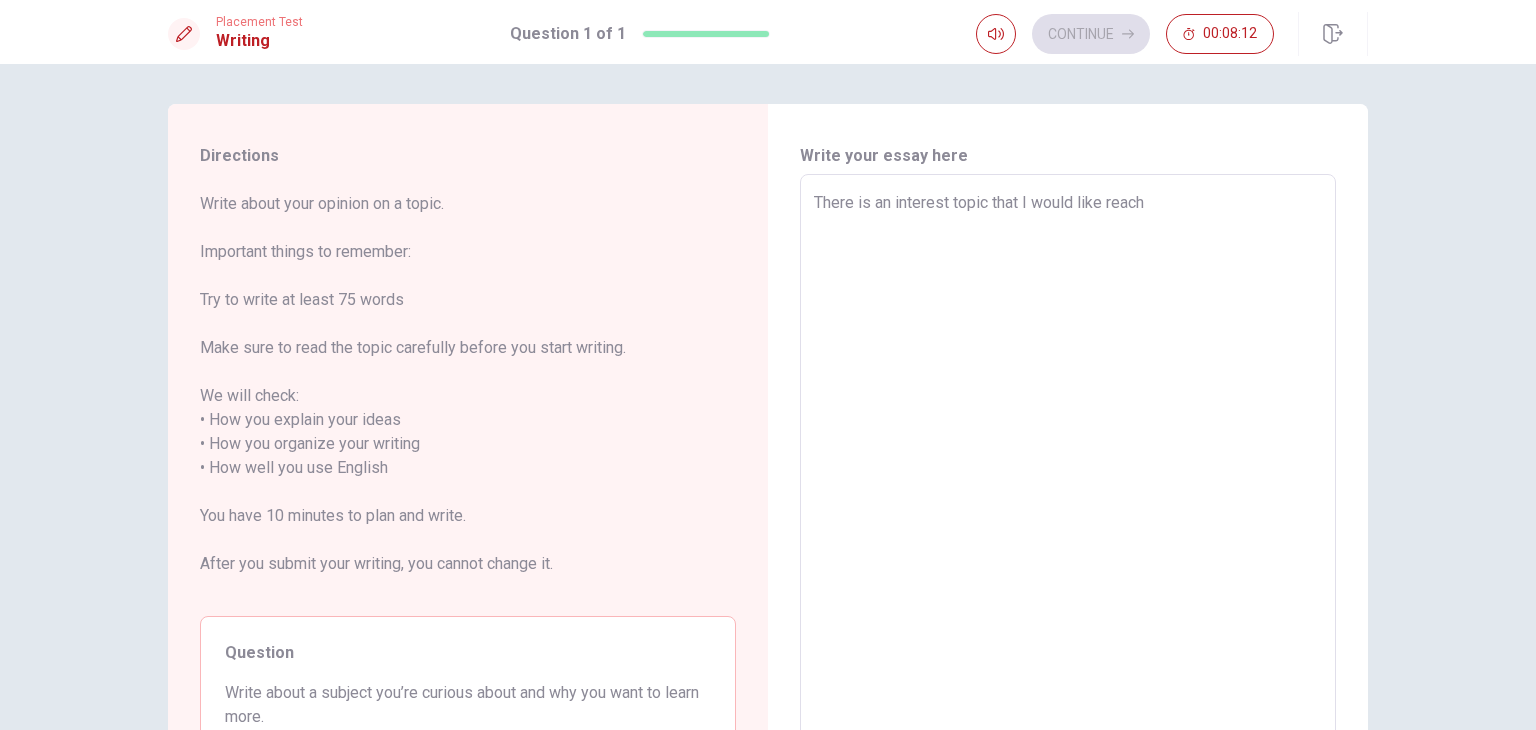 type on "There is an interest topic that I would like reach p" 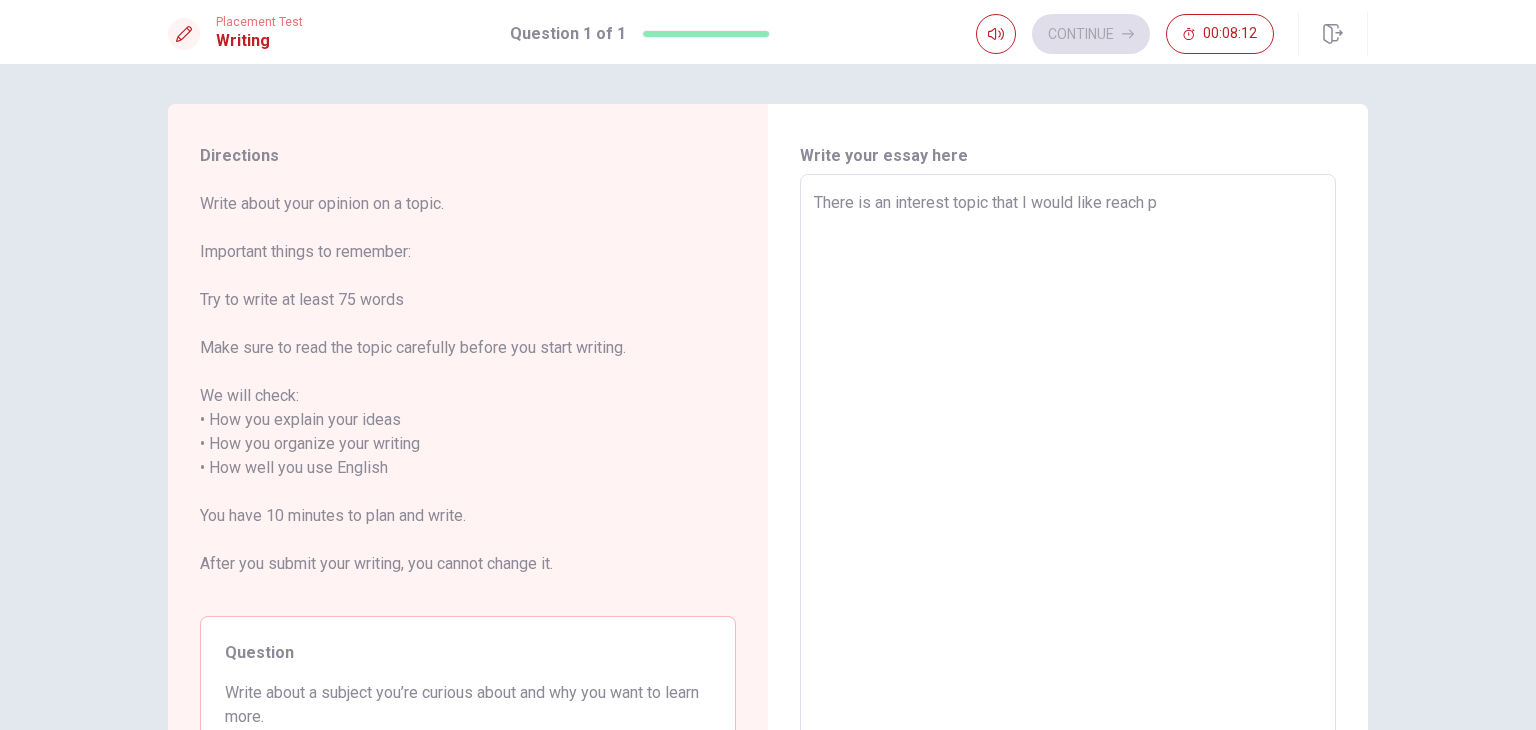 type on "x" 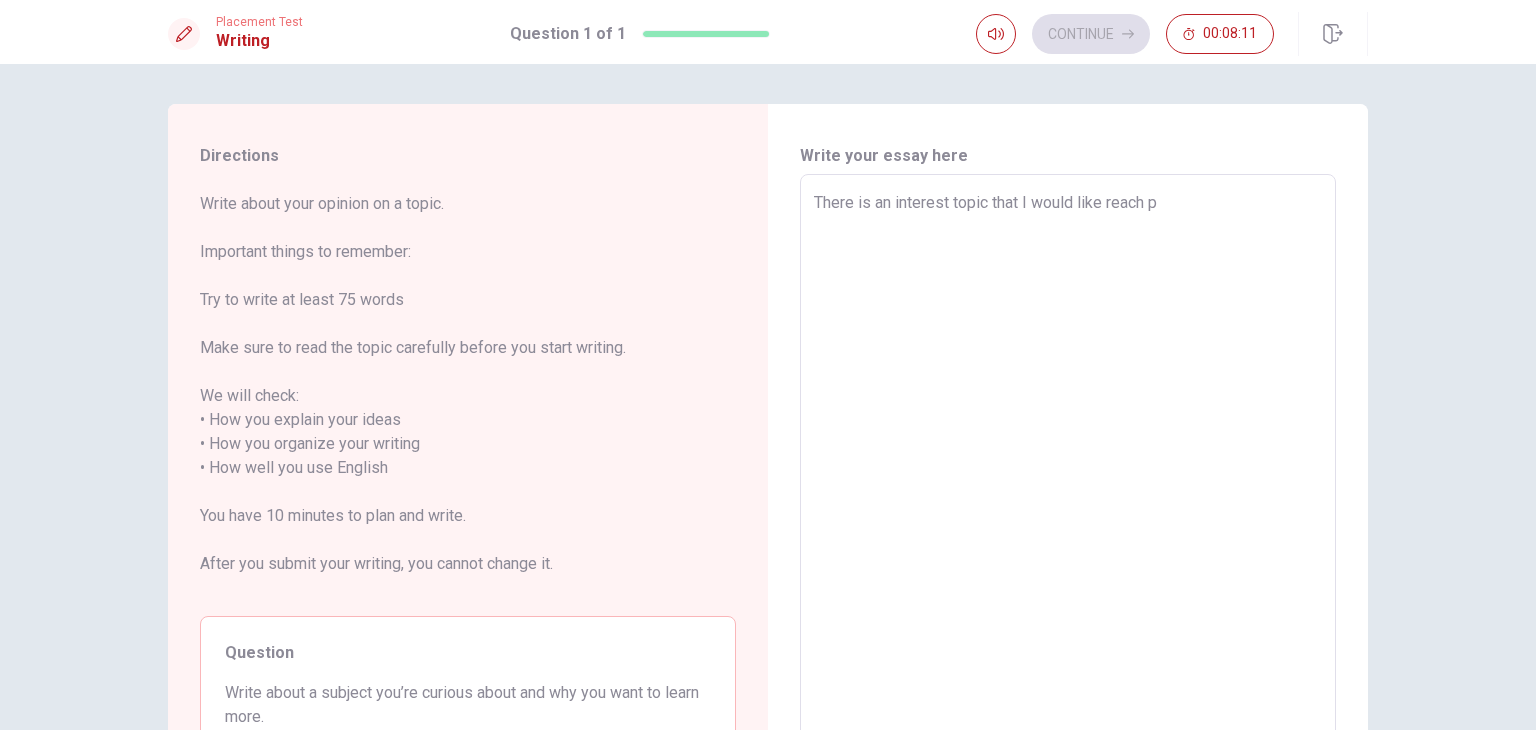type on "There is an interest topic that I would like reach" 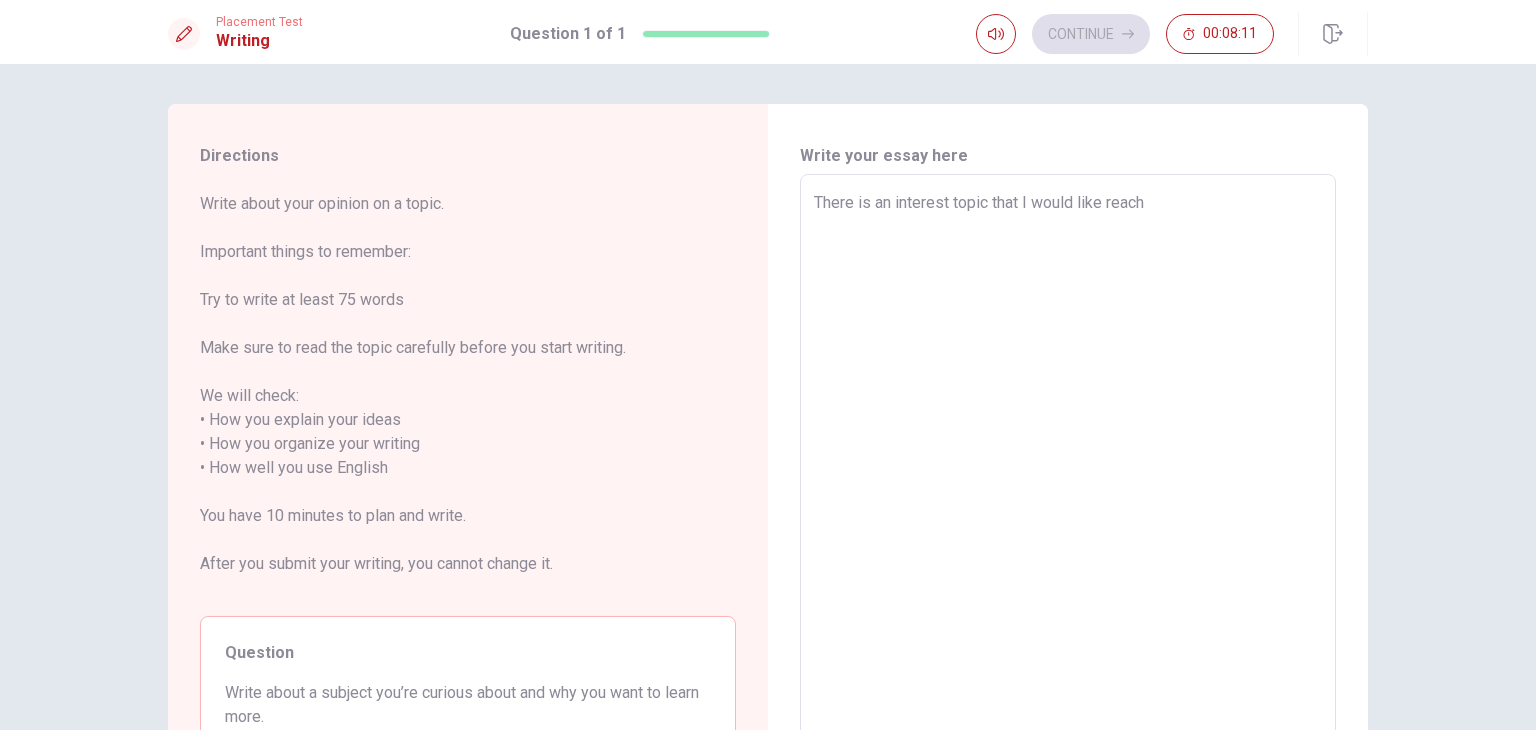 type on "x" 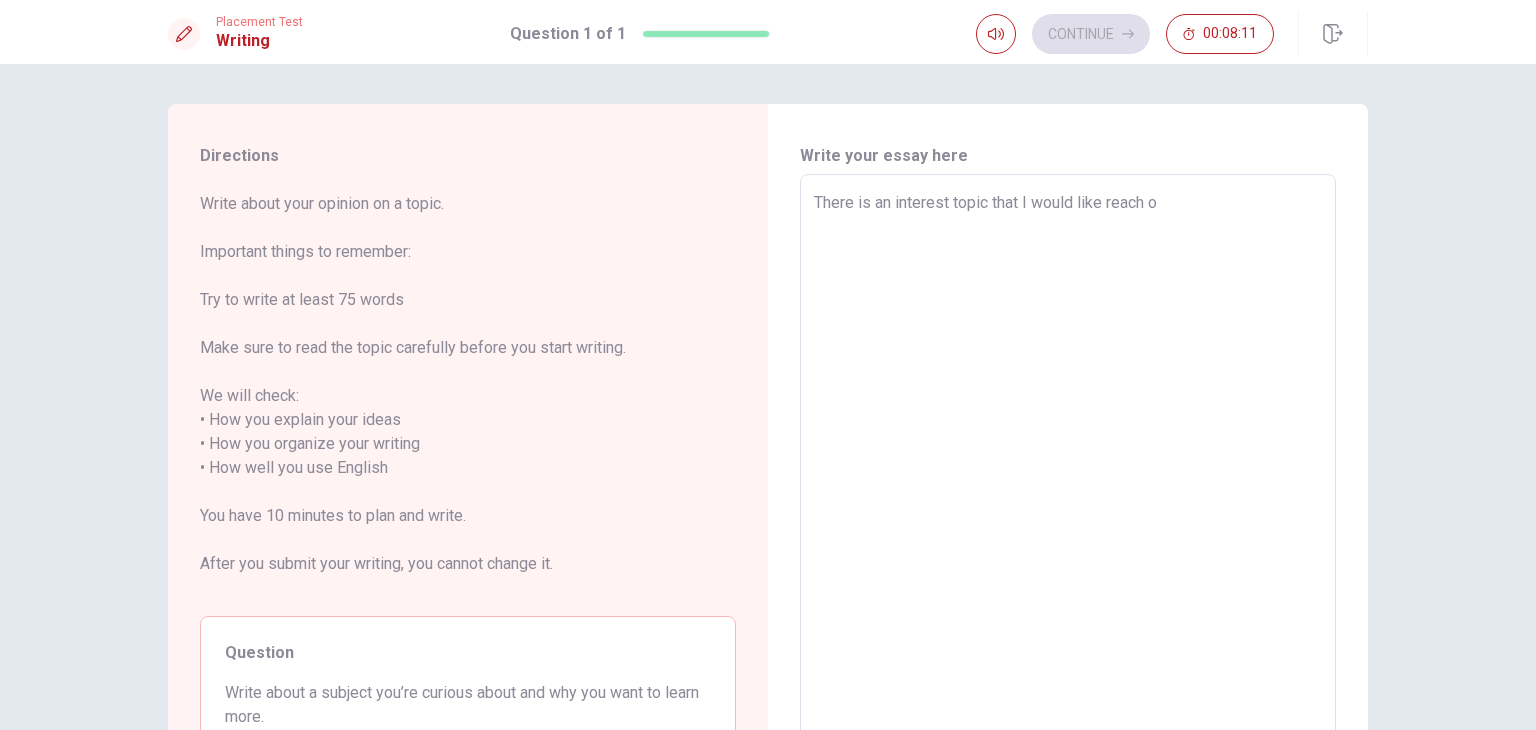 type on "x" 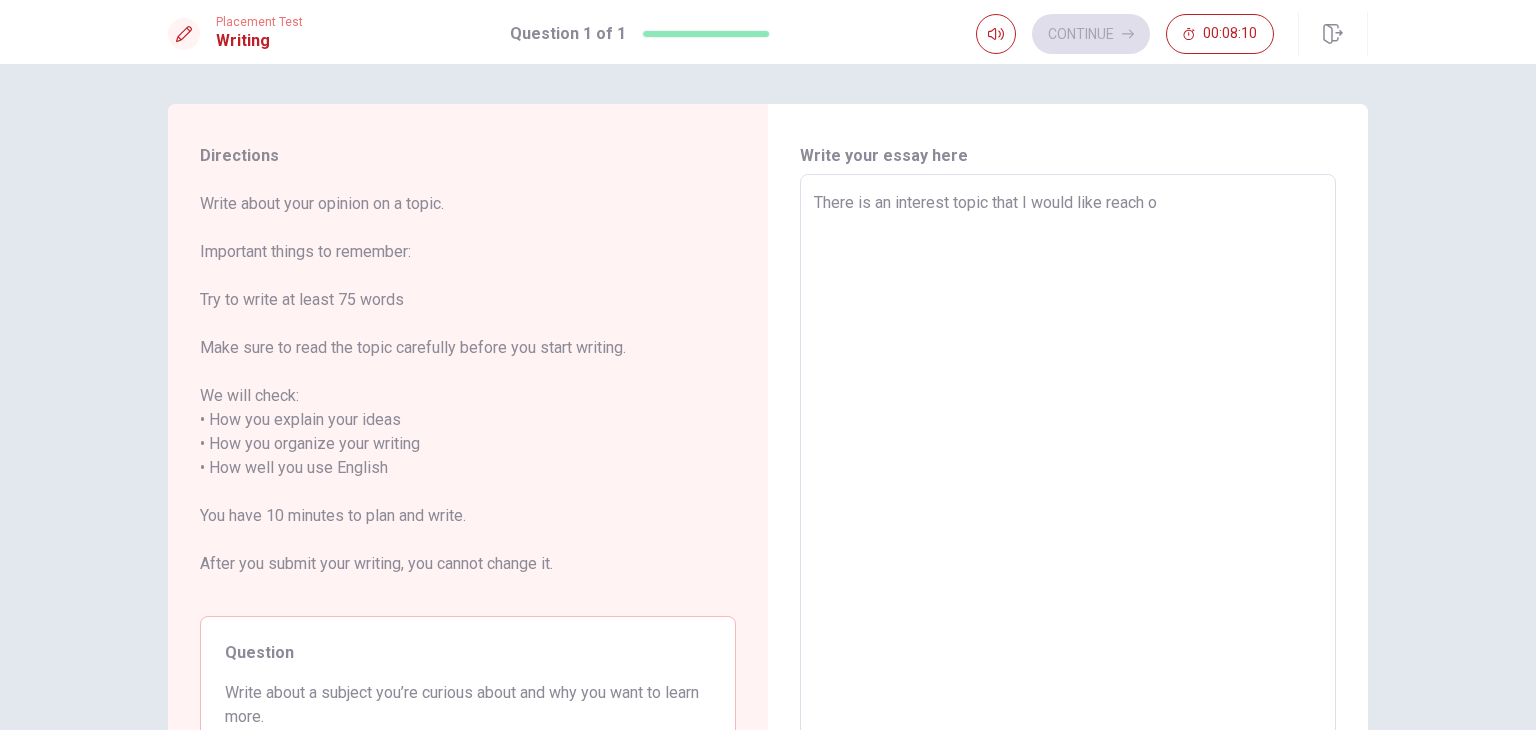 type on "There is an interest topic that I would like reach ou" 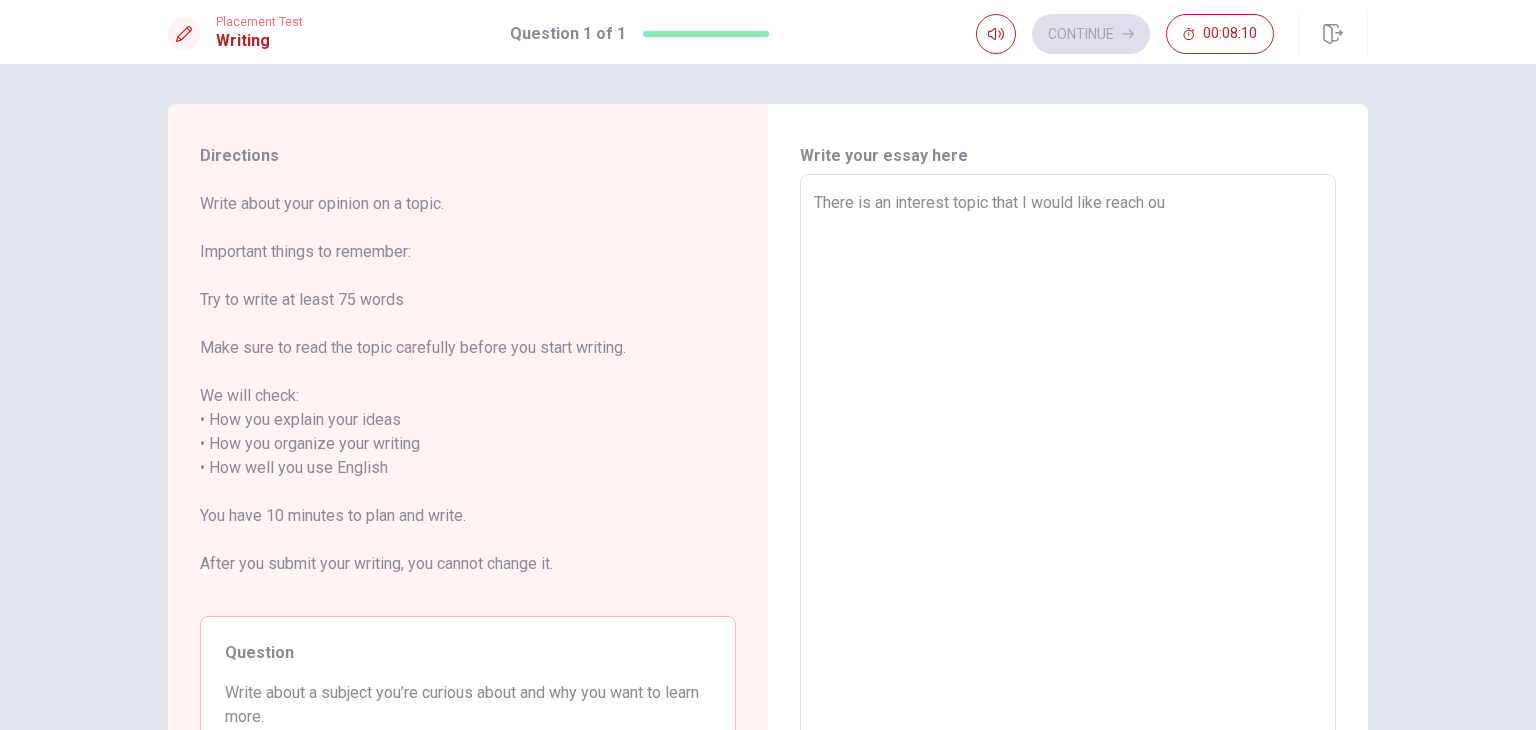 type on "x" 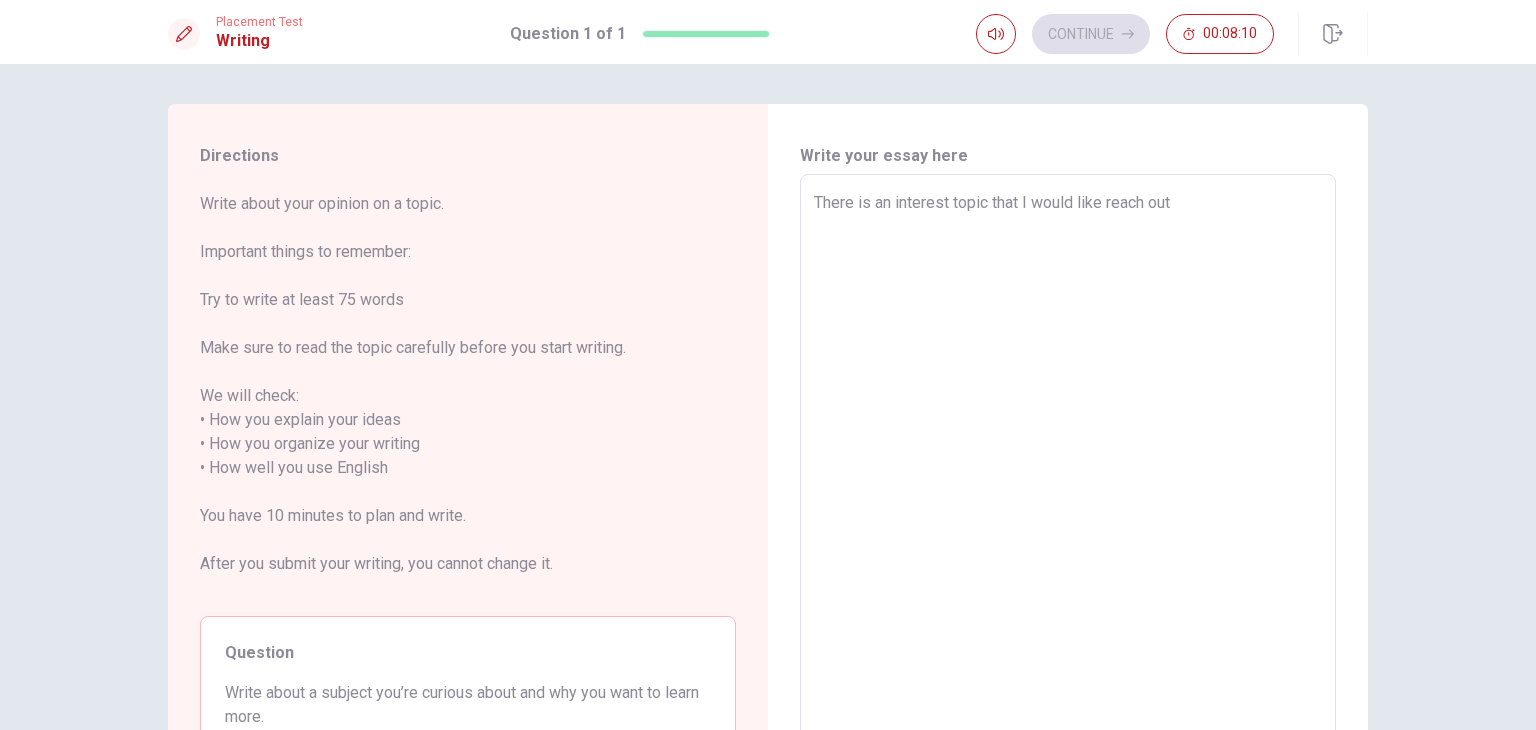 type on "x" 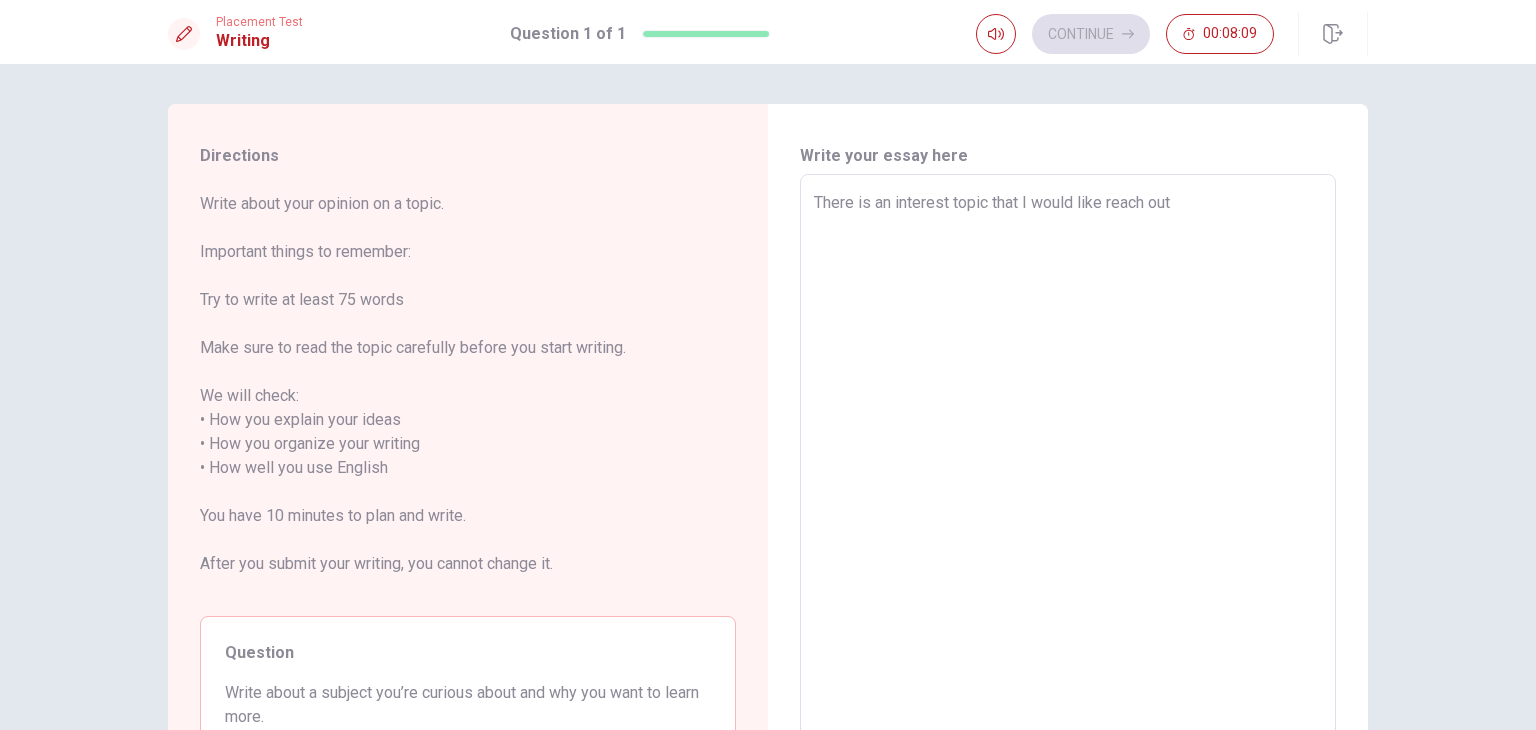 type on "There is an interest topic that I would like reach out" 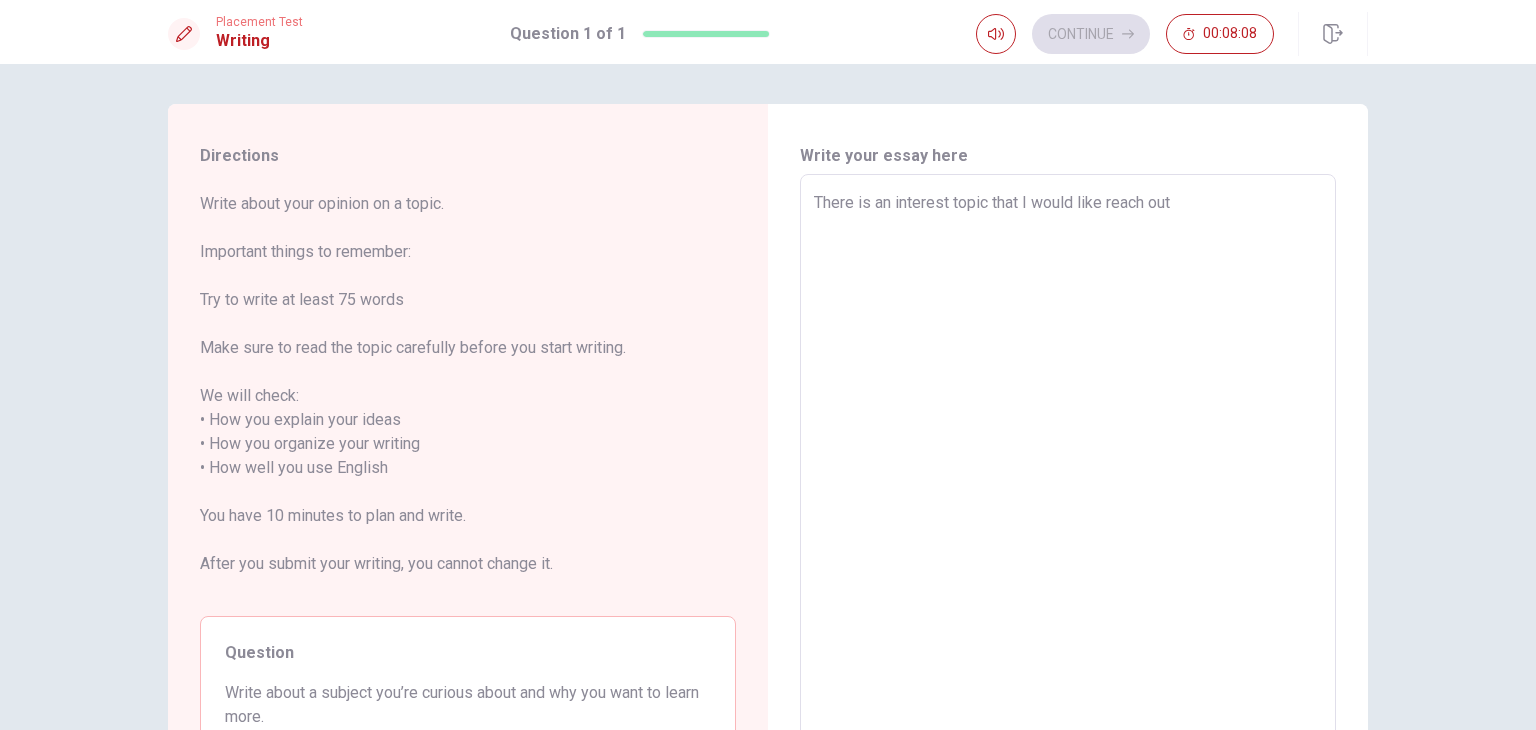 type on "x" 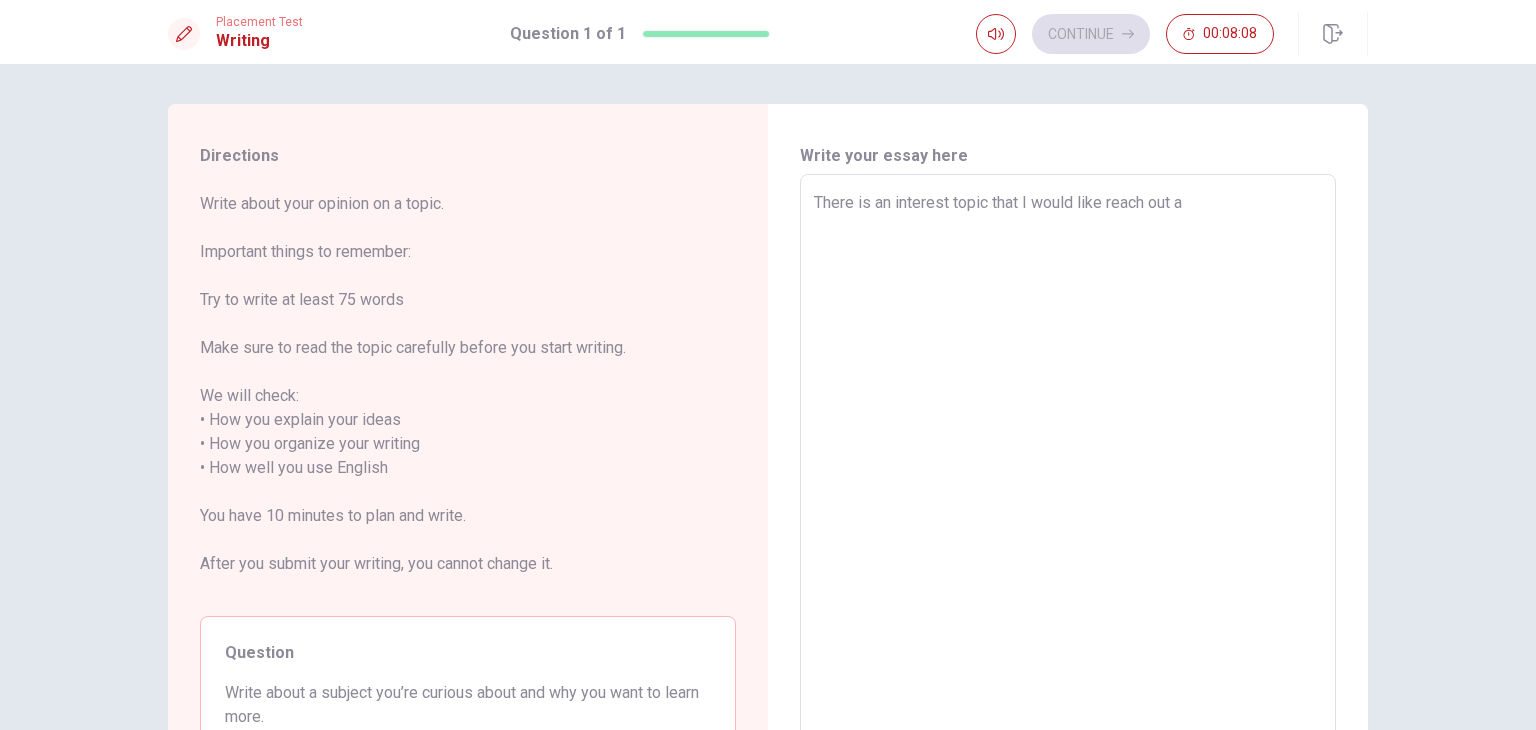 type on "x" 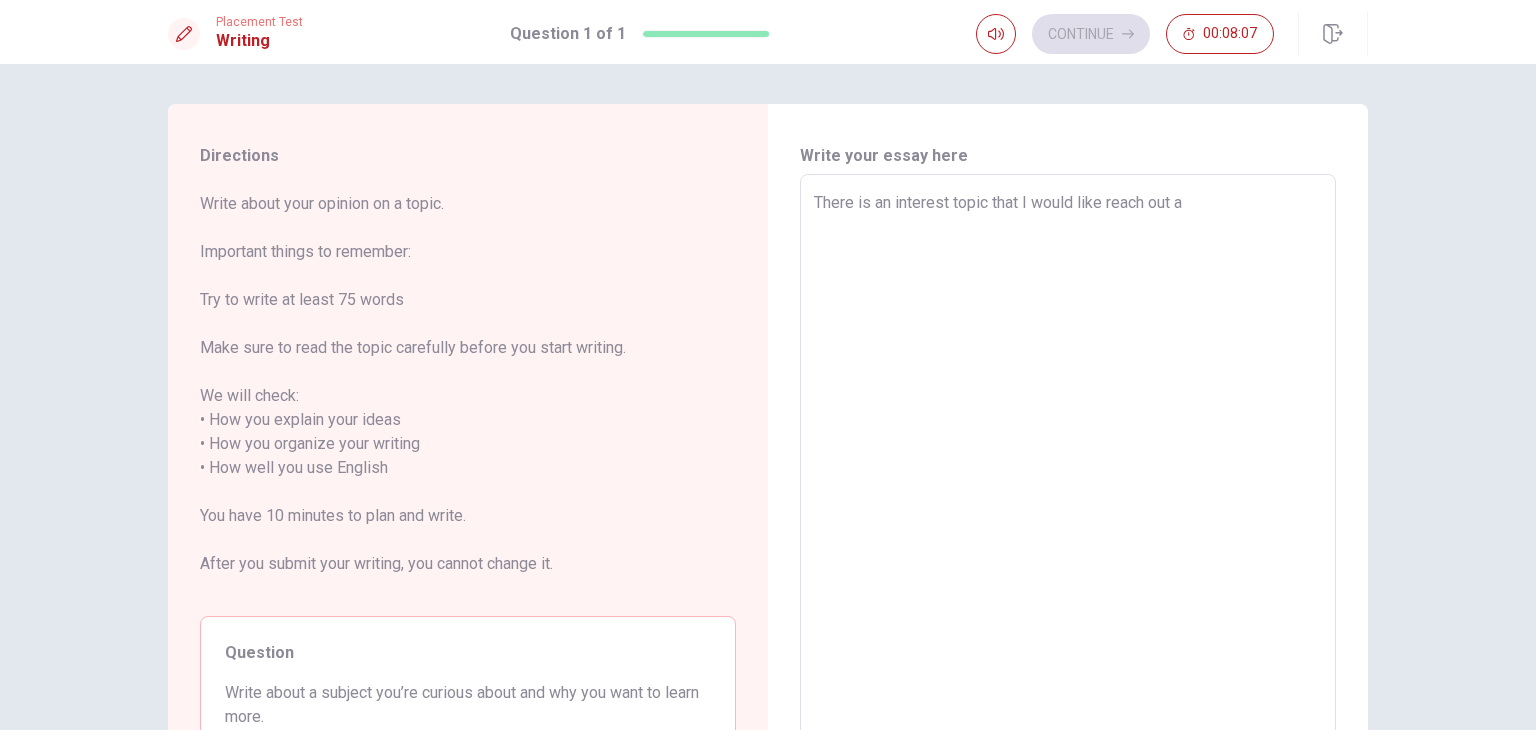 type on "There is an interest topic that I would like reach out an" 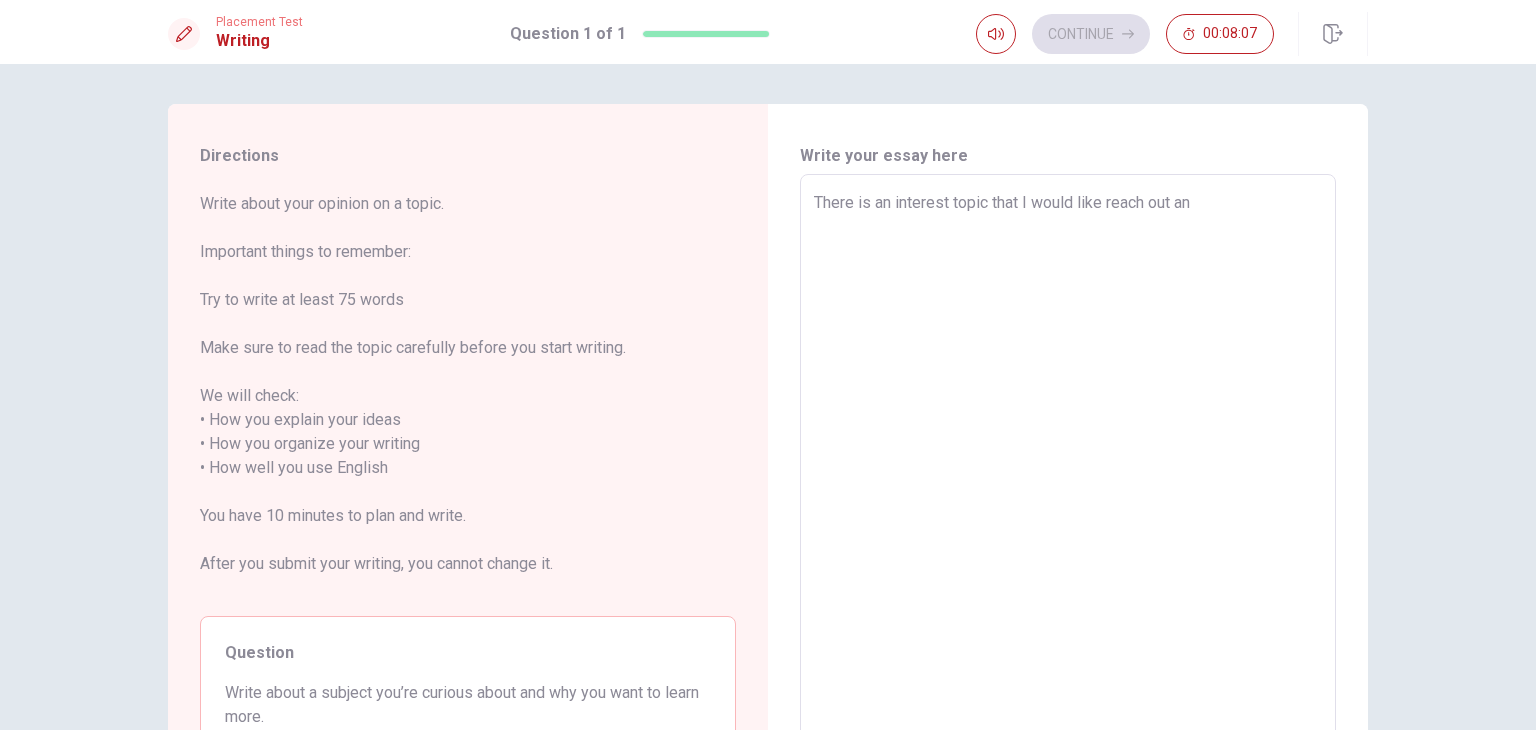type on "x" 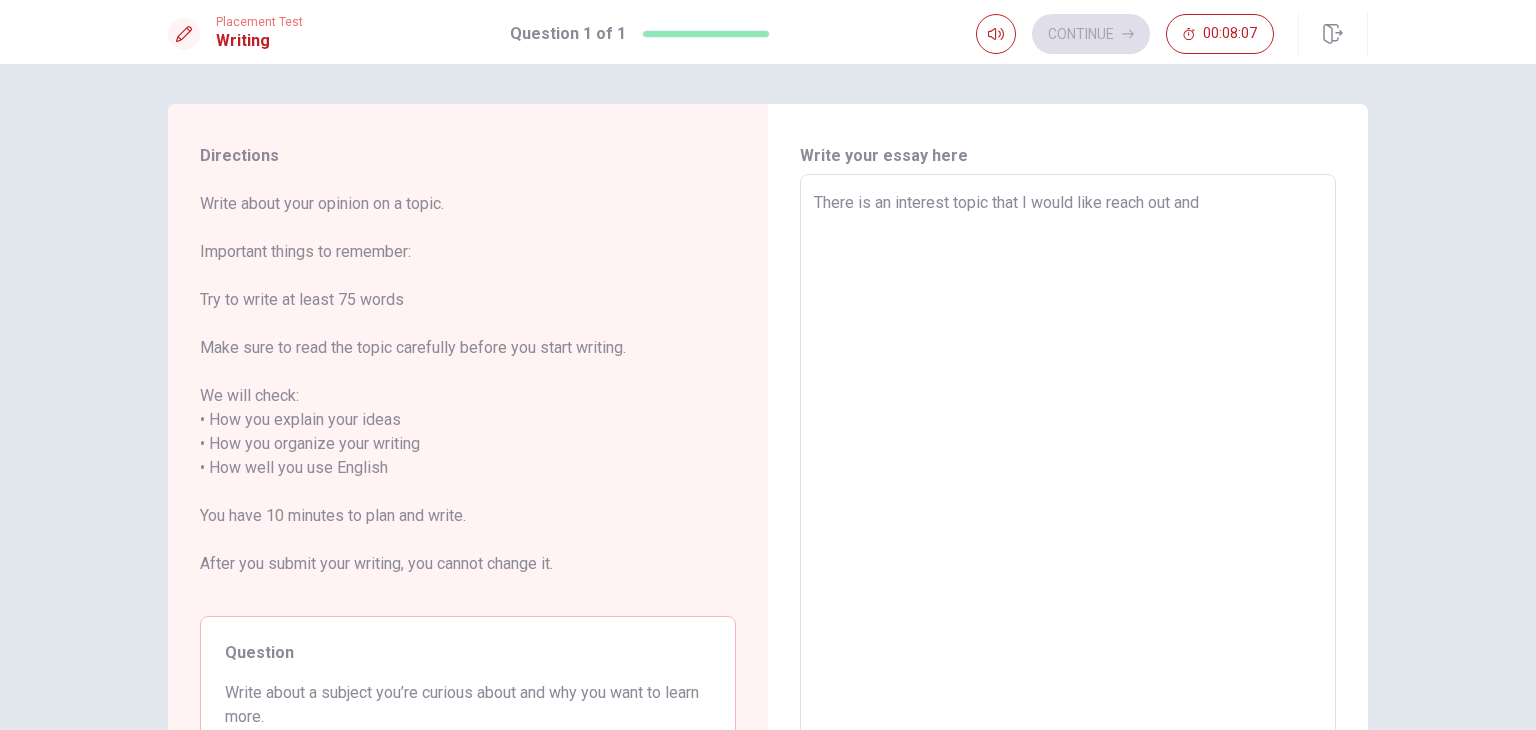 type on "x" 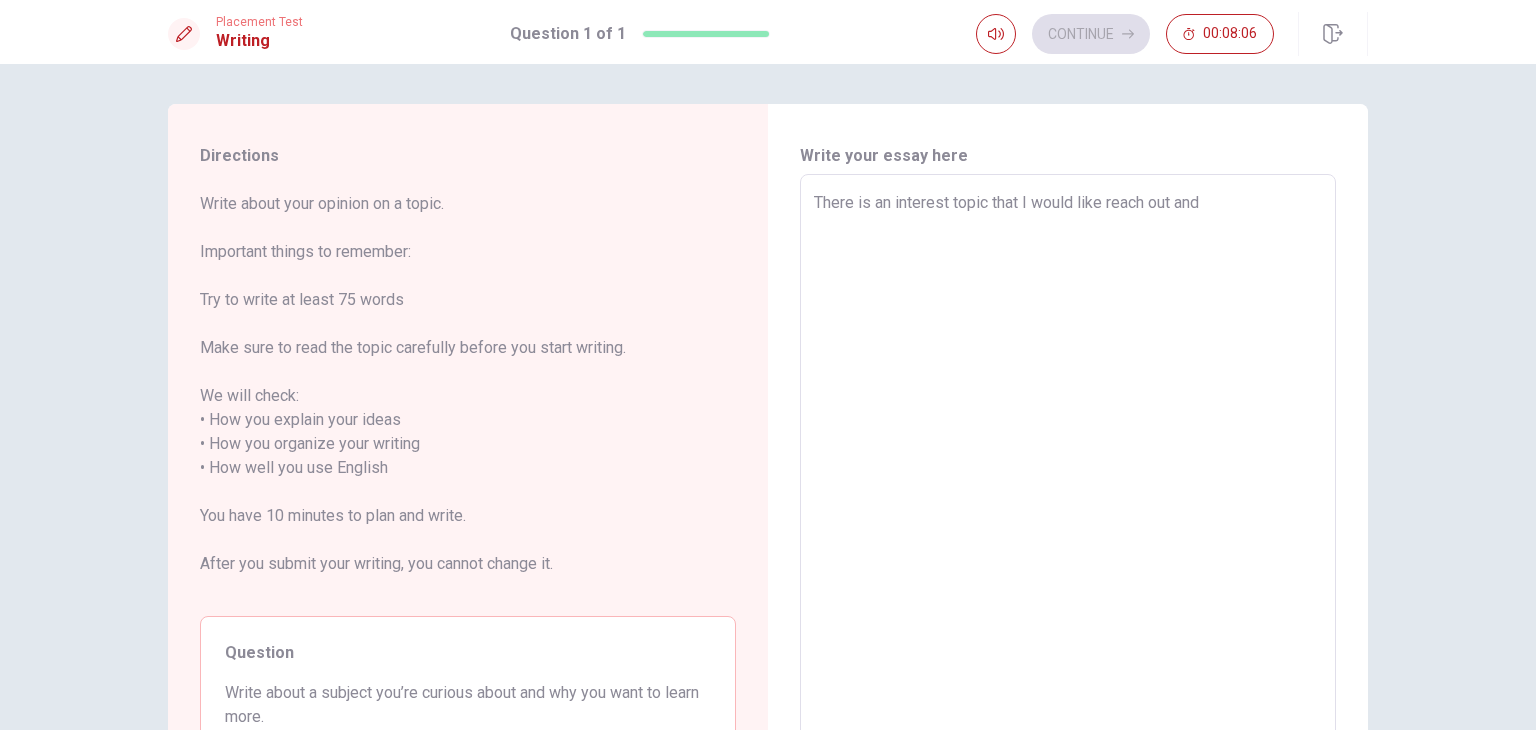 type on "There is an interest topic that I would like reach out and h" 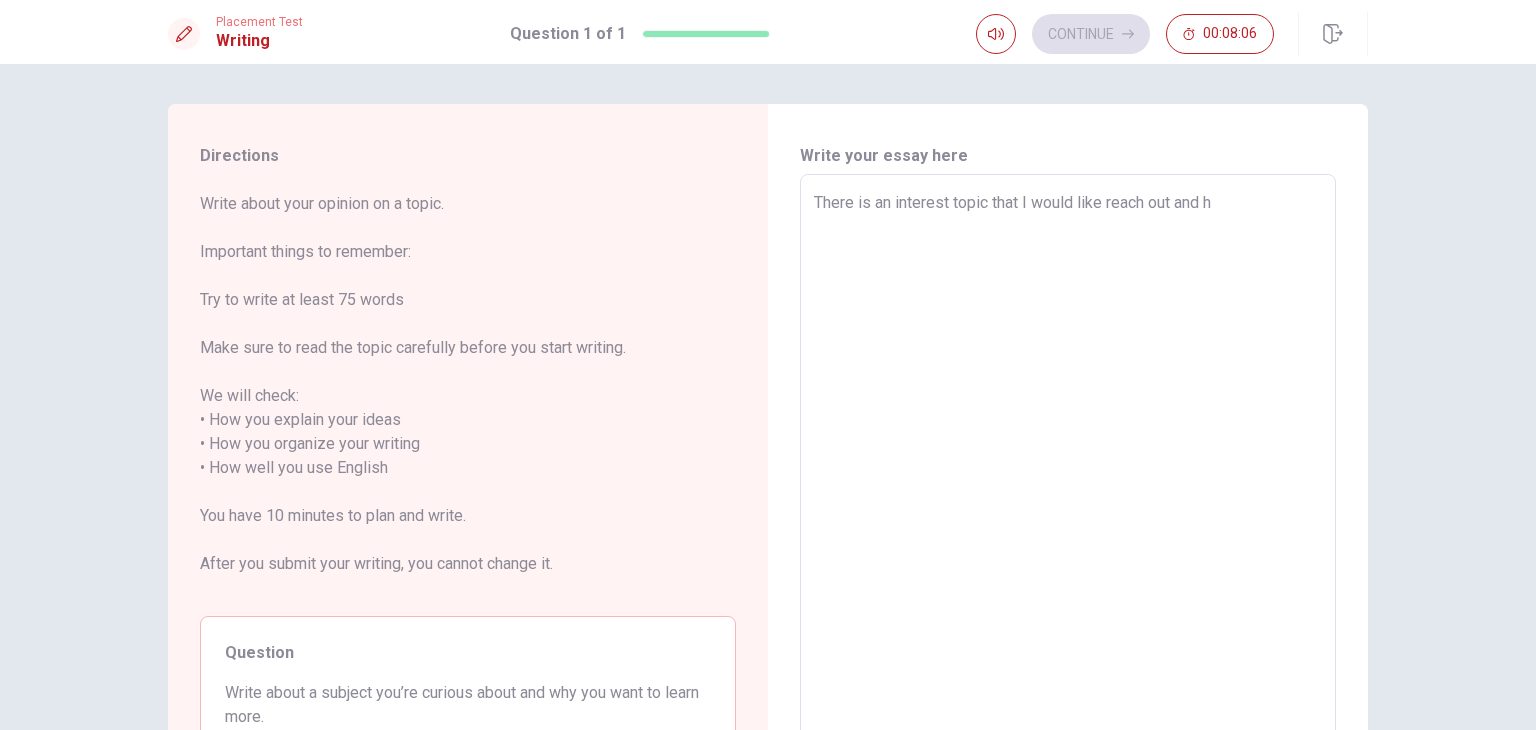 type on "x" 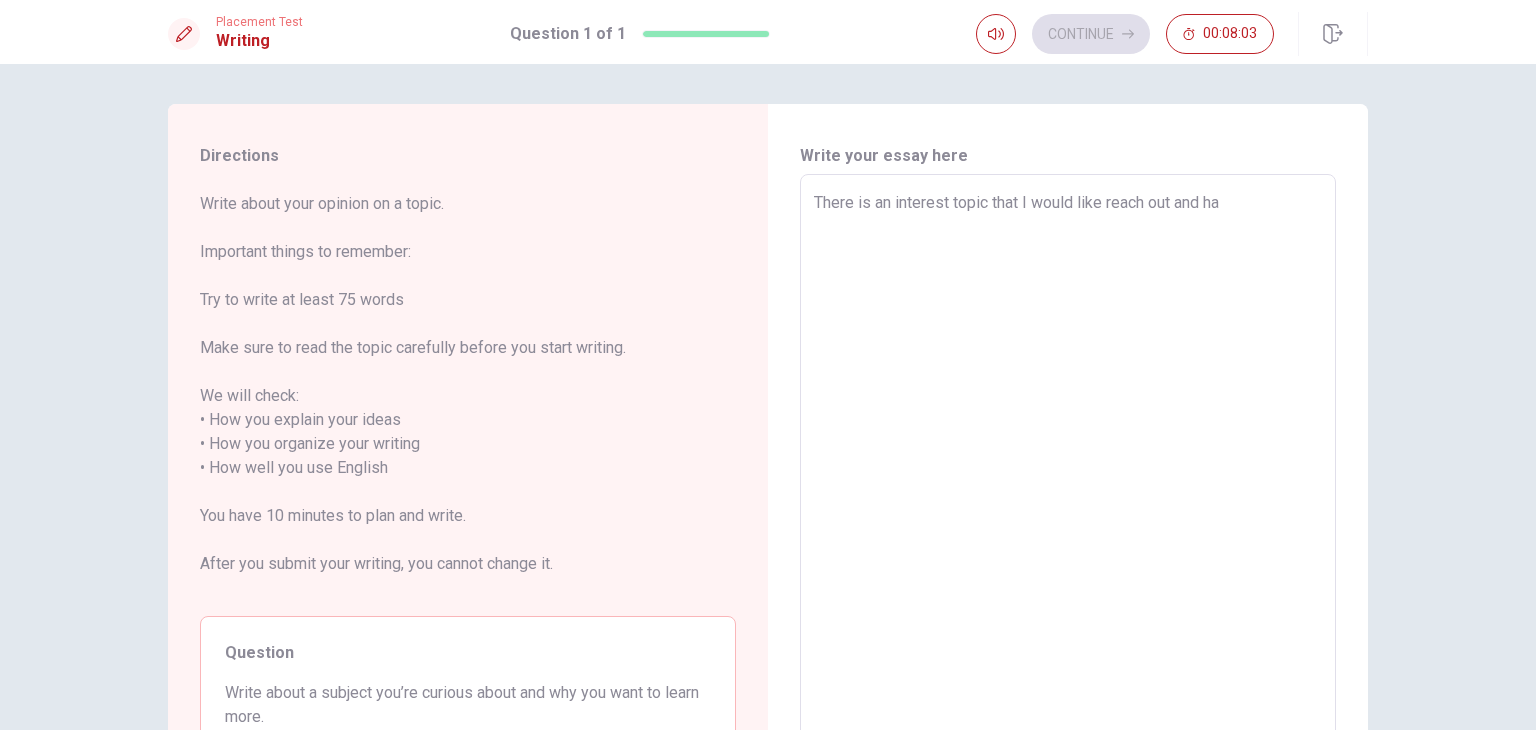 type on "x" 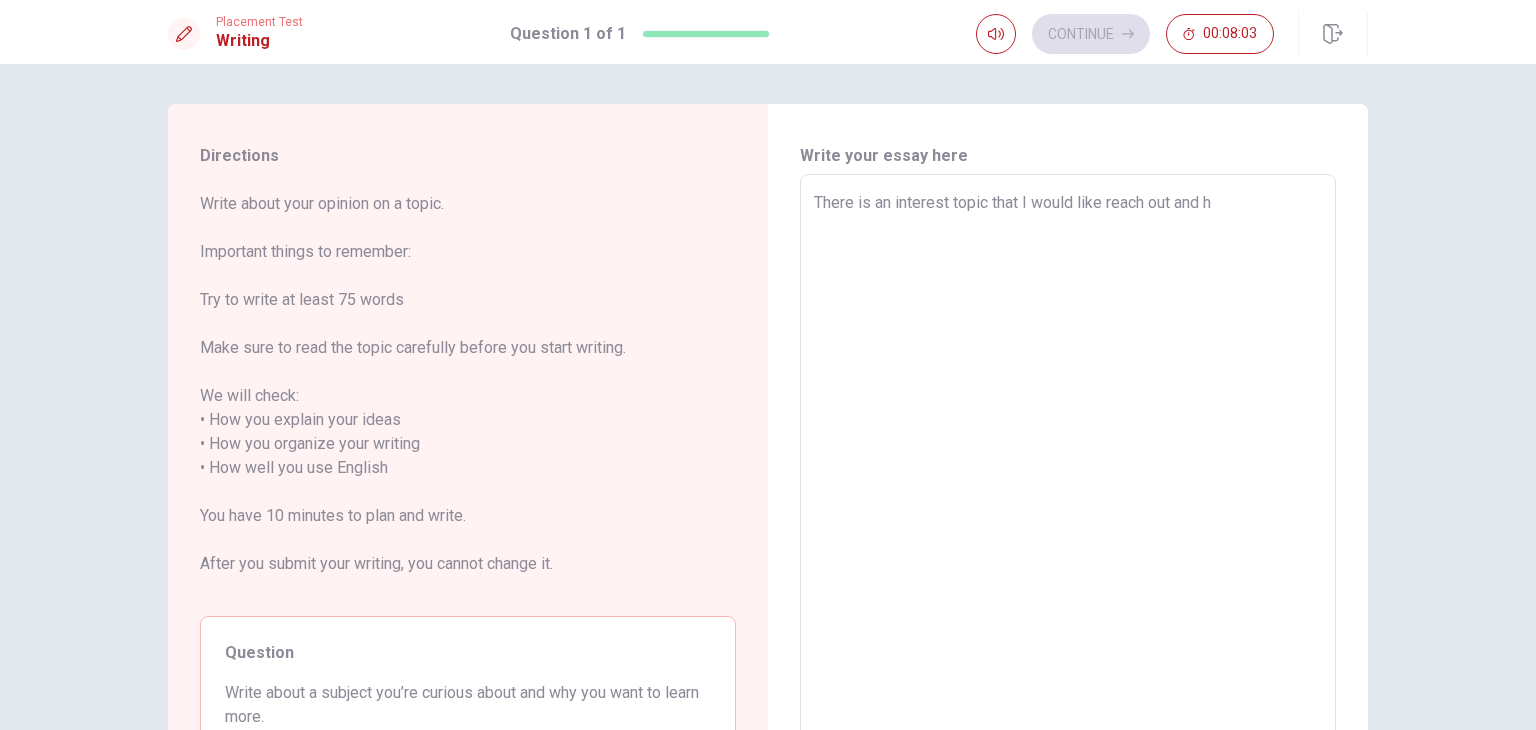 type on "x" 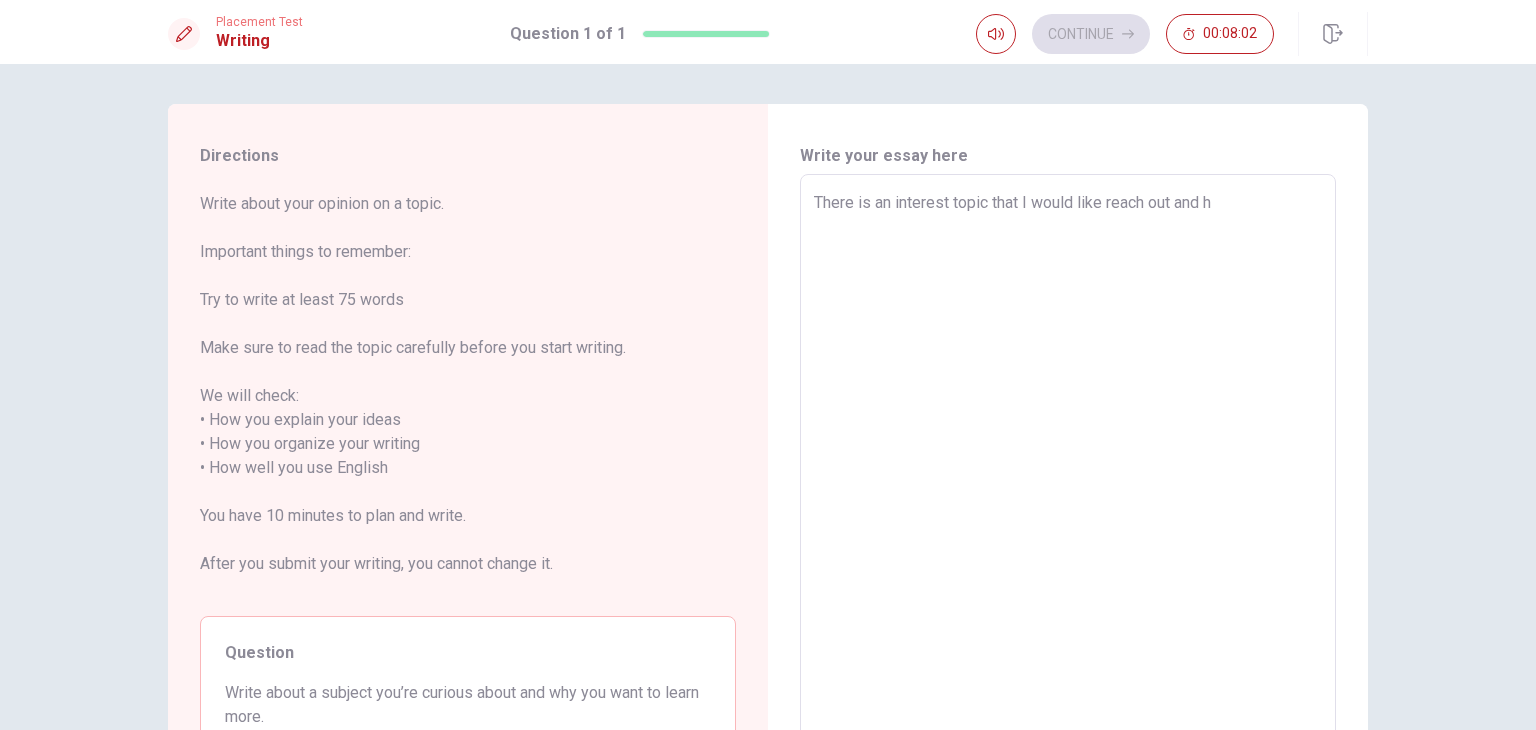 type on "There is an interest topic that I would like reach out and" 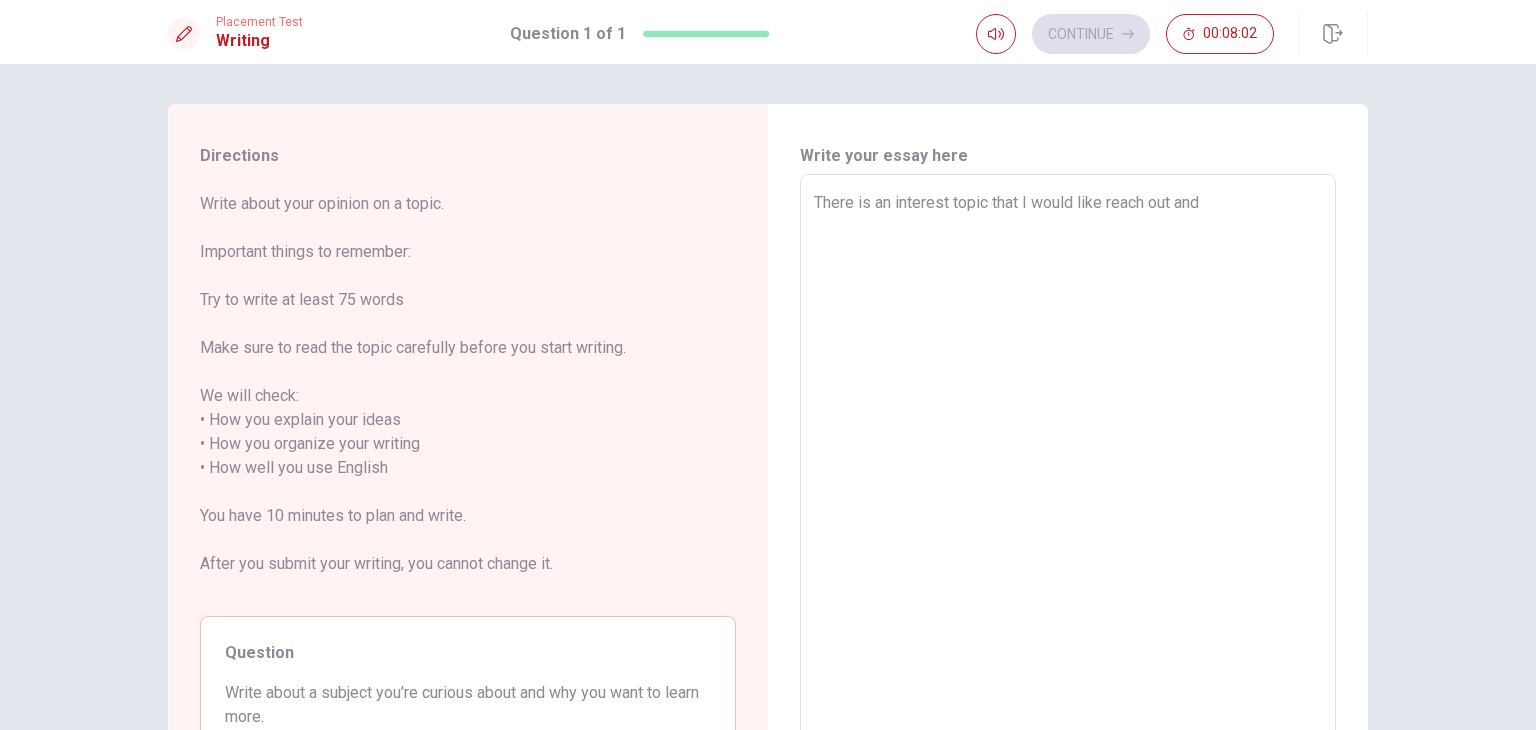 type on "x" 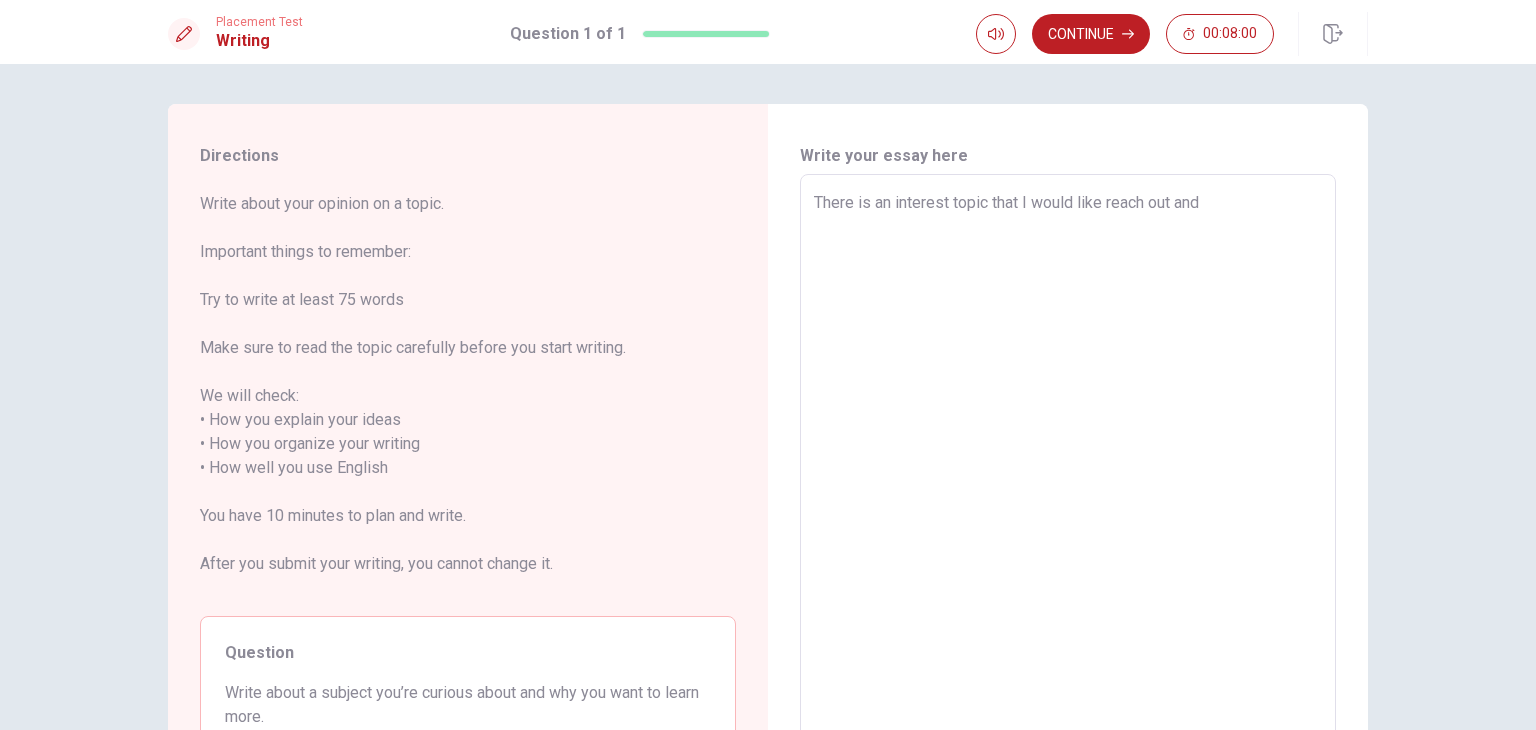 type on "x" 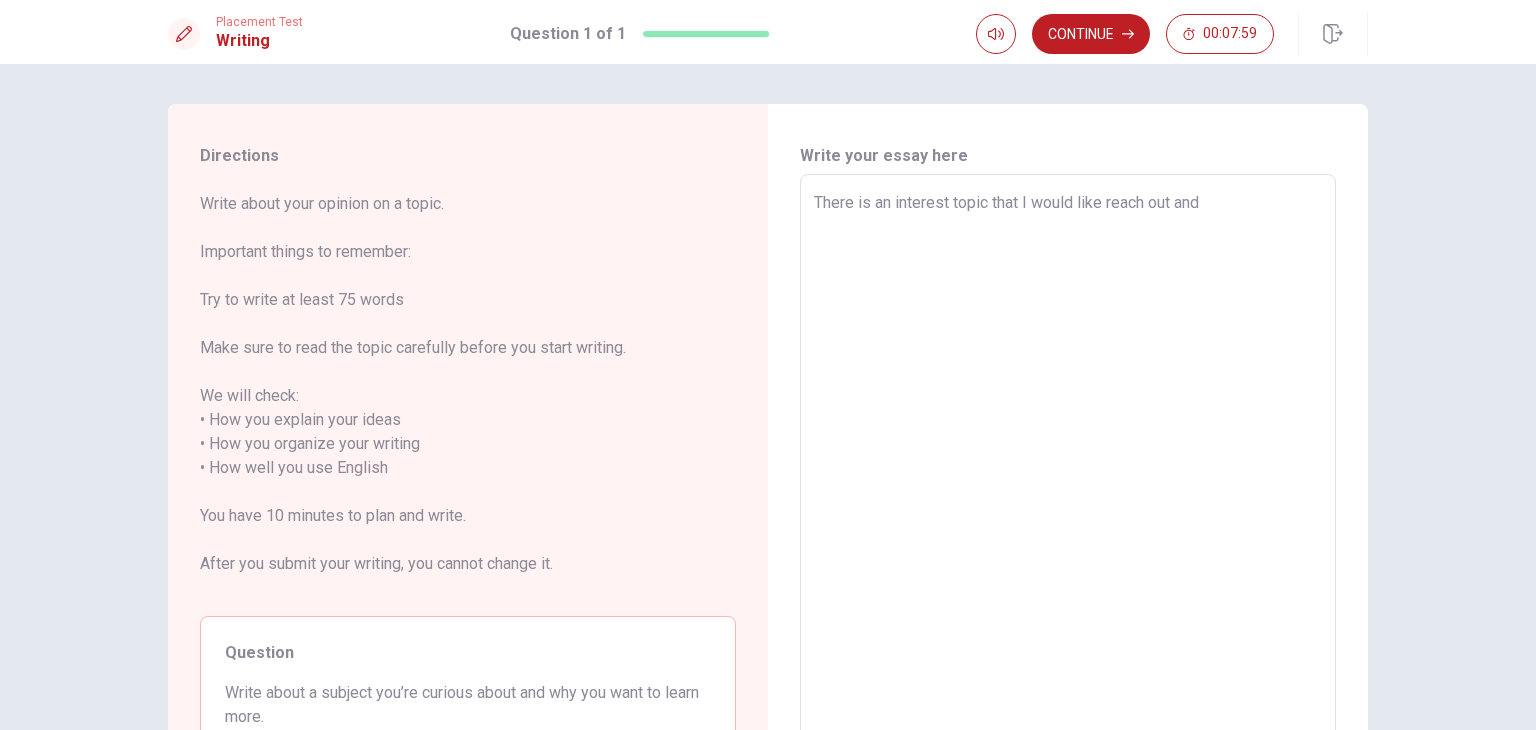 type on "There is an interest topic that I would like reach out and" 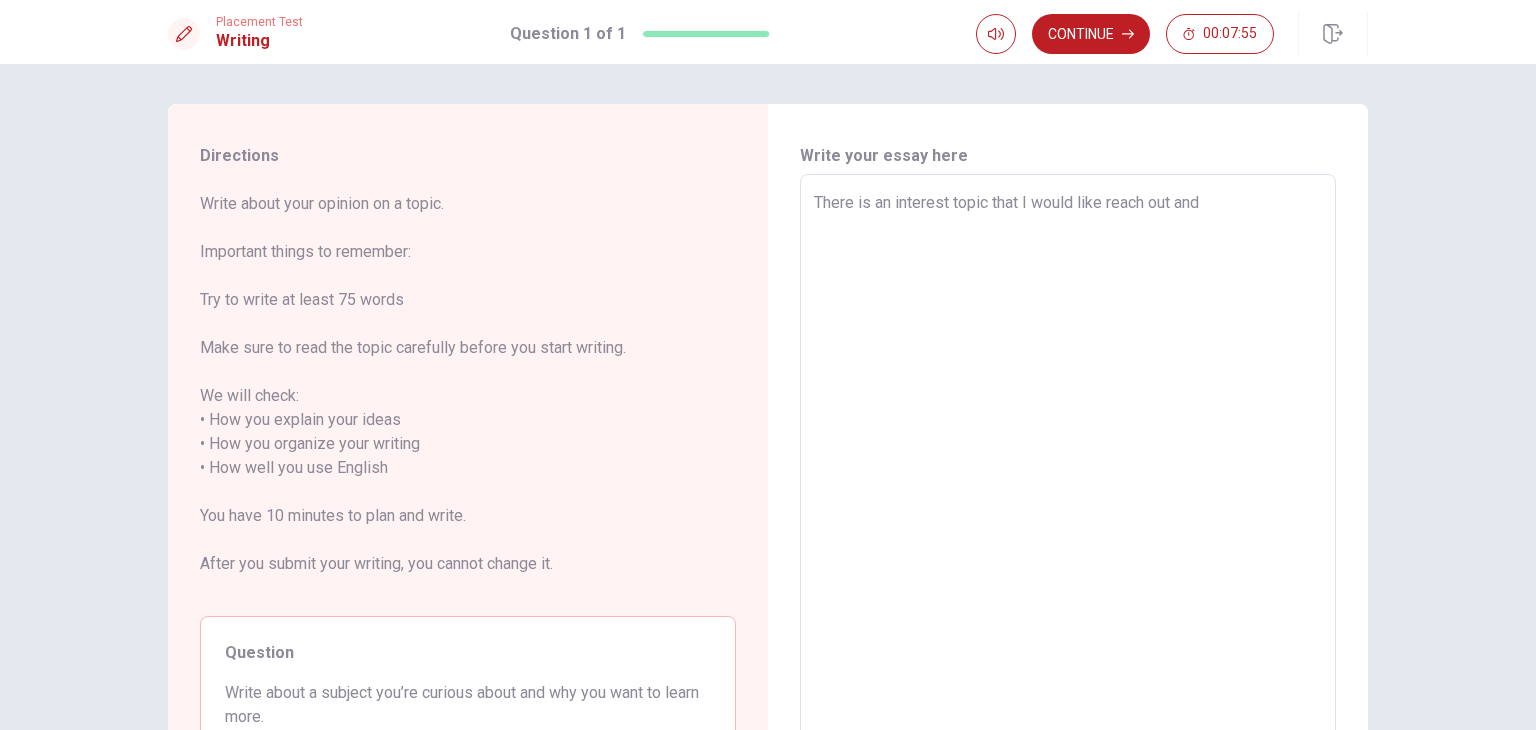 type on "x" 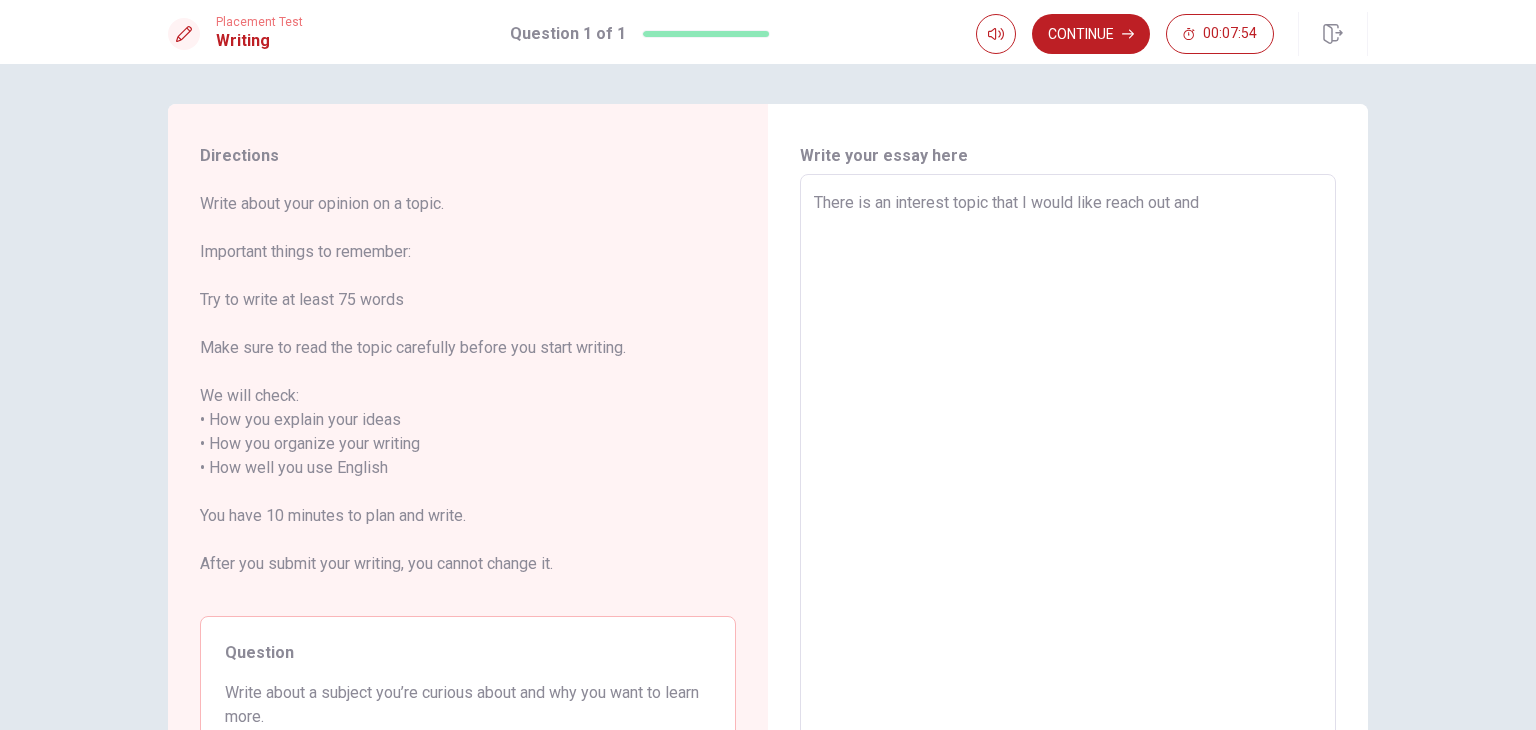 type on "There is an interest topic that I would like reach out and" 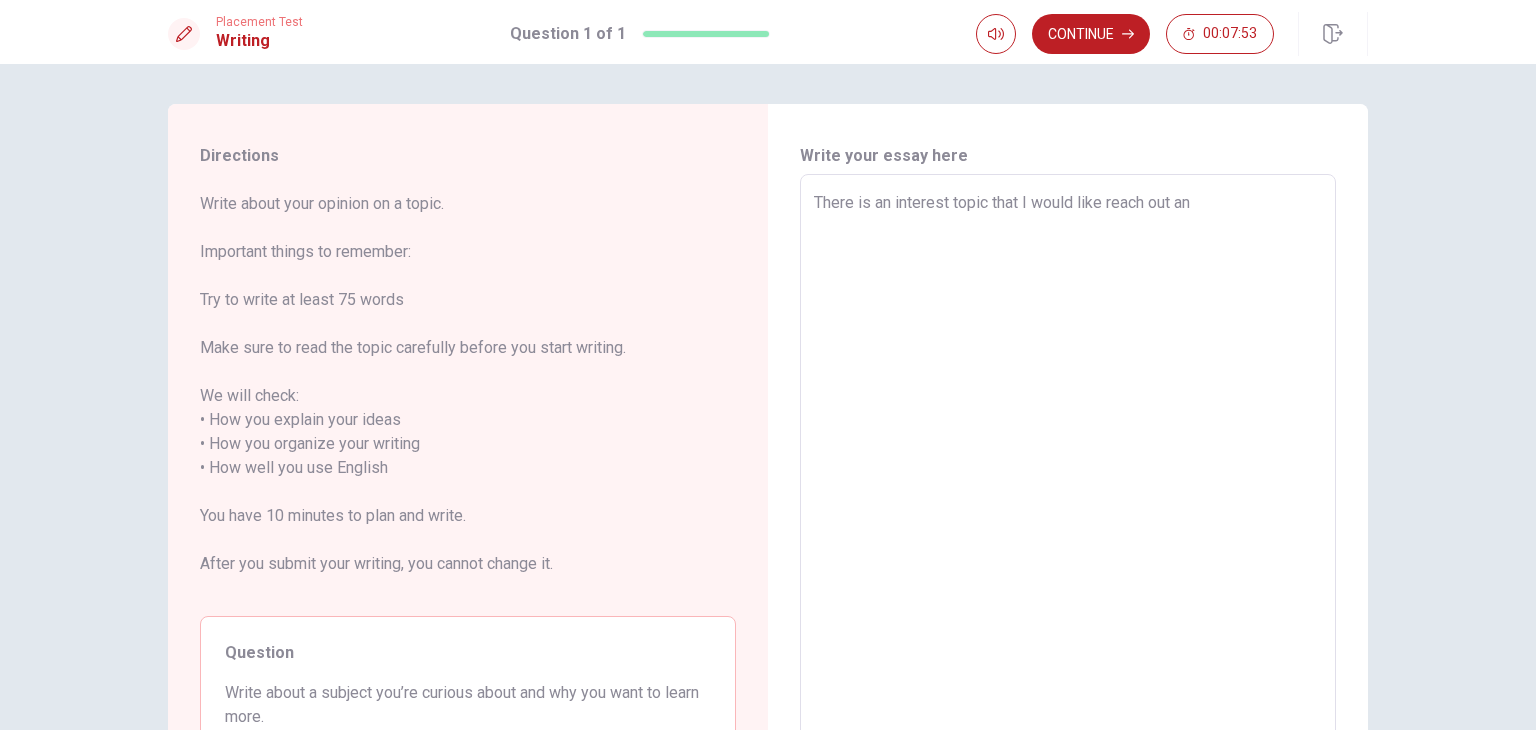 type on "x" 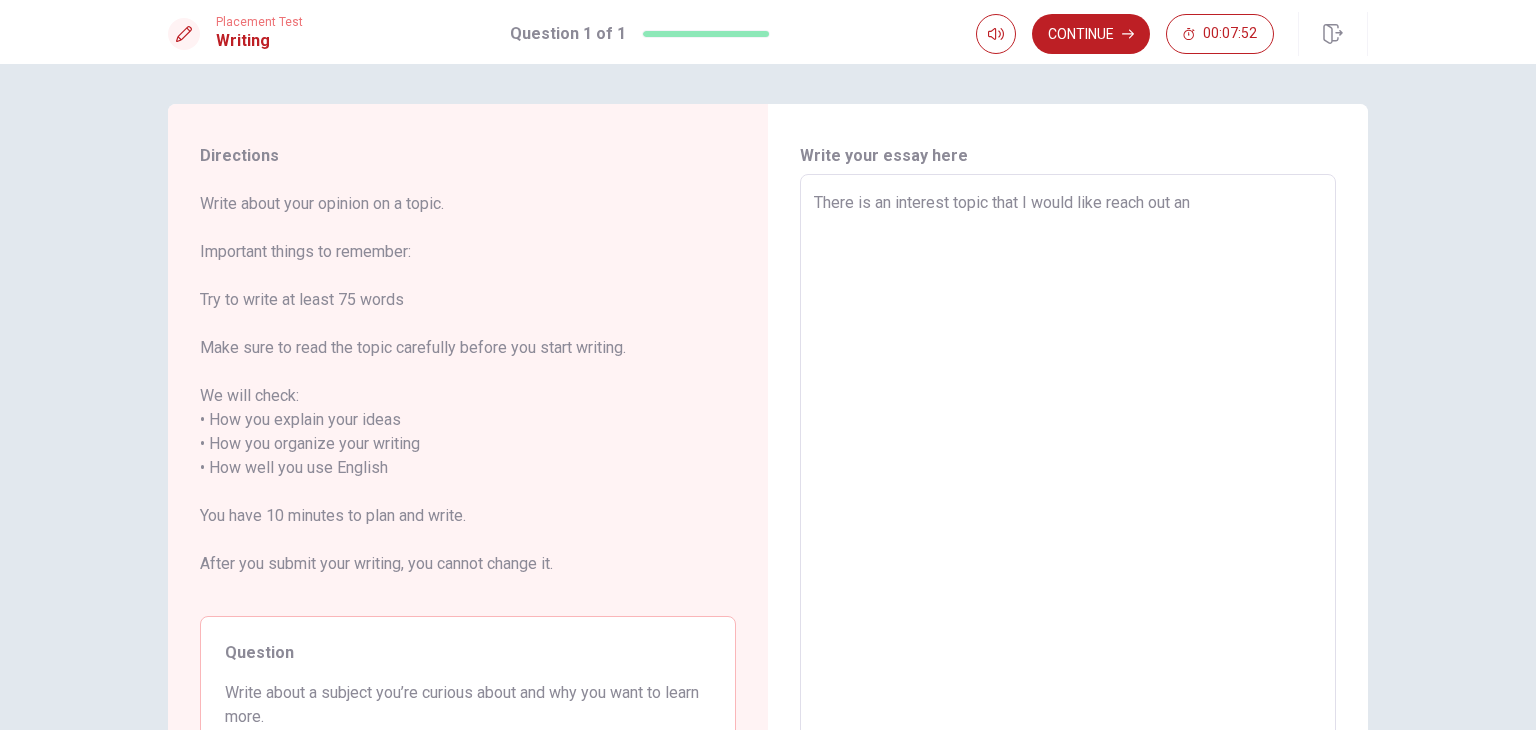 type on "There is an interest topic that I would like reach out a" 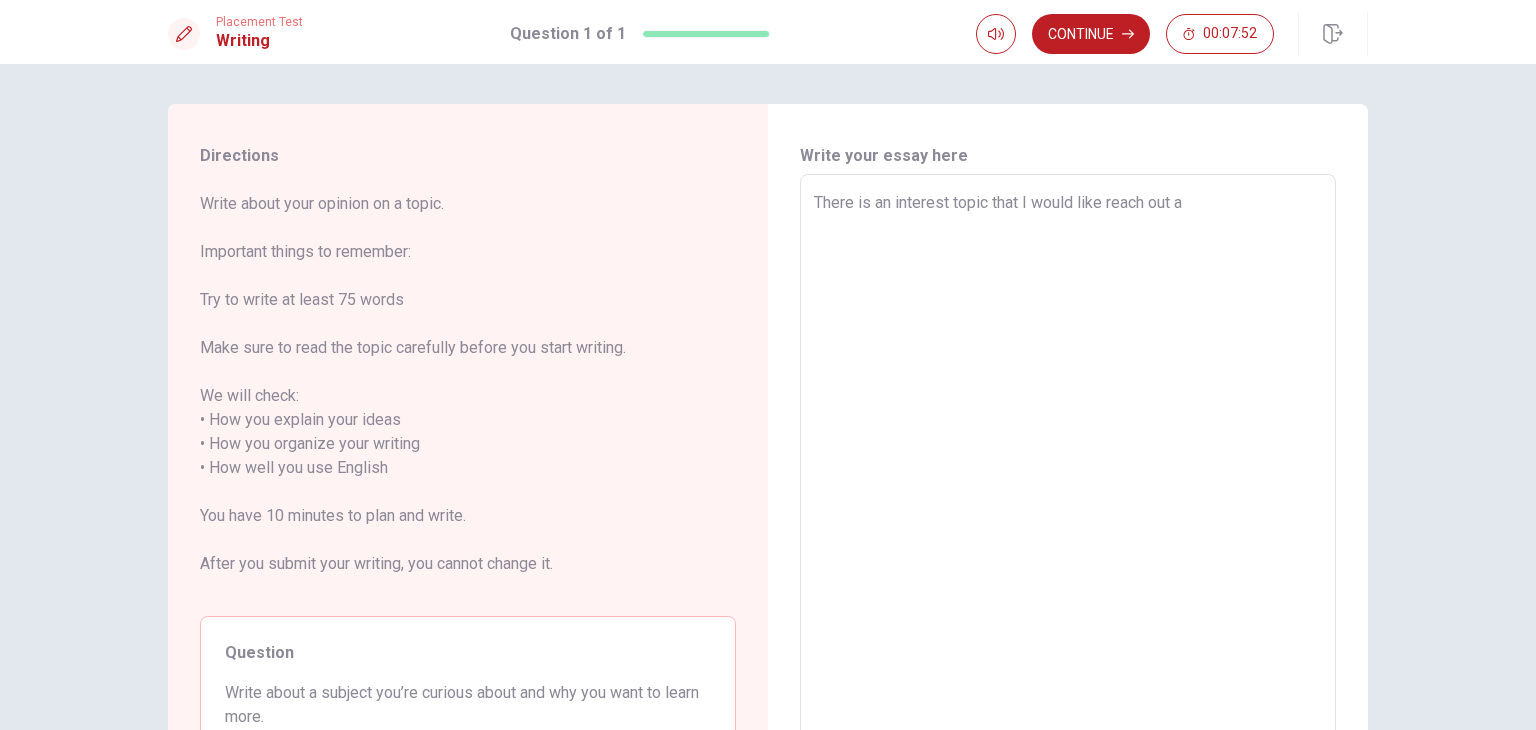 type on "x" 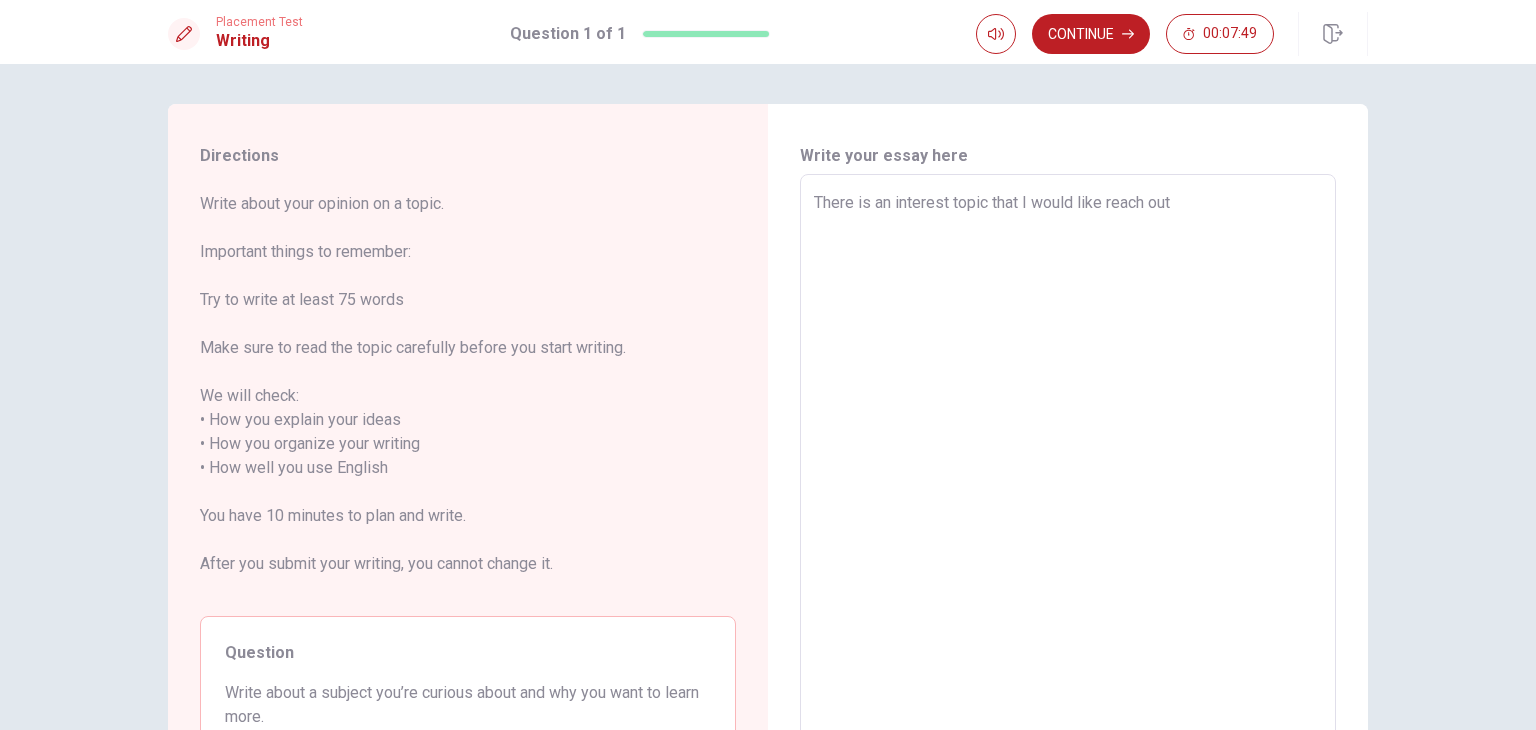 type on "x" 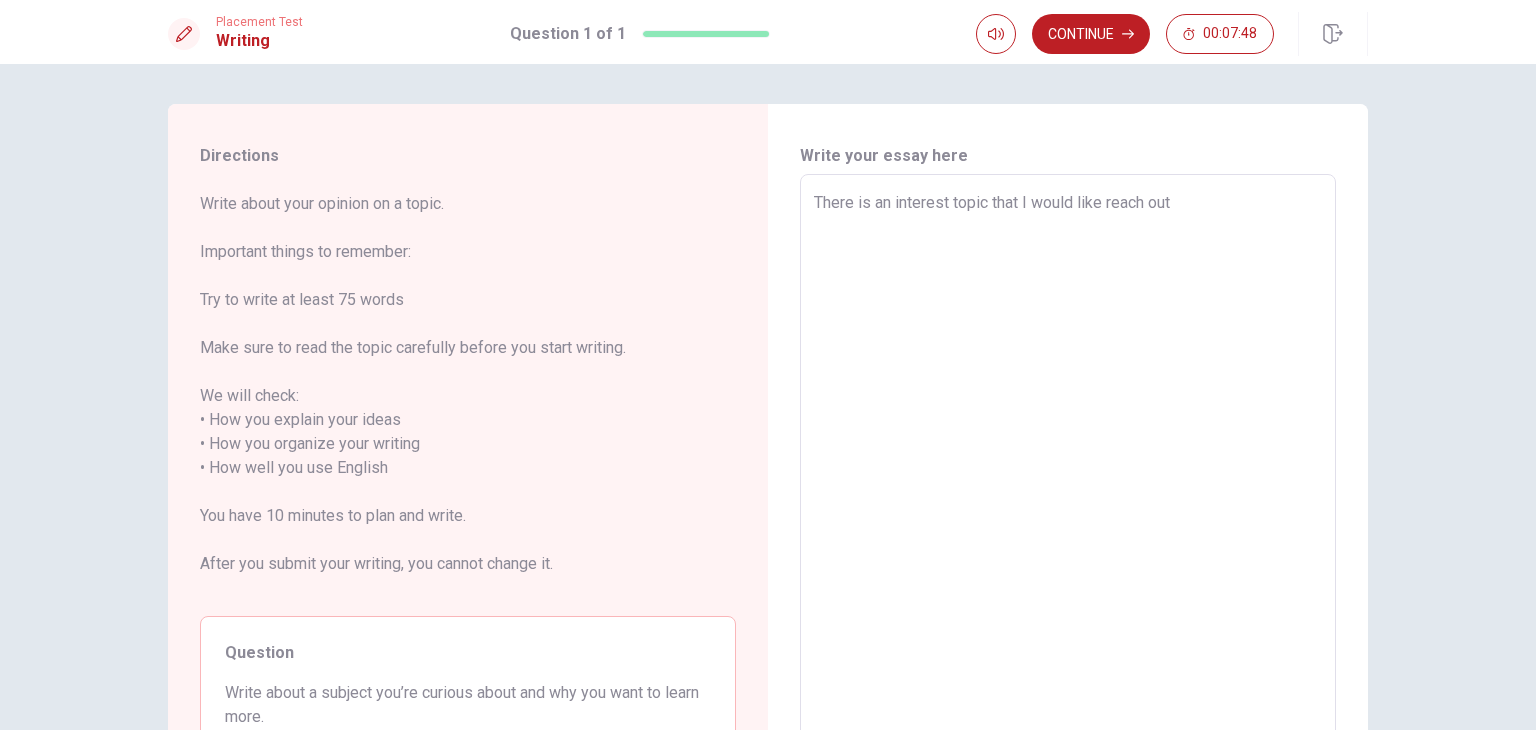 type on "There is an interest topic that I would like reach out" 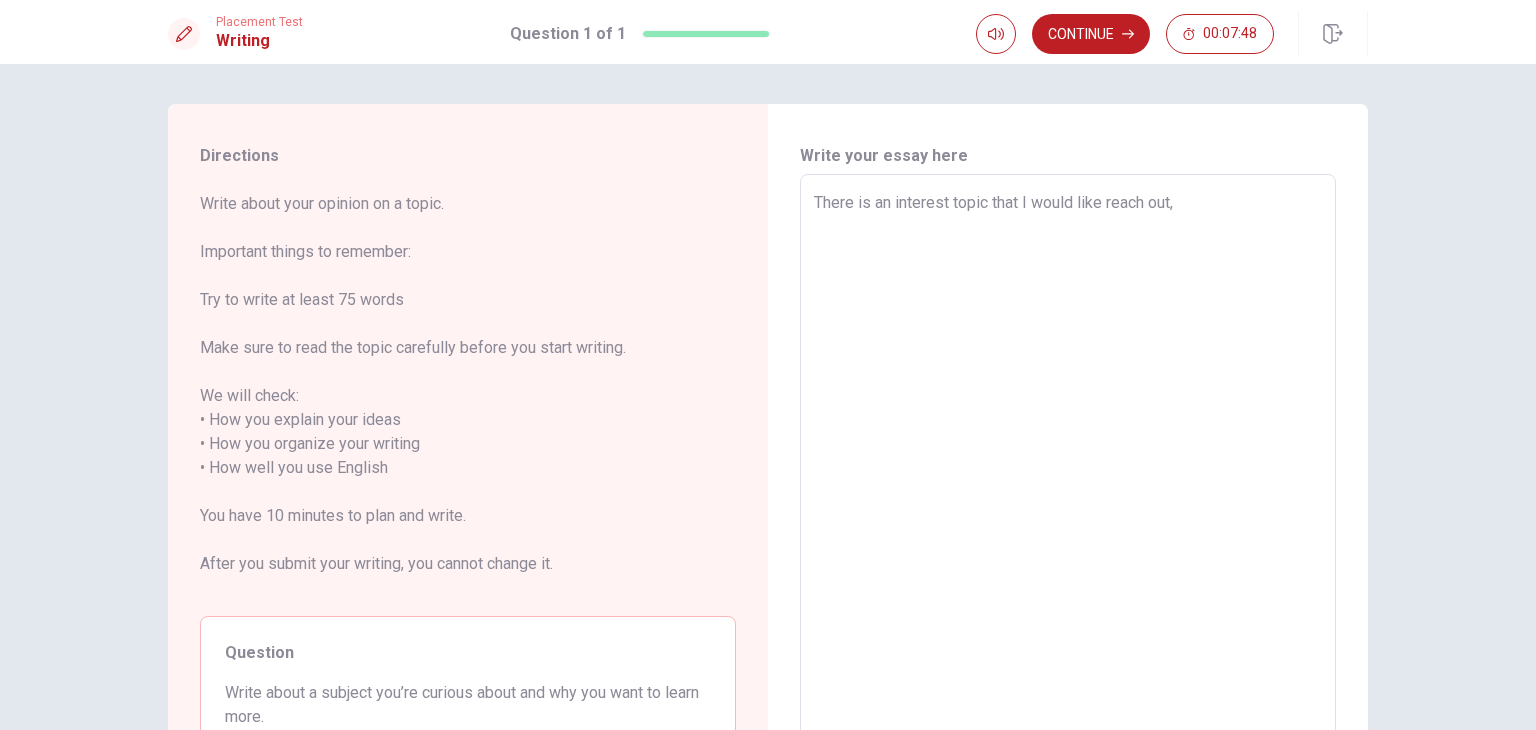 type on "x" 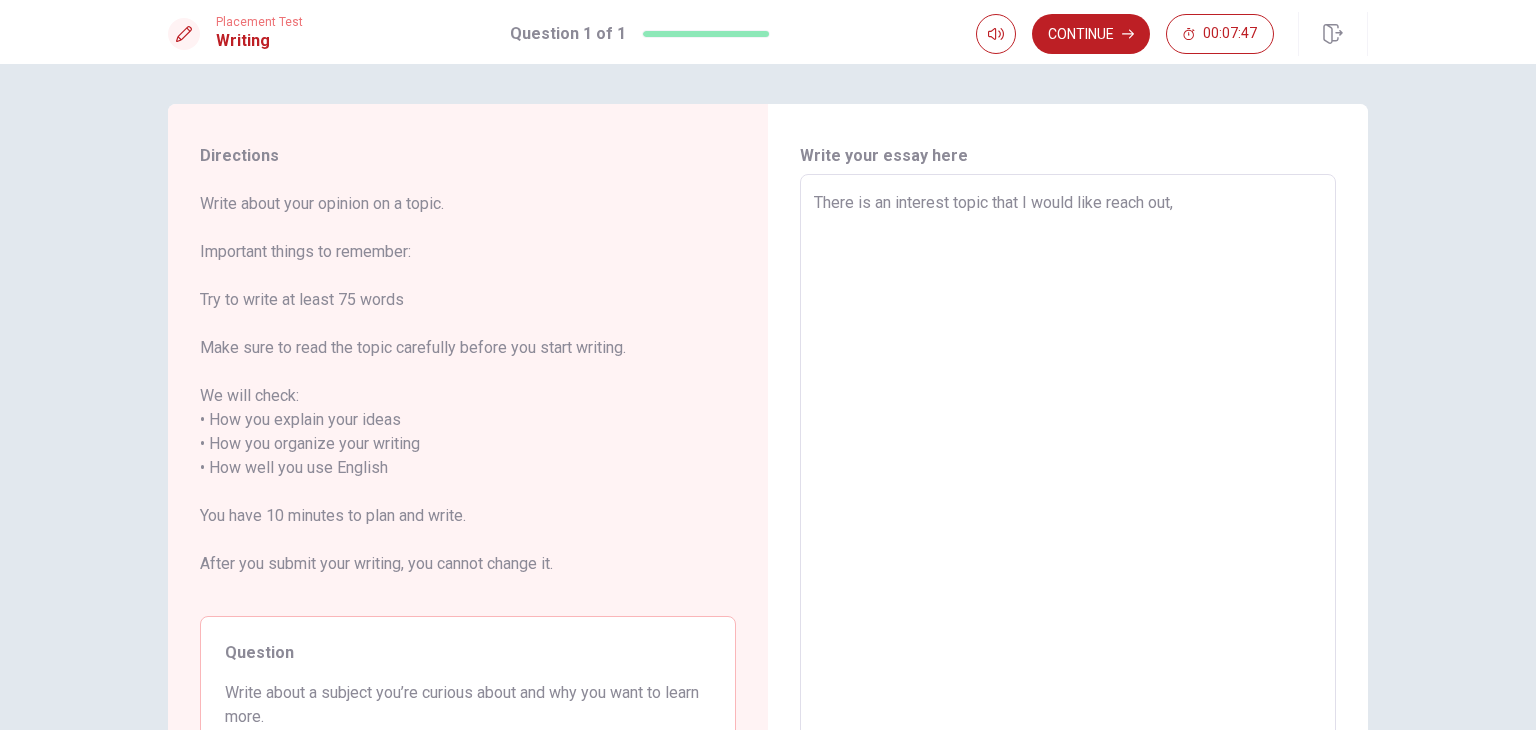 type on "x" 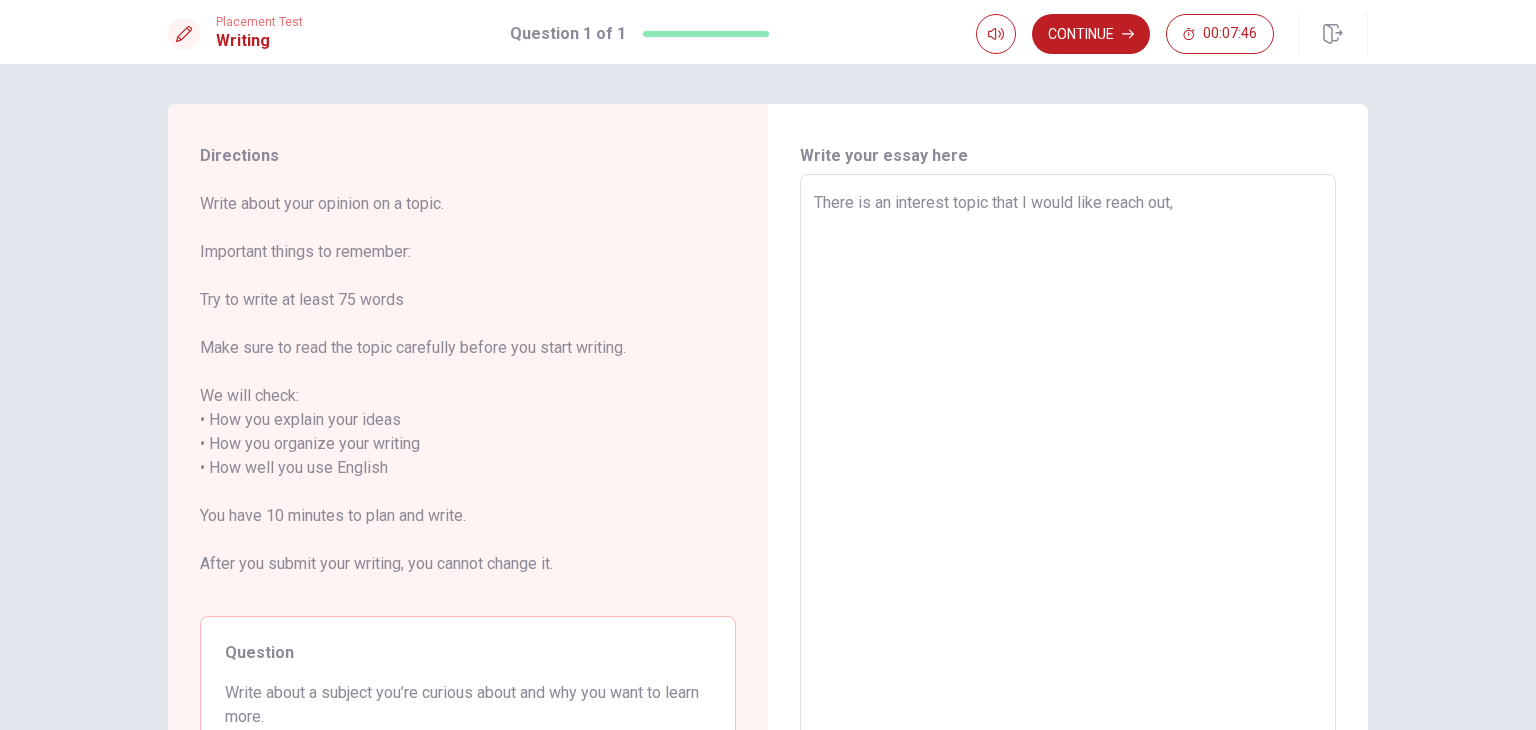 type on "There is an interest topic that I would like reach out, i" 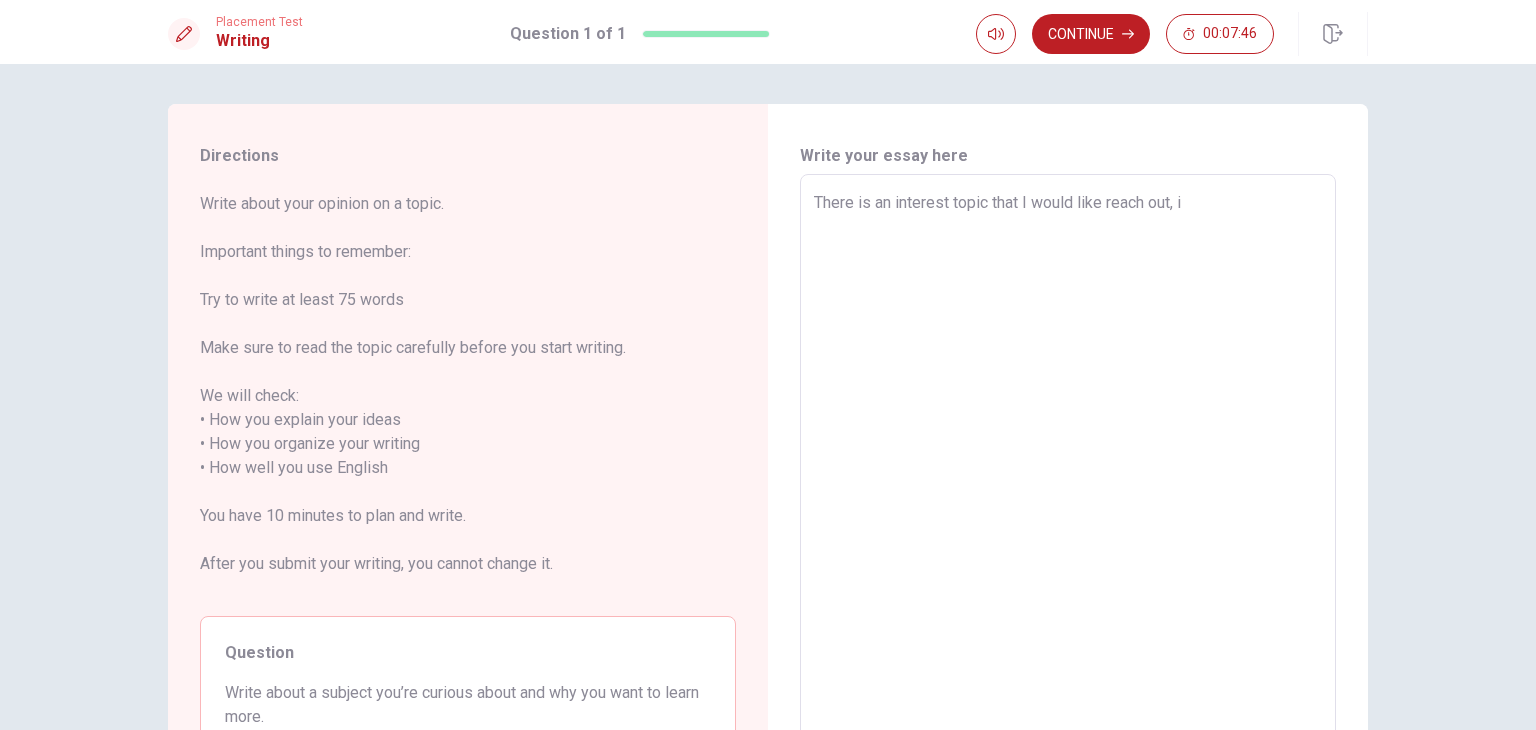 type 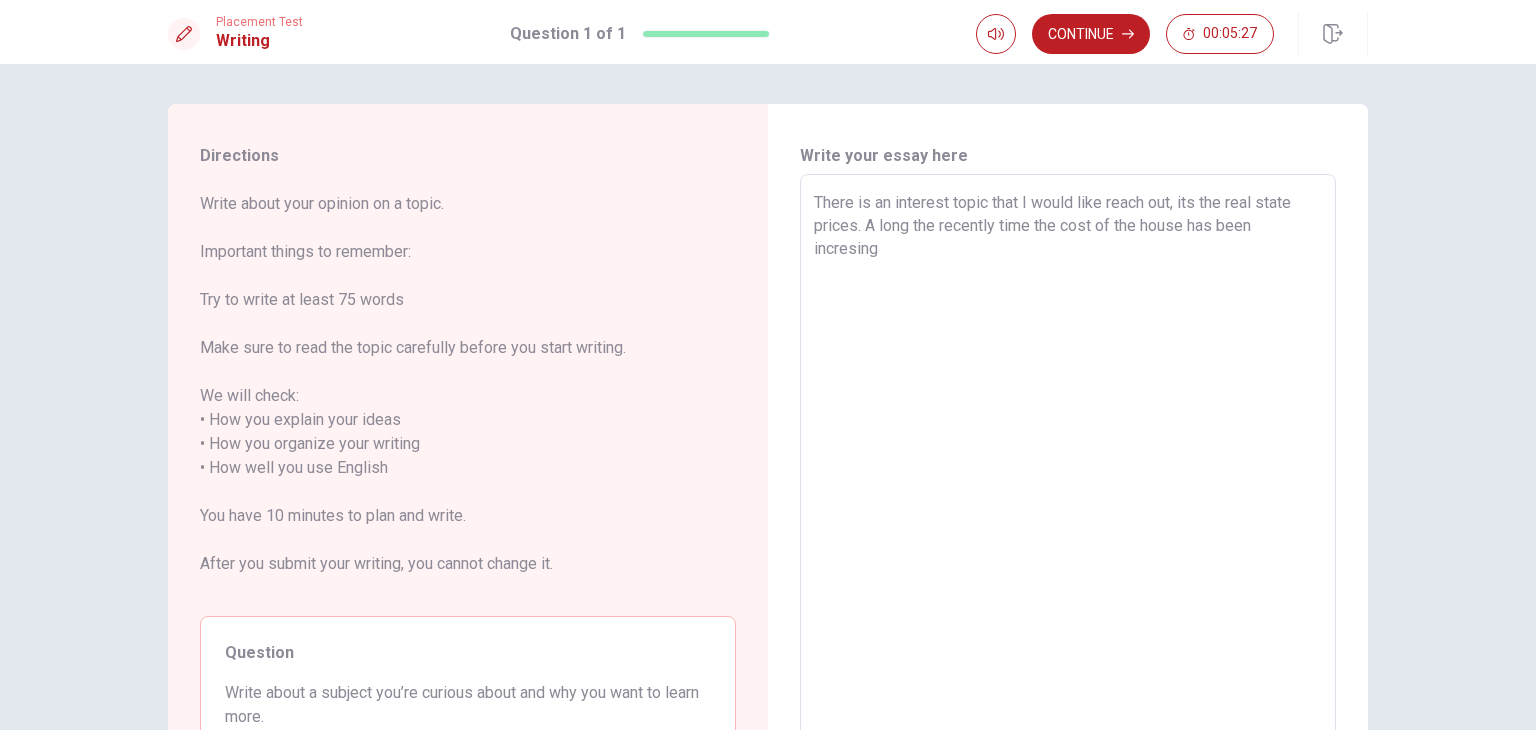 click on "There is an interest topic that I would like reach out, its the real state prices. A long the recently time the cost of the house has been incresing" at bounding box center (1068, 468) 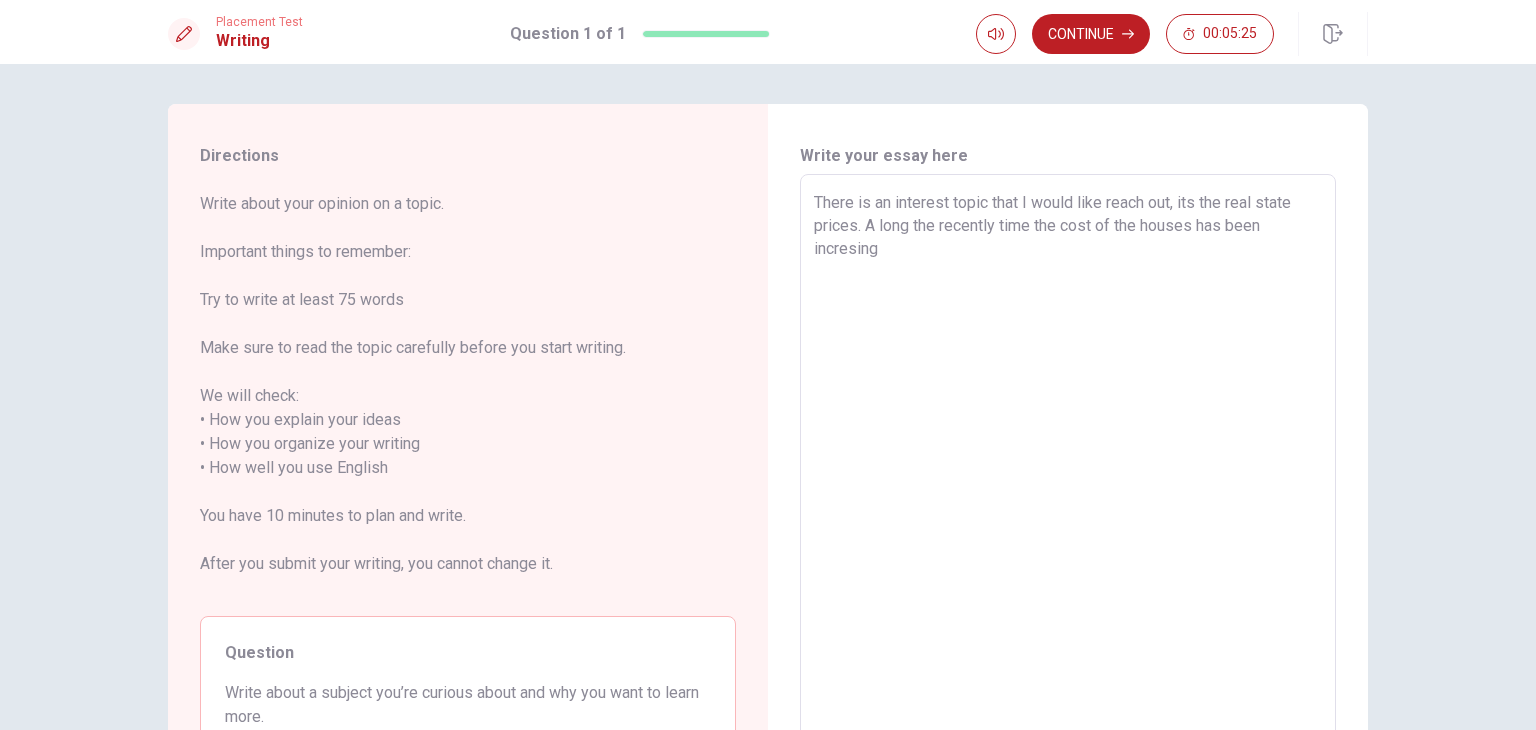 click on "There is an interest topic that I would like reach out, its the real state prices. A long the recently time the cost of the houses has been incresing" at bounding box center (1068, 468) 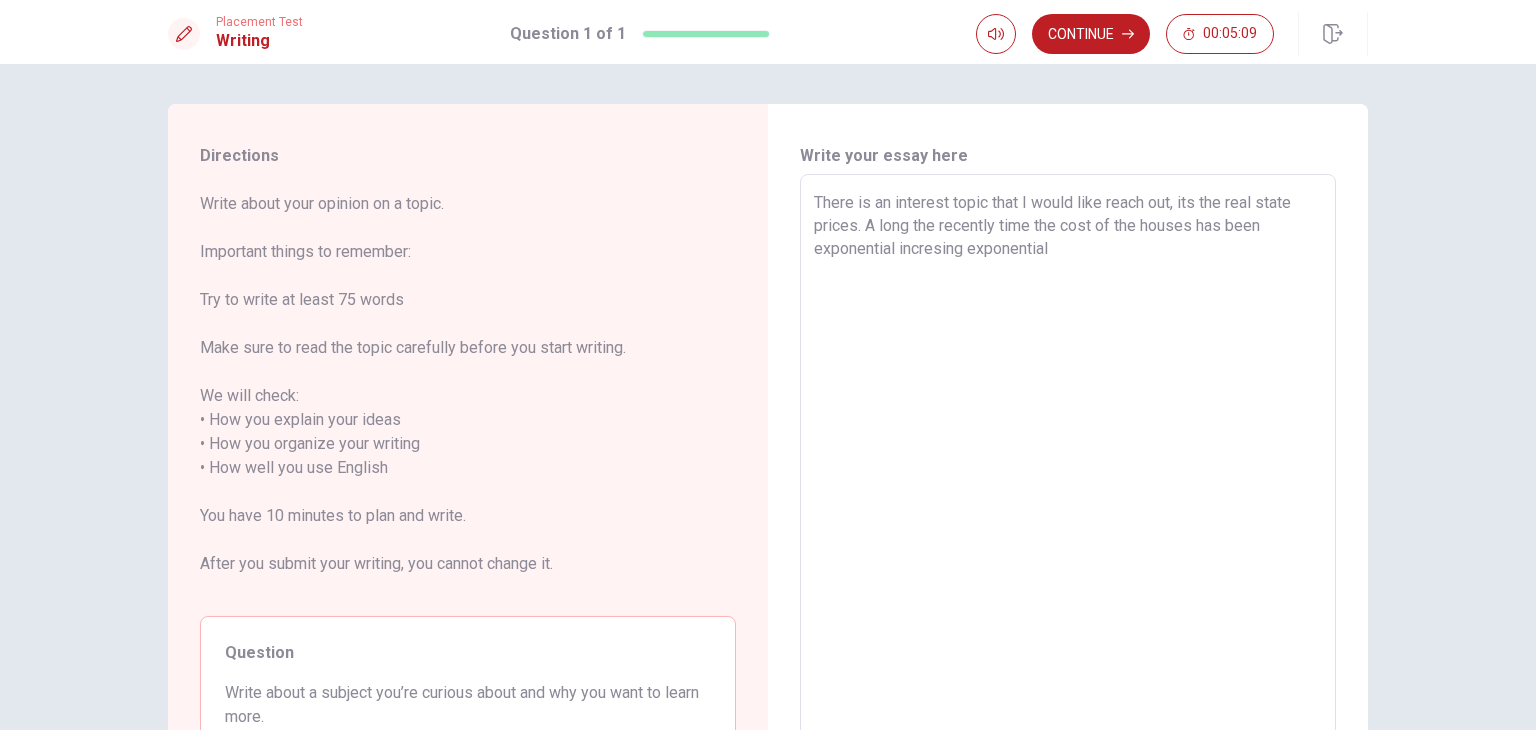 click on "There is an interest topic that I would like reach out, its the real state prices. A long the recently time the cost of the houses has been exponential incresing exponential" at bounding box center (1068, 468) 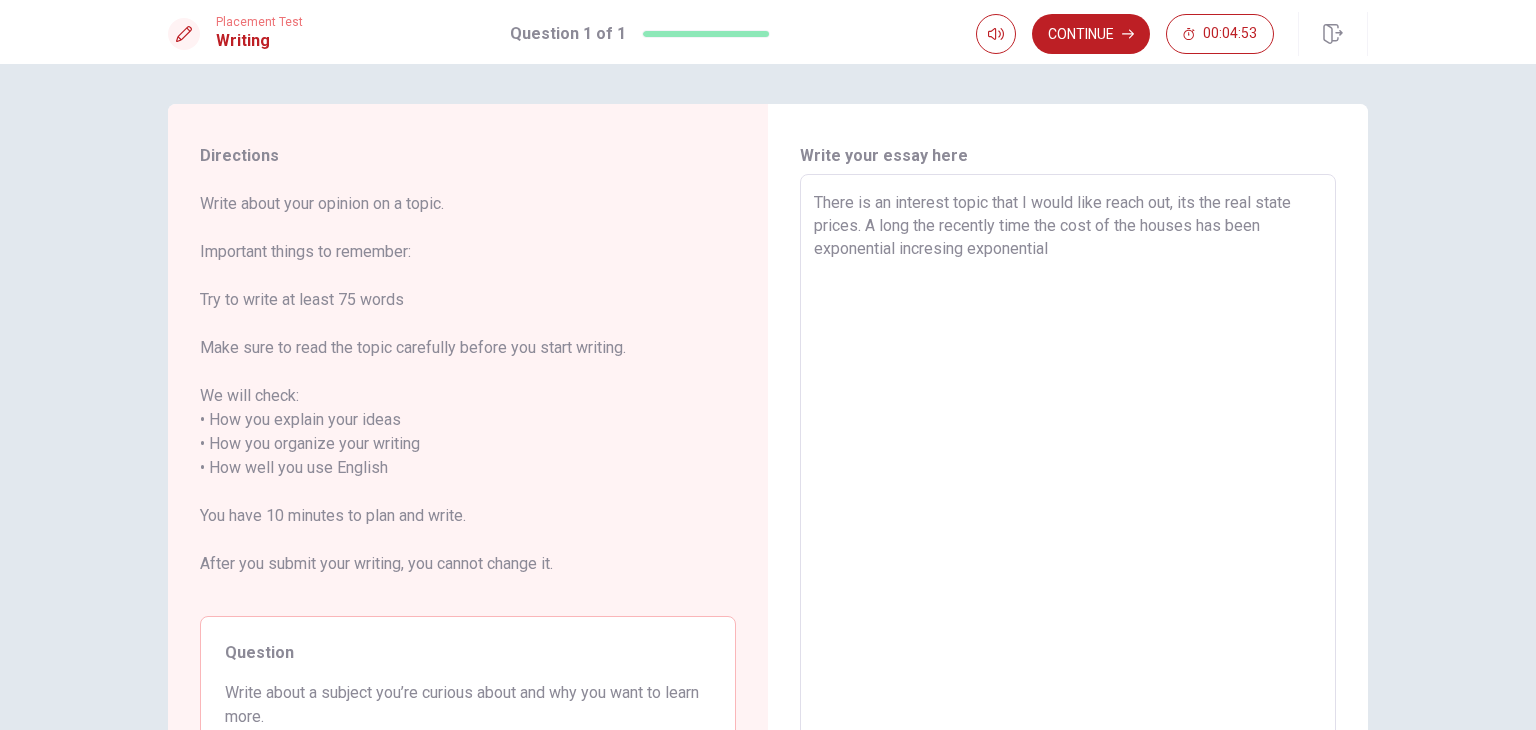click on "There is an interest topic that I would like reach out, its the real state prices. A long the recently time the cost of the houses has been exponential incresing exponential" at bounding box center [1068, 468] 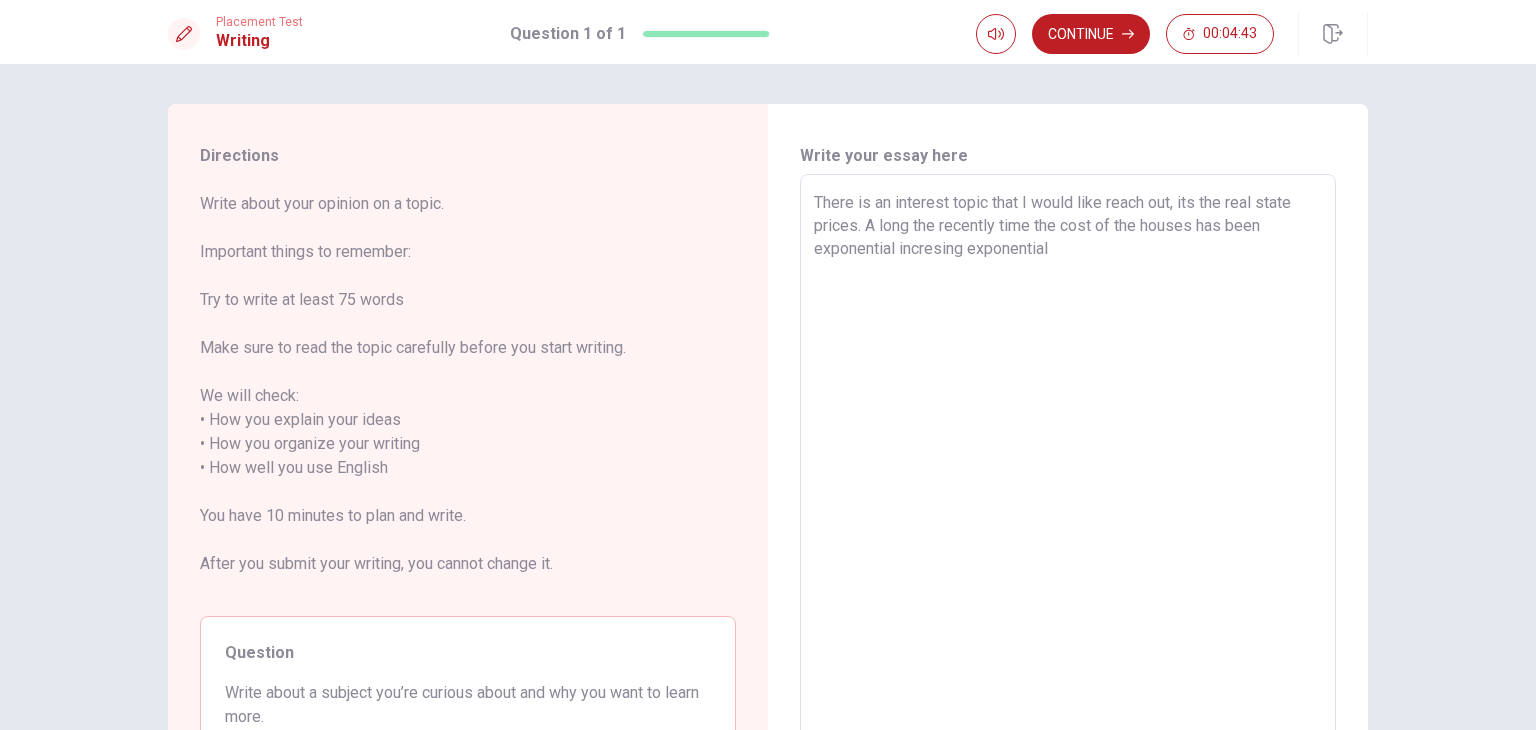 click on "There is an interest topic that I would like reach out, its the real state prices. A long the recently time the cost of the houses has been exponential incresing exponential" at bounding box center (1068, 468) 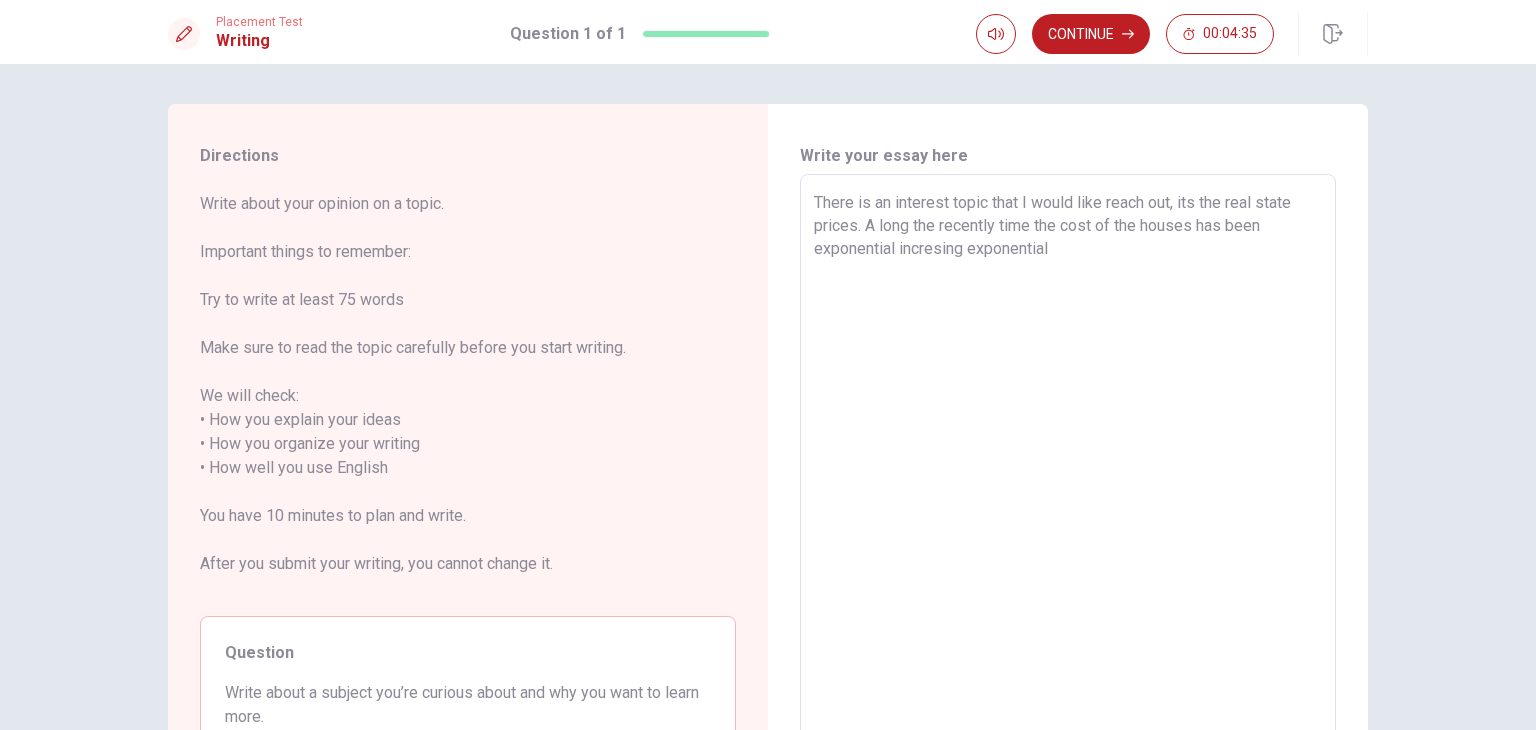 click on "There is an interest topic that I would like reach out, its the real state prices. A long the recently time the cost of the houses has been exponential incresing exponential" at bounding box center [1068, 468] 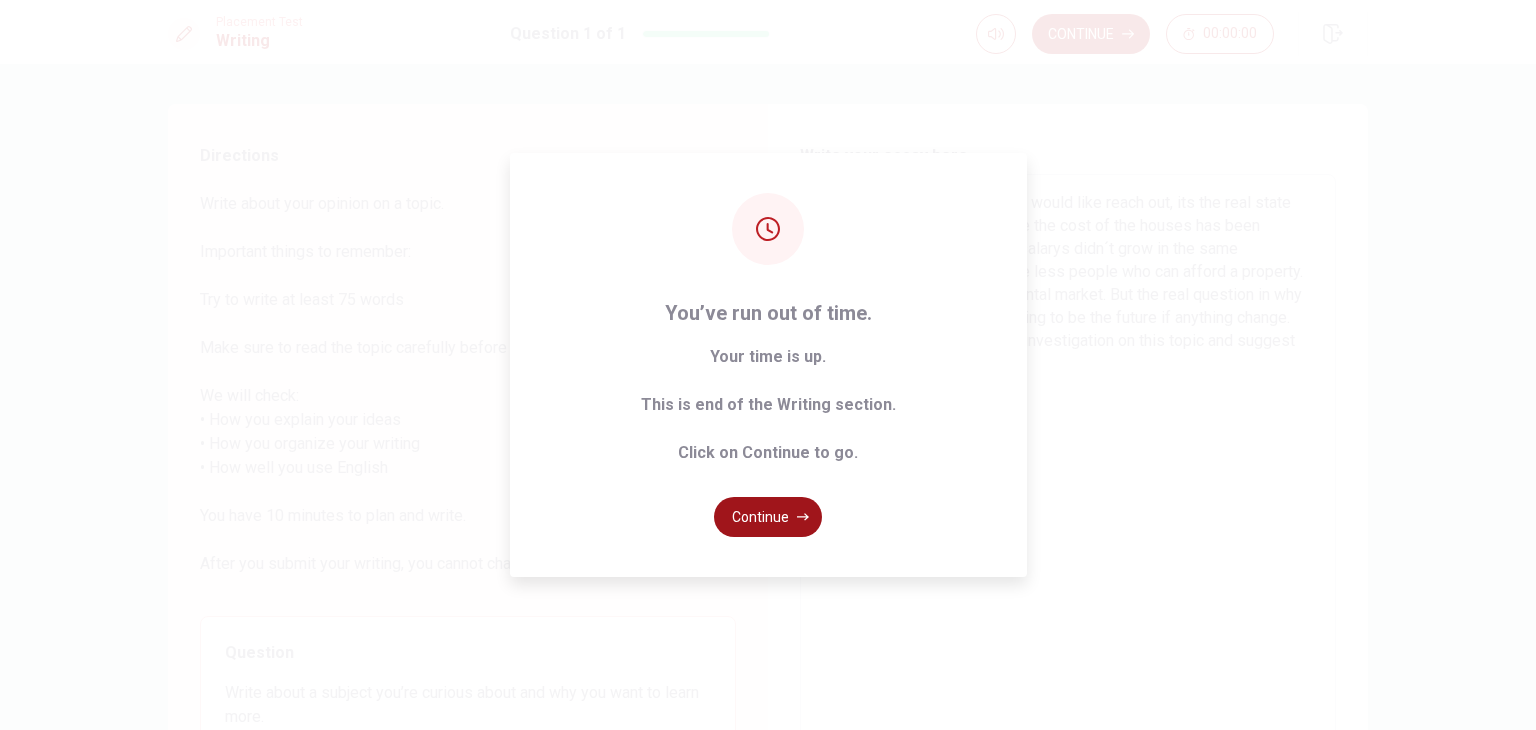 click on "Continue" at bounding box center (768, 517) 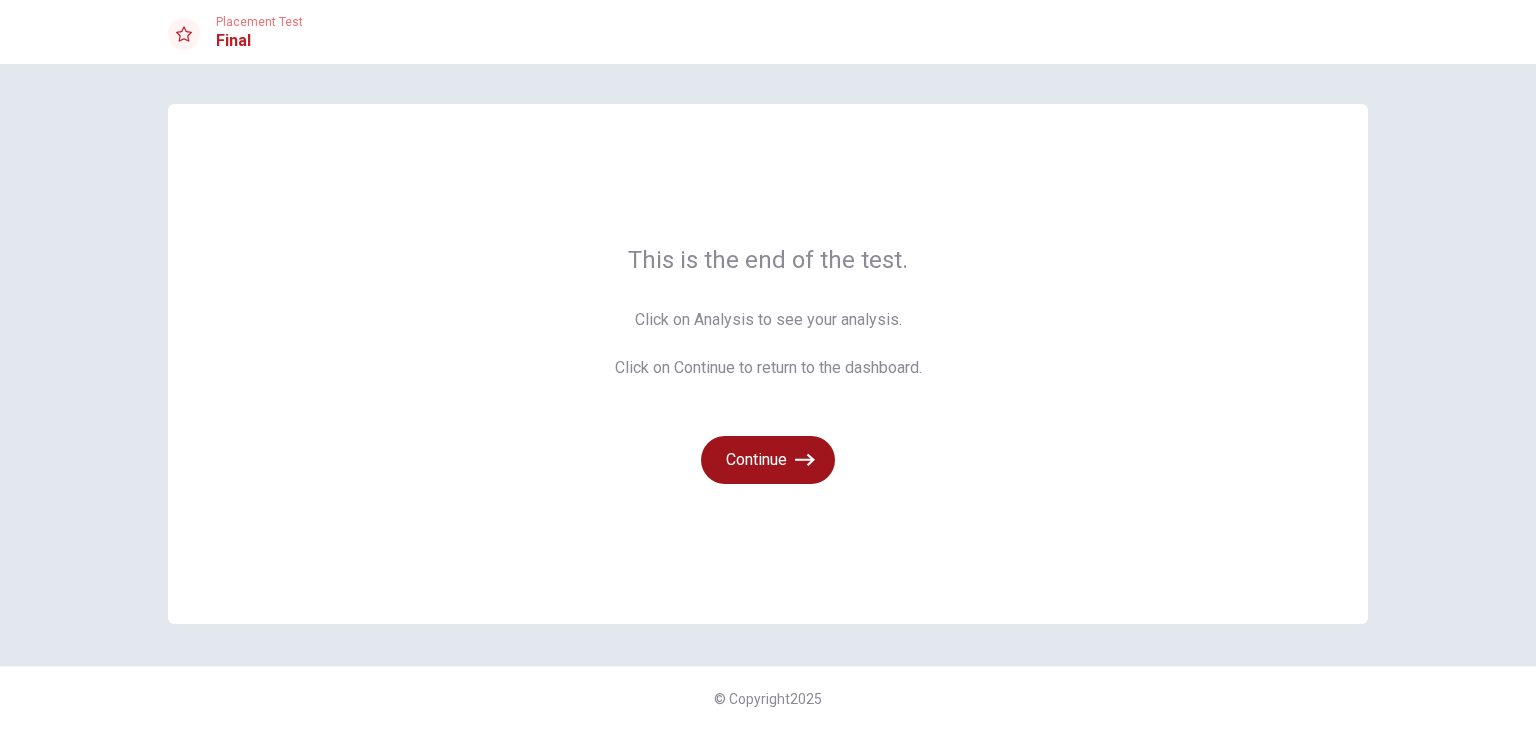 click 